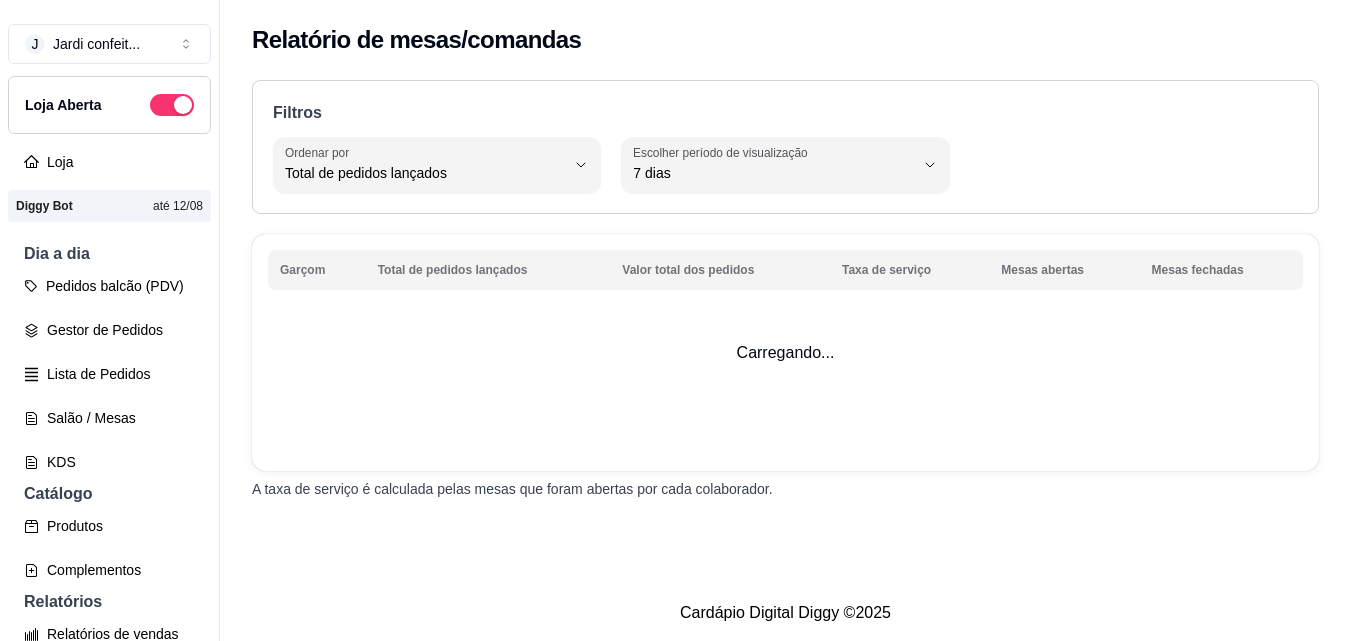 select on "TOTAL_OF_ORDERS" 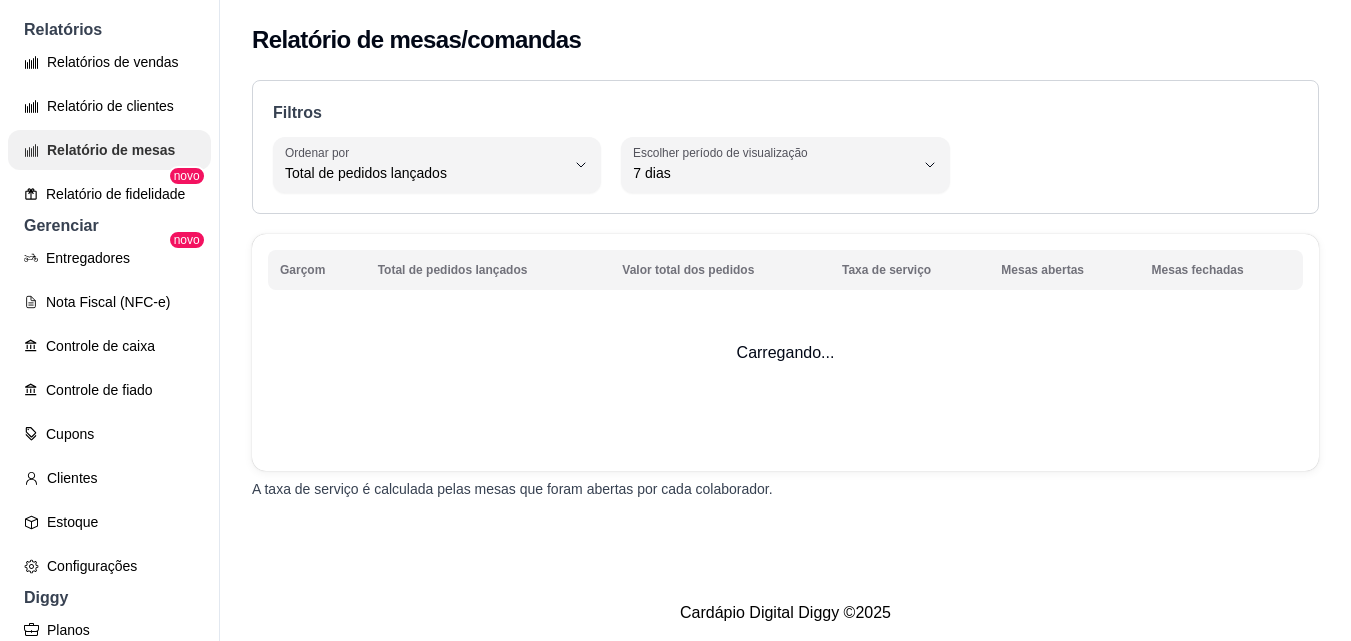 scroll, scrollTop: 600, scrollLeft: 0, axis: vertical 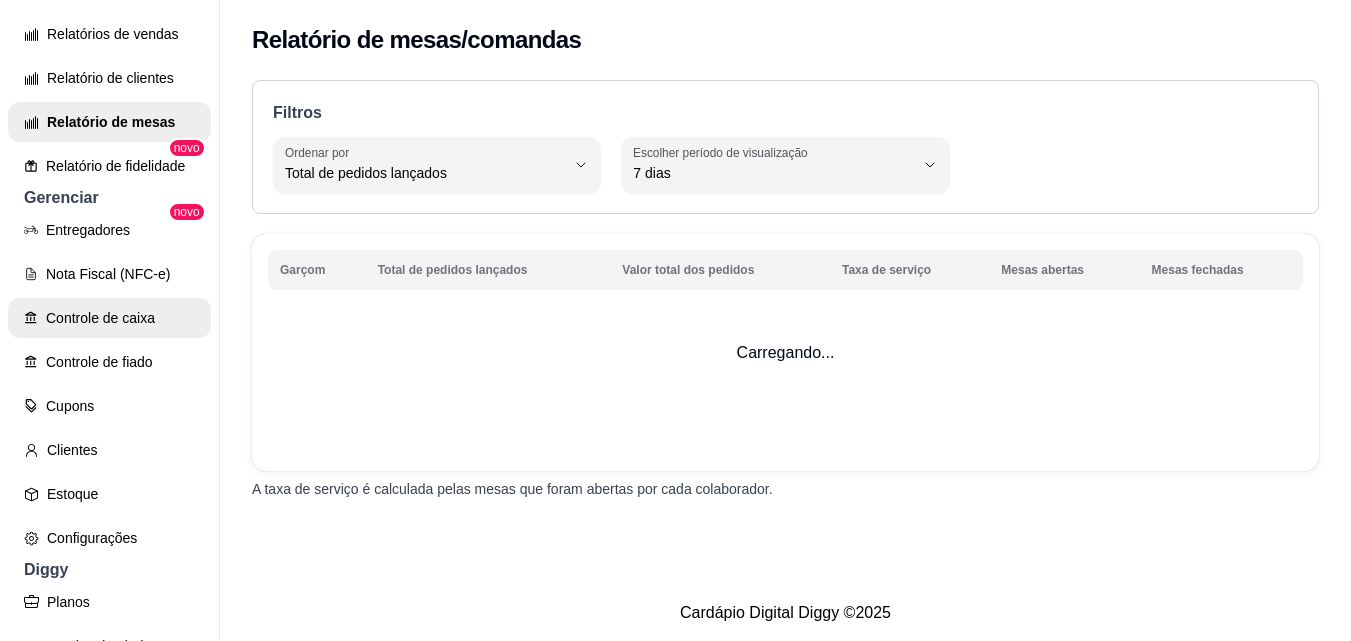 click on "Controle de caixa" at bounding box center (109, 318) 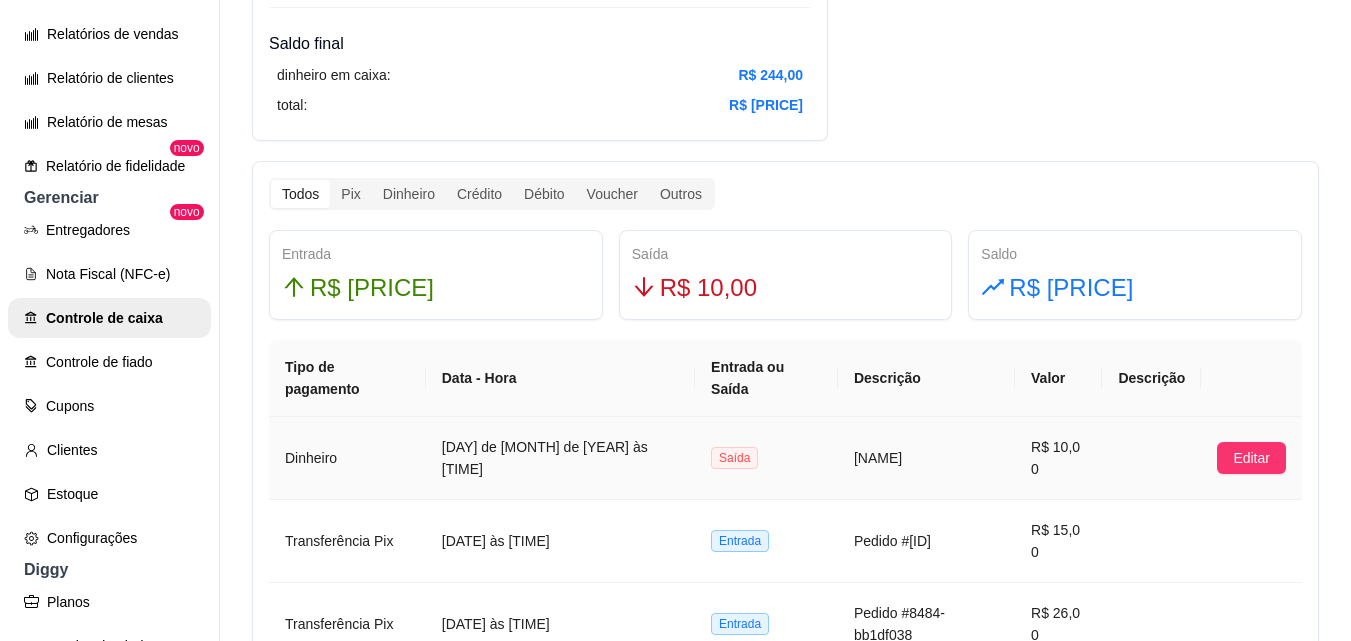 scroll, scrollTop: 900, scrollLeft: 0, axis: vertical 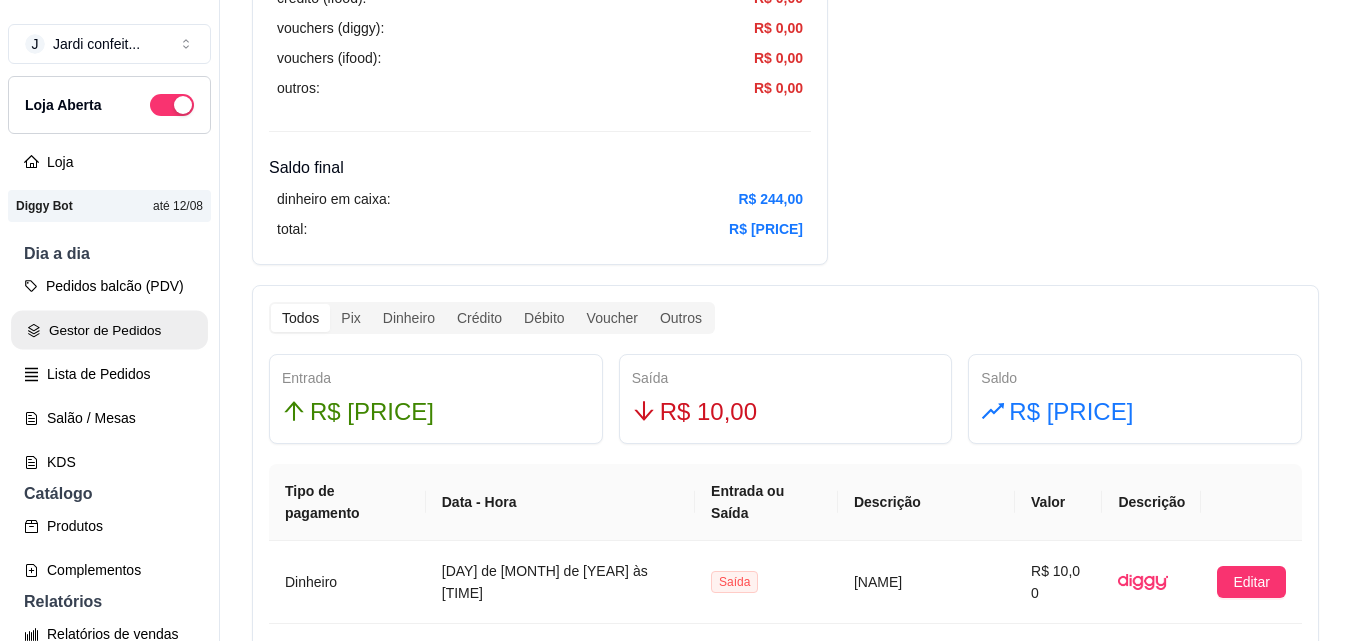 click on "Gestor de Pedidos" at bounding box center (109, 330) 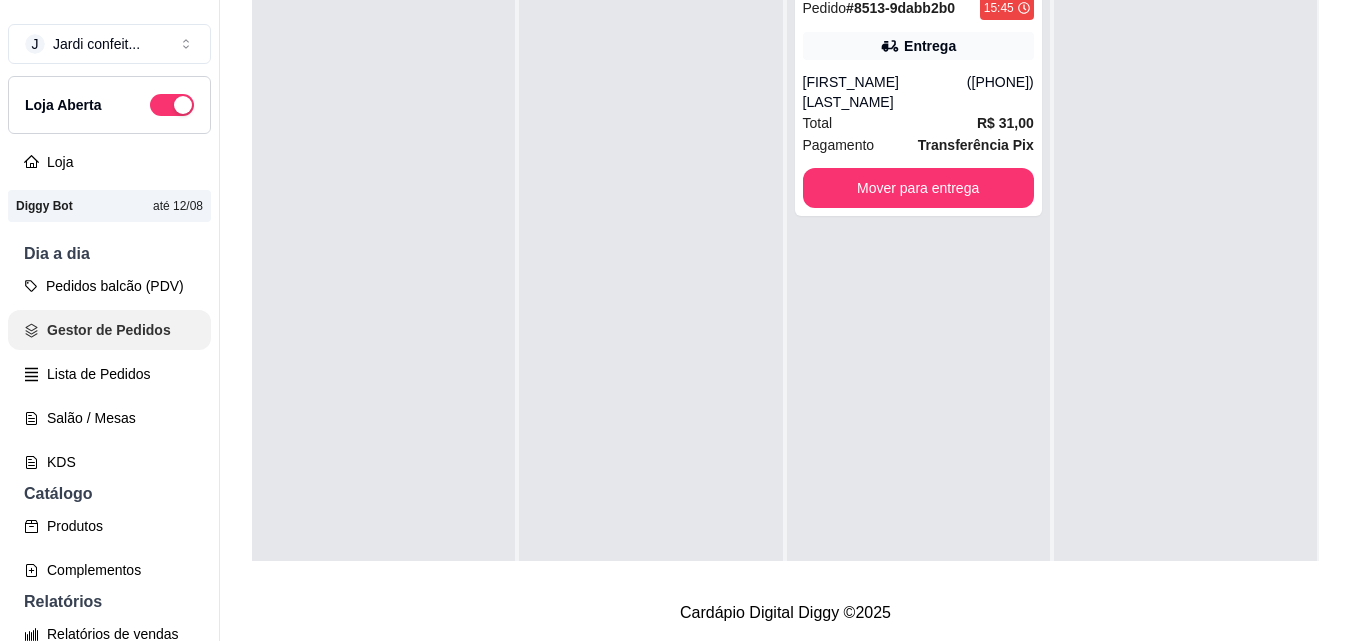 scroll, scrollTop: 0, scrollLeft: 0, axis: both 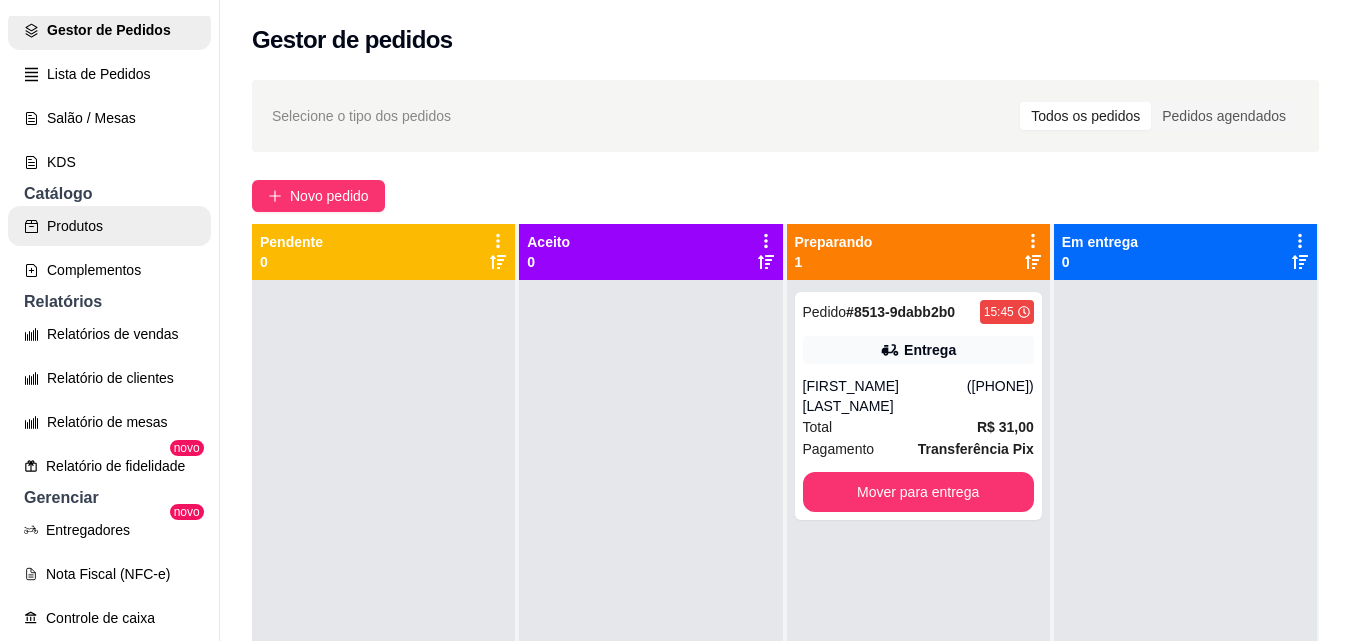 click on "Produtos" at bounding box center [109, 226] 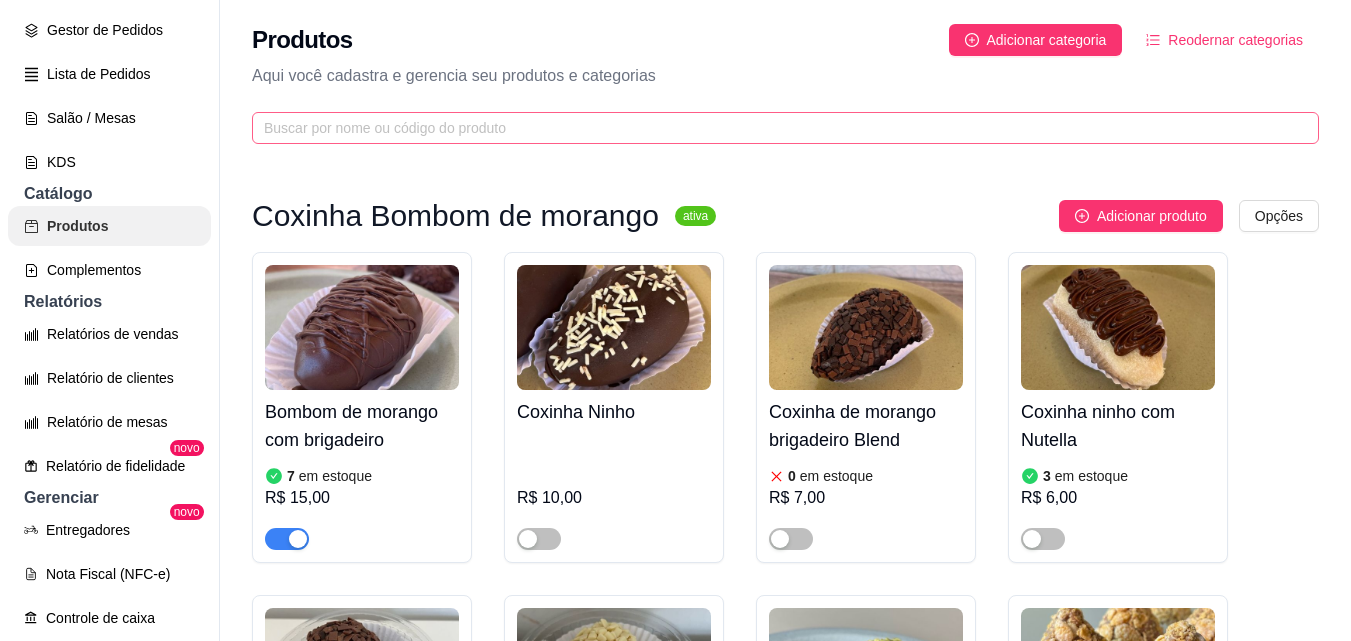 click at bounding box center (785, 128) 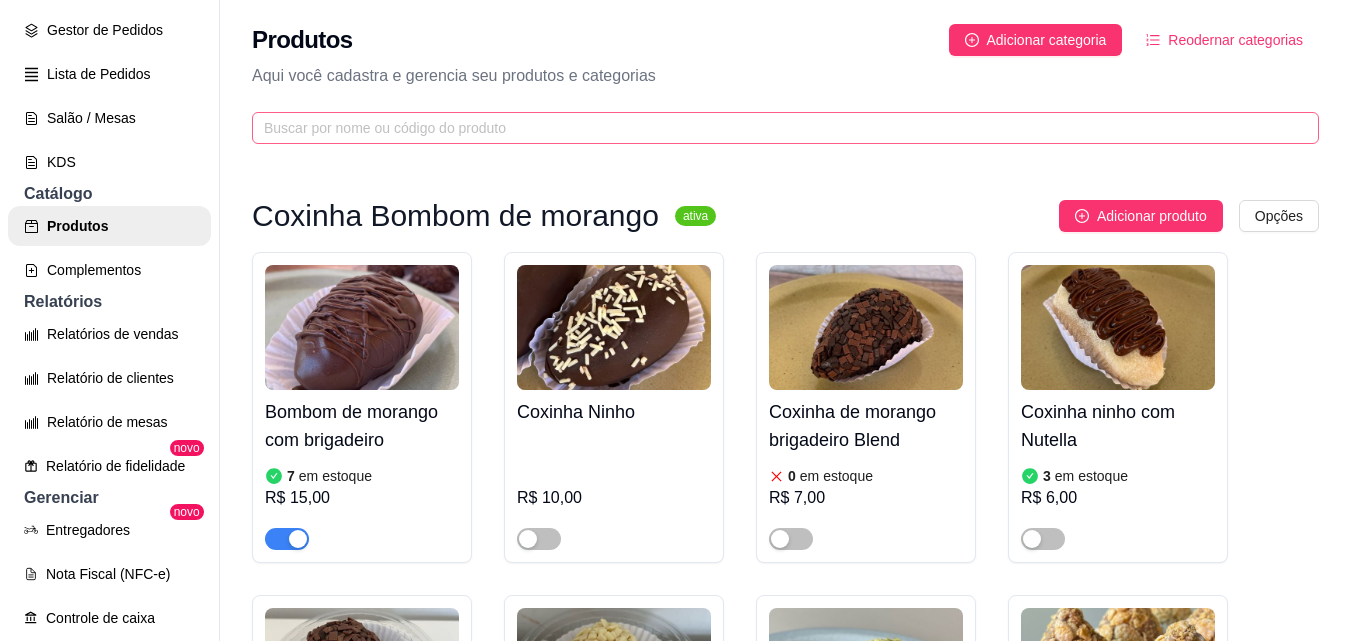 click at bounding box center (785, 128) 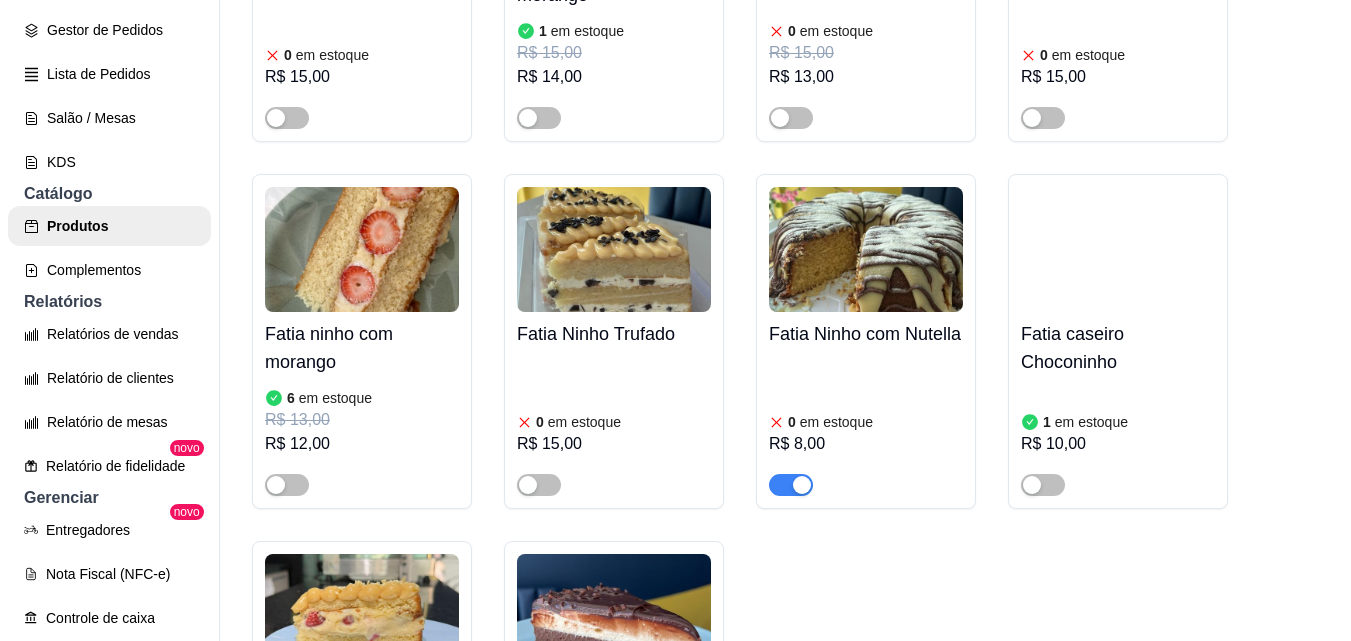 scroll, scrollTop: 1000, scrollLeft: 0, axis: vertical 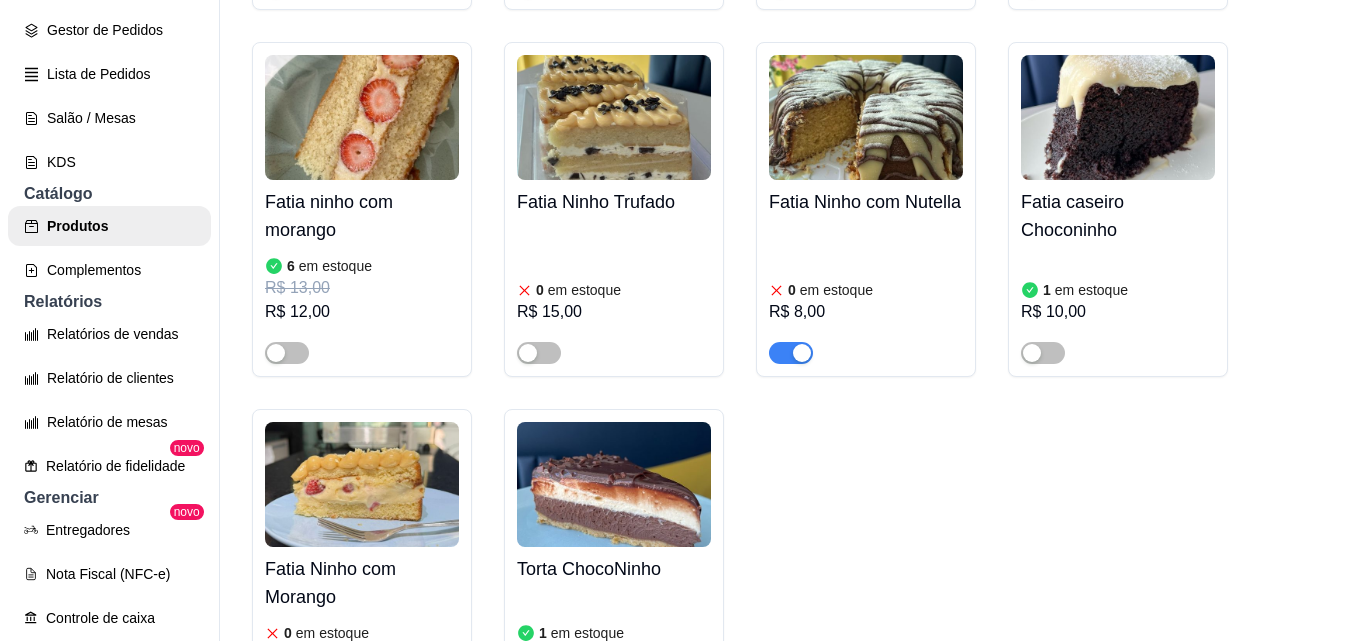 type on "ninho" 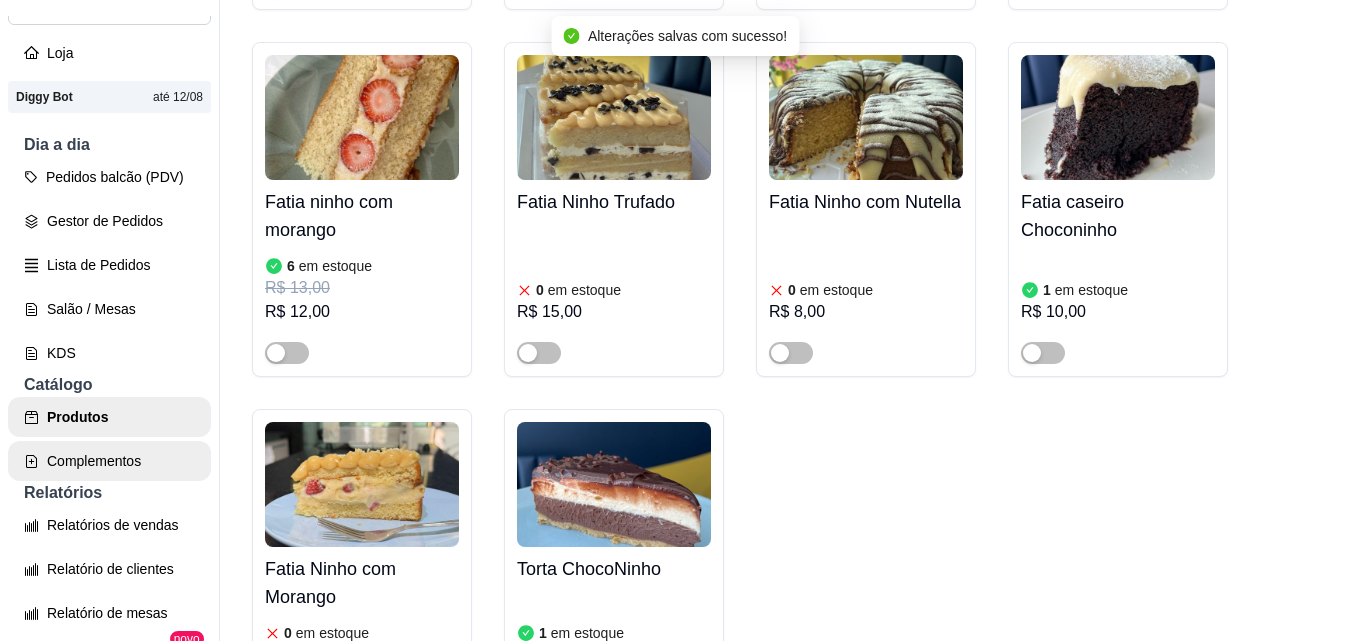 scroll, scrollTop: 0, scrollLeft: 0, axis: both 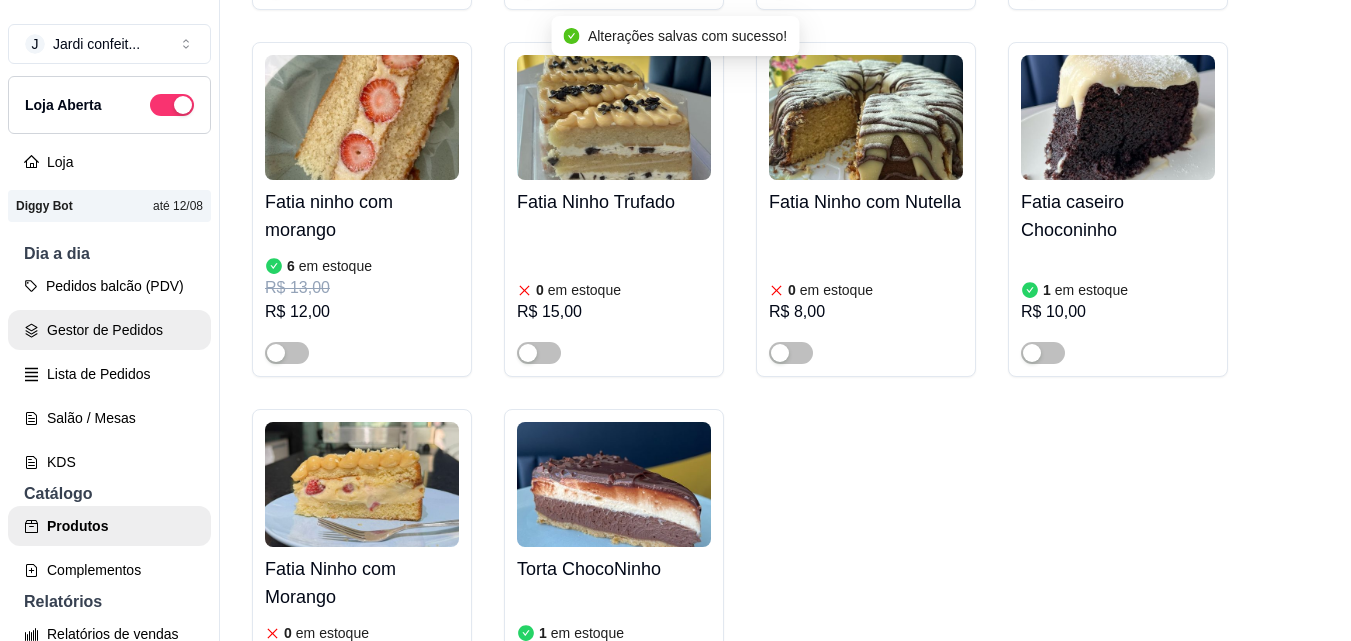 click on "Gestor de Pedidos" at bounding box center [109, 330] 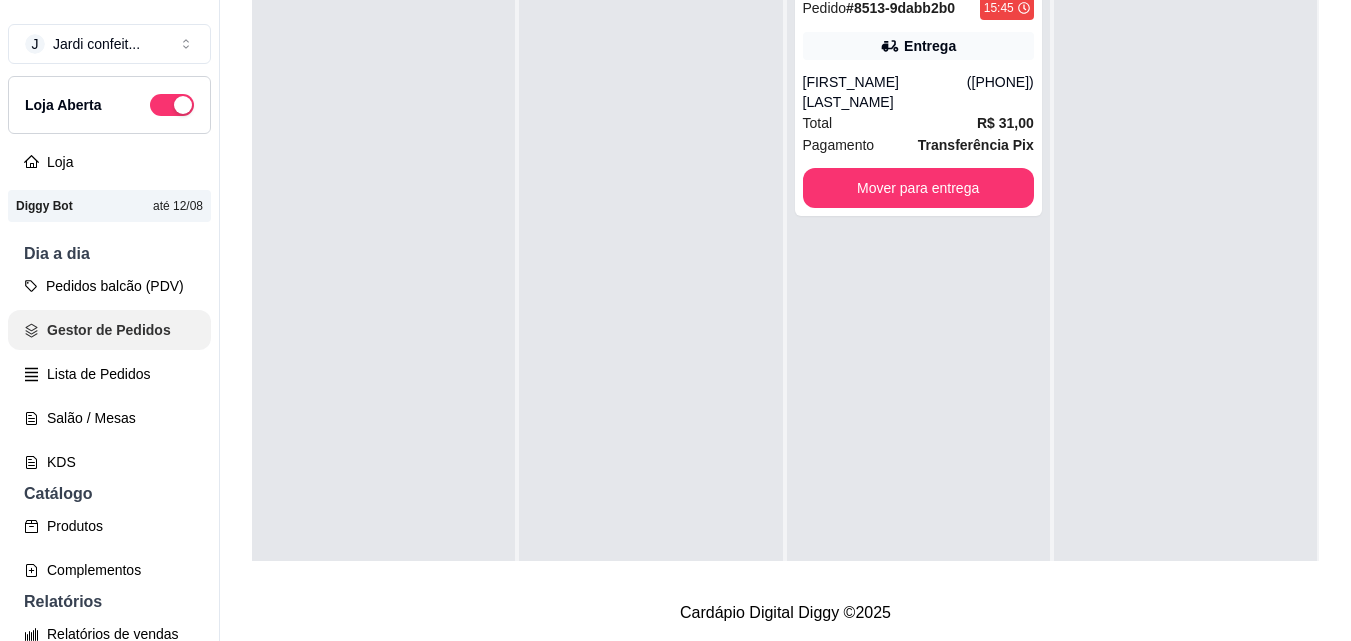scroll, scrollTop: 0, scrollLeft: 0, axis: both 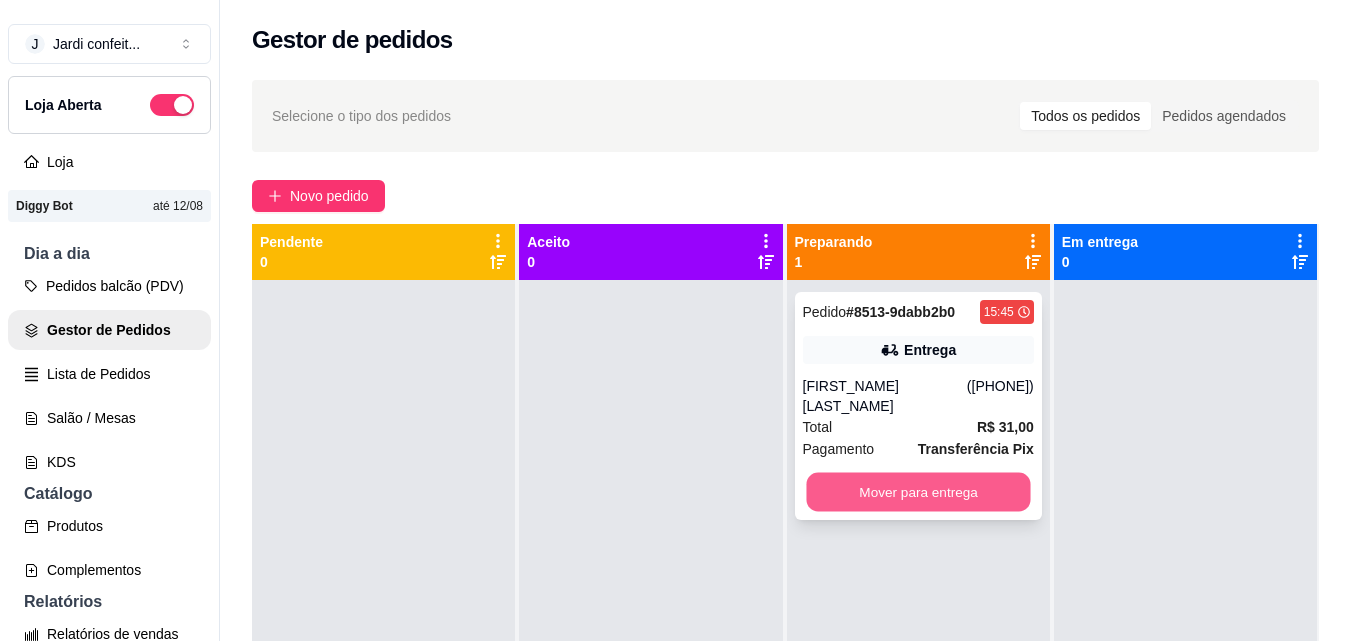 click on "Mover para entrega" at bounding box center [918, 492] 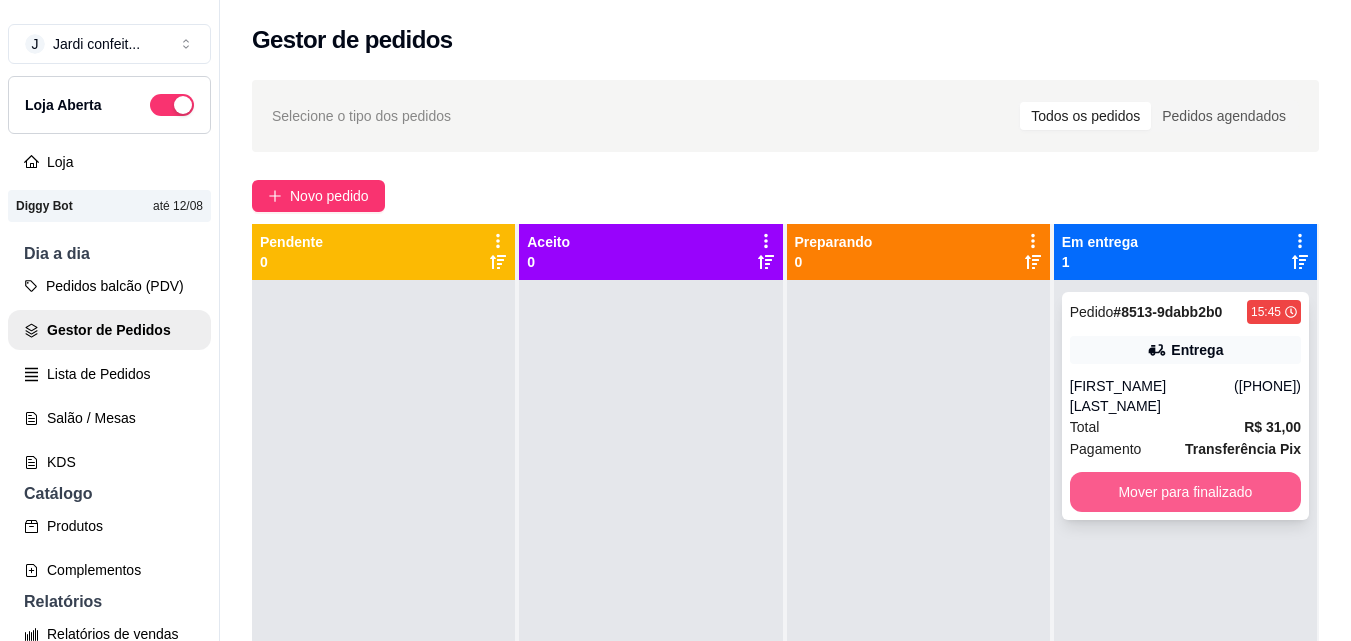 click on "Mover para finalizado" at bounding box center [1185, 492] 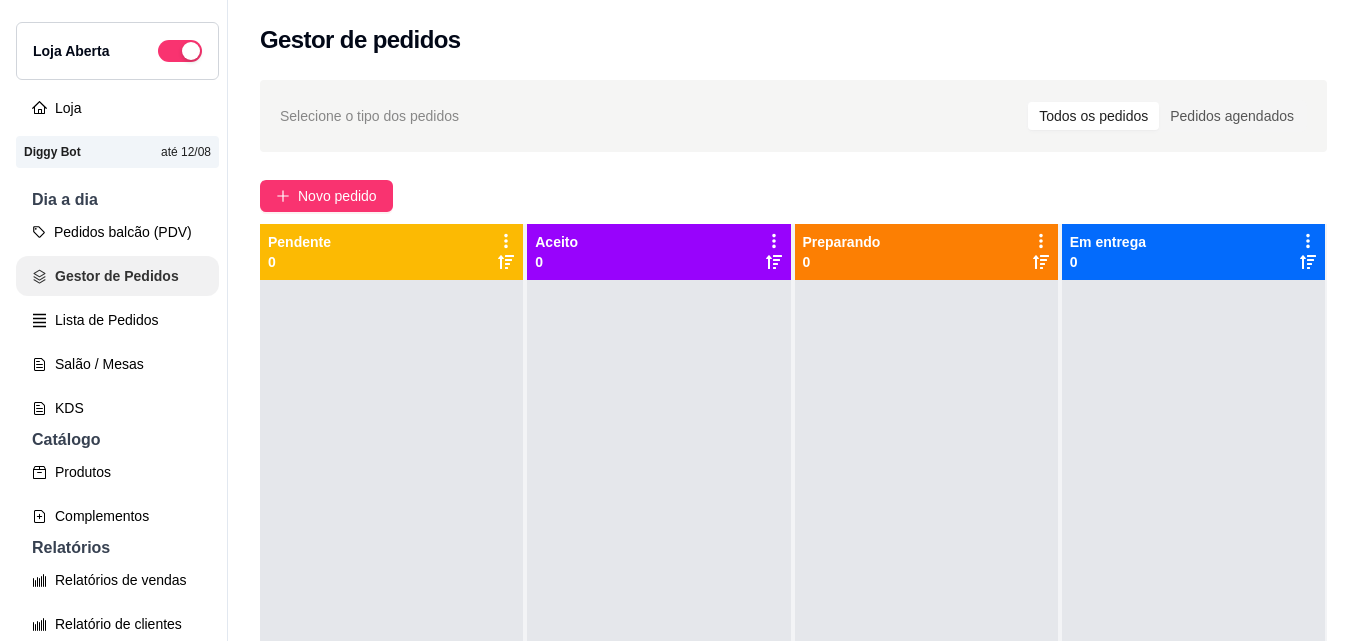 scroll, scrollTop: 100, scrollLeft: 0, axis: vertical 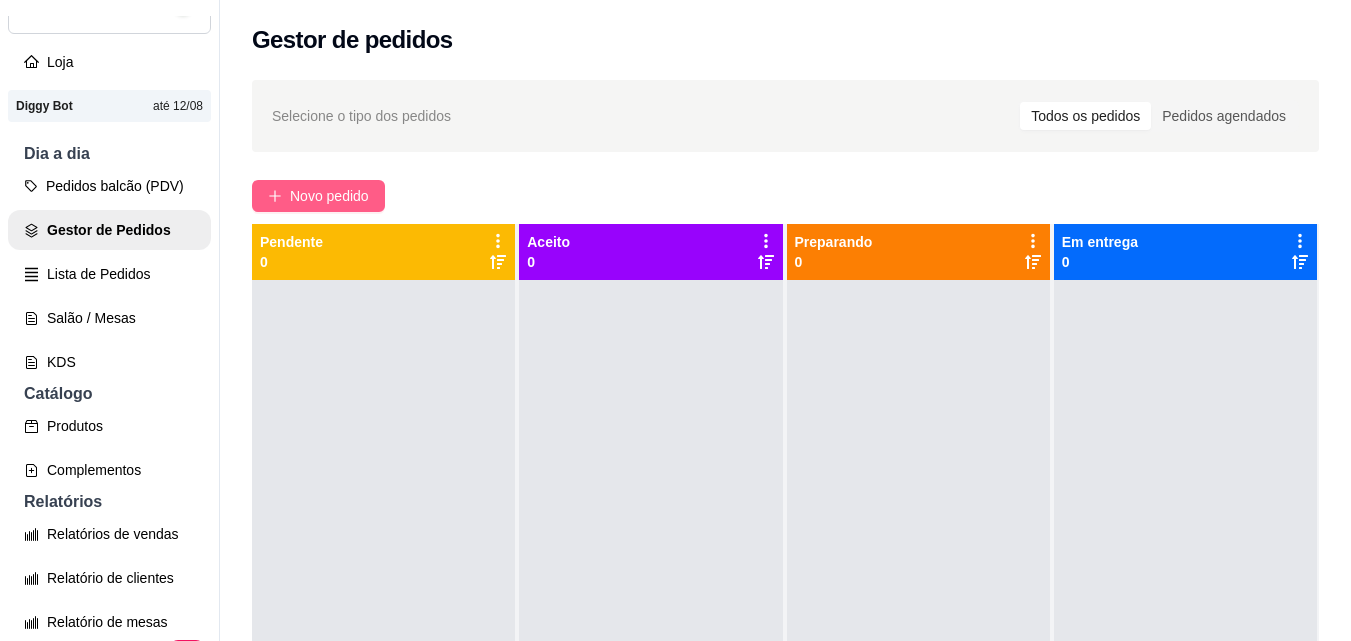 click on "Novo pedido" at bounding box center (329, 196) 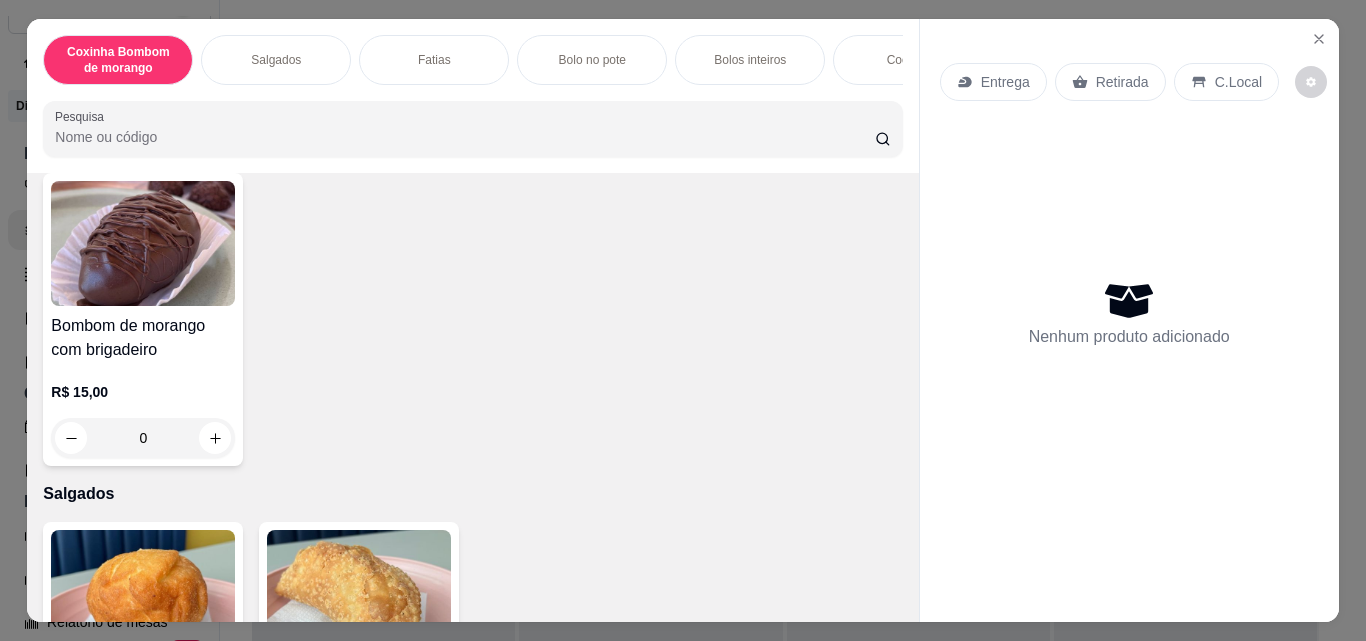 scroll, scrollTop: 300, scrollLeft: 0, axis: vertical 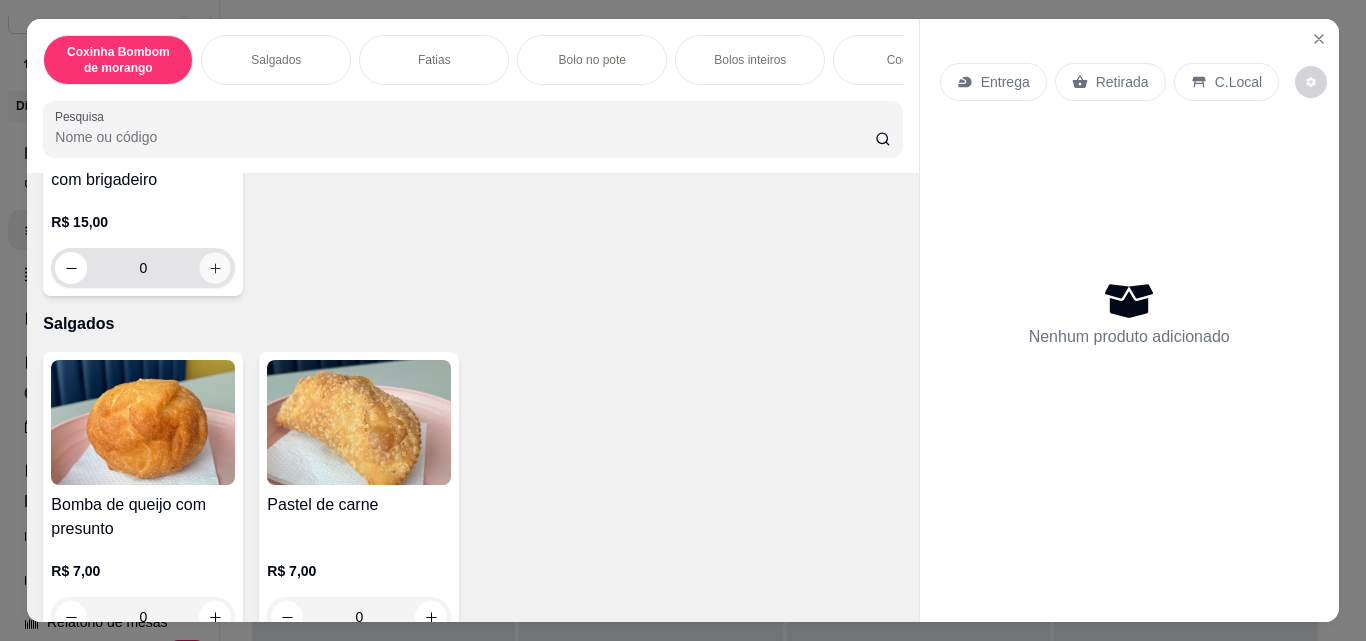 click at bounding box center (215, 268) 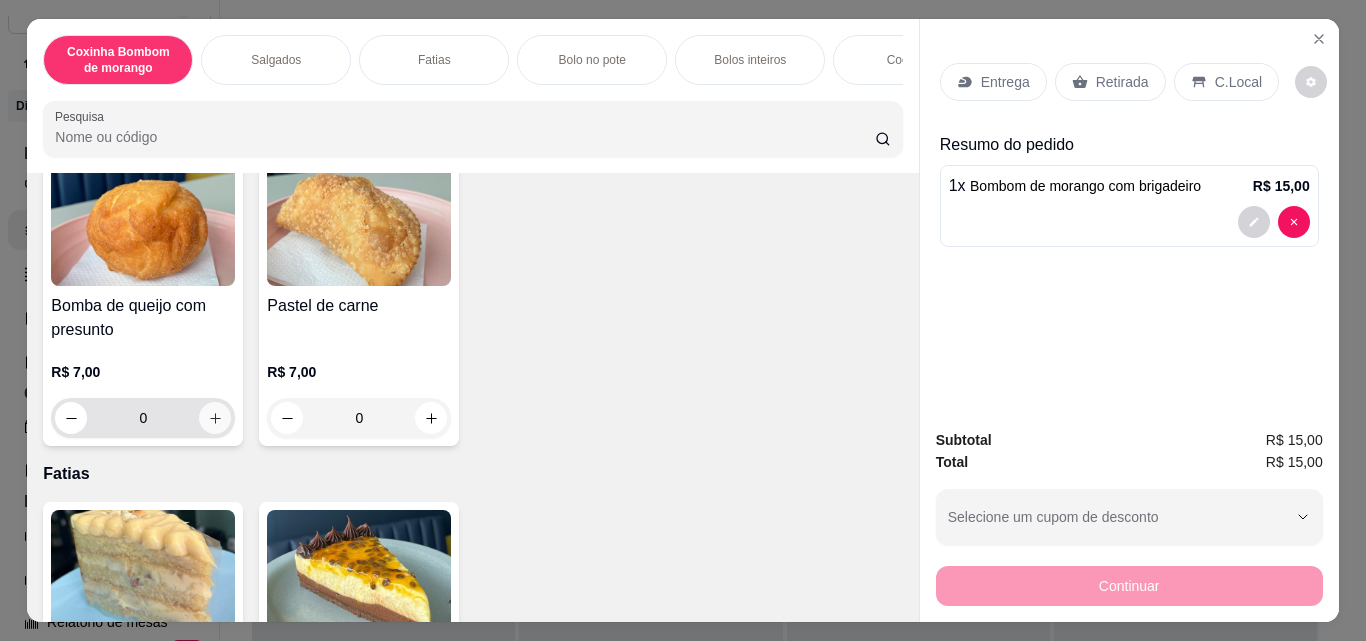 click 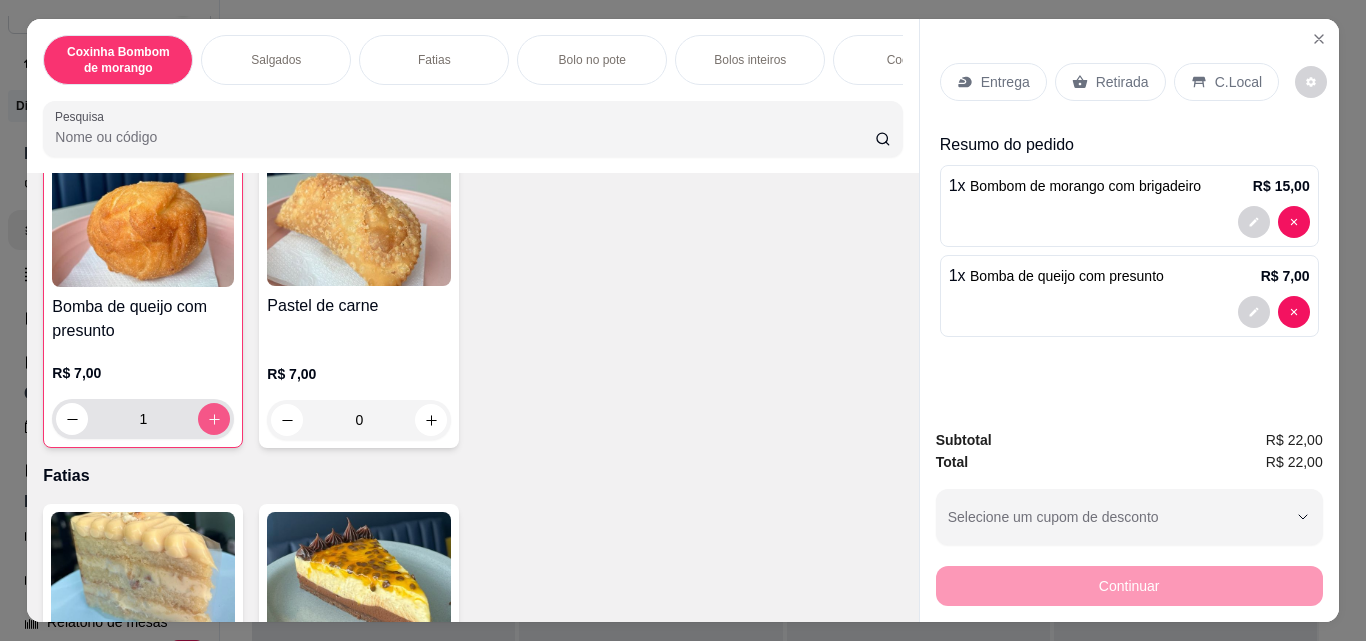 scroll, scrollTop: 502, scrollLeft: 0, axis: vertical 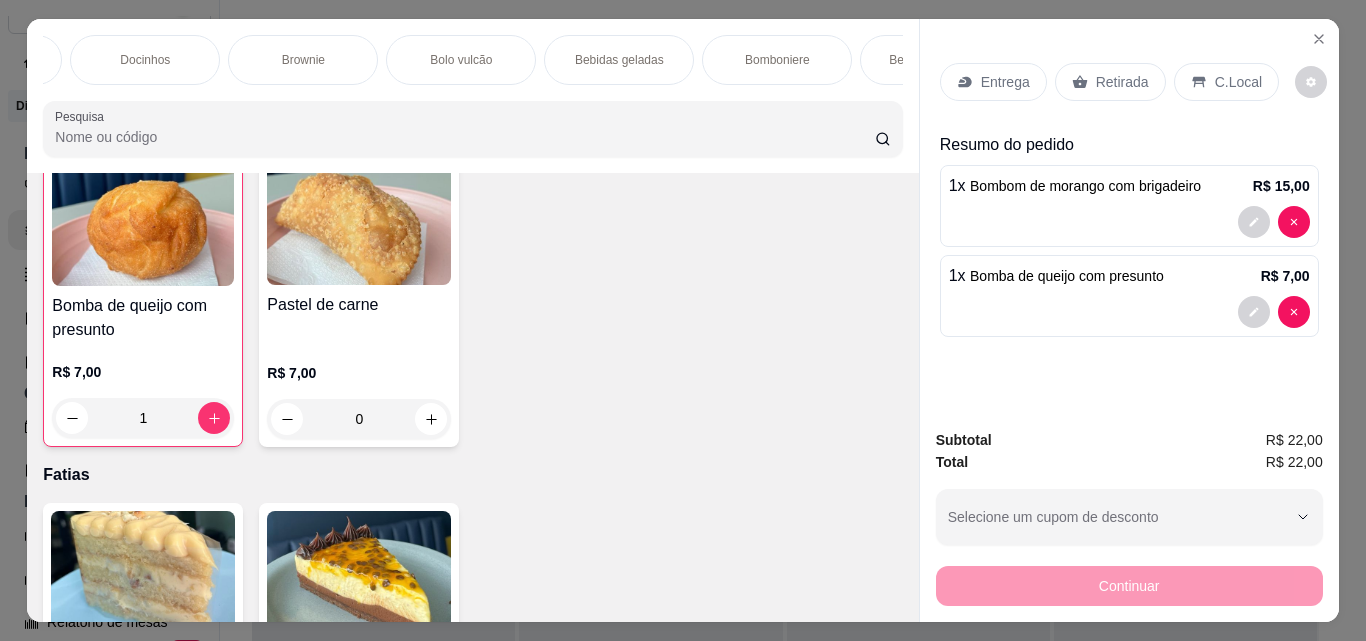 click on "Retirada" at bounding box center (1122, 82) 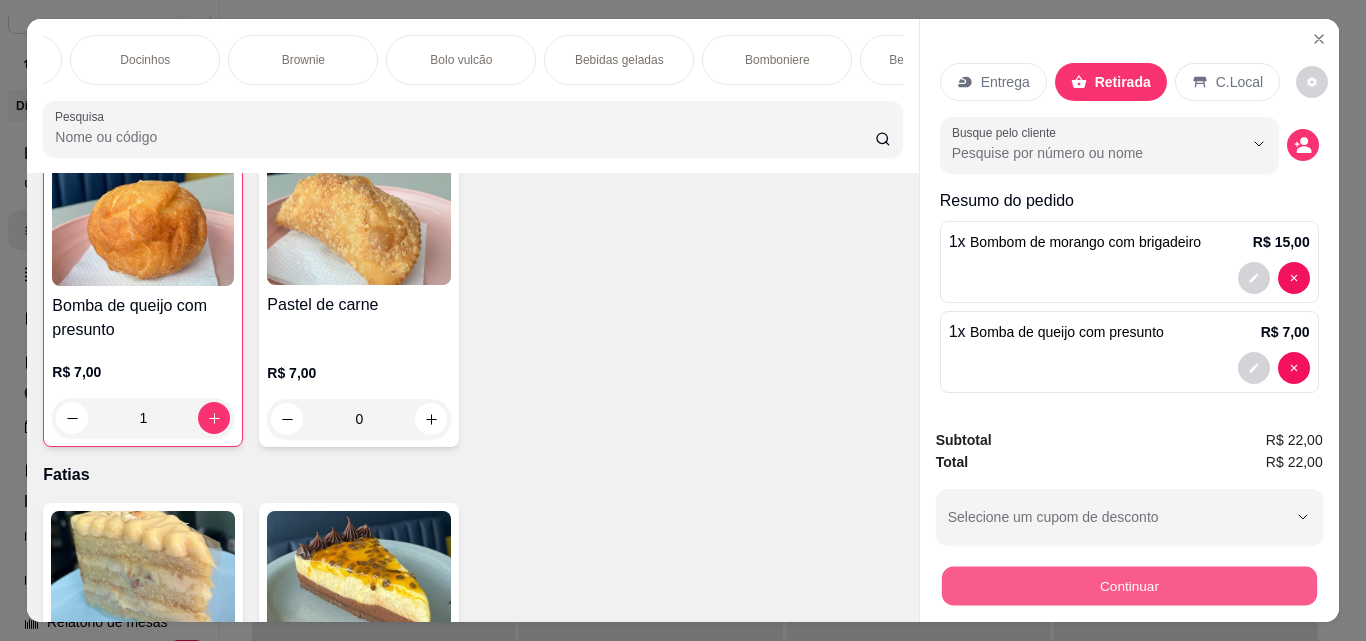 click on "Continuar" at bounding box center (1128, 585) 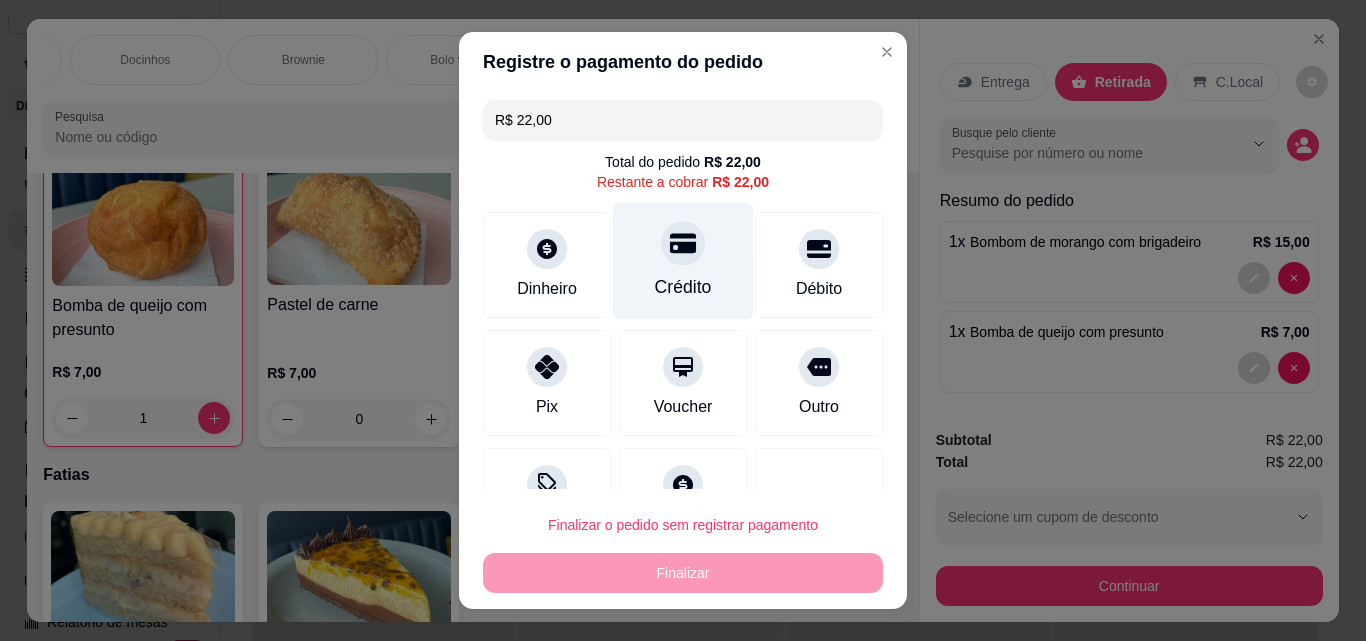 click at bounding box center (683, 243) 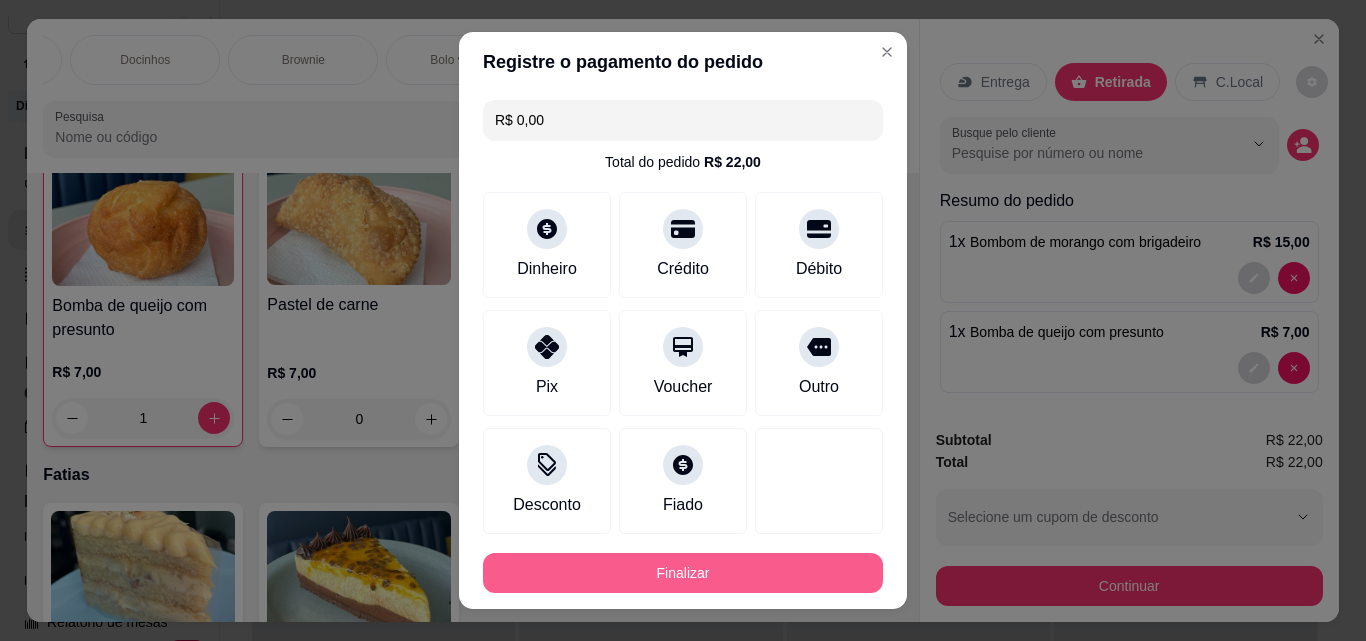 click on "Finalizar" at bounding box center [683, 573] 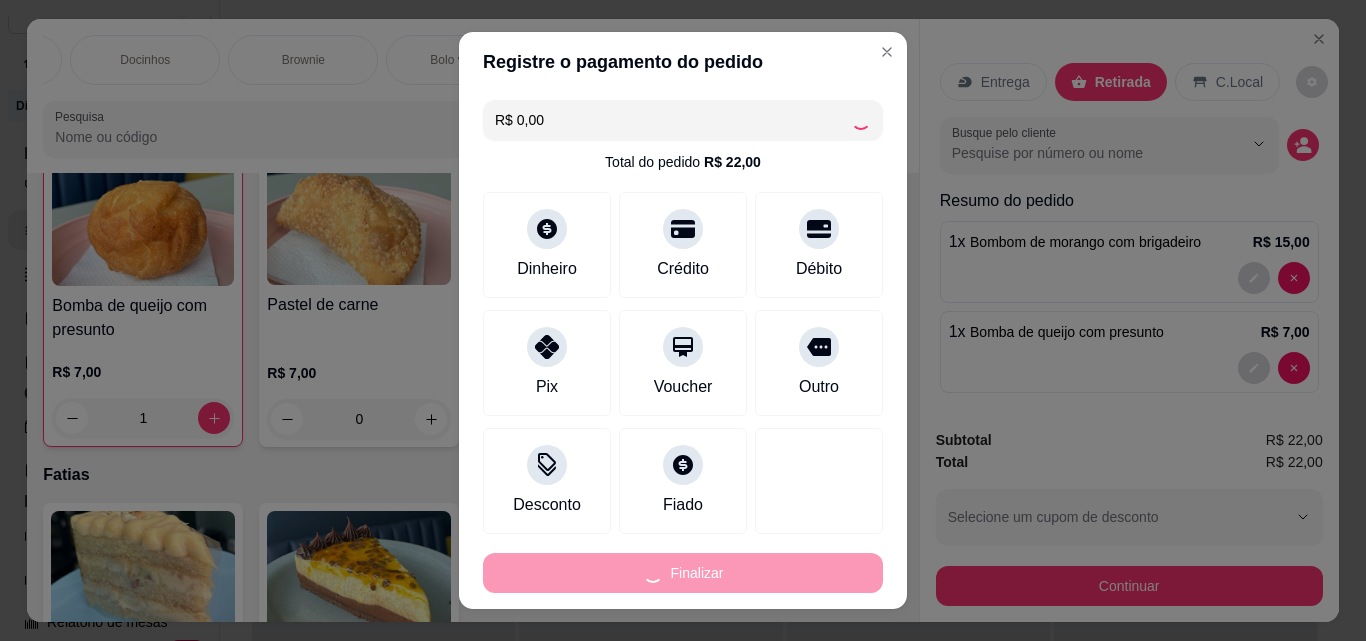 type on "0" 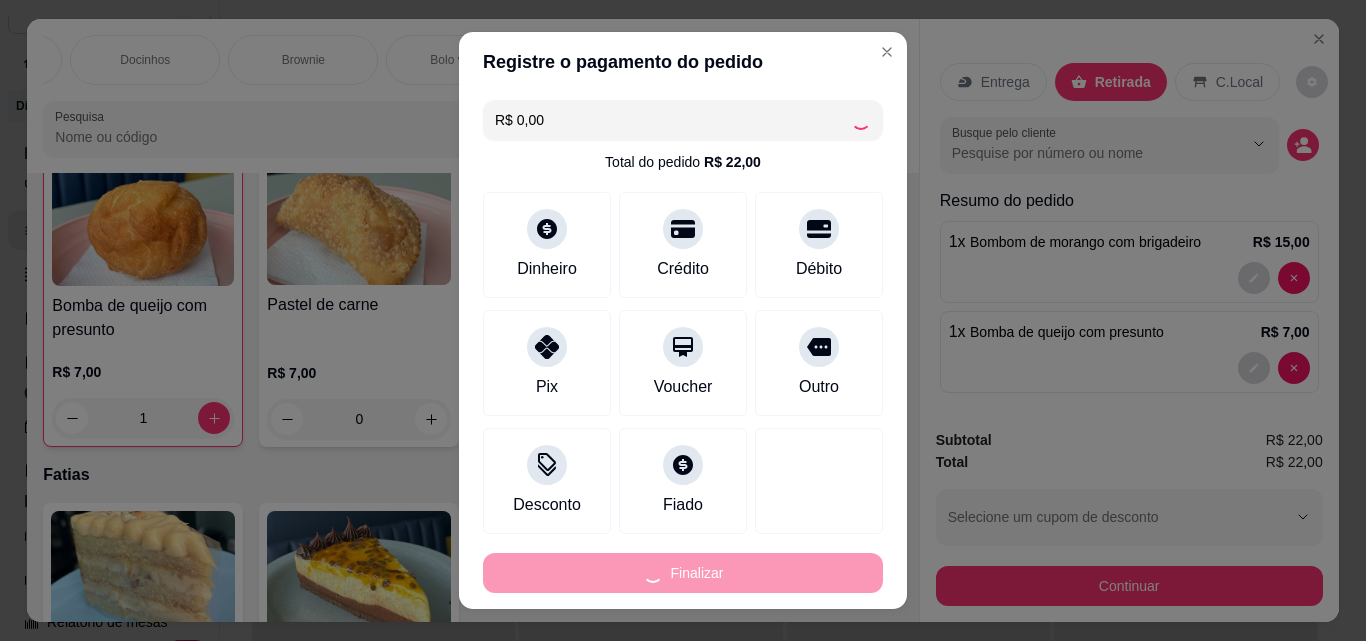 type on "0" 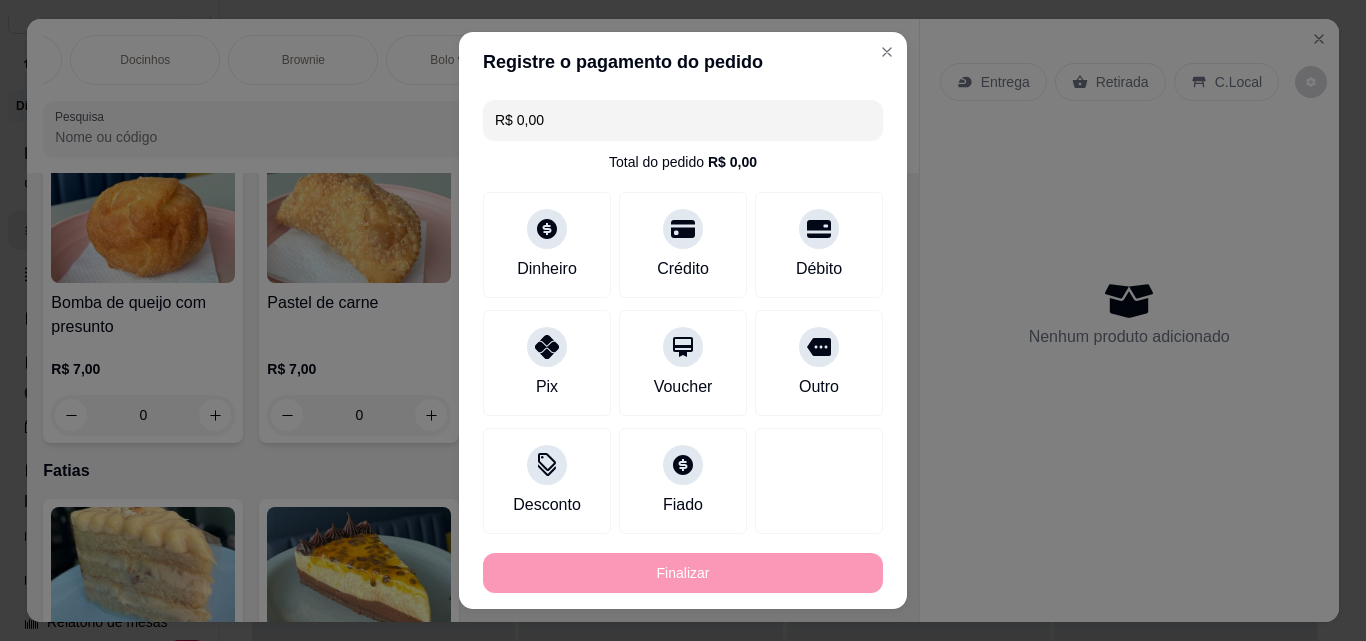 type on "-R$ 22,00" 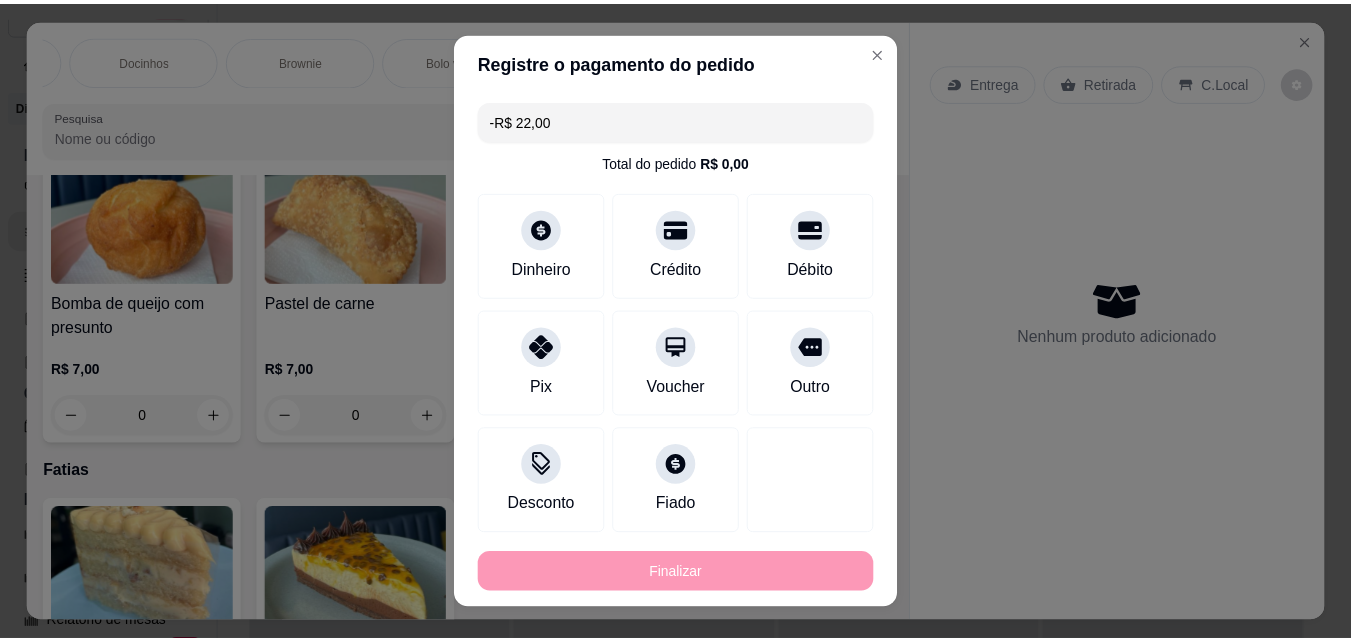 scroll, scrollTop: 499, scrollLeft: 0, axis: vertical 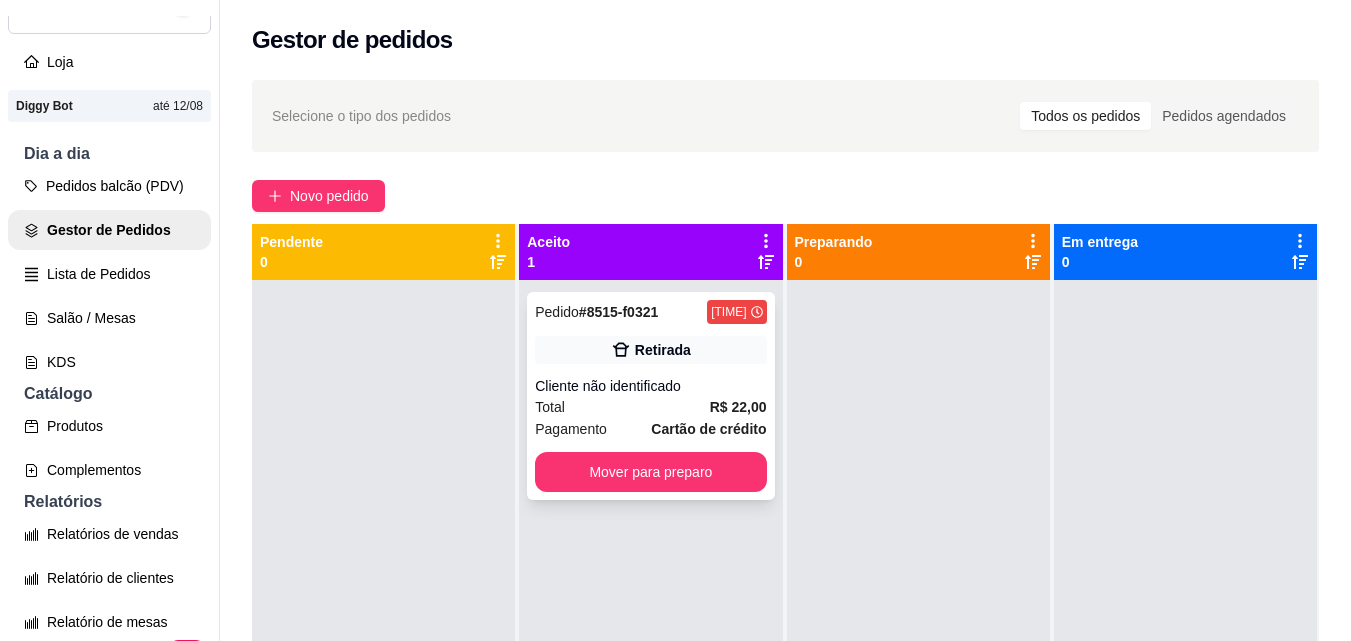 click on "Pedido # [ORDER_ID] [TIME] Retirada Cliente não identificado Total R$ [PRICE] Pagamento Cartão de crédito Mover para preparo" at bounding box center (650, 396) 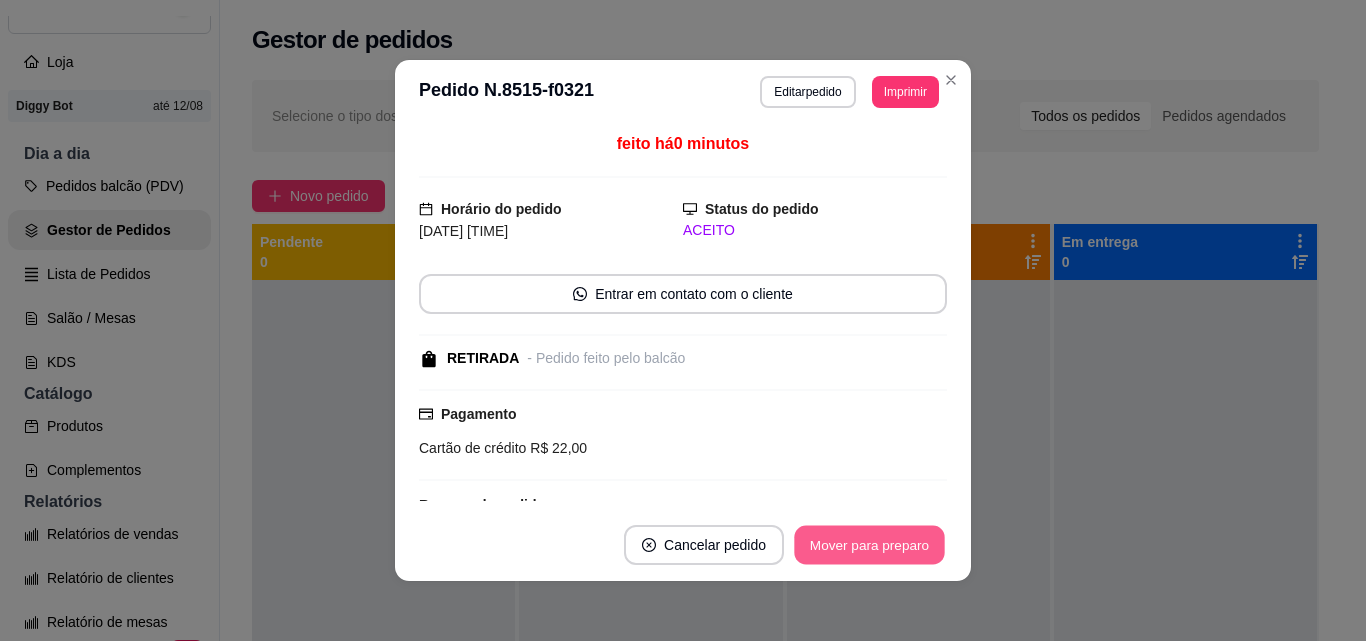 click on "Mover para preparo" at bounding box center (869, 545) 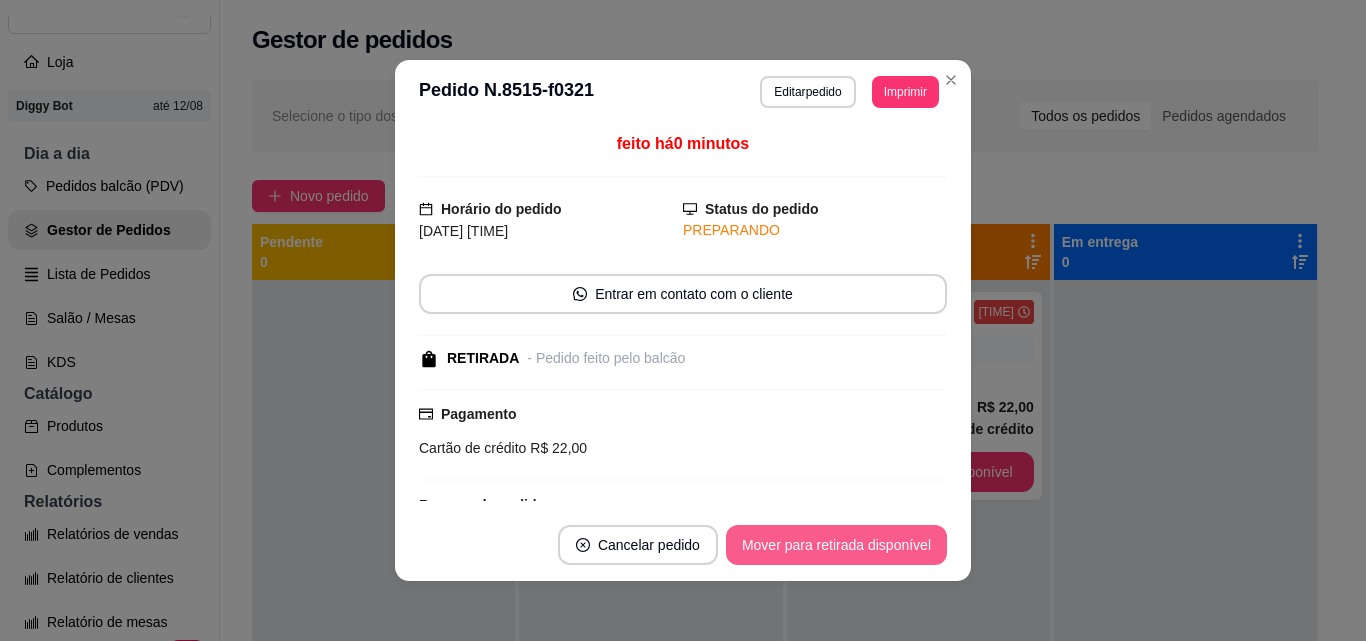 click on "Mover para retirada disponível" at bounding box center (836, 545) 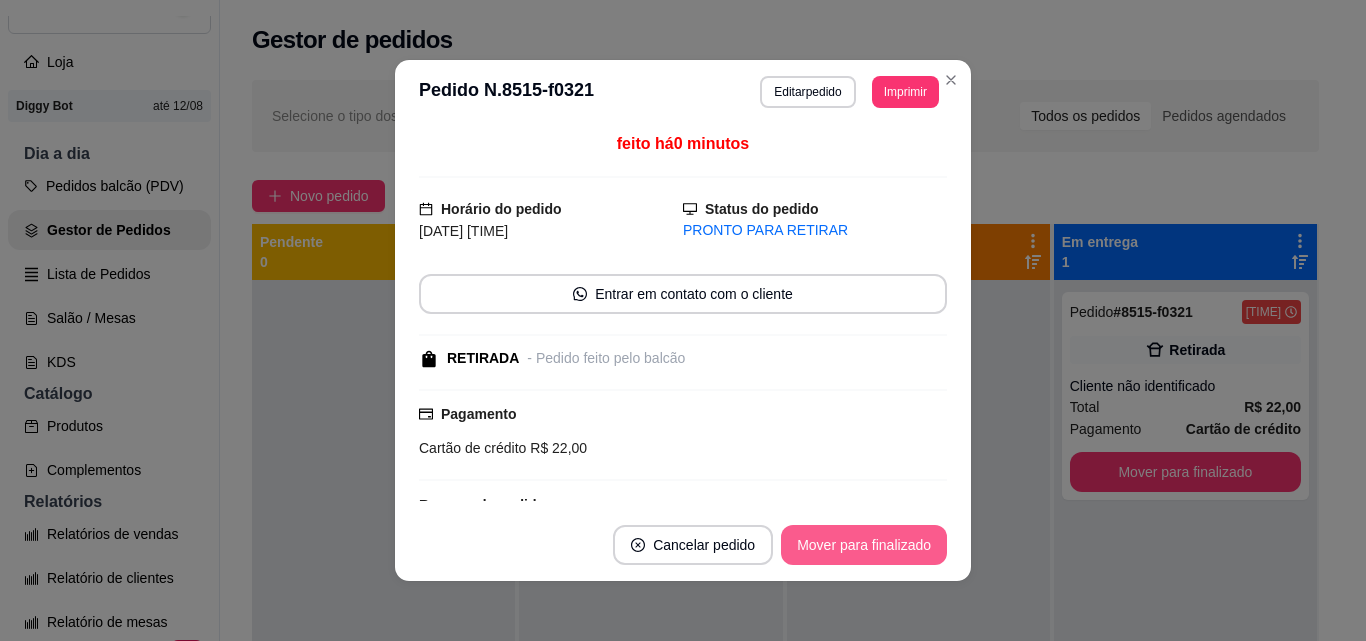 click on "Mover para finalizado" at bounding box center [864, 545] 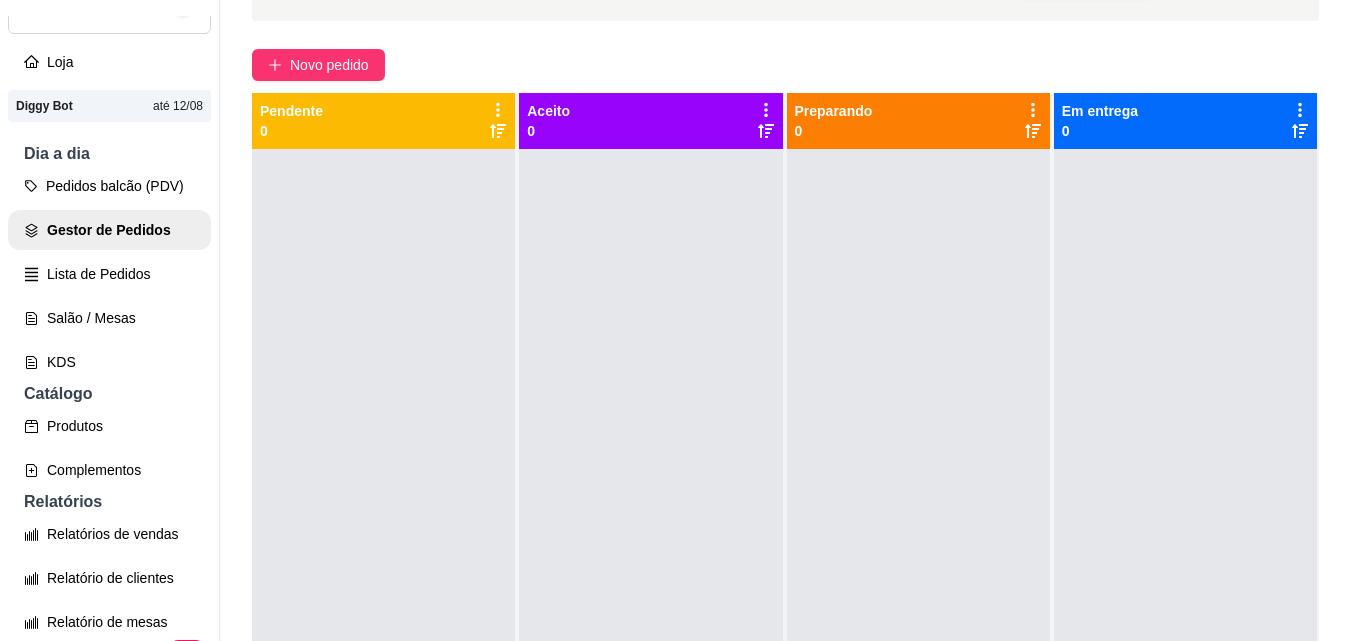scroll, scrollTop: 0, scrollLeft: 0, axis: both 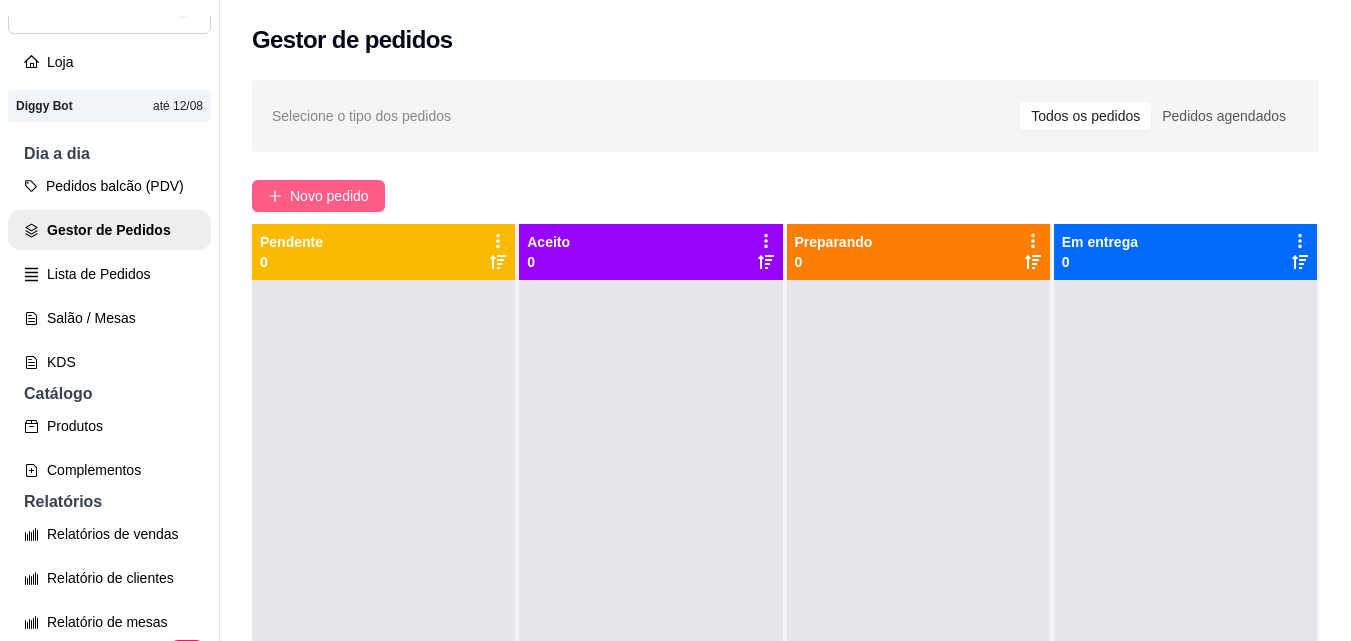 click on "Novo pedido" at bounding box center (329, 196) 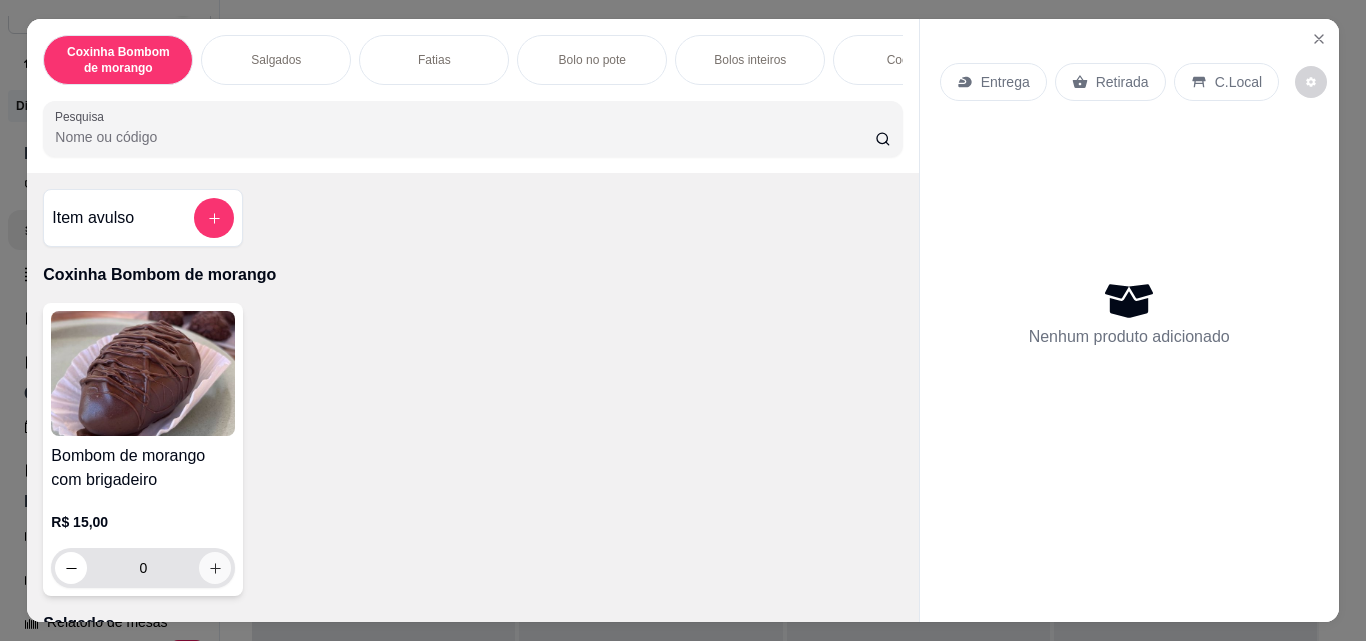 click 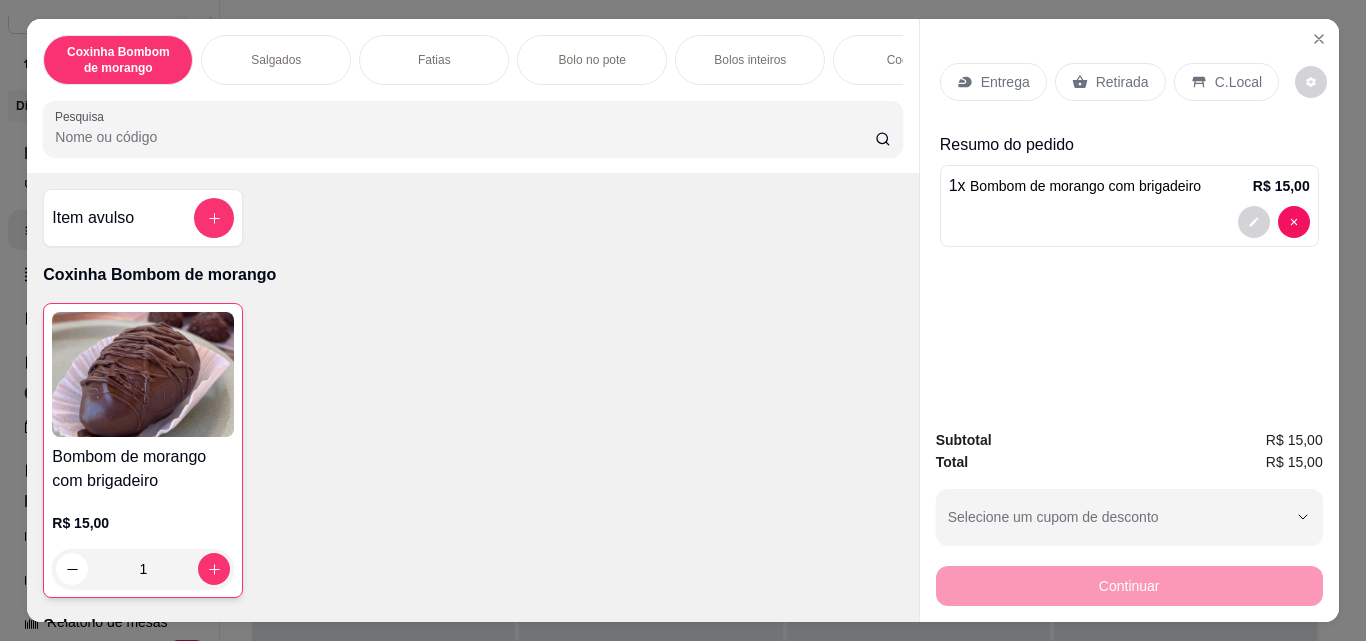 click on "Retirada" at bounding box center (1122, 82) 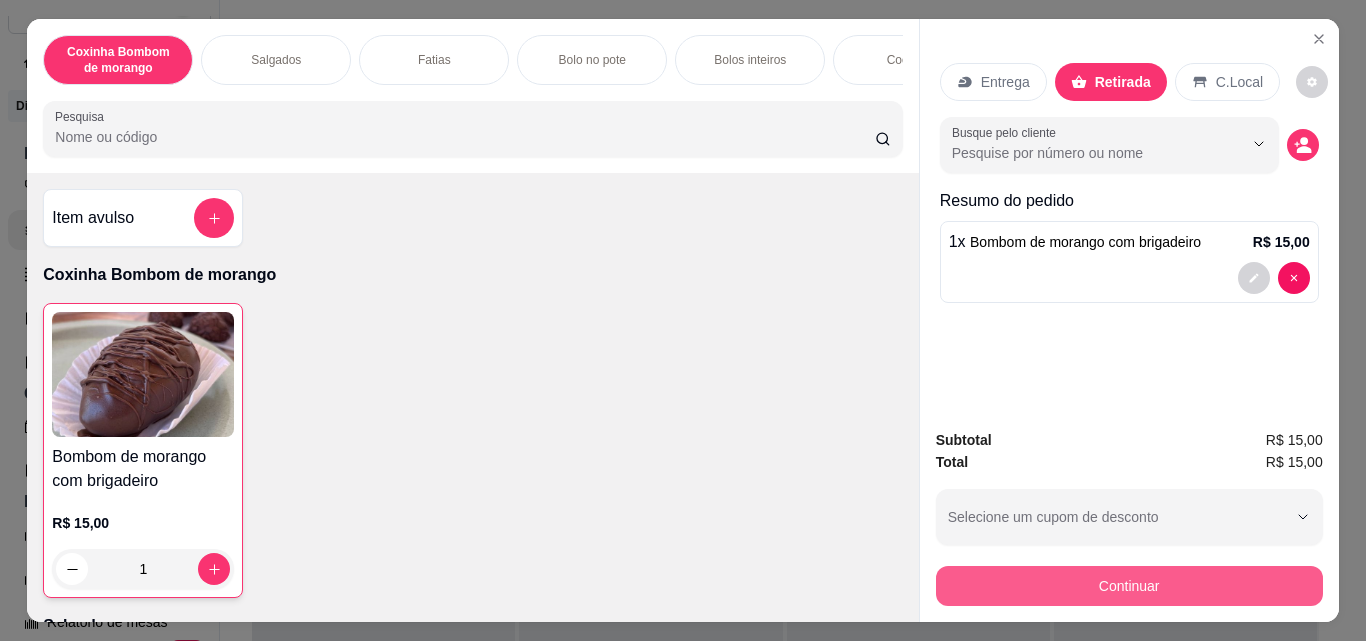 click on "Continuar" at bounding box center [1129, 586] 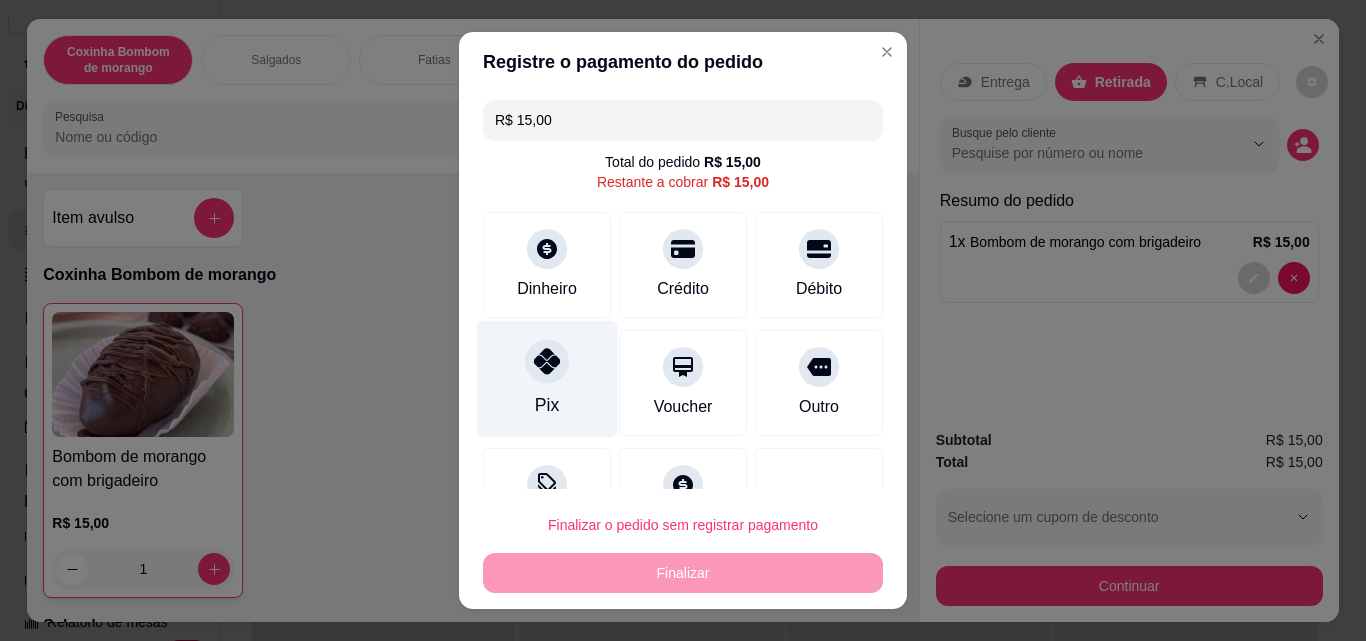 drag, startPoint x: 566, startPoint y: 412, endPoint x: 562, endPoint y: 402, distance: 10.770329 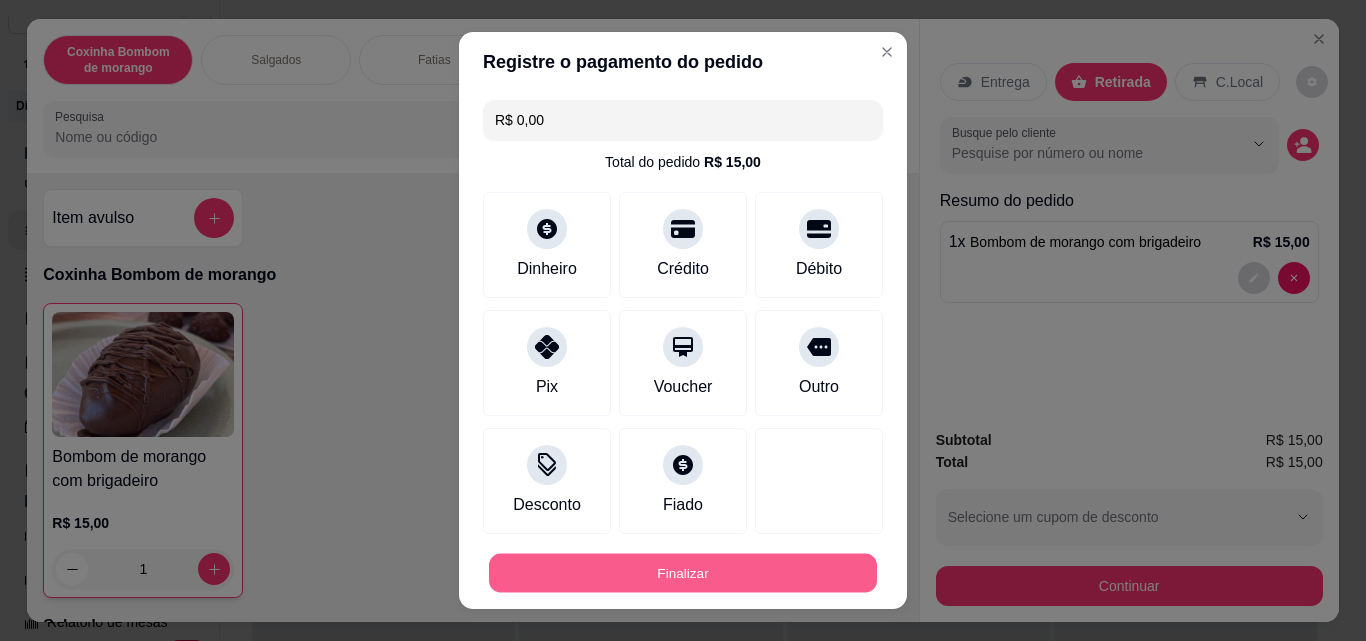 click on "Finalizar" at bounding box center (683, 573) 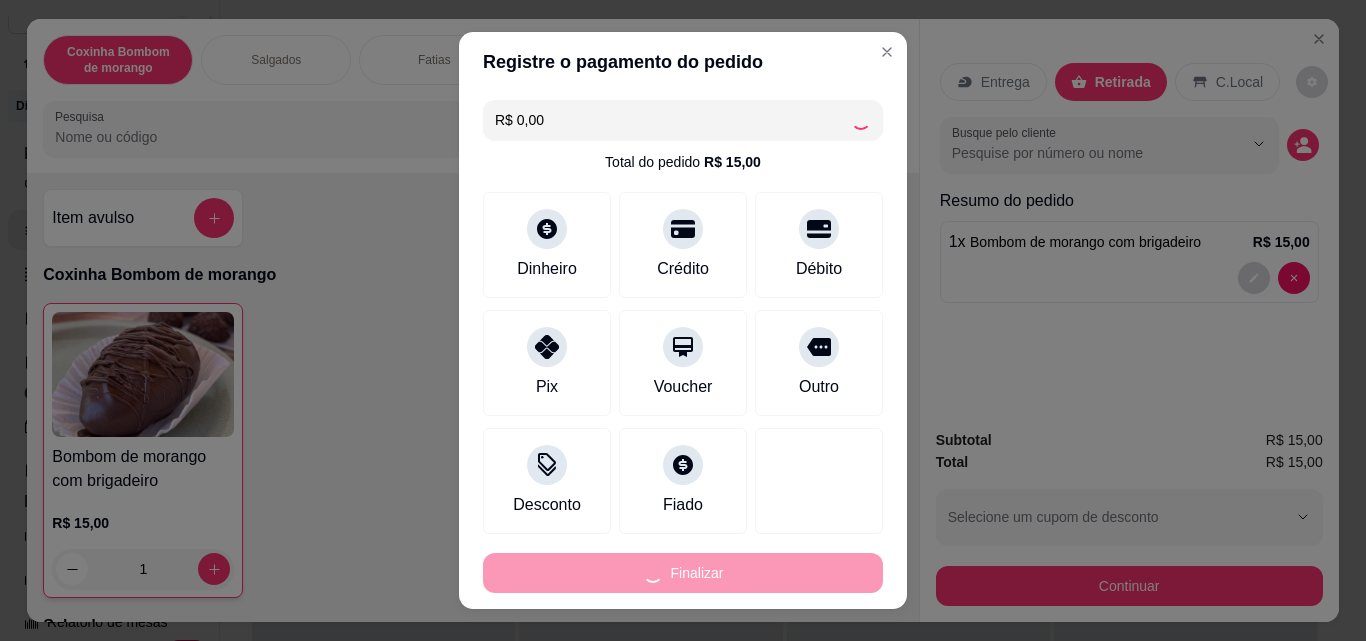 type on "0" 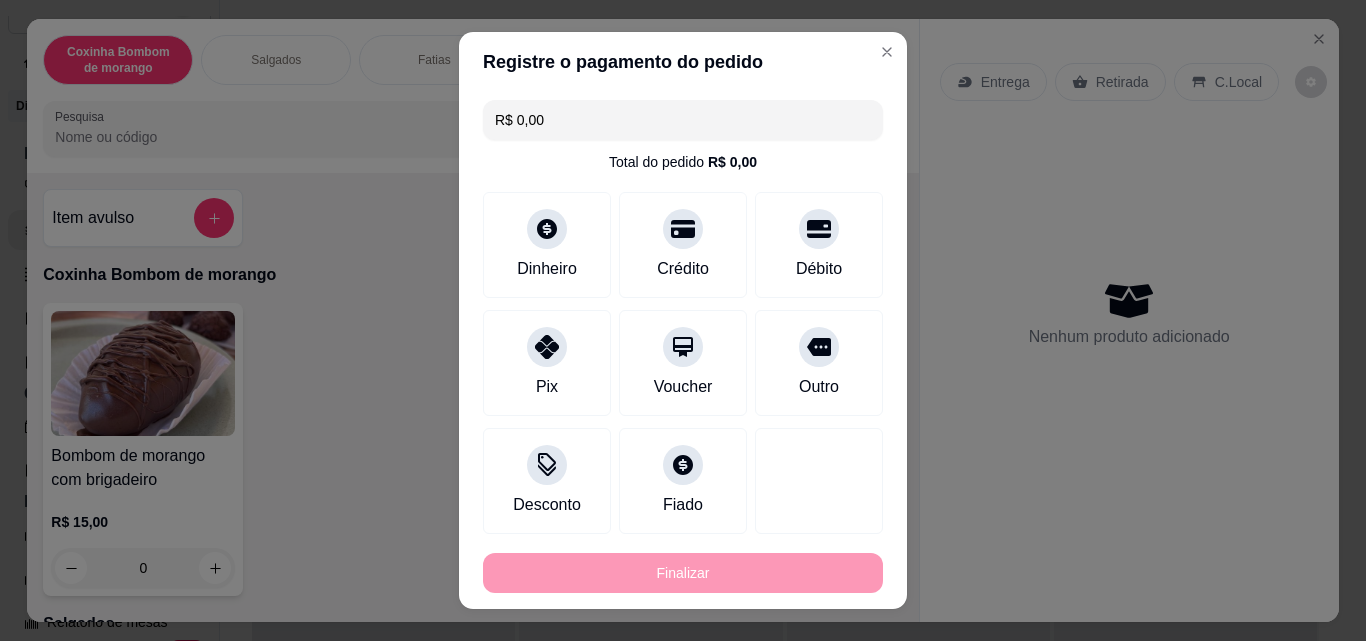 type on "-R$ 15,00" 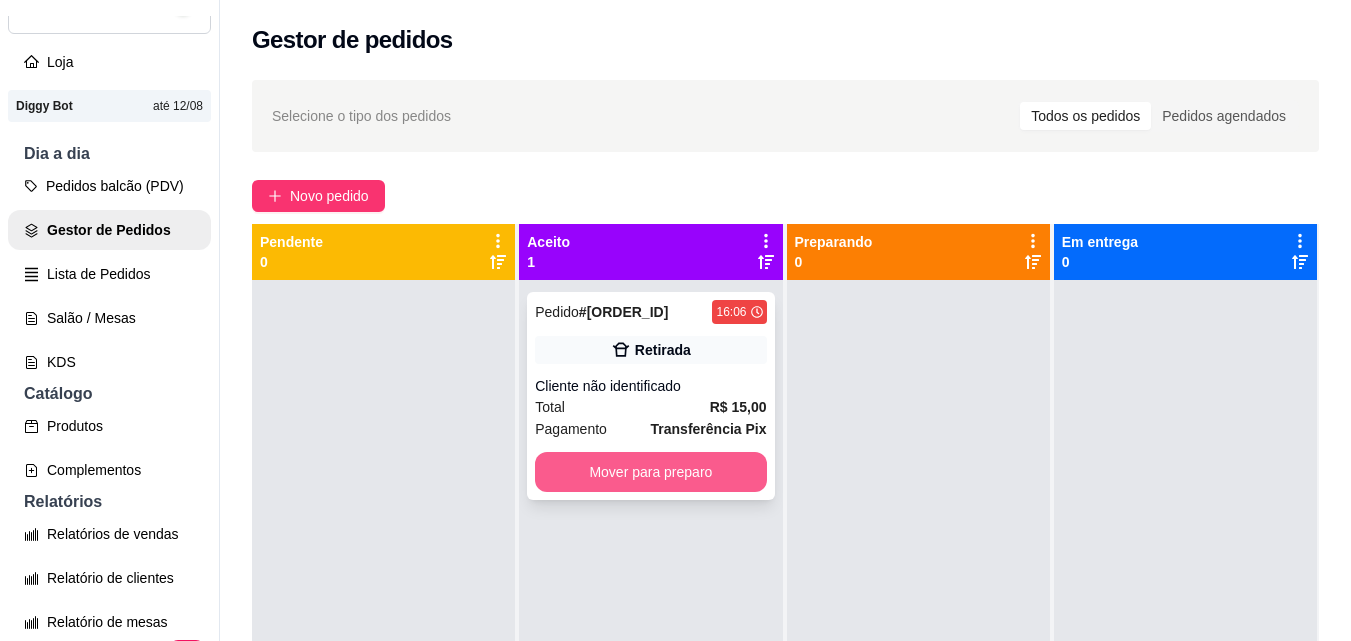 click on "Mover para preparo" at bounding box center [650, 472] 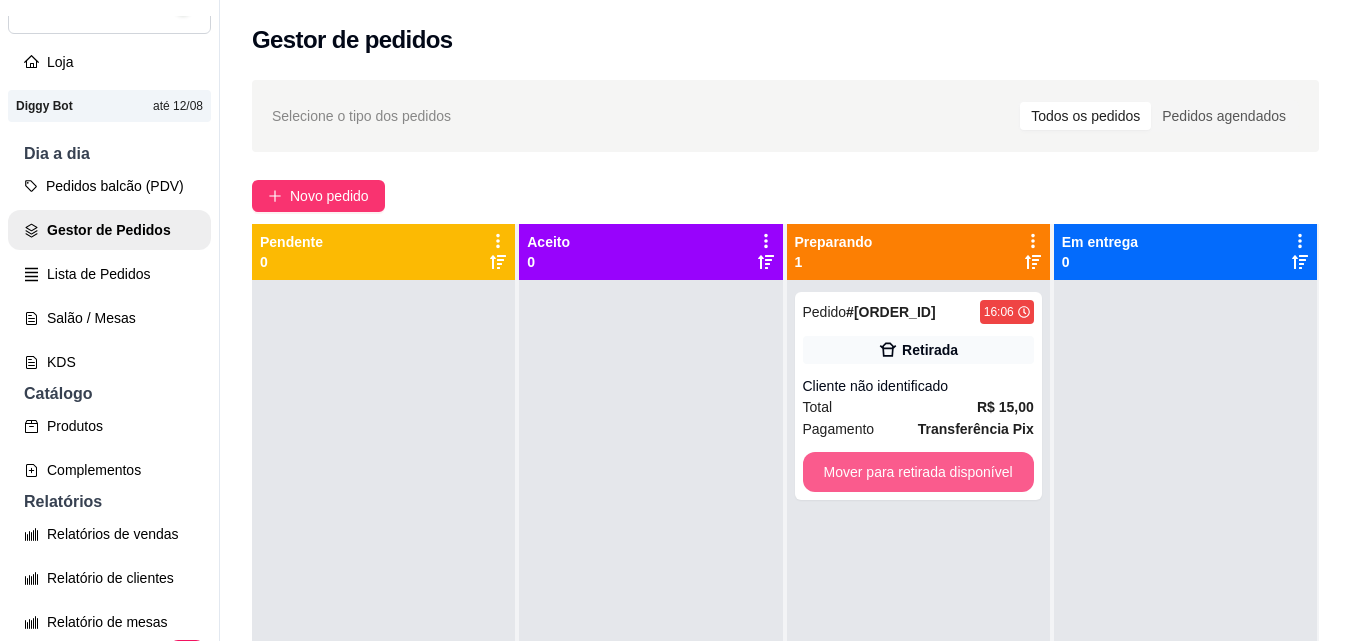 click on "Mover para retirada disponível" at bounding box center [918, 472] 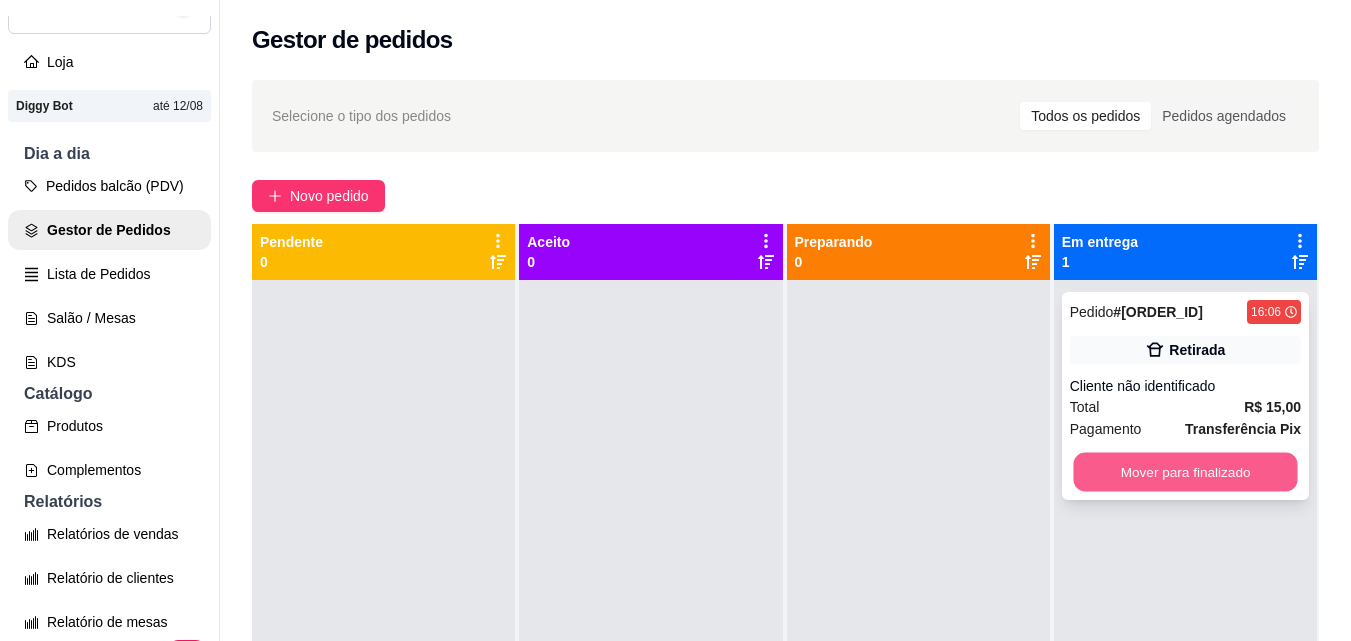 click on "Mover para finalizado" at bounding box center (1185, 472) 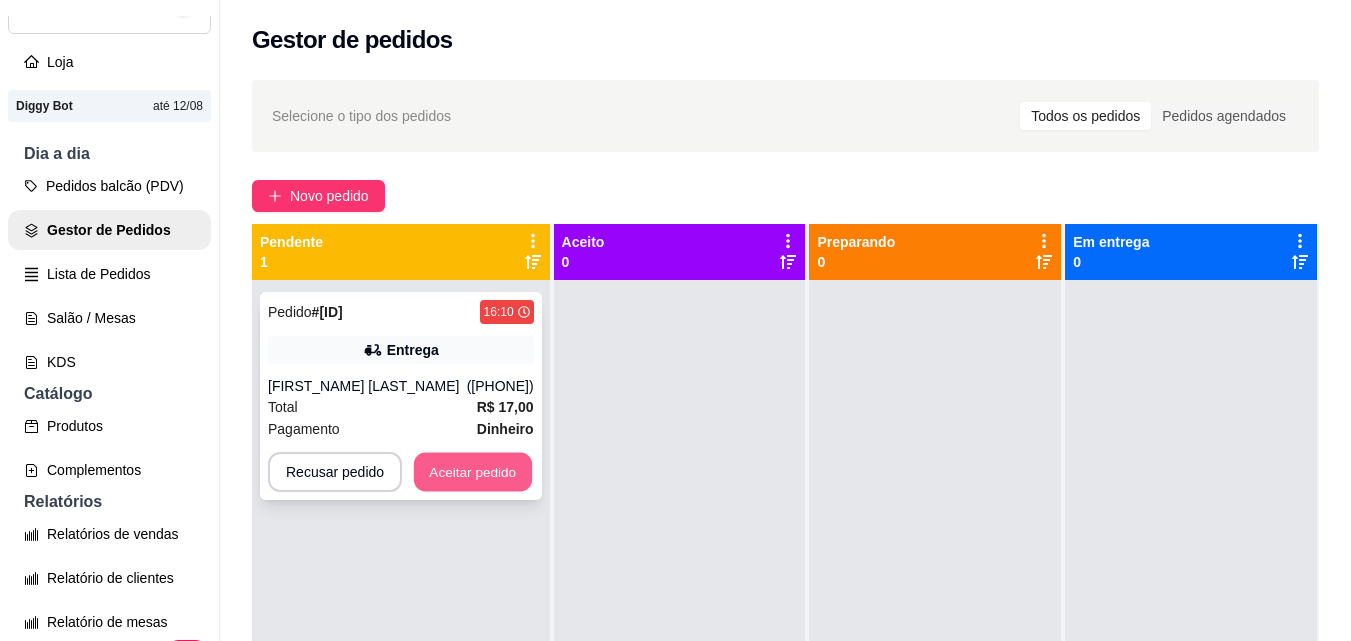 click on "Aceitar pedido" at bounding box center (473, 472) 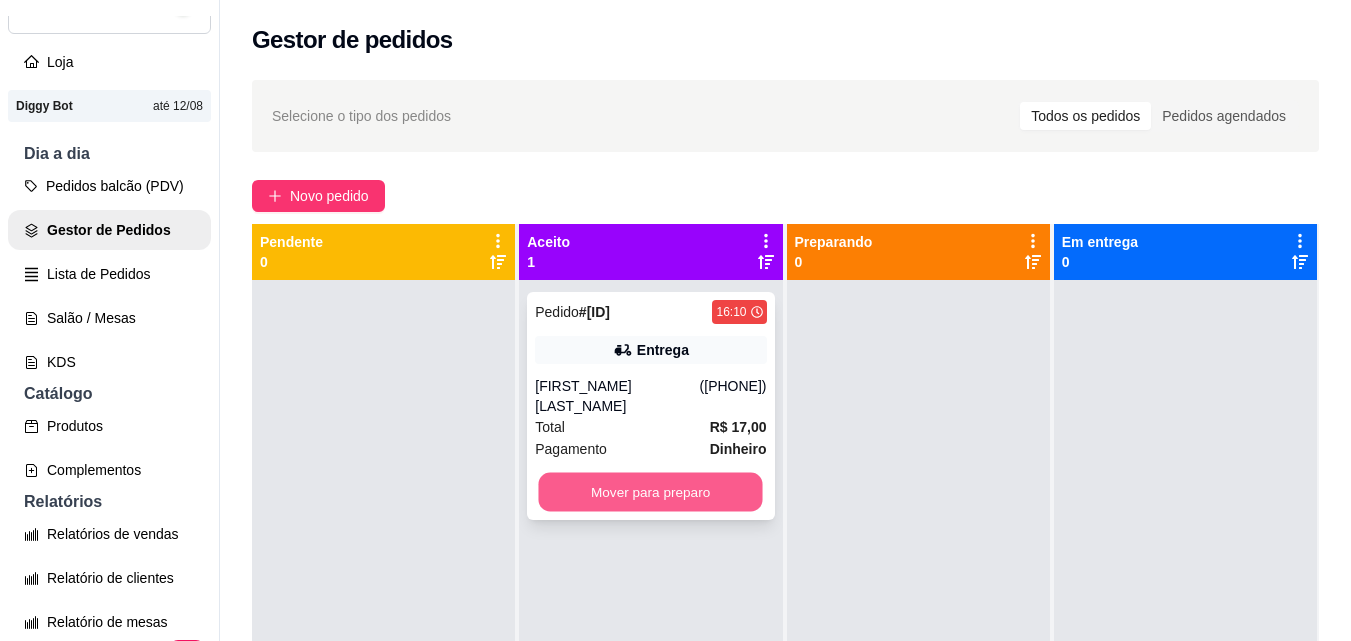 click on "Mover para preparo" at bounding box center [651, 492] 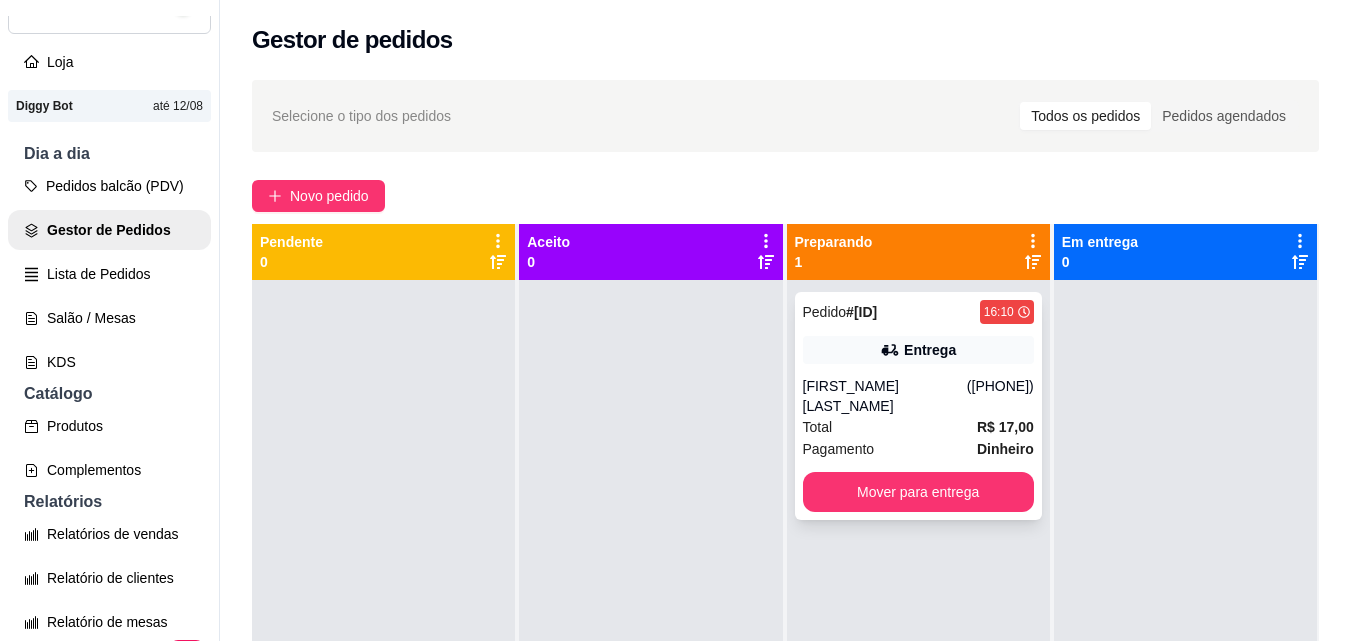 click on "Pedido  # [ORDER_ID] [TIME] Entrega [NAME]  ([PHONE]) Total R$ 17,00 Pagamento Dinheiro Mover para entrega" at bounding box center (918, 406) 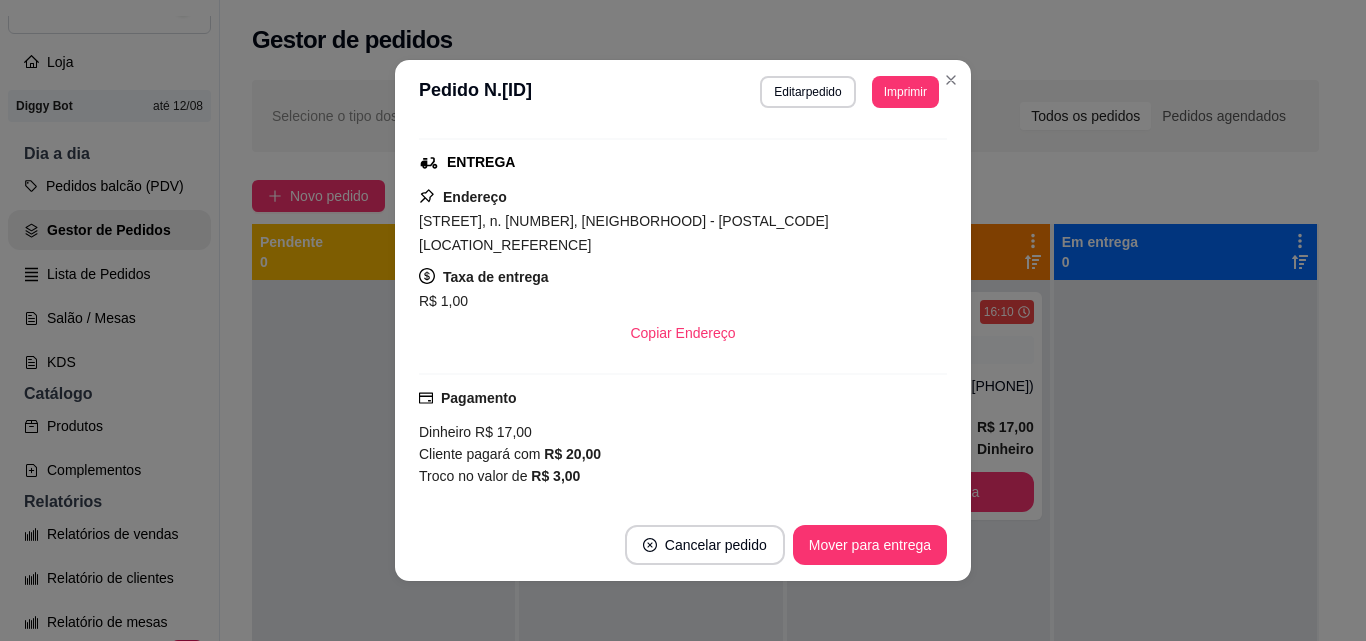 scroll, scrollTop: 452, scrollLeft: 0, axis: vertical 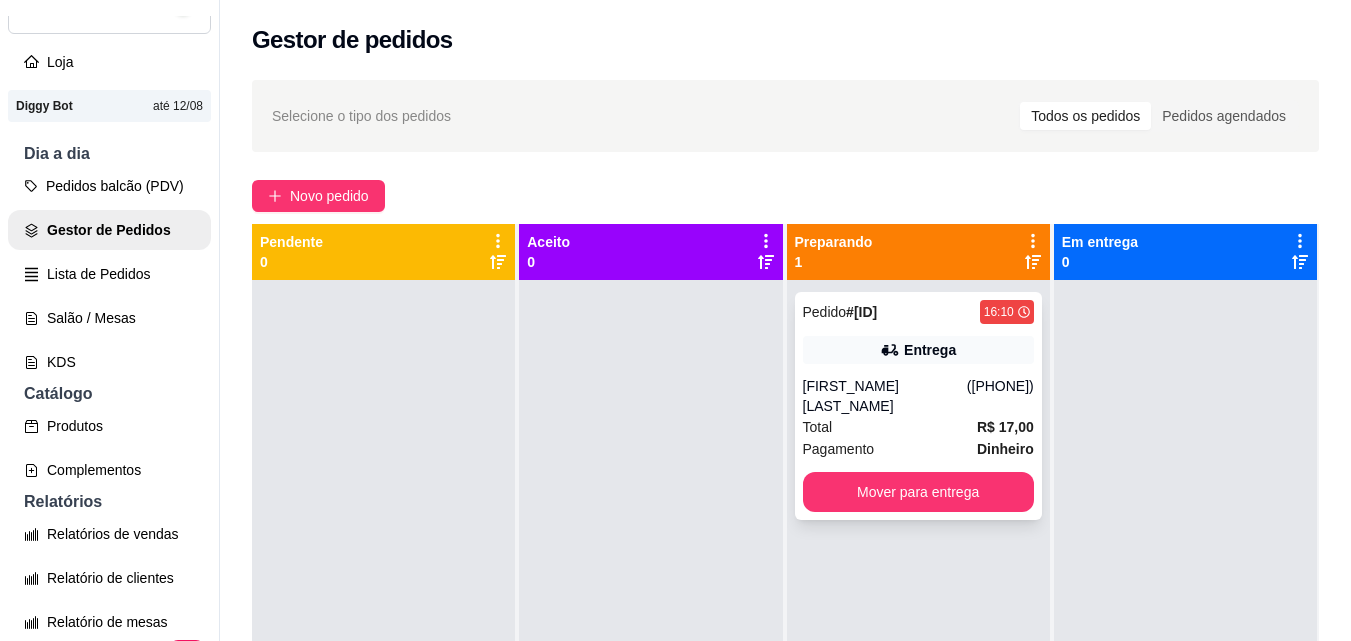 click on "Pedido  # [ORDER_ID] [TIME] Entrega [NAME]  ([PHONE]) Total R$ 17,00 Pagamento Dinheiro Mover para entrega" at bounding box center (918, 406) 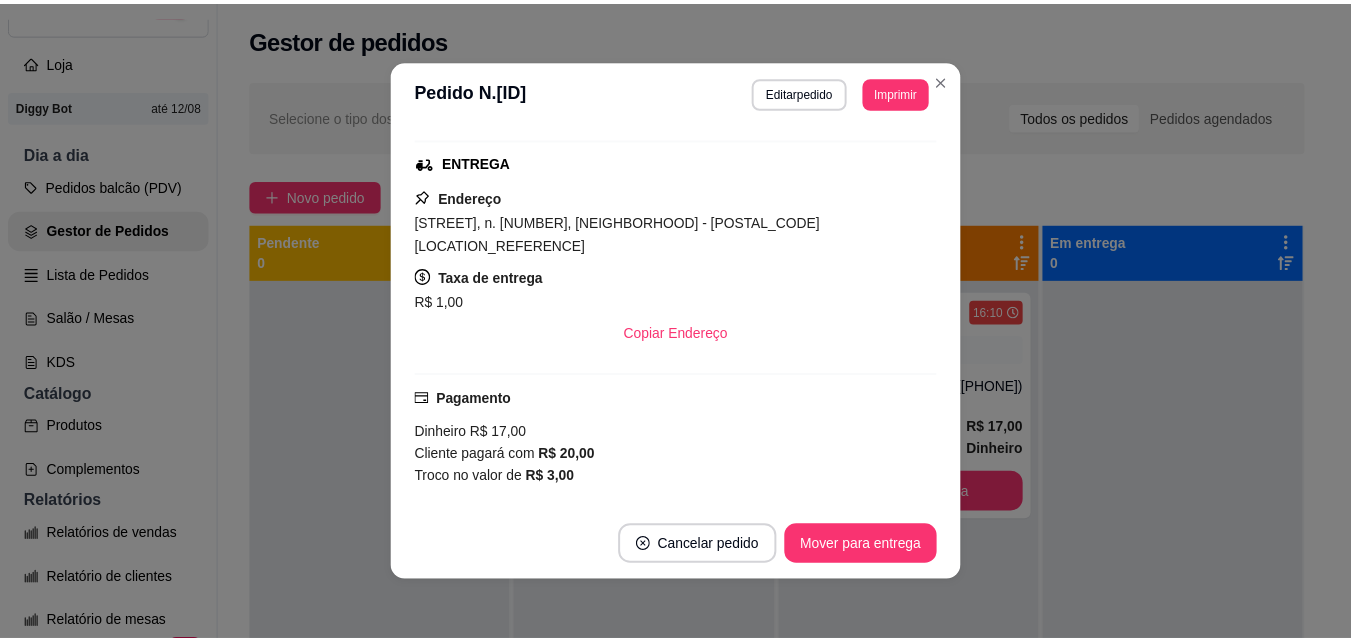scroll, scrollTop: 452, scrollLeft: 0, axis: vertical 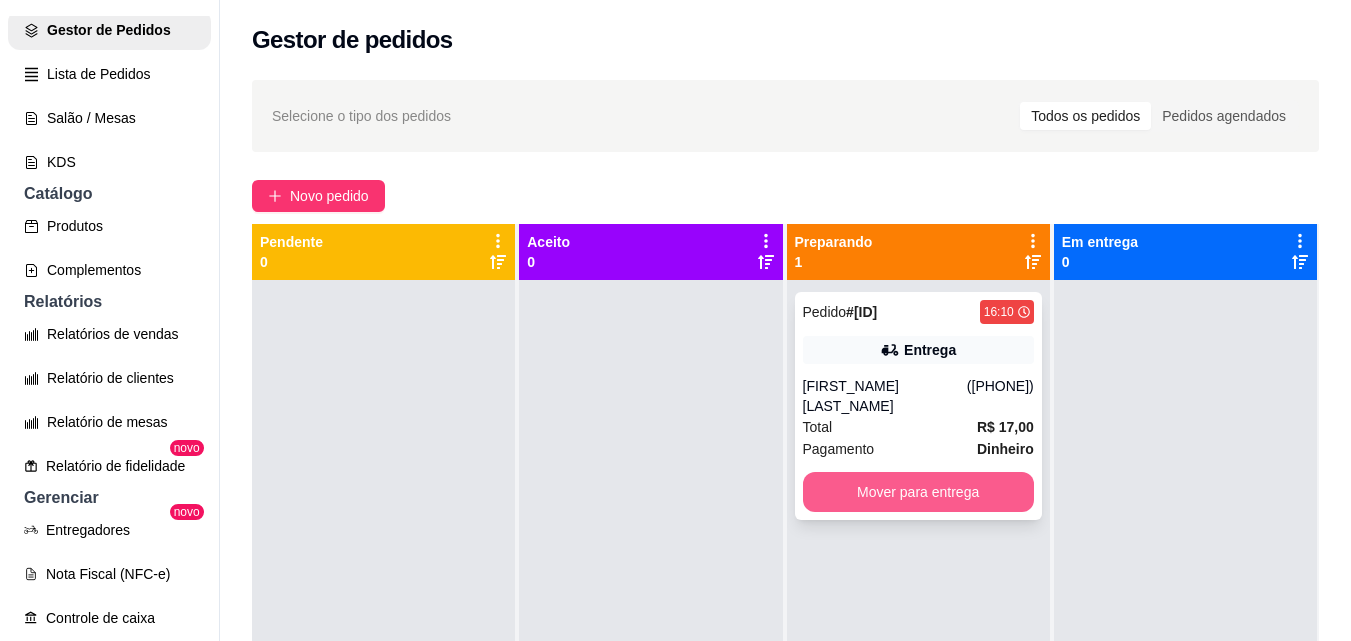 click on "Mover para entrega" at bounding box center [918, 492] 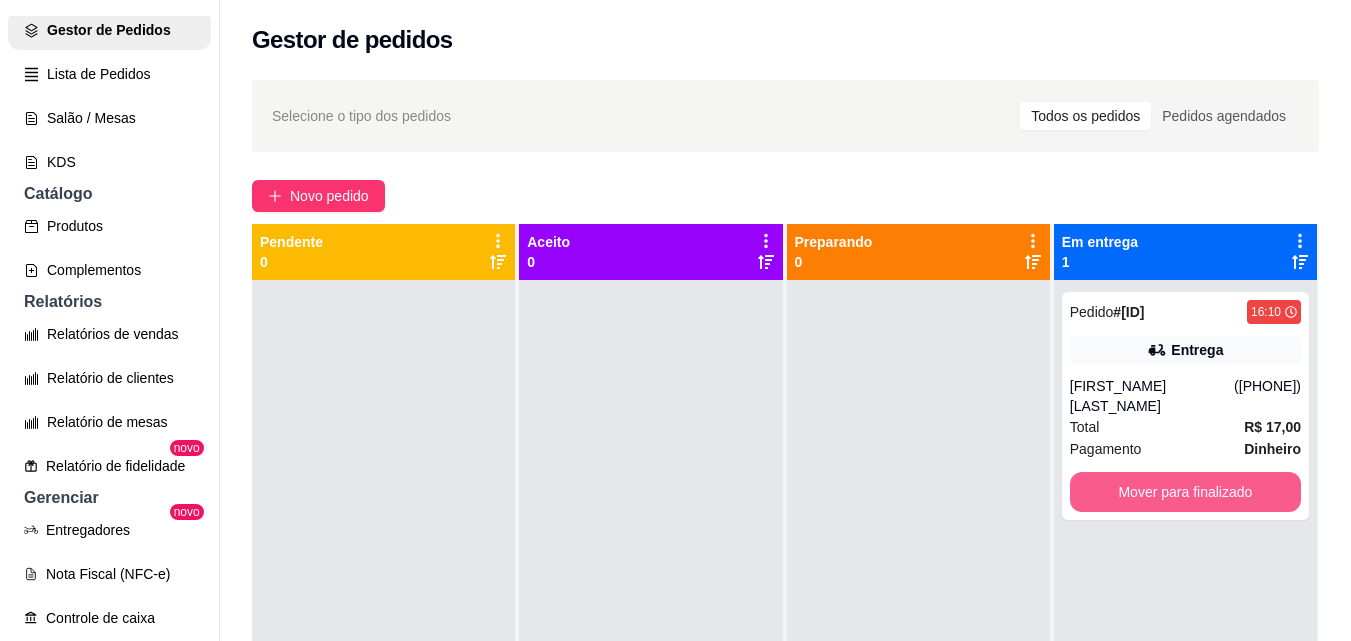 click on "Mover para finalizado" at bounding box center [1185, 492] 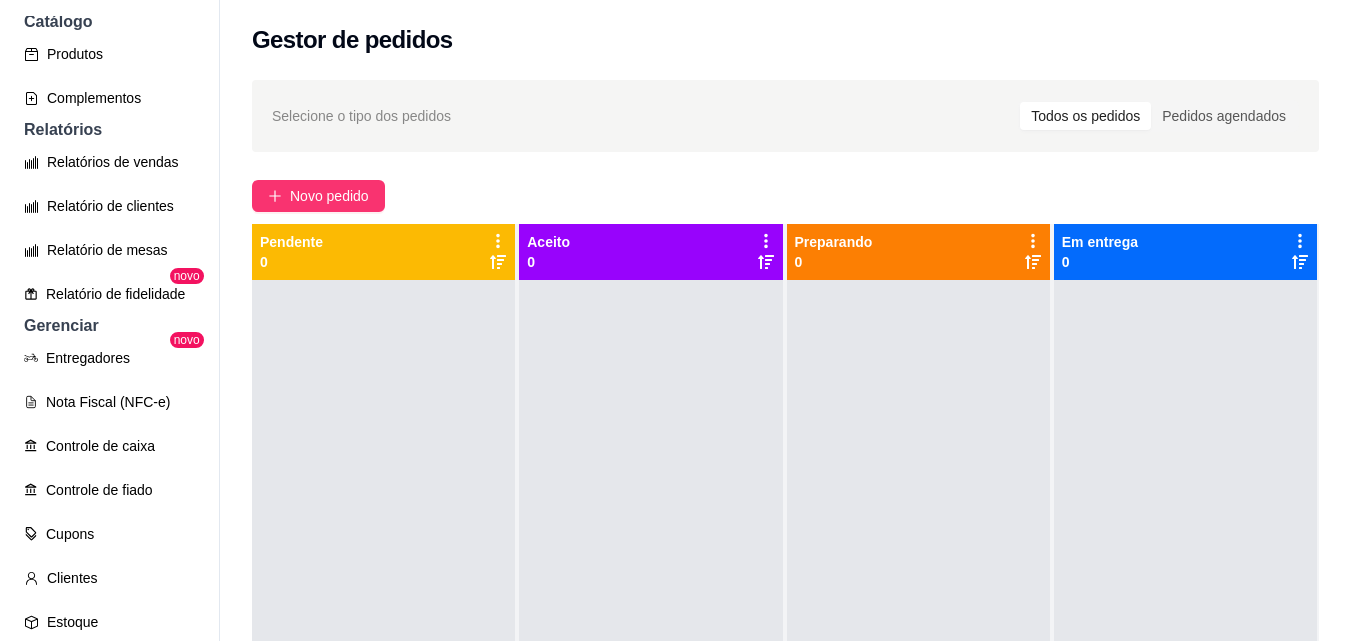 scroll, scrollTop: 500, scrollLeft: 0, axis: vertical 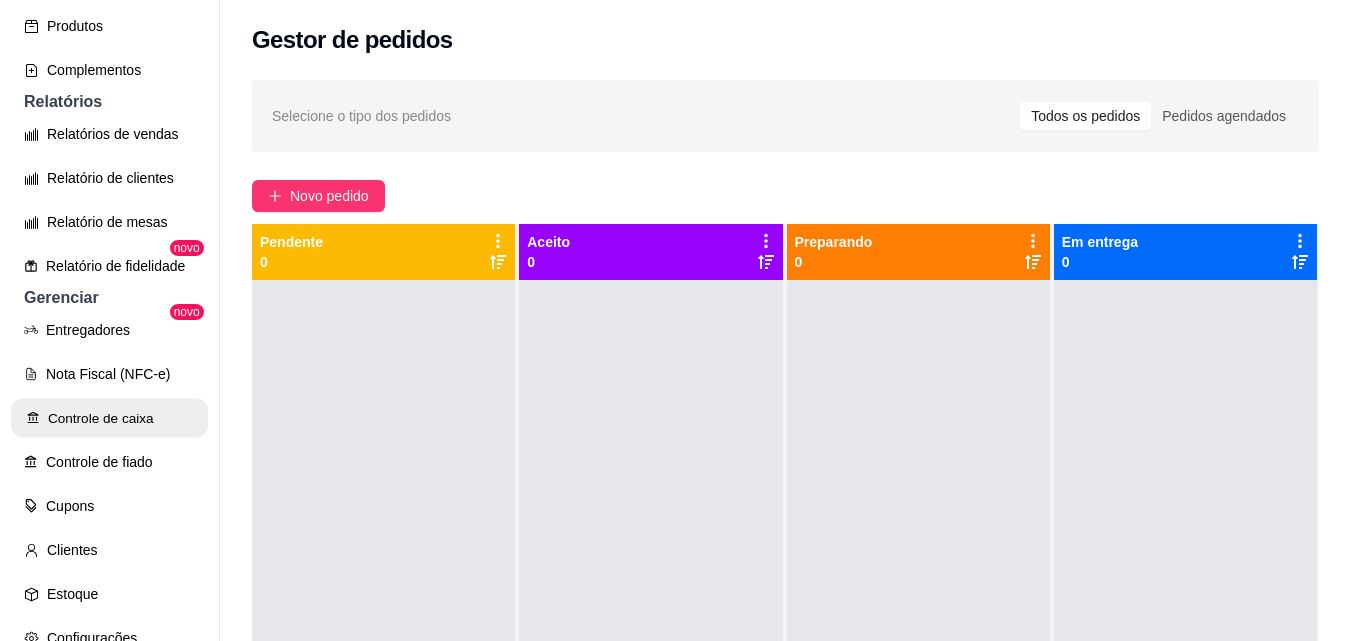 click on "Controle de caixa" at bounding box center (109, 418) 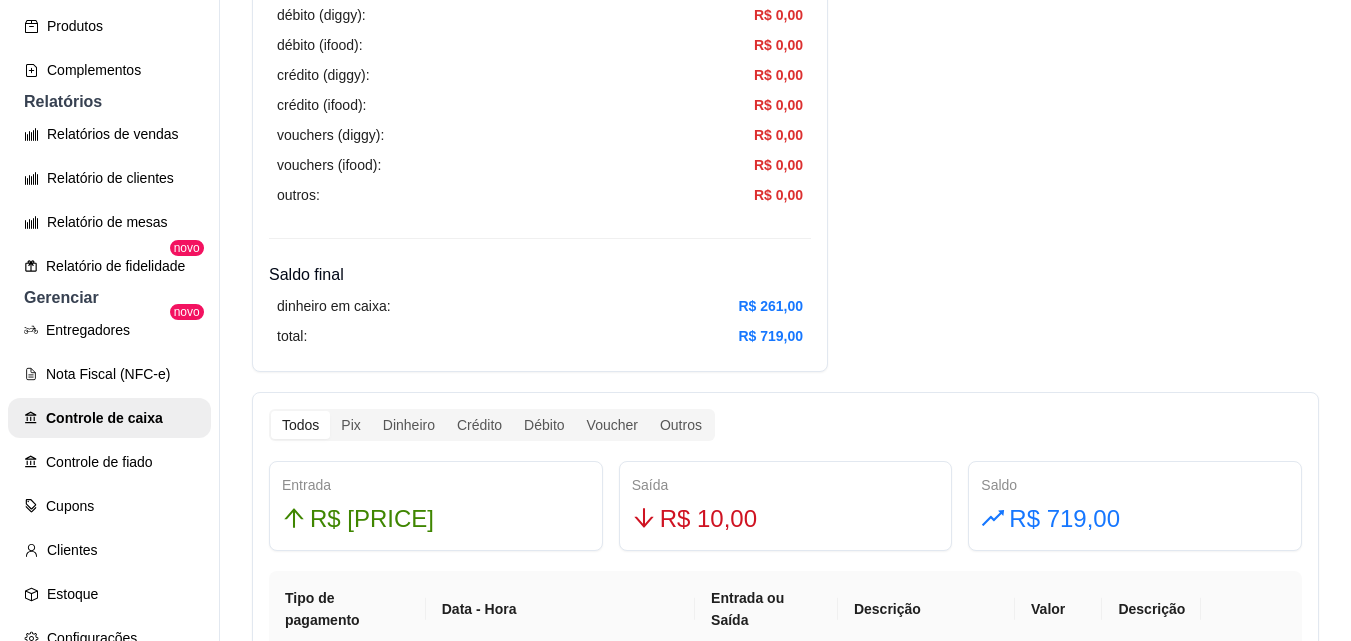 scroll, scrollTop: 800, scrollLeft: 0, axis: vertical 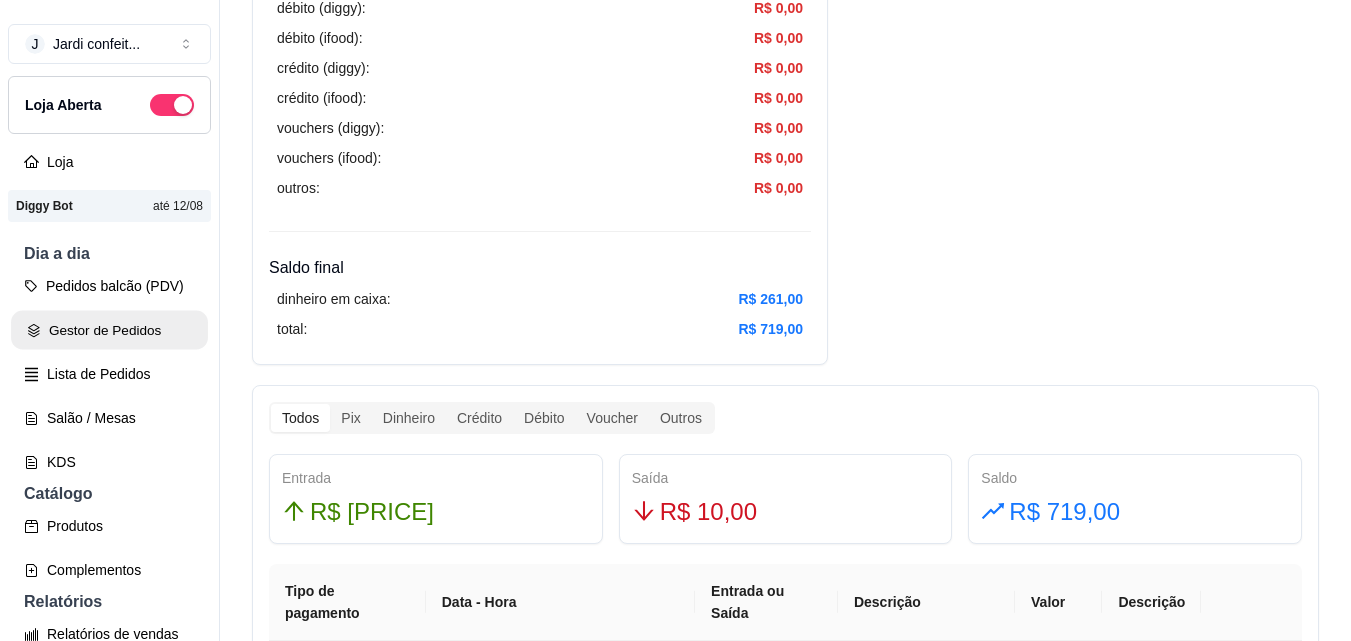 click on "Gestor de Pedidos" at bounding box center (109, 330) 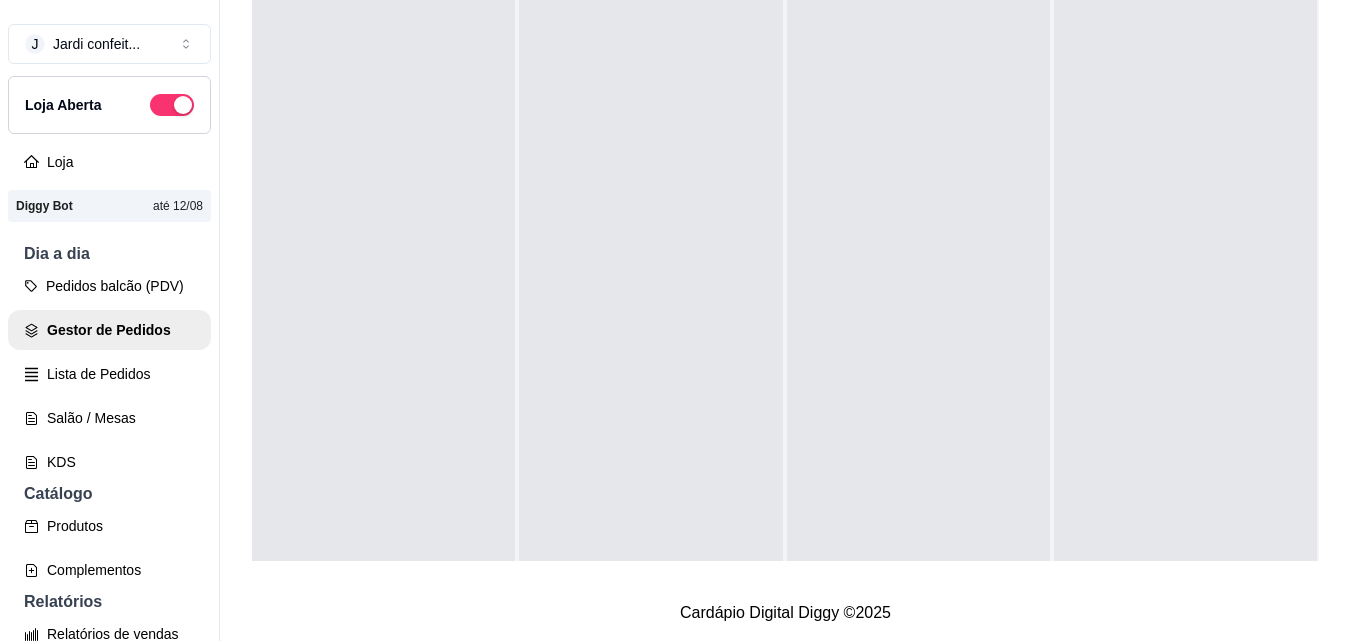 scroll, scrollTop: 0, scrollLeft: 0, axis: both 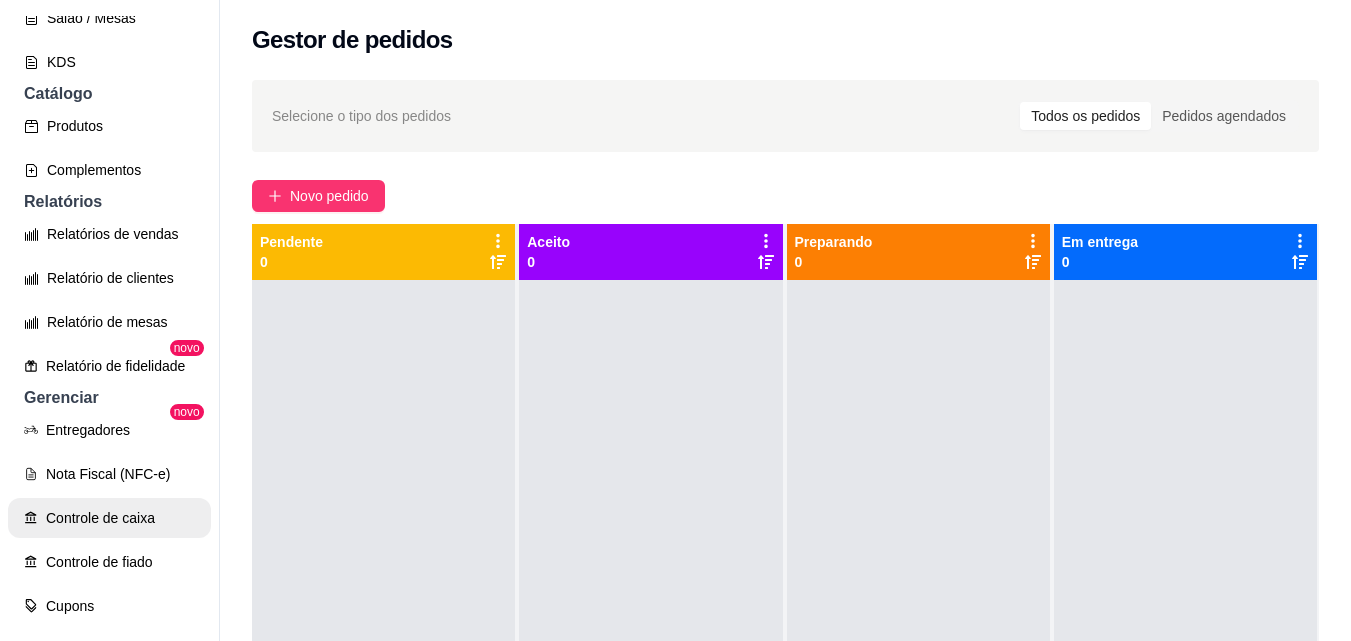 click on "Controle de caixa" at bounding box center (109, 518) 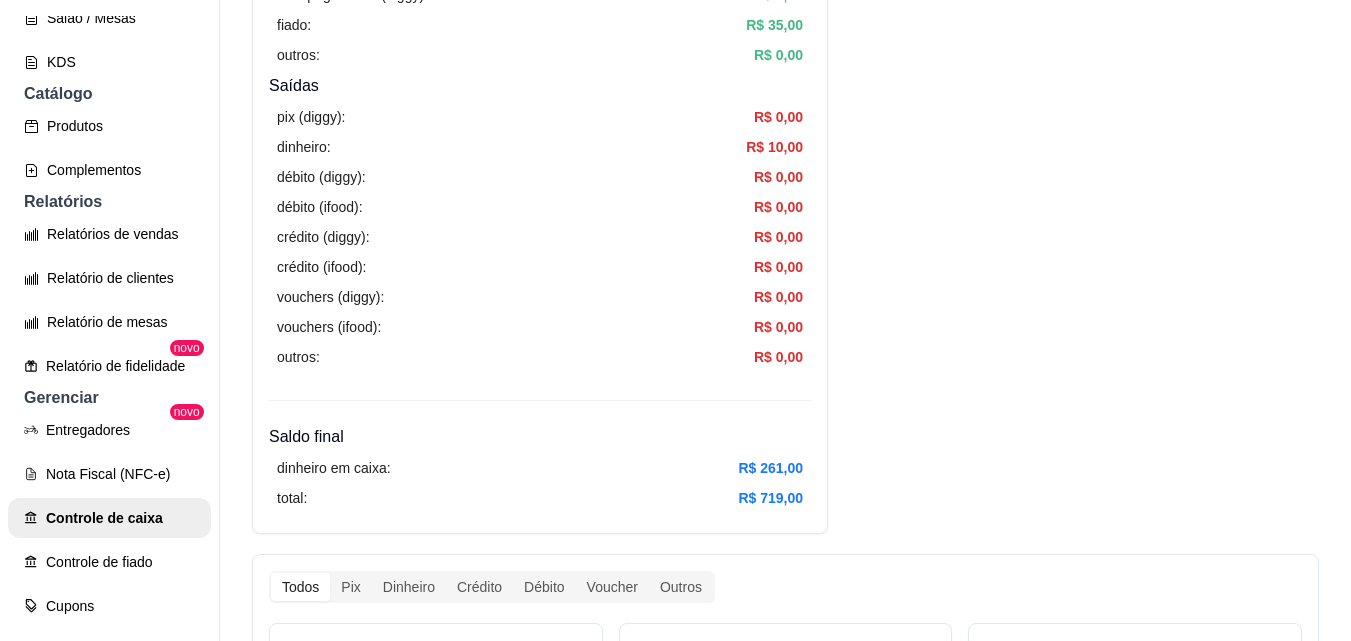 scroll, scrollTop: 900, scrollLeft: 0, axis: vertical 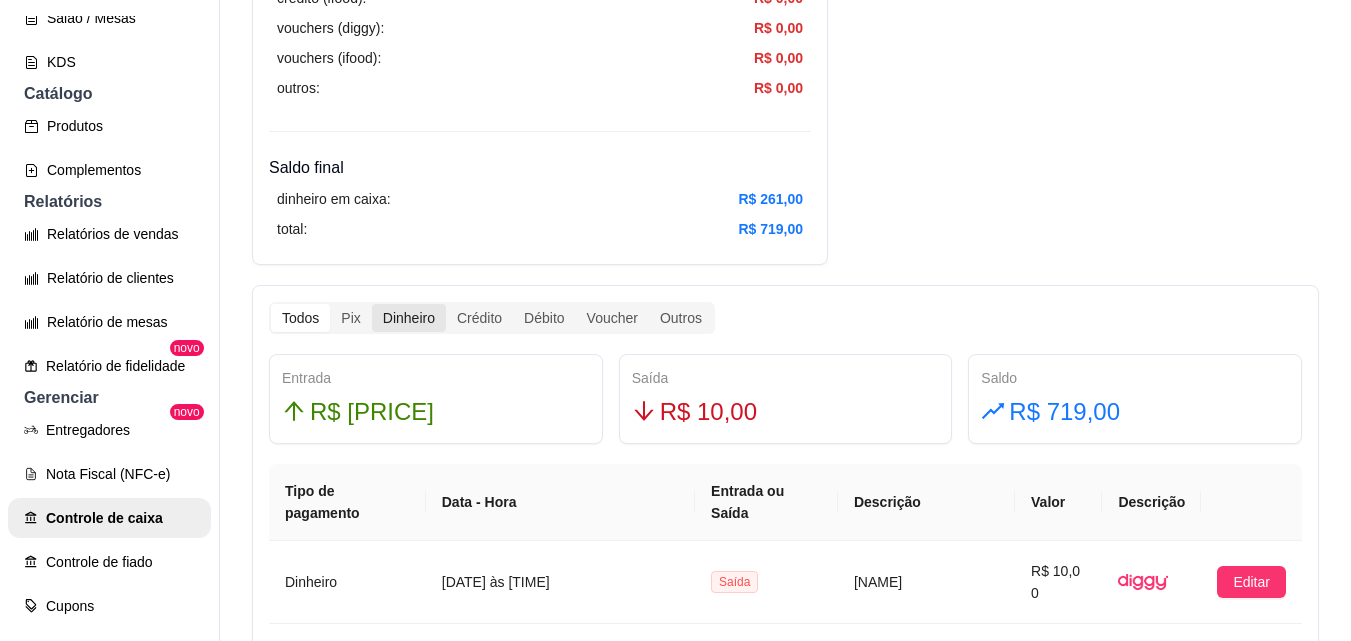 click on "Dinheiro" at bounding box center [409, 318] 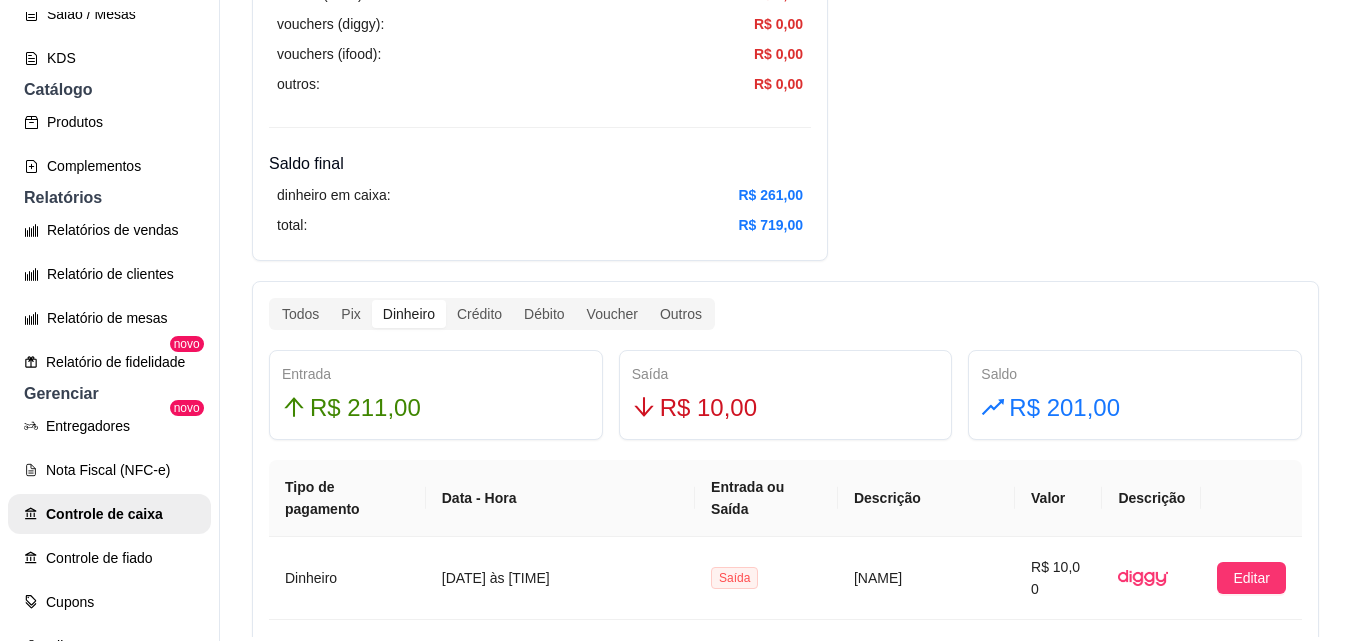 scroll, scrollTop: 0, scrollLeft: 0, axis: both 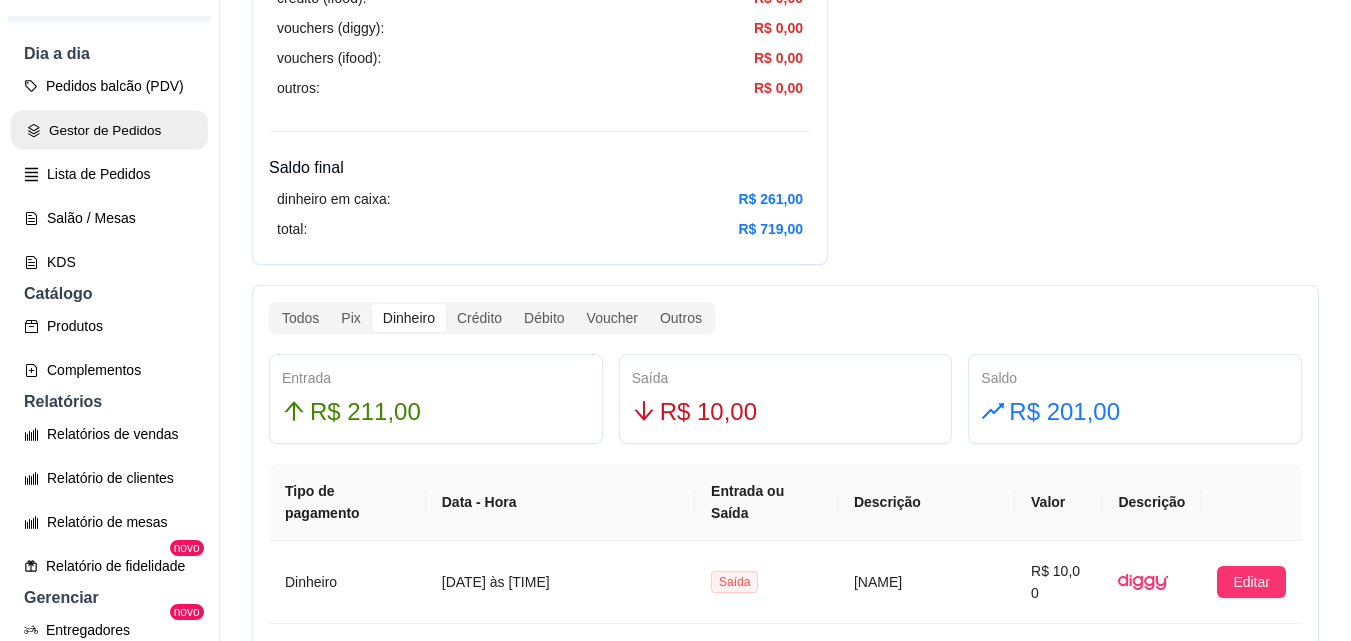 click on "Gestor de Pedidos" at bounding box center [109, 130] 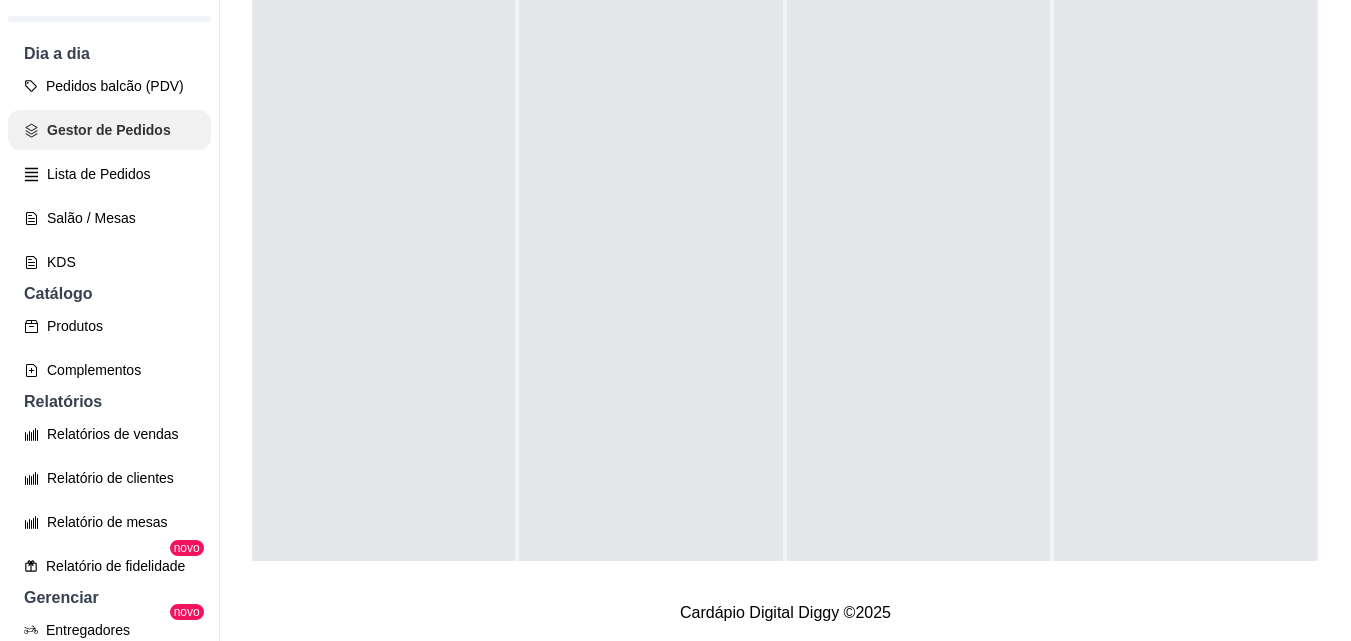 scroll, scrollTop: 0, scrollLeft: 0, axis: both 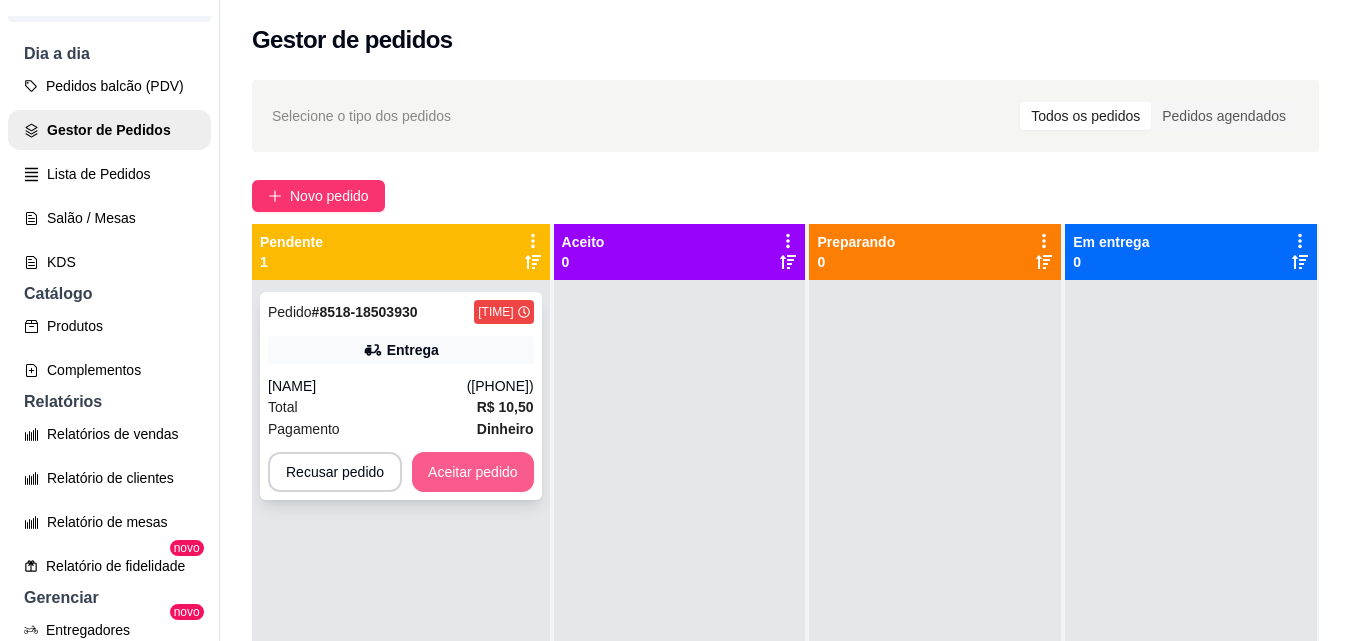 click on "Aceitar pedido" at bounding box center [473, 472] 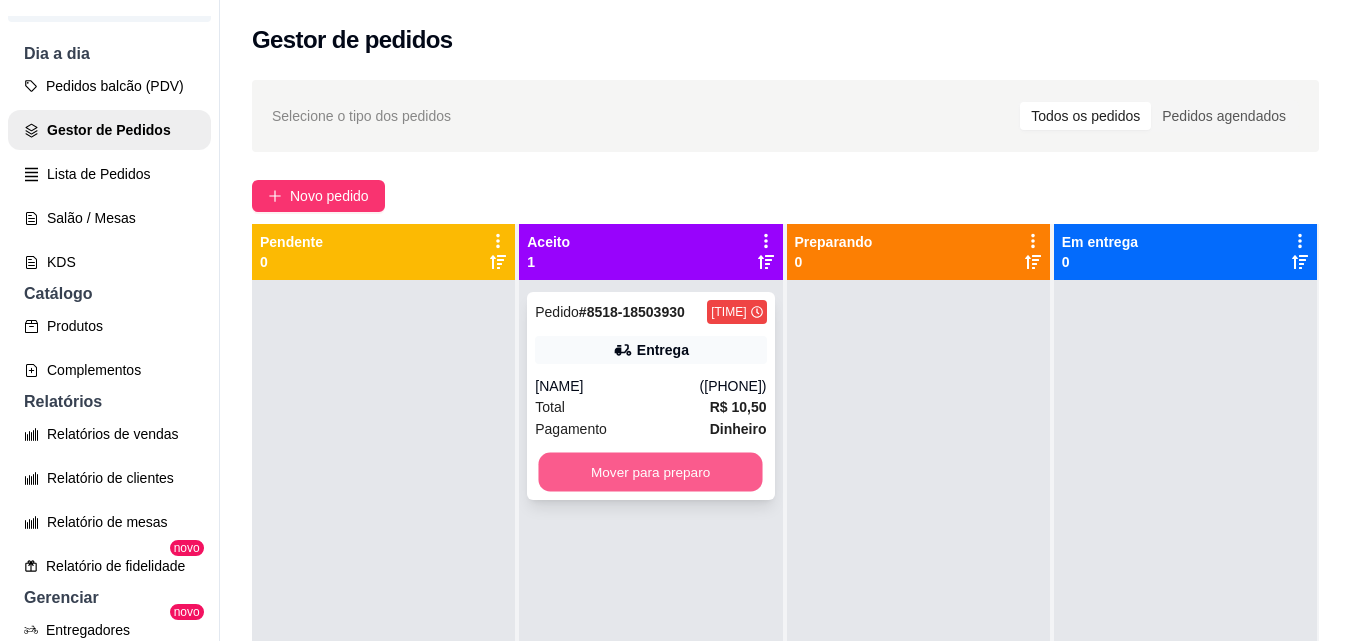 click on "Mover para preparo" at bounding box center (651, 472) 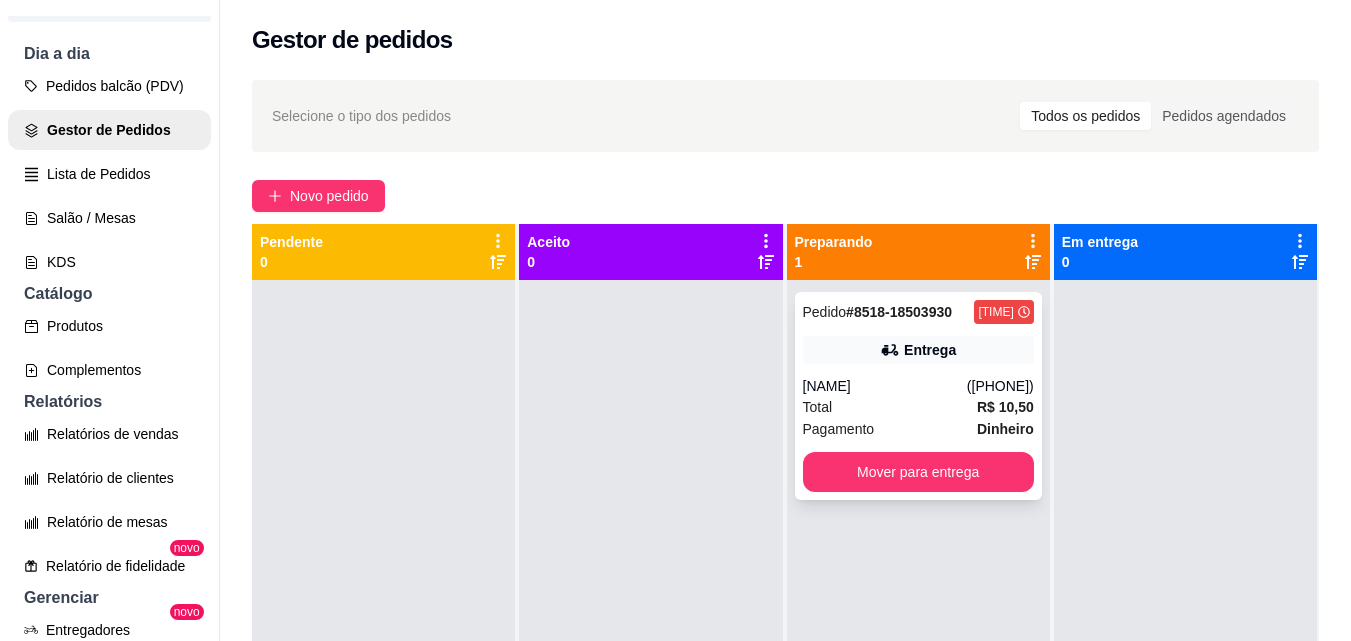 click on "Entrega" at bounding box center (930, 350) 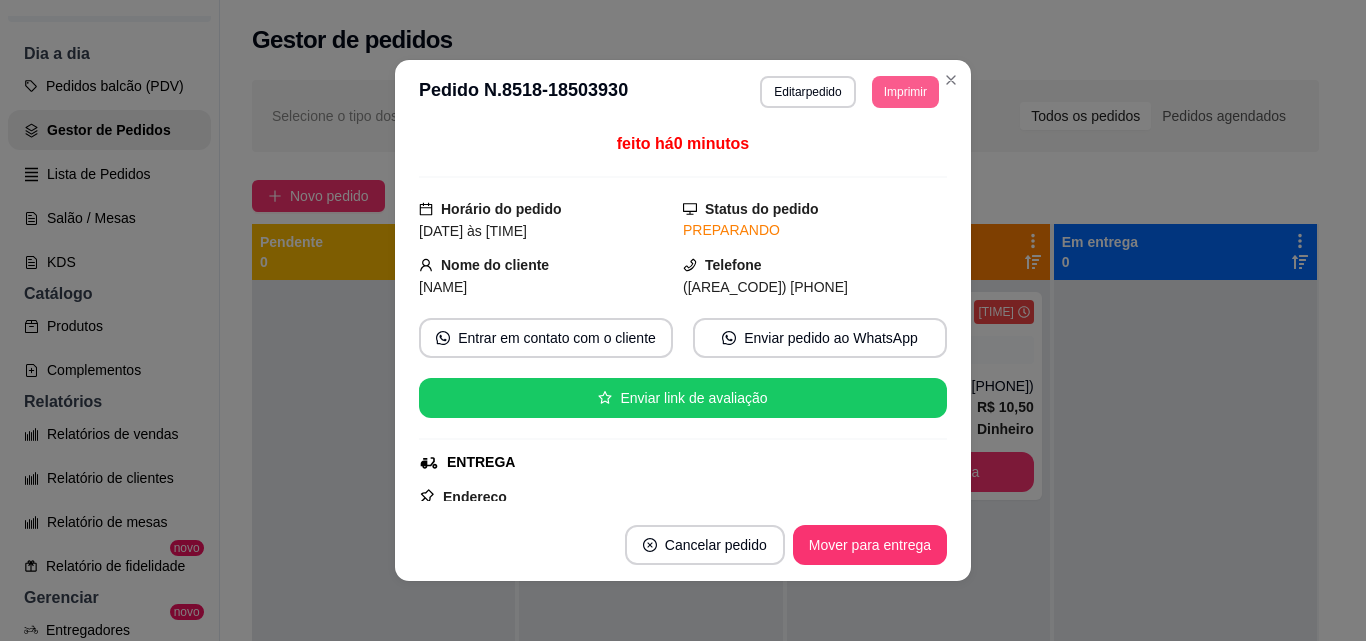 click on "Imprimir" at bounding box center [905, 92] 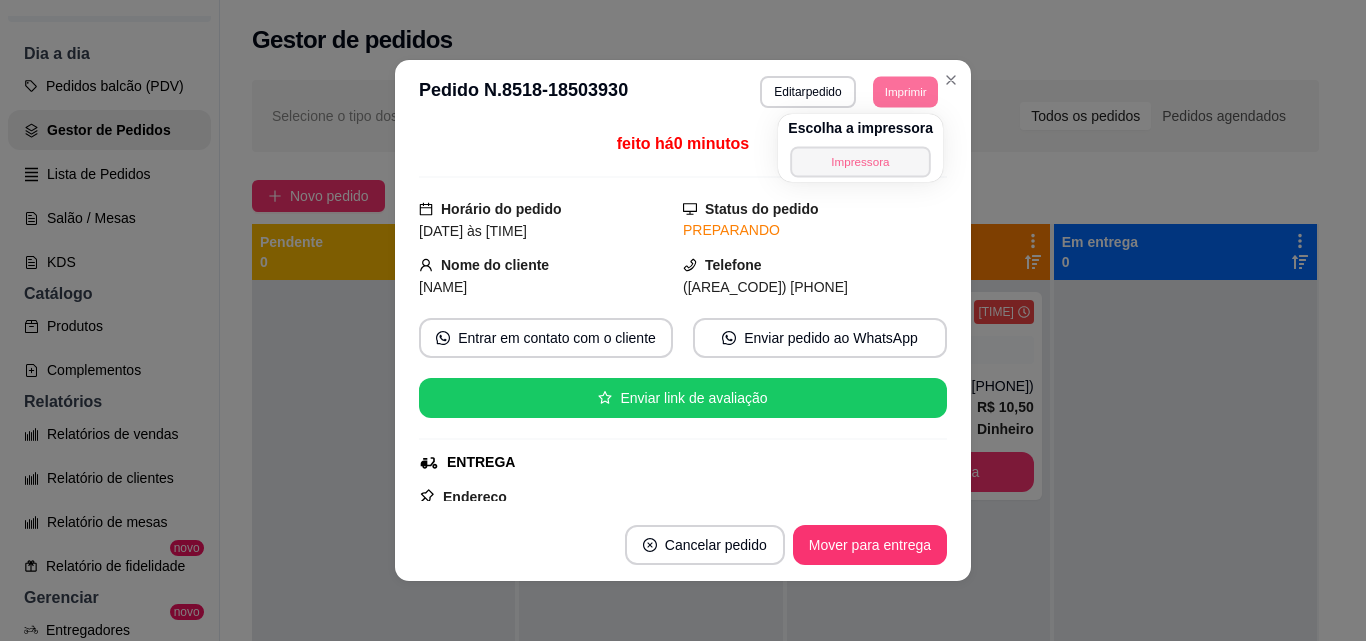 click on "Impressora" at bounding box center (861, 161) 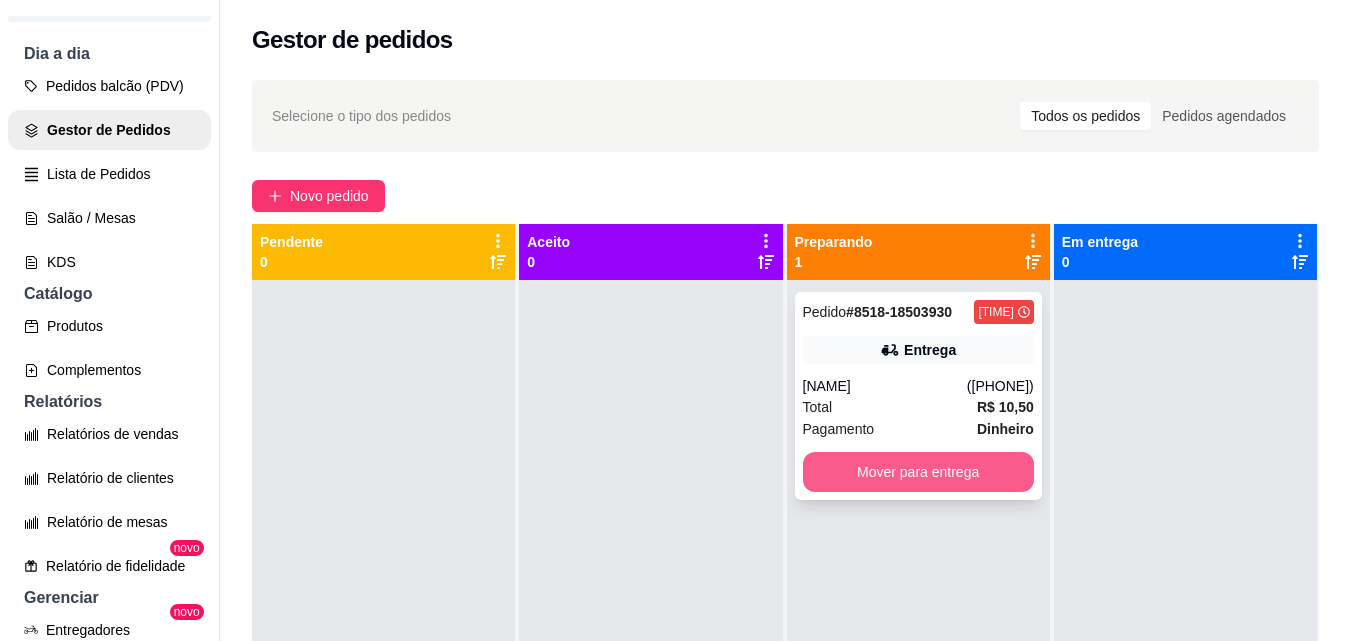 click on "Mover para entrega" at bounding box center (918, 472) 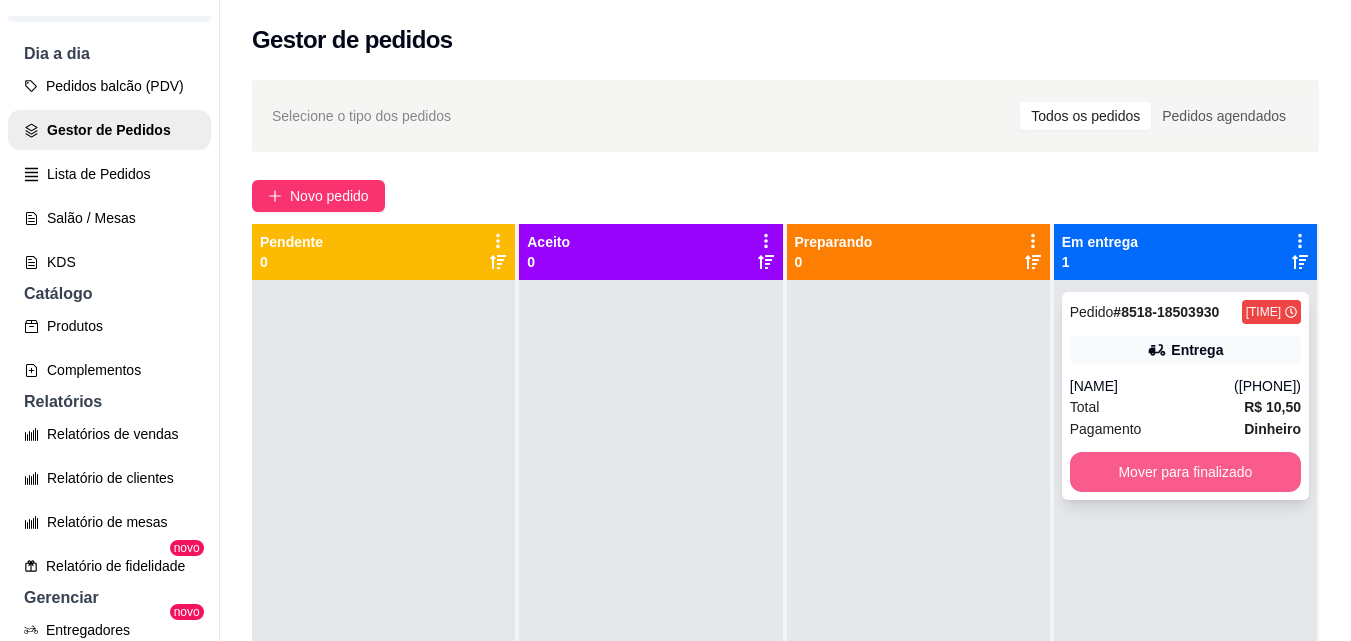 click on "Mover para finalizado" at bounding box center (1185, 472) 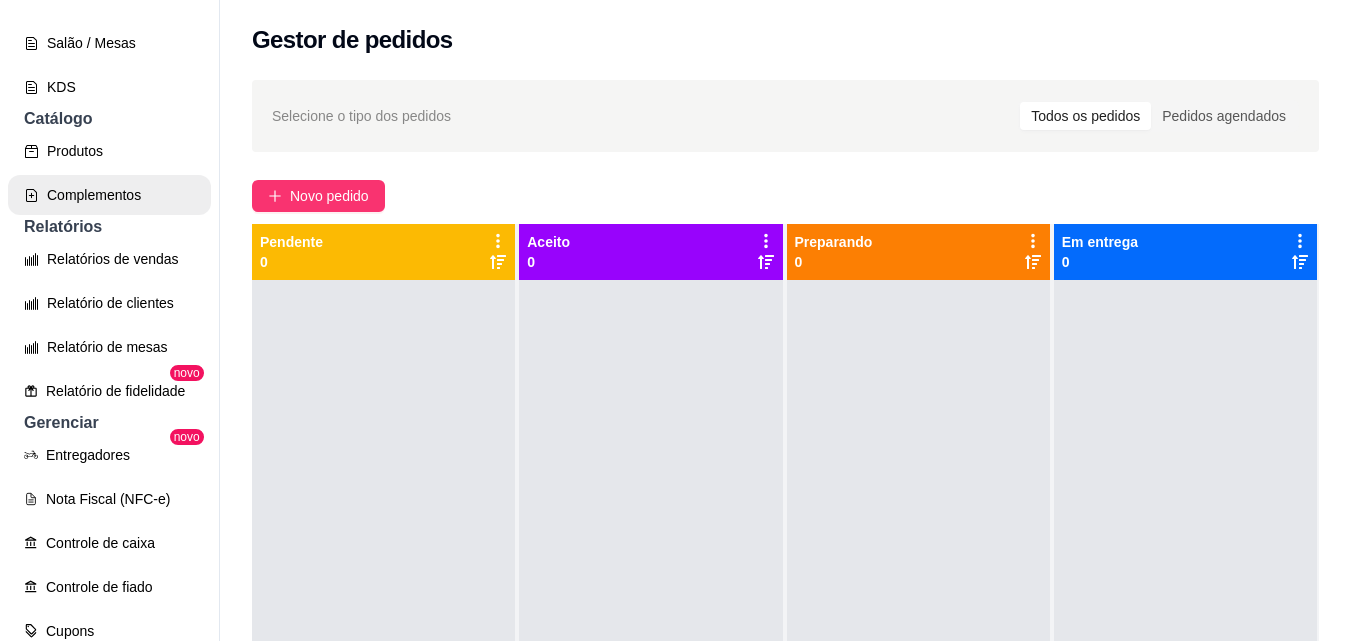 scroll, scrollTop: 400, scrollLeft: 0, axis: vertical 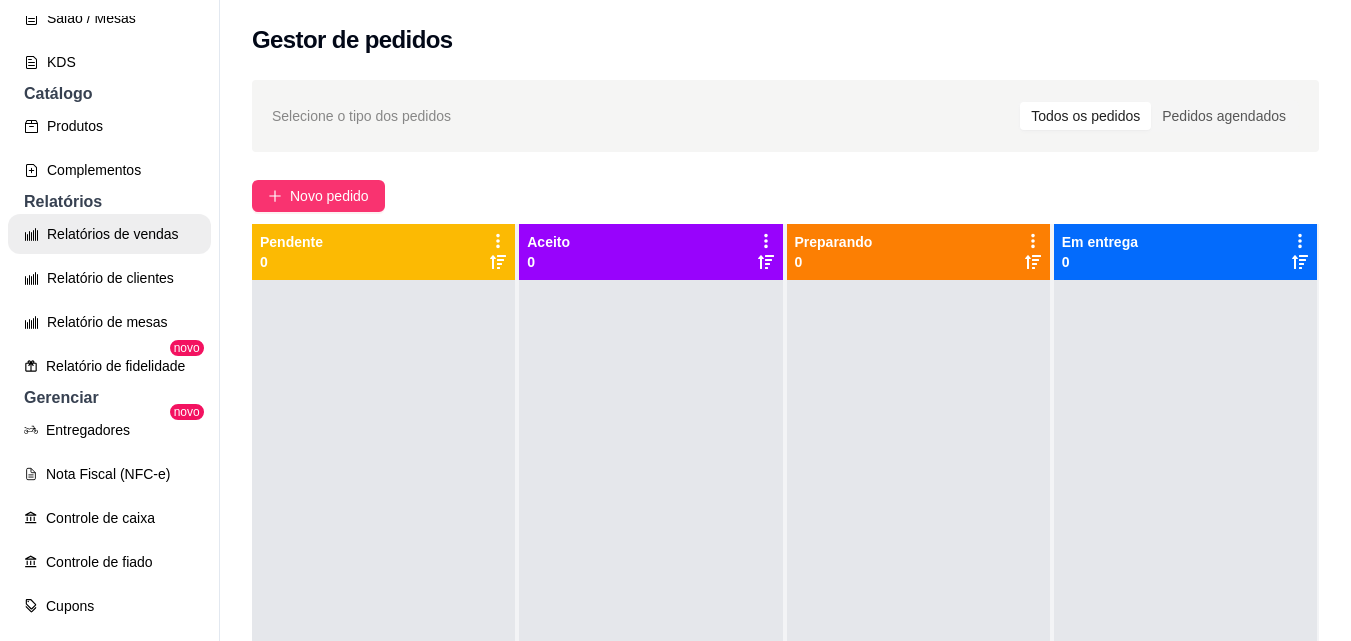 click on "Relatórios de vendas" at bounding box center [109, 234] 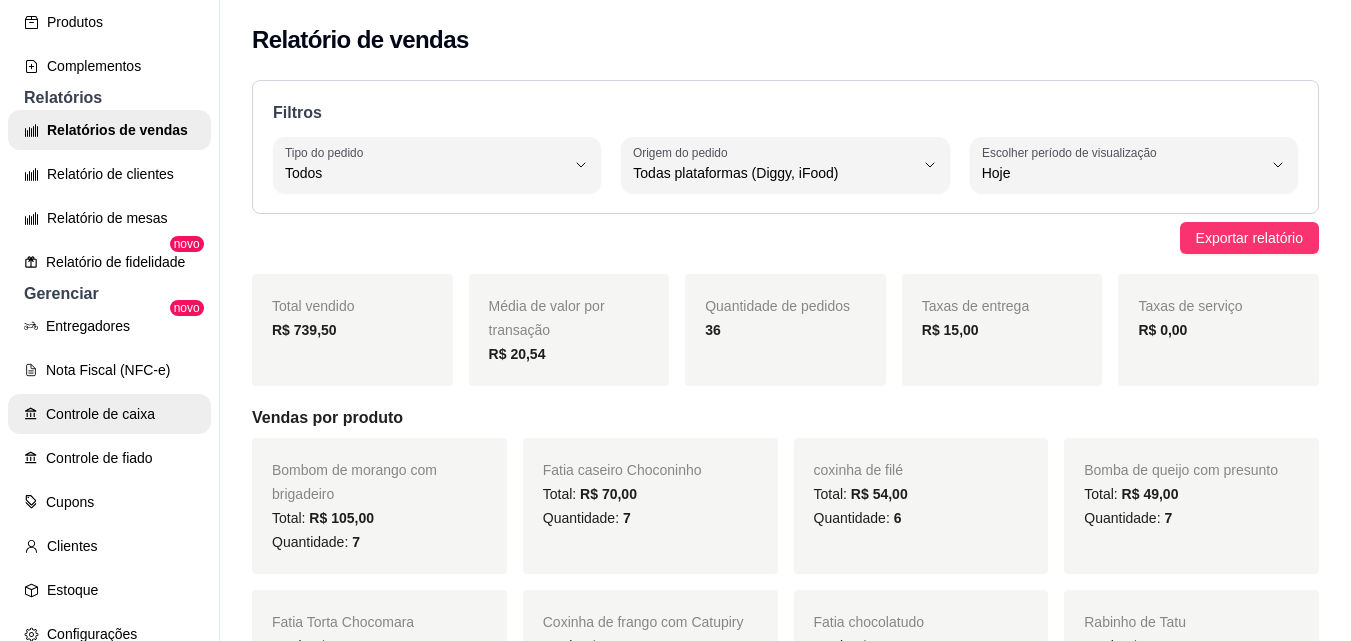 scroll, scrollTop: 600, scrollLeft: 0, axis: vertical 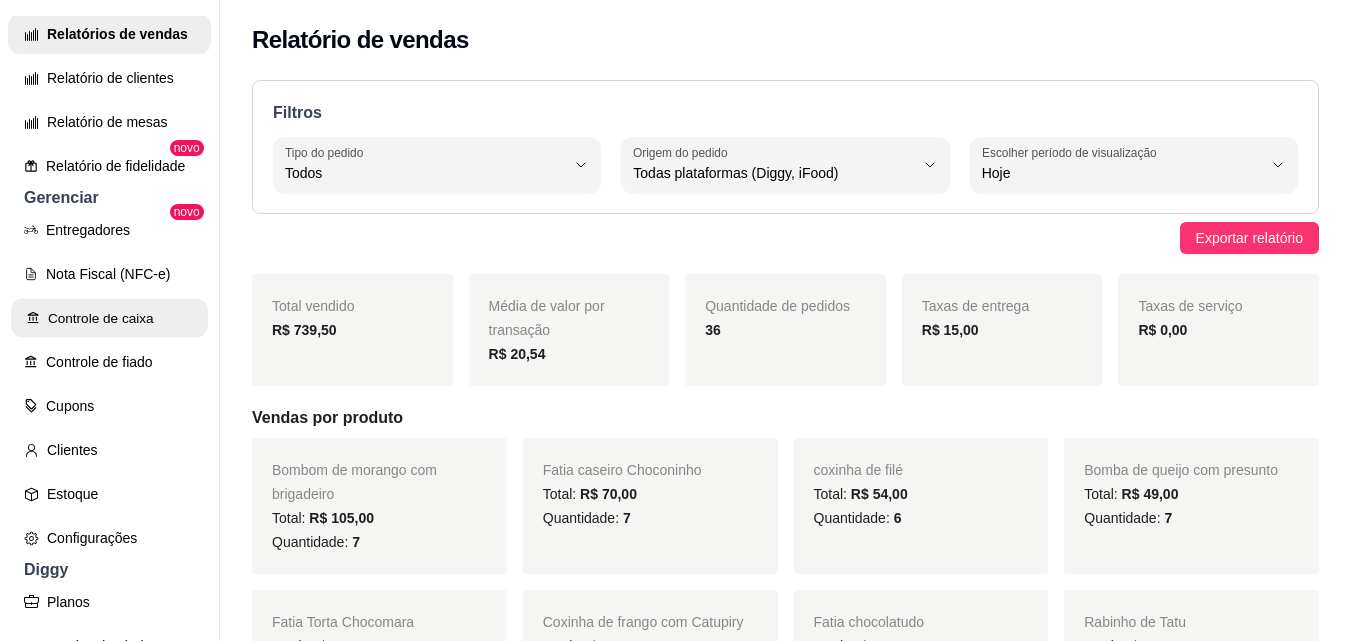 click on "Controle de caixa" at bounding box center [109, 318] 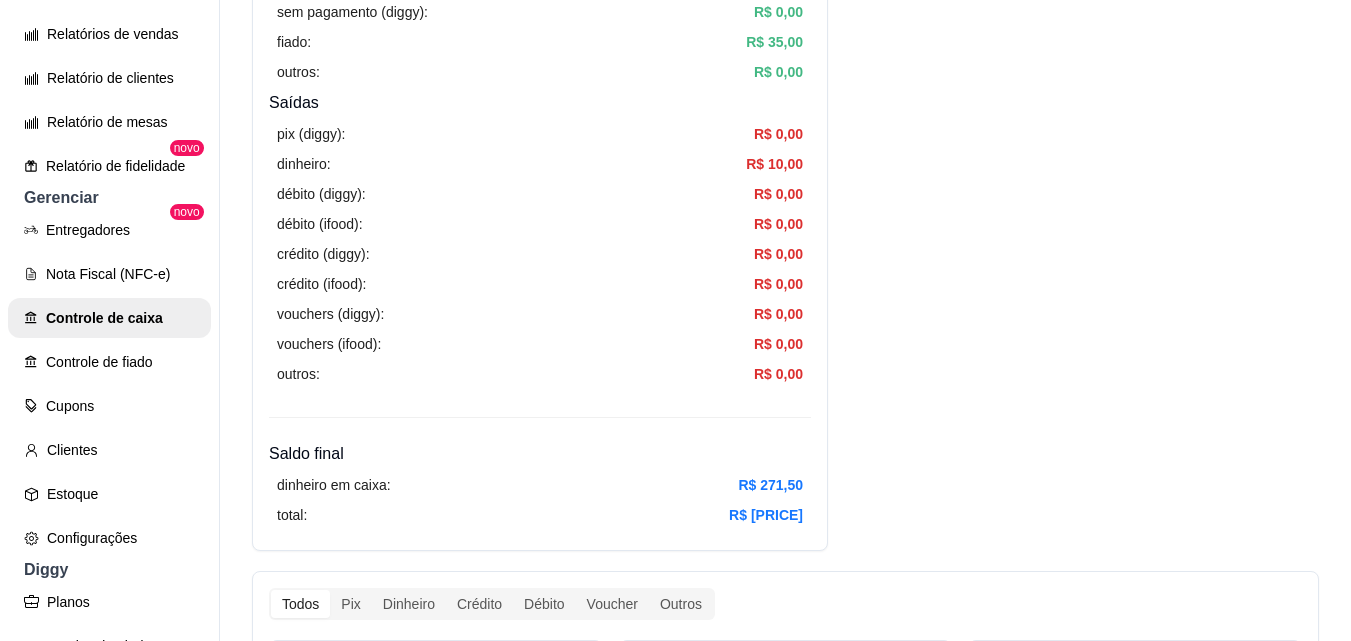 scroll, scrollTop: 900, scrollLeft: 0, axis: vertical 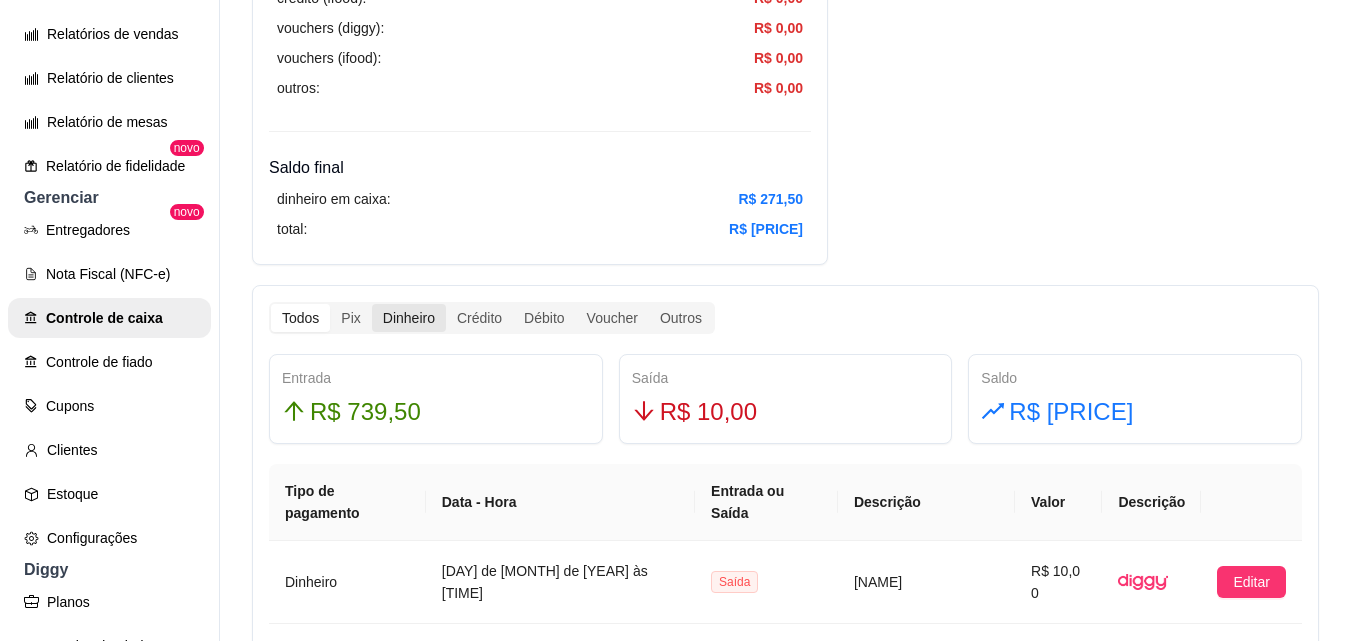 click on "Dinheiro" at bounding box center (409, 318) 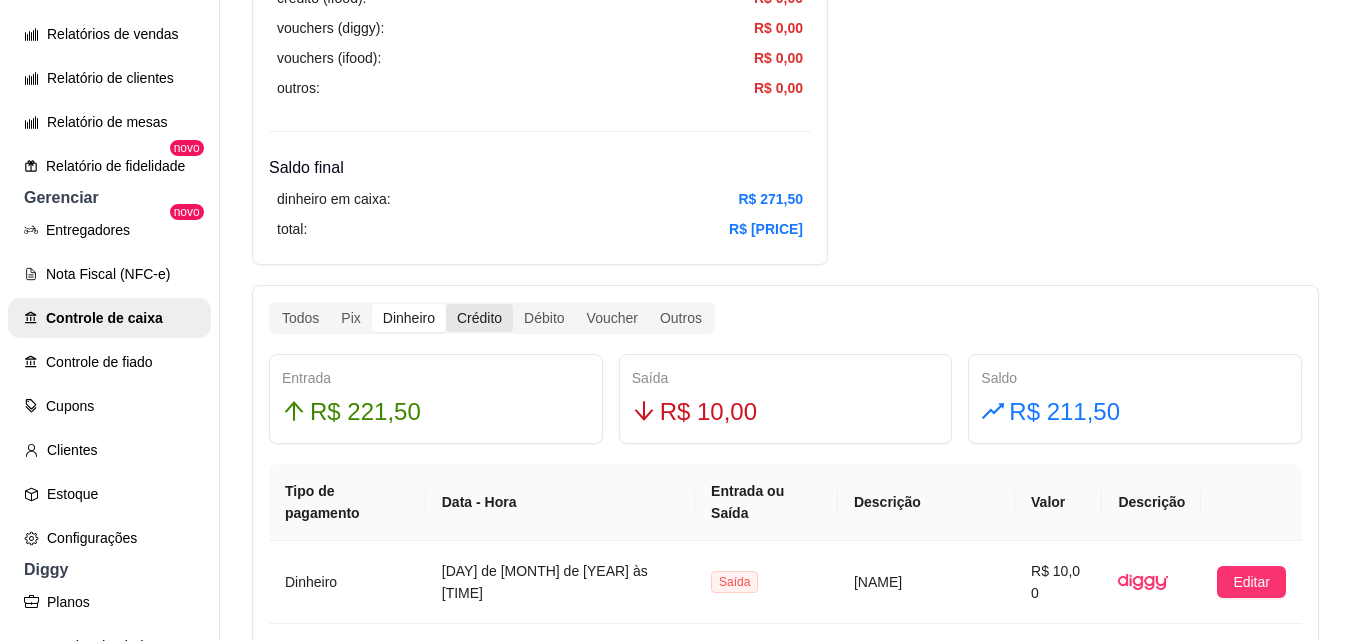 click on "Crédito" at bounding box center (479, 318) 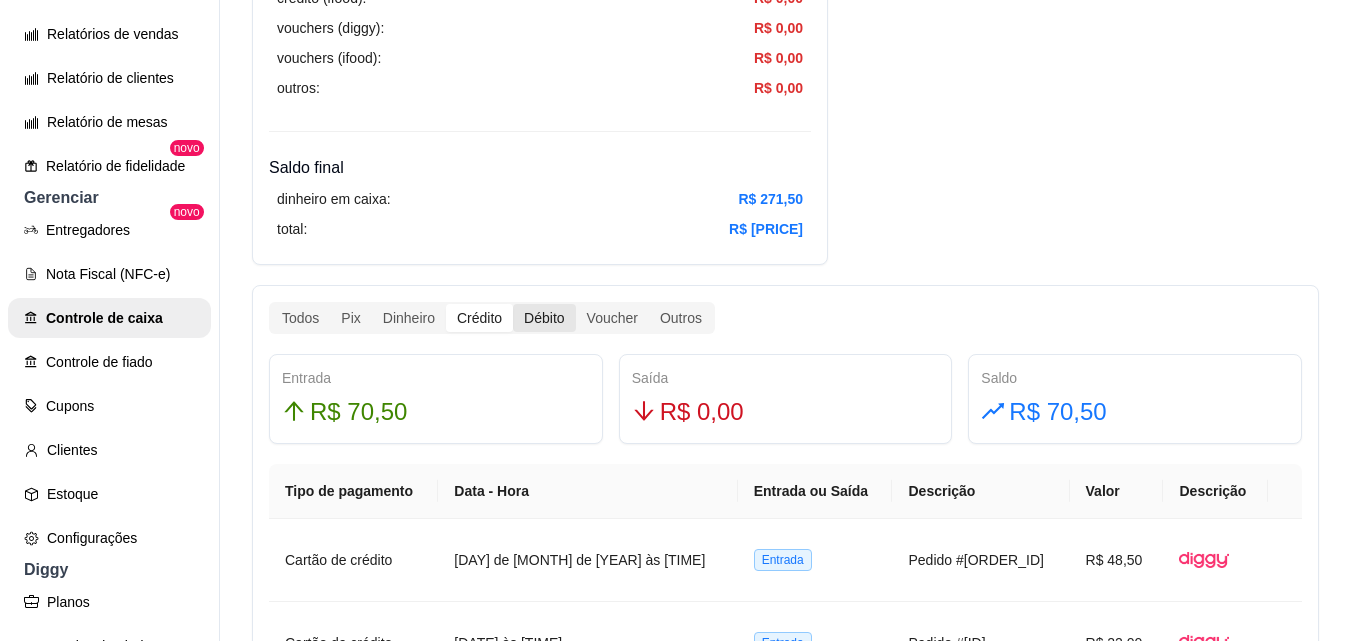 click on "Débito" at bounding box center [544, 318] 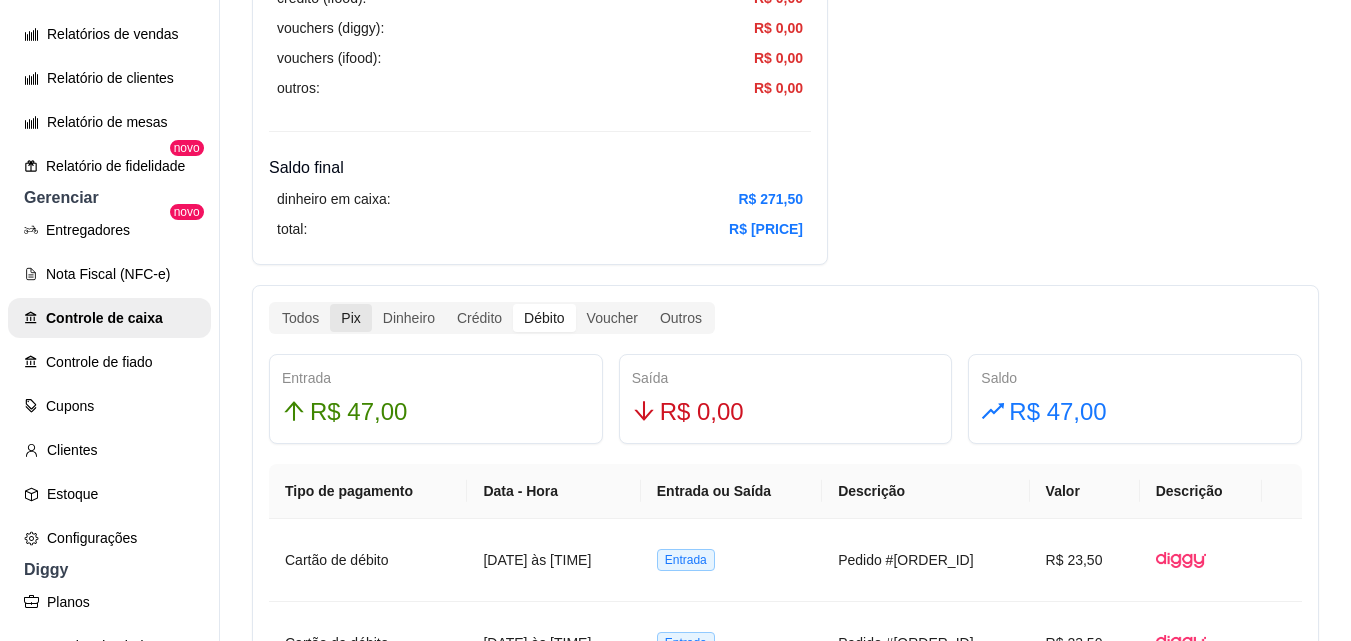 click on "Pix" at bounding box center [350, 318] 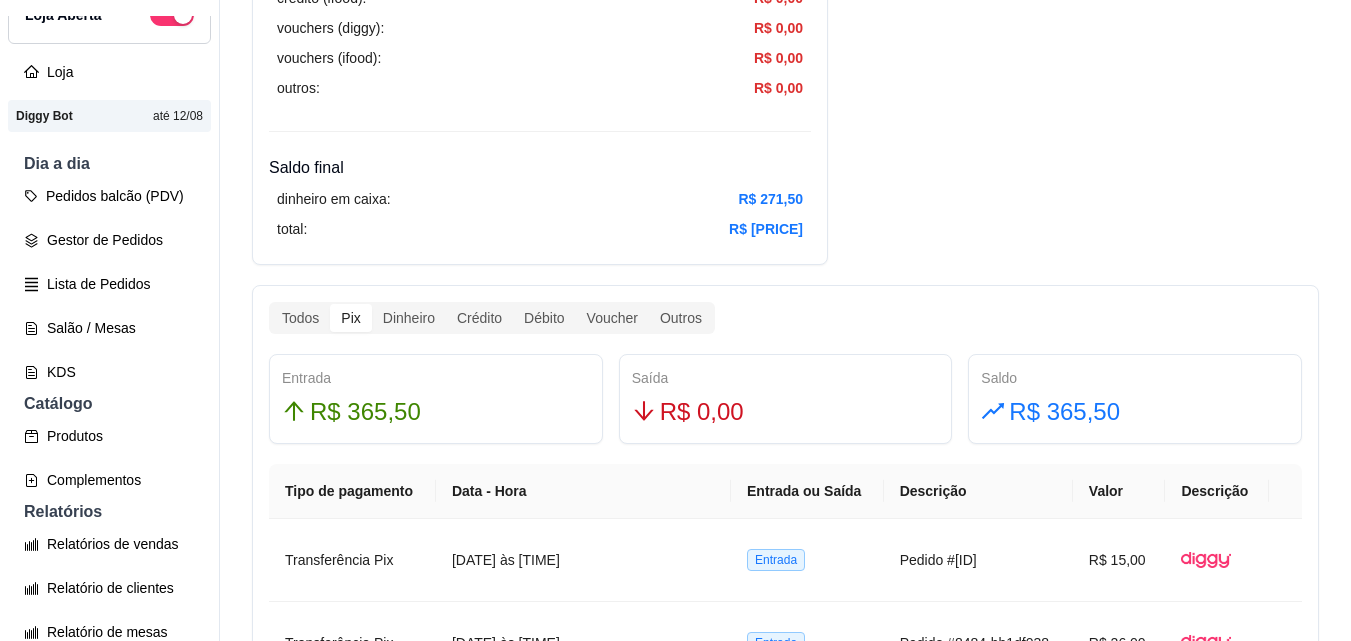 scroll, scrollTop: 100, scrollLeft: 0, axis: vertical 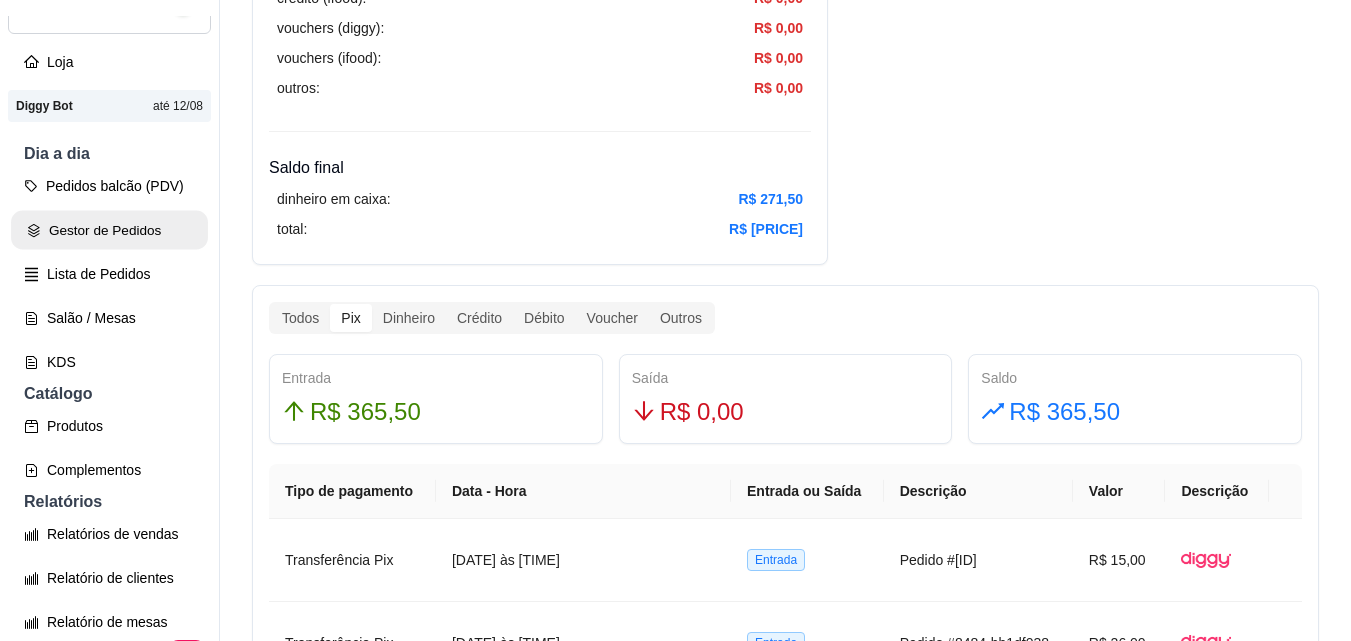 click on "Gestor de Pedidos" at bounding box center [109, 230] 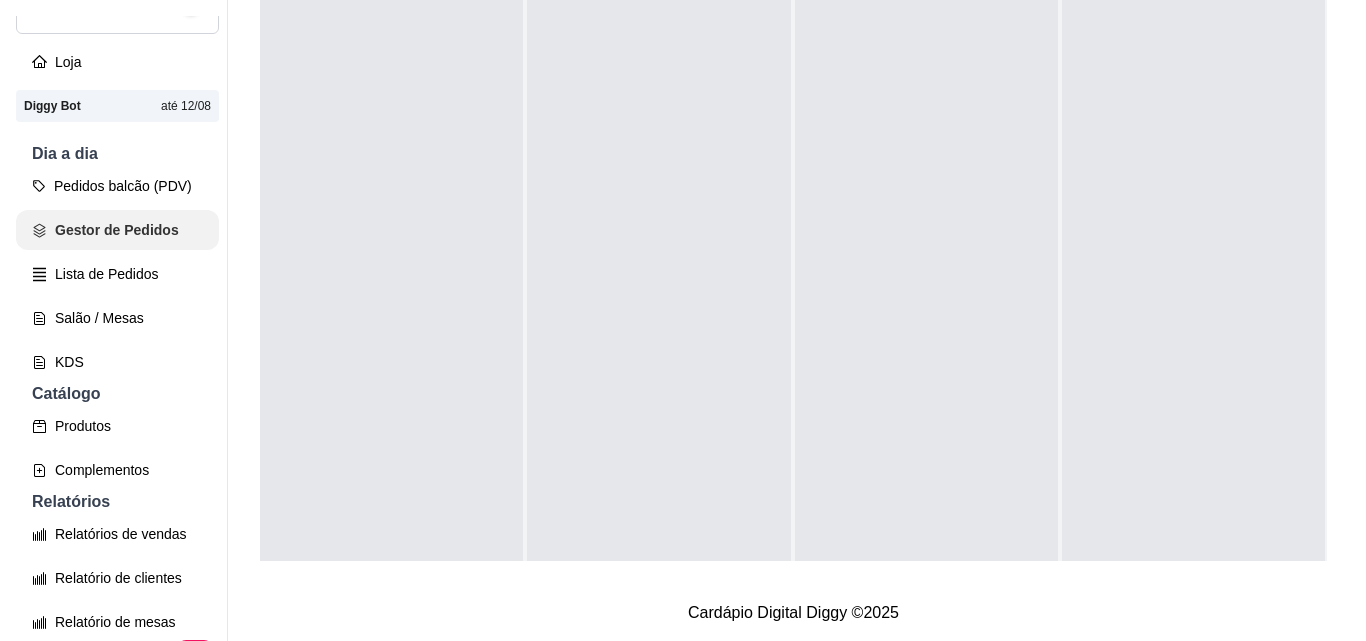 scroll, scrollTop: 0, scrollLeft: 0, axis: both 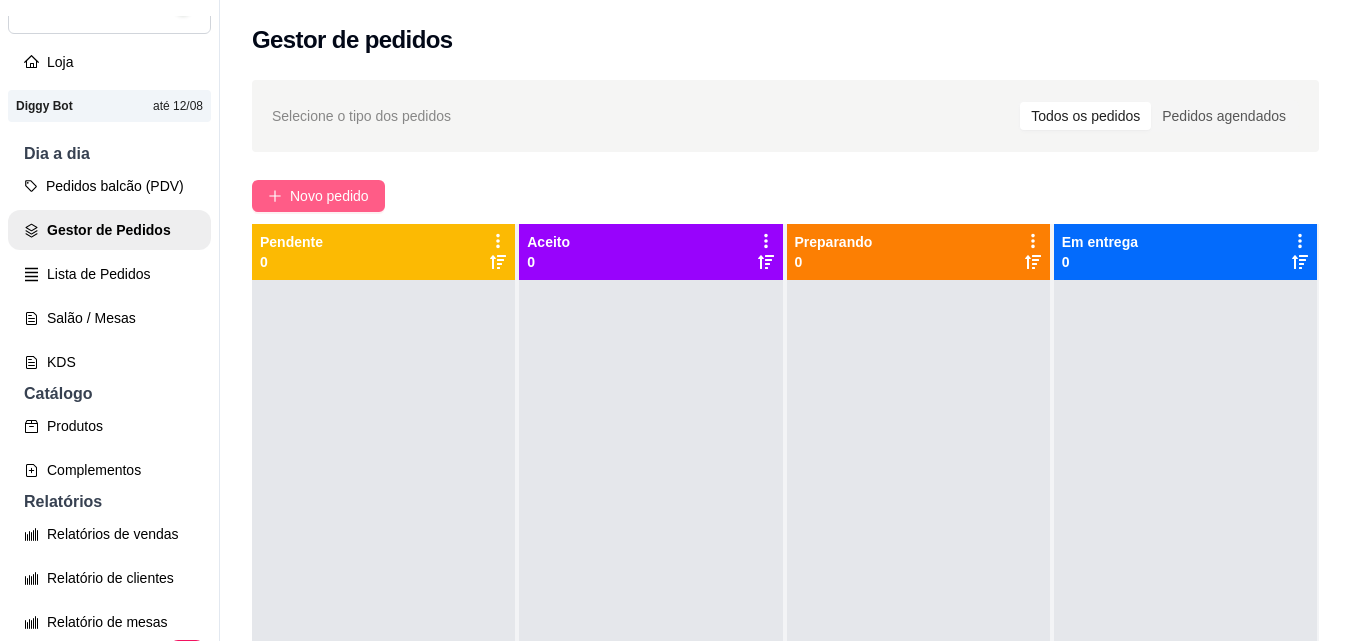 click on "Novo pedido" at bounding box center (329, 196) 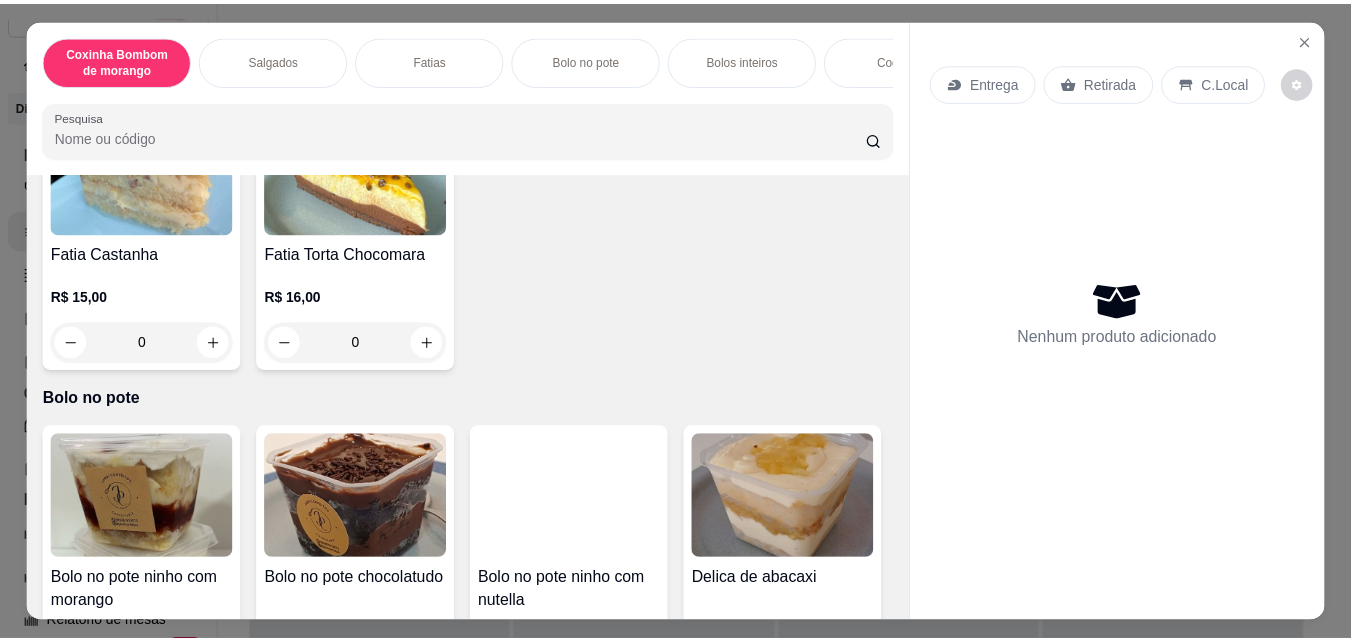 scroll, scrollTop: 1000, scrollLeft: 0, axis: vertical 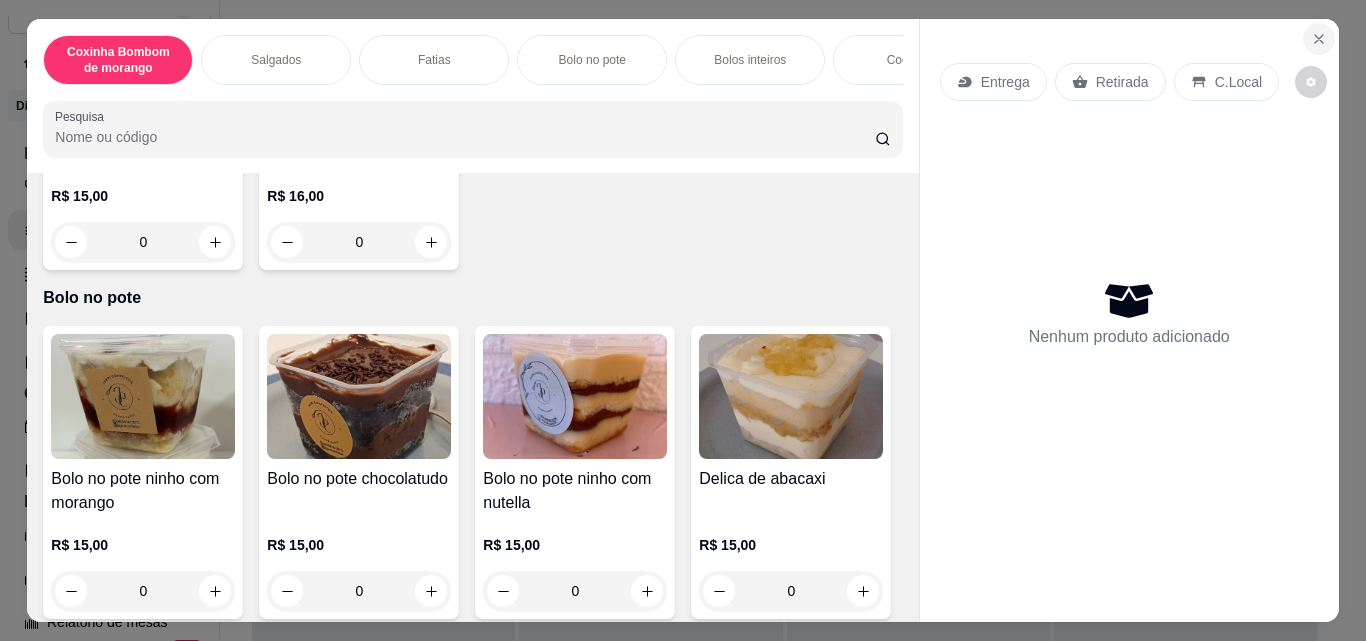 click 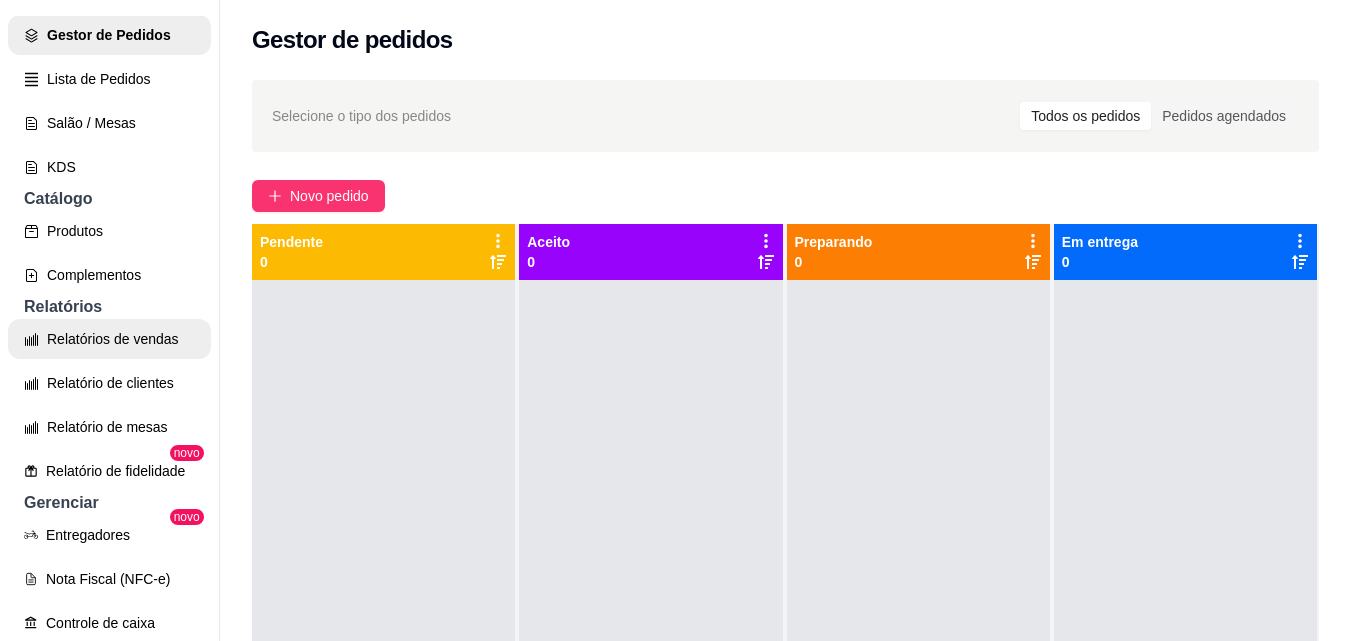 scroll, scrollTop: 400, scrollLeft: 0, axis: vertical 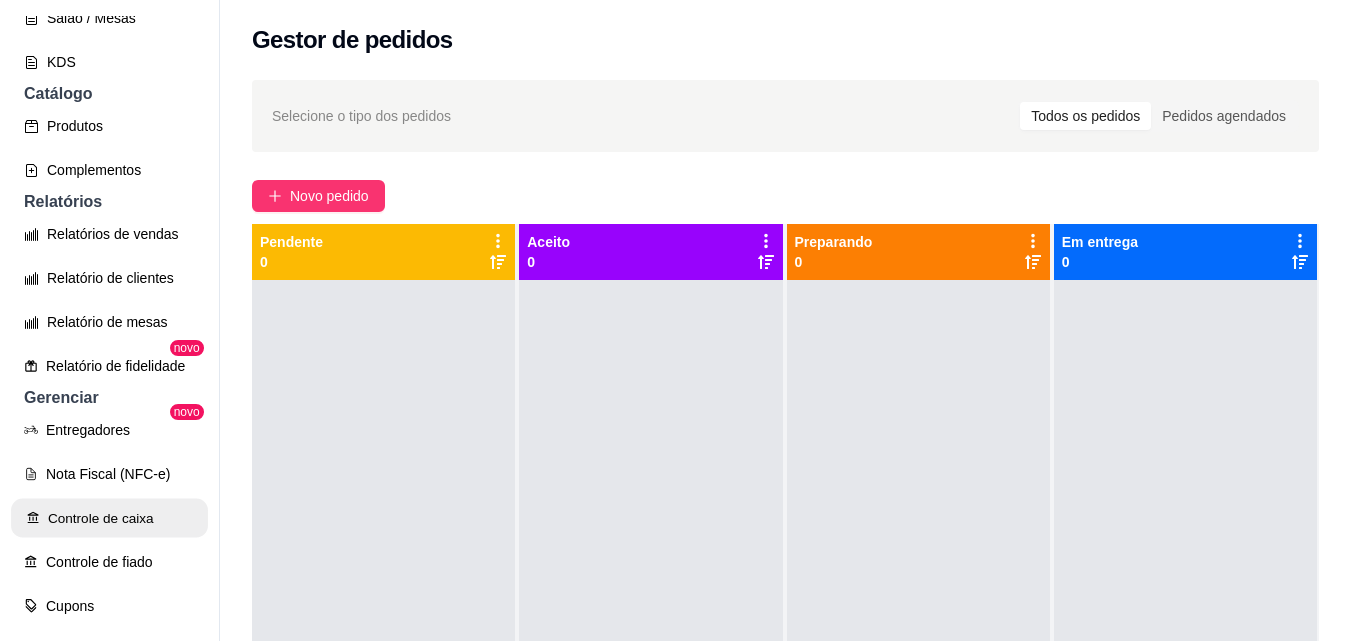 click on "Controle de caixa" at bounding box center [109, 518] 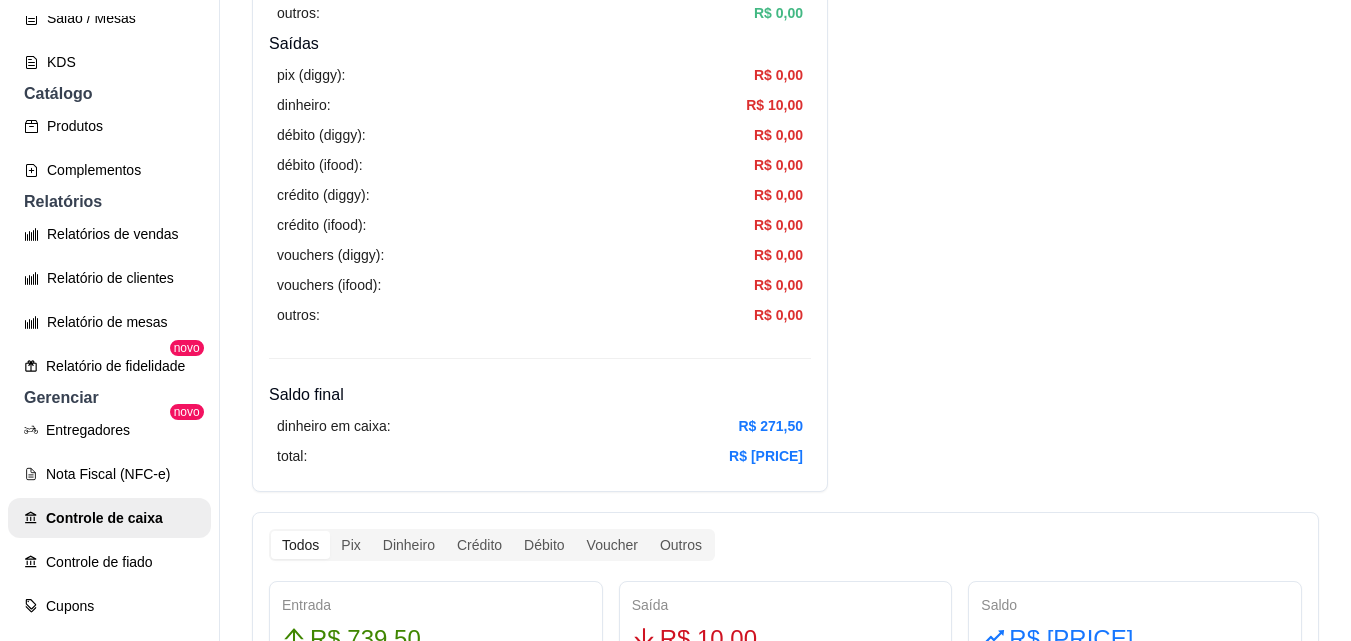 scroll, scrollTop: 700, scrollLeft: 0, axis: vertical 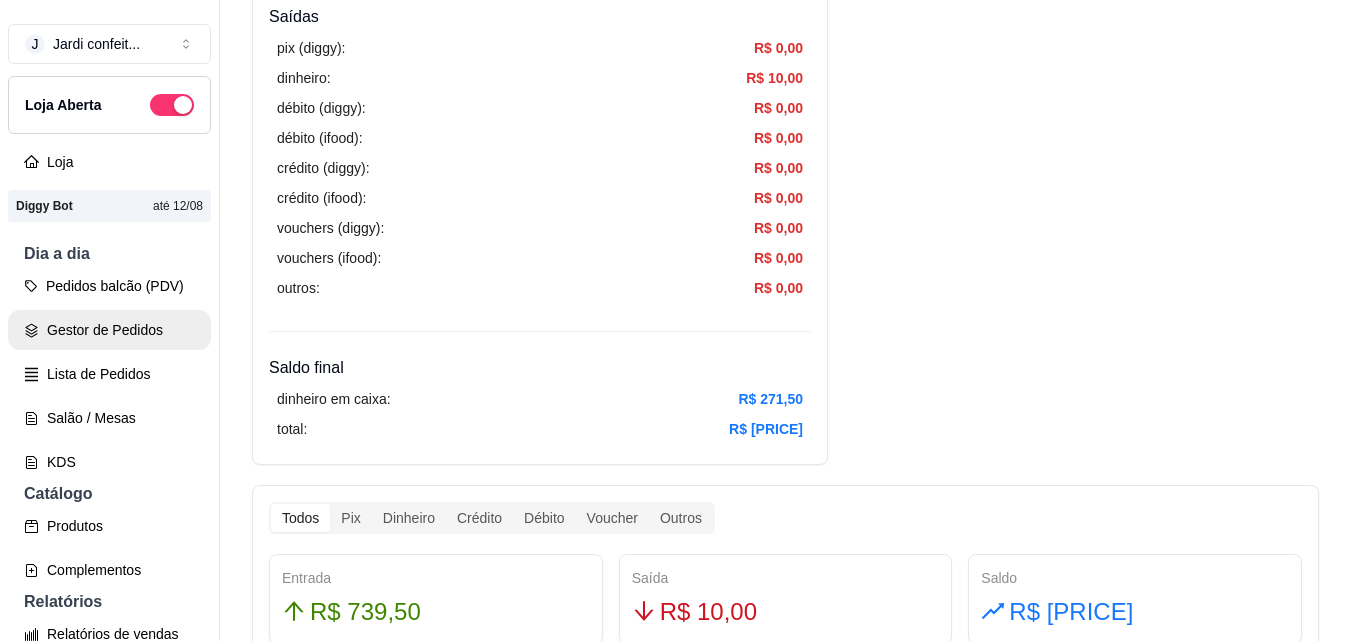 click on "Gestor de Pedidos" at bounding box center (109, 330) 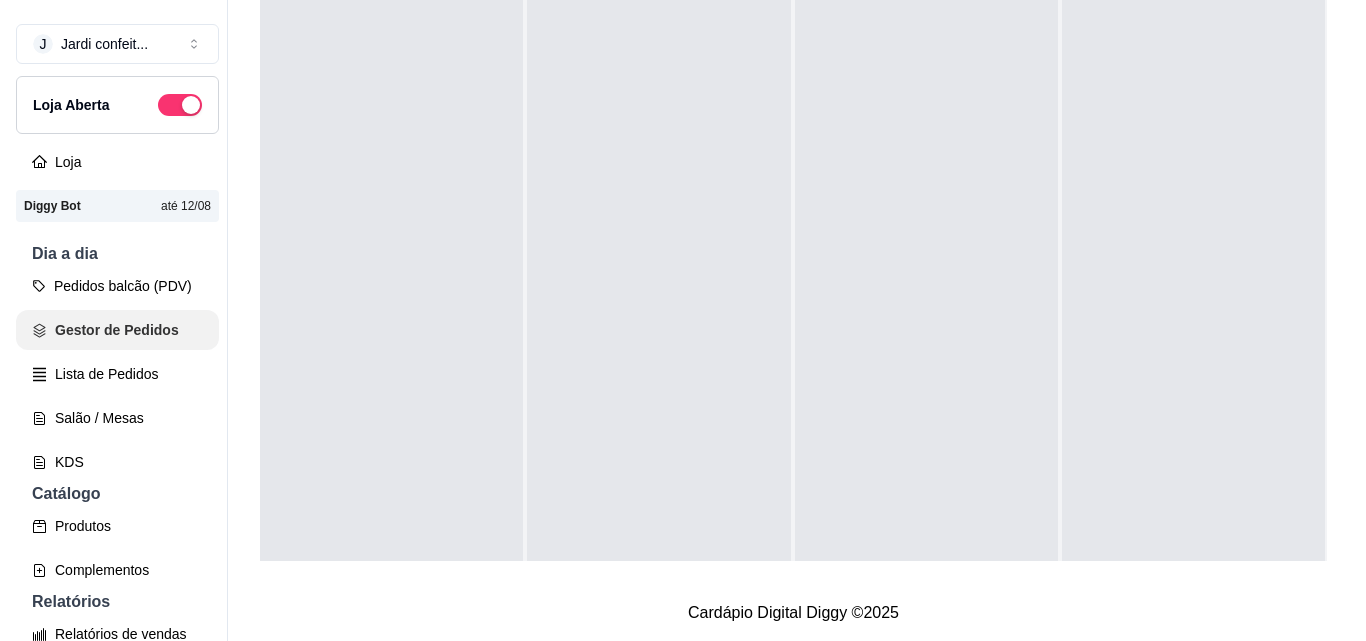 scroll, scrollTop: 0, scrollLeft: 0, axis: both 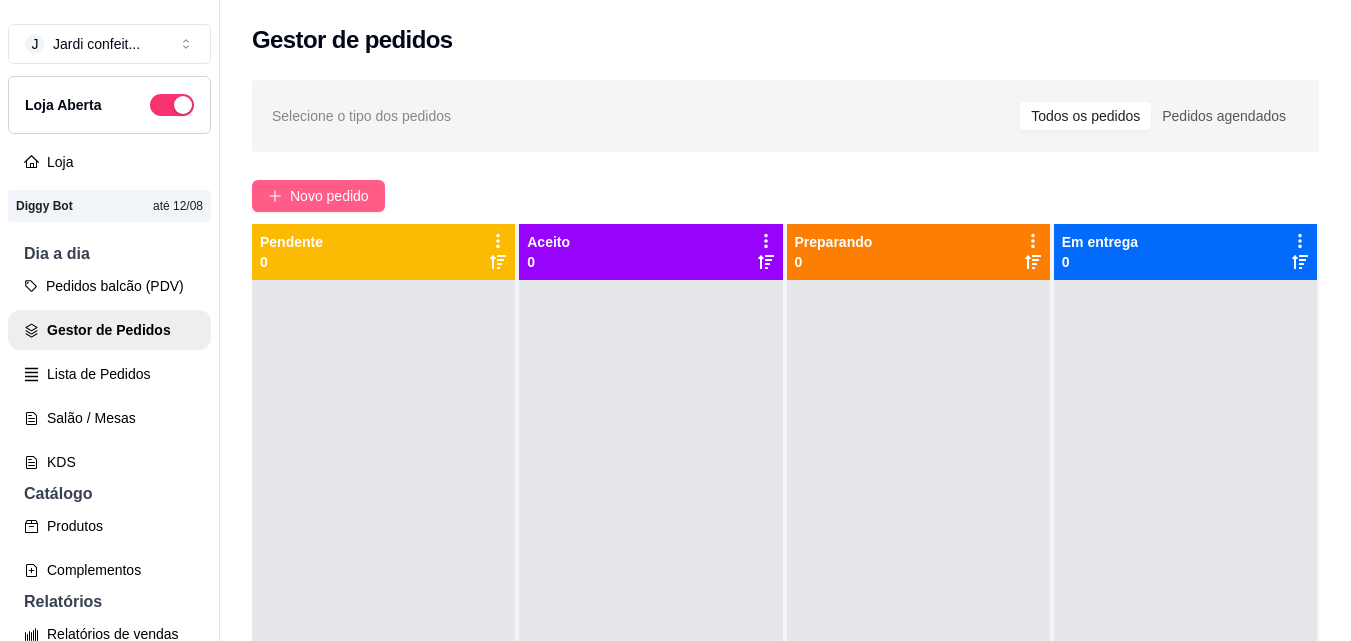 click on "Novo pedido" at bounding box center [329, 196] 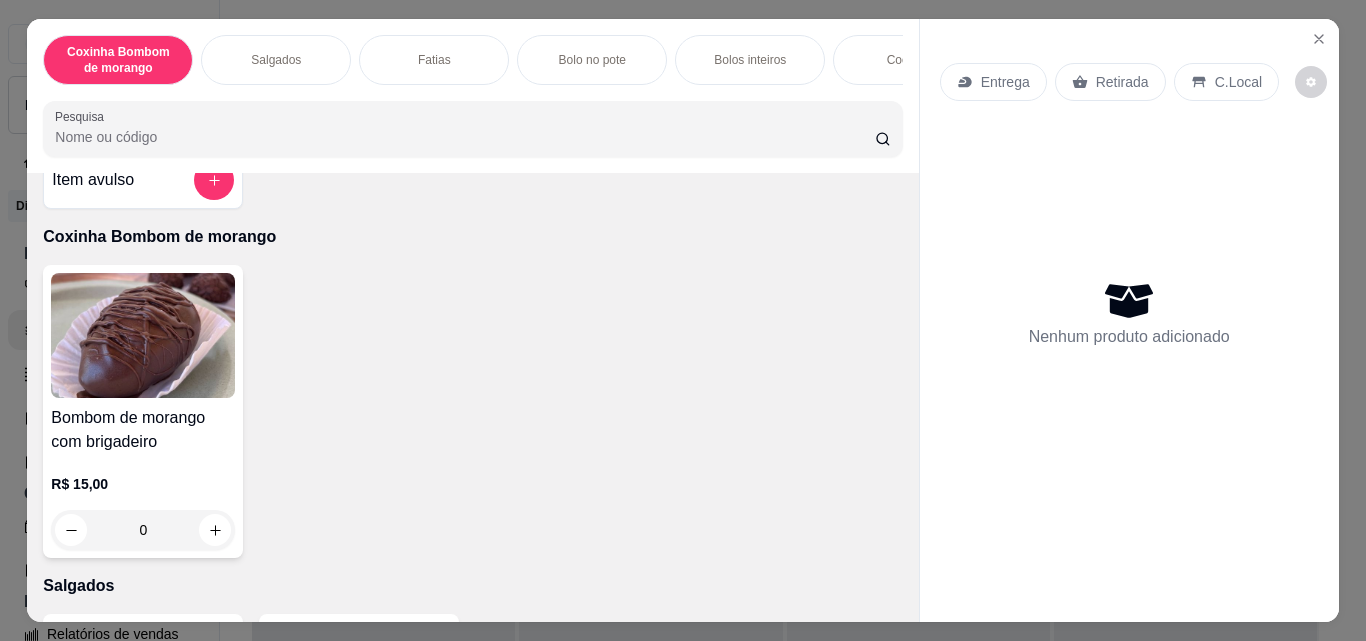 scroll, scrollTop: 200, scrollLeft: 0, axis: vertical 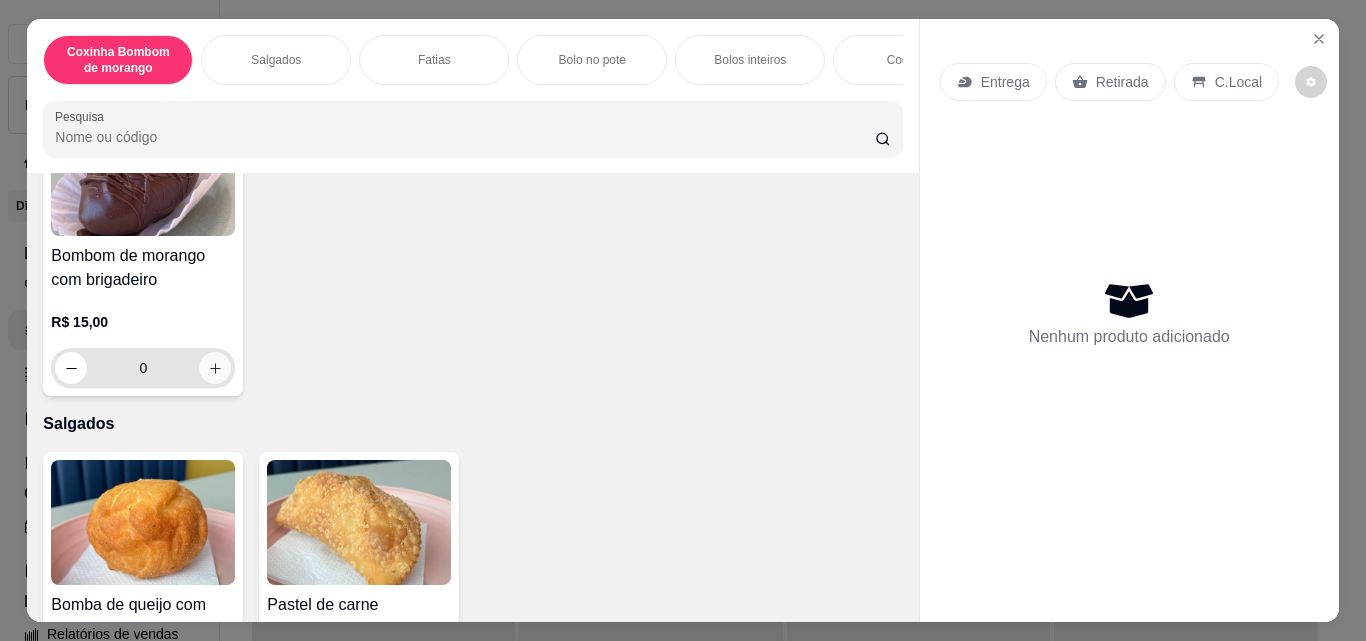 click at bounding box center [215, 368] 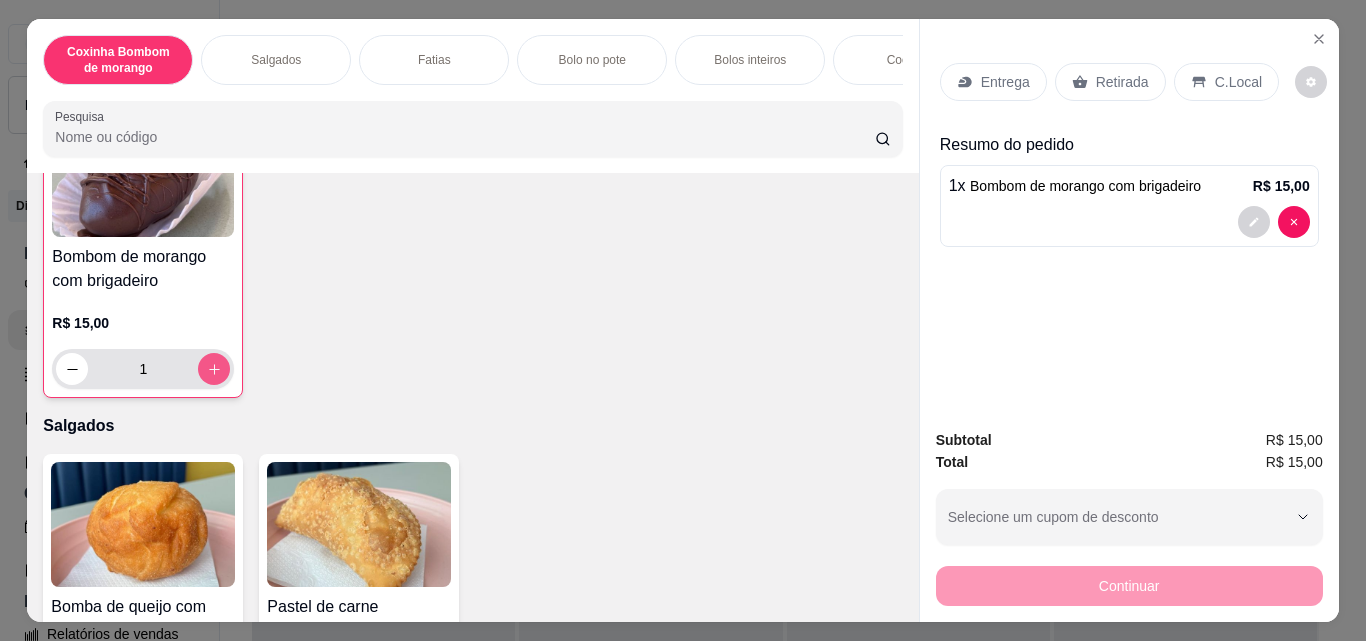 type on "1" 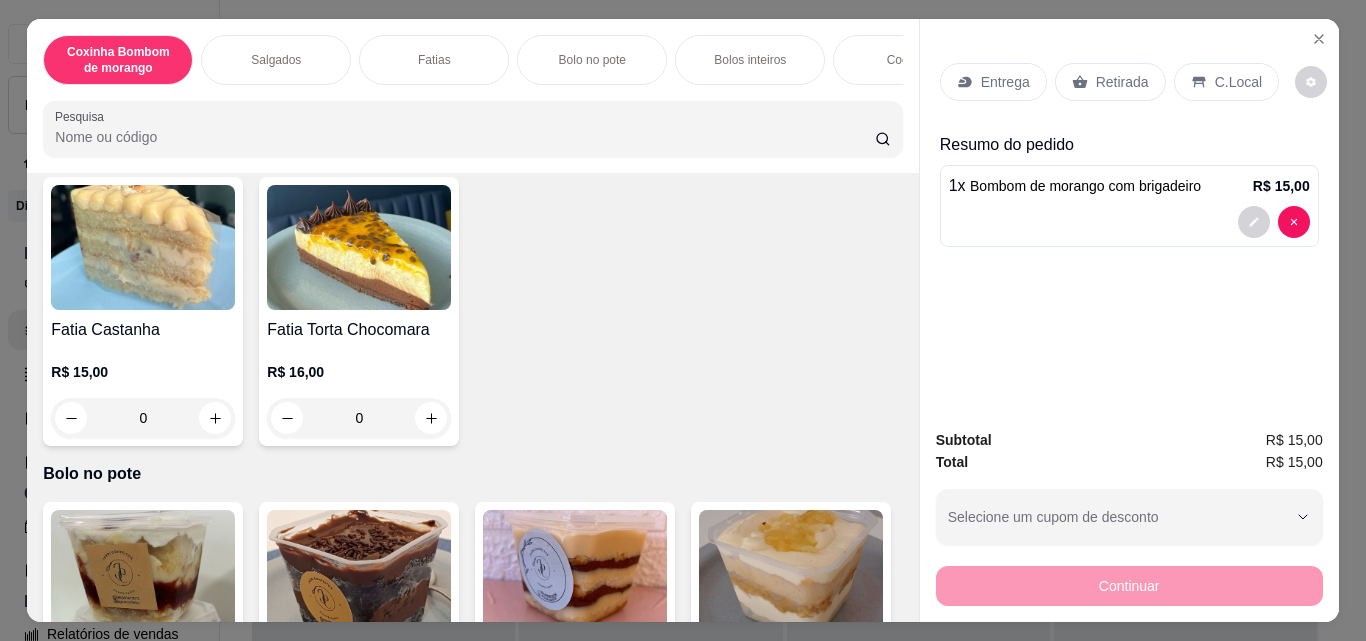 scroll, scrollTop: 800, scrollLeft: 0, axis: vertical 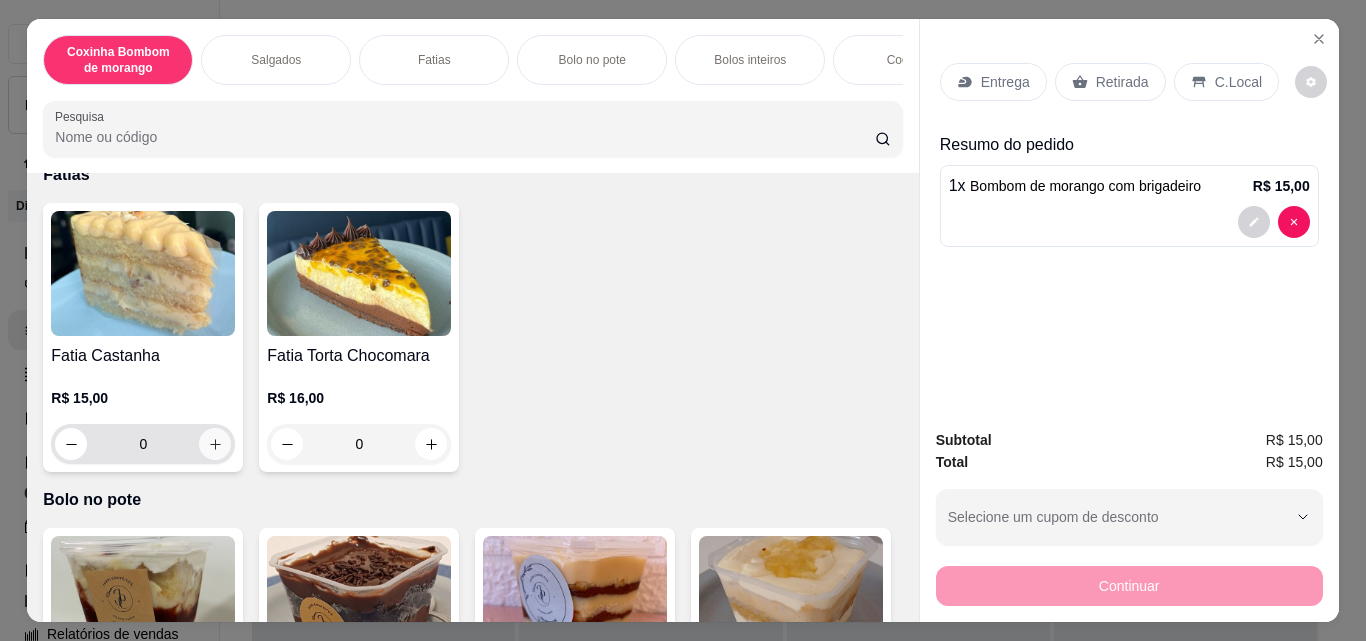 click 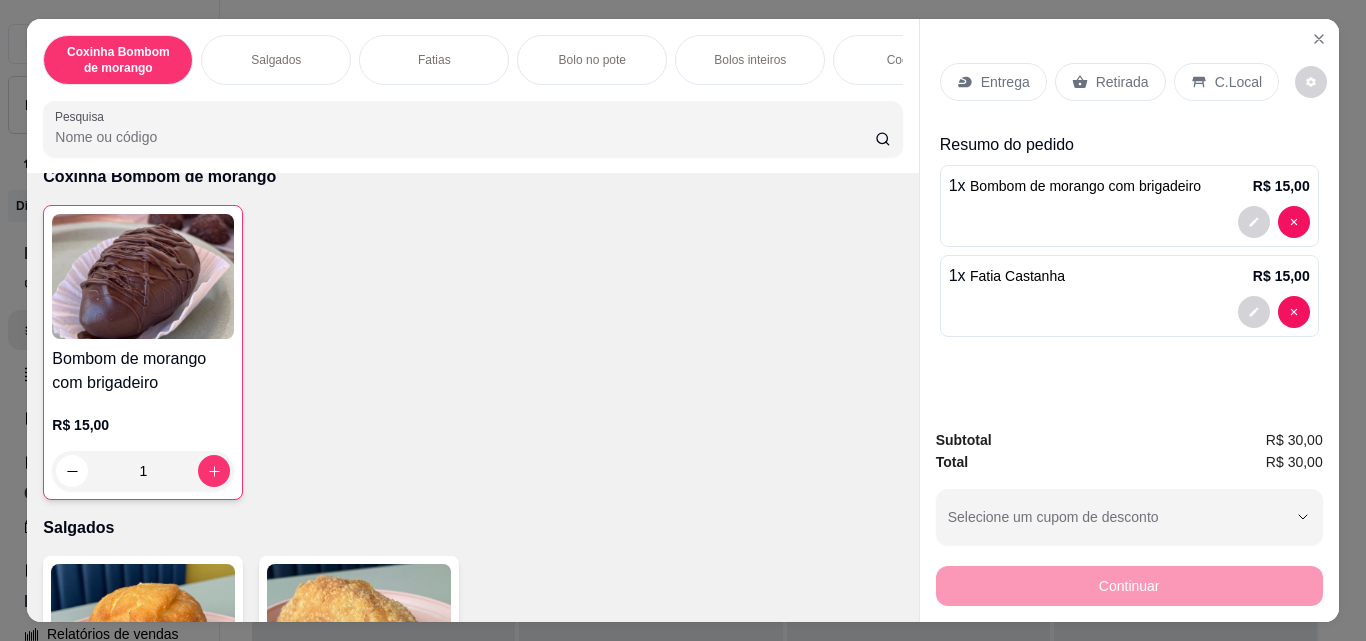 scroll, scrollTop: 0, scrollLeft: 0, axis: both 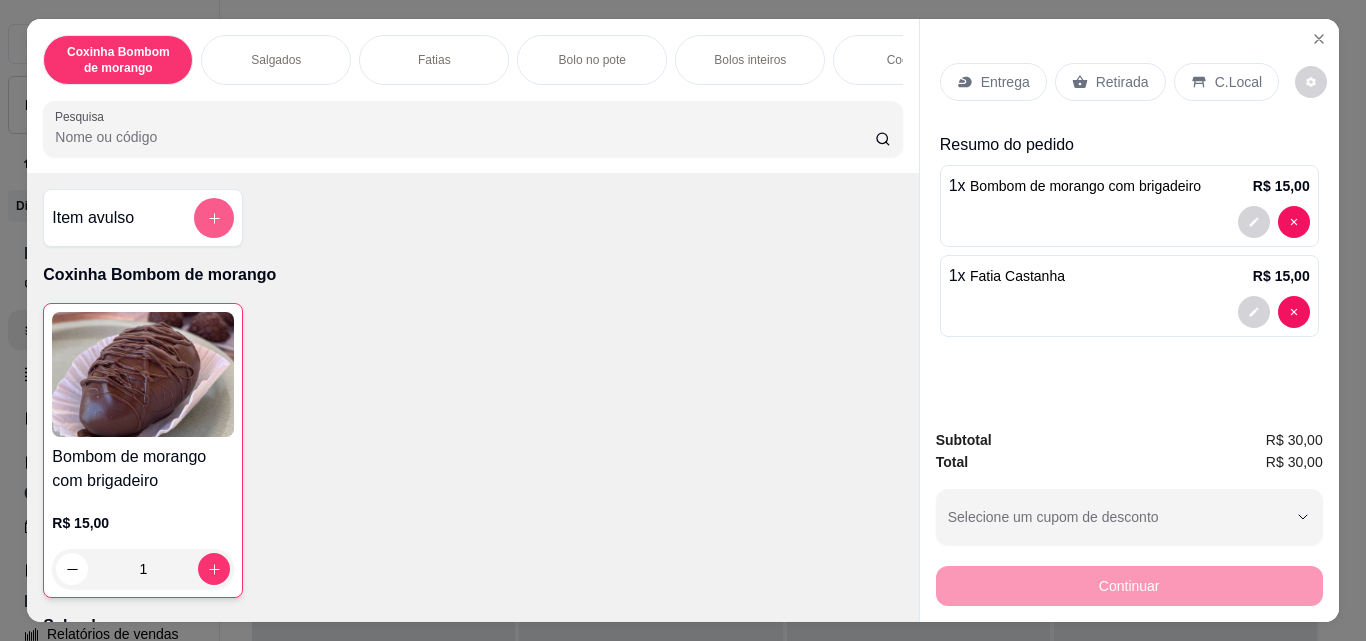 click 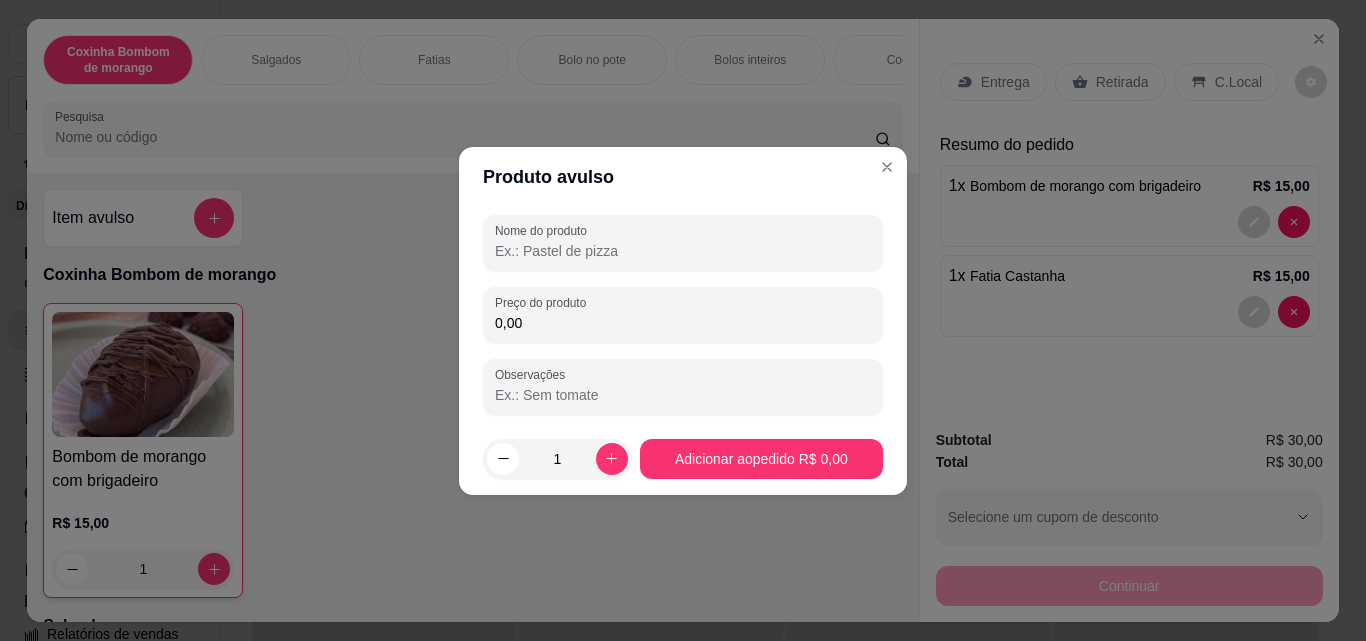 click on "Nome do produto" at bounding box center (683, 251) 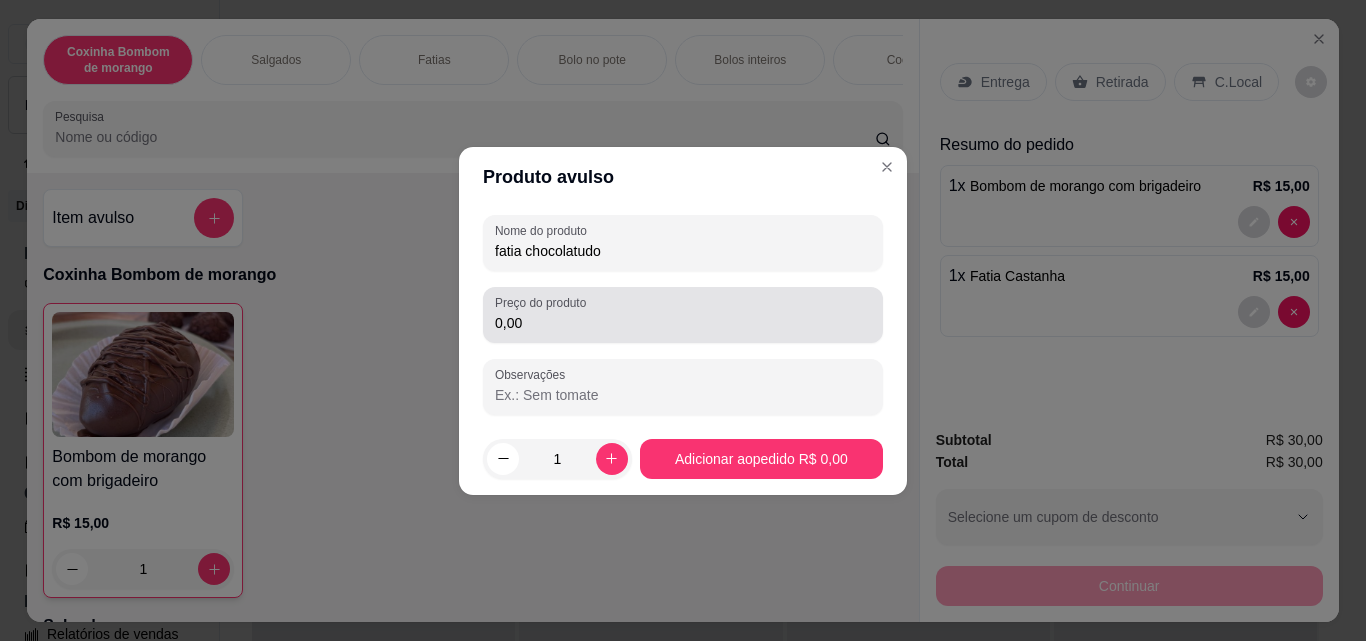 type on "fatia chocolatudo" 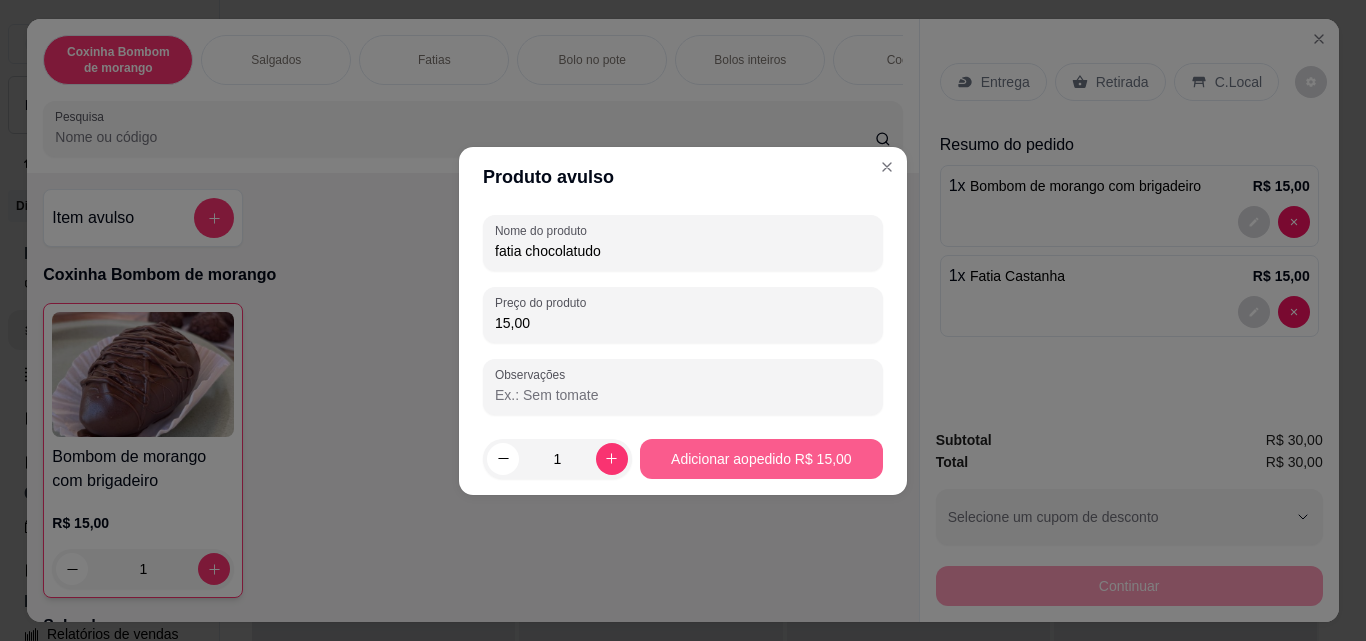 type on "15,00" 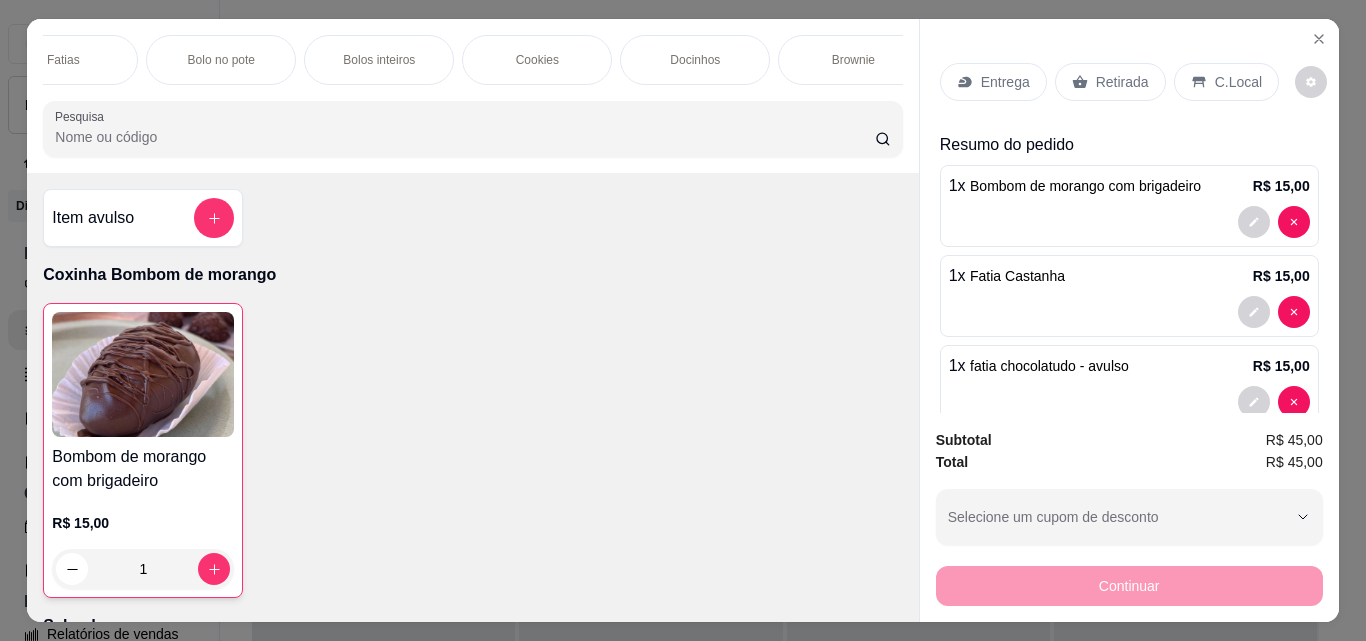scroll, scrollTop: 0, scrollLeft: 468, axis: horizontal 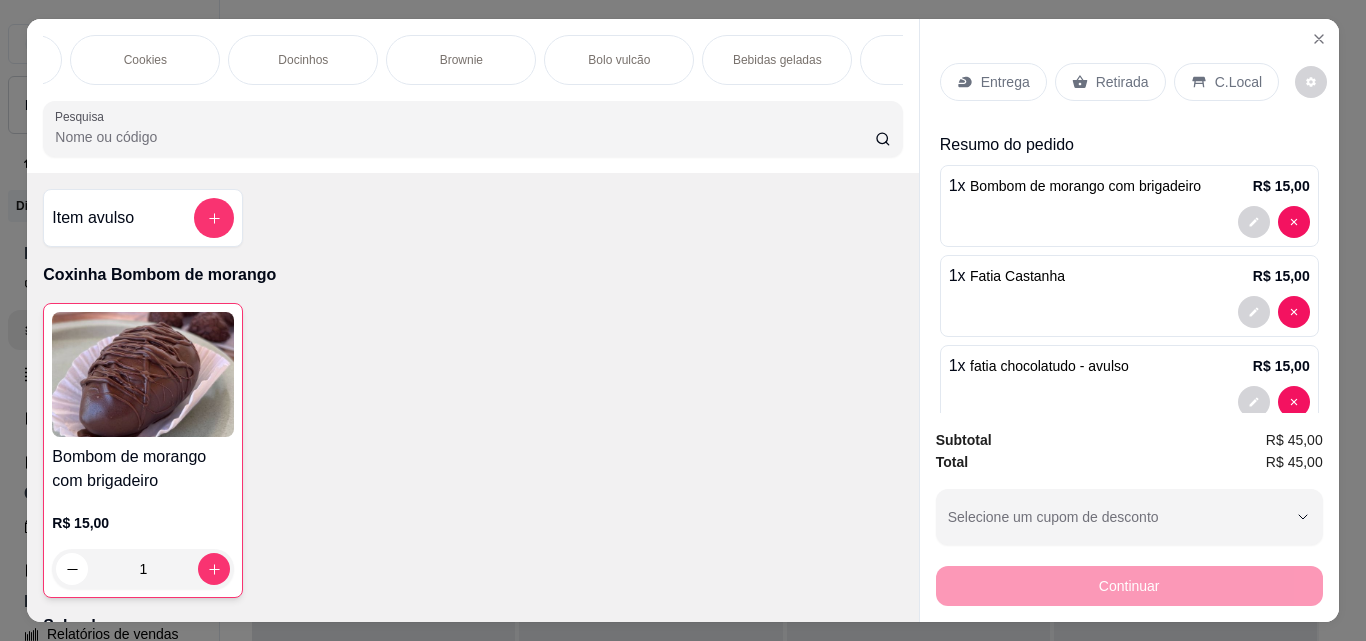 click on "Bebidas geladas" at bounding box center [777, 60] 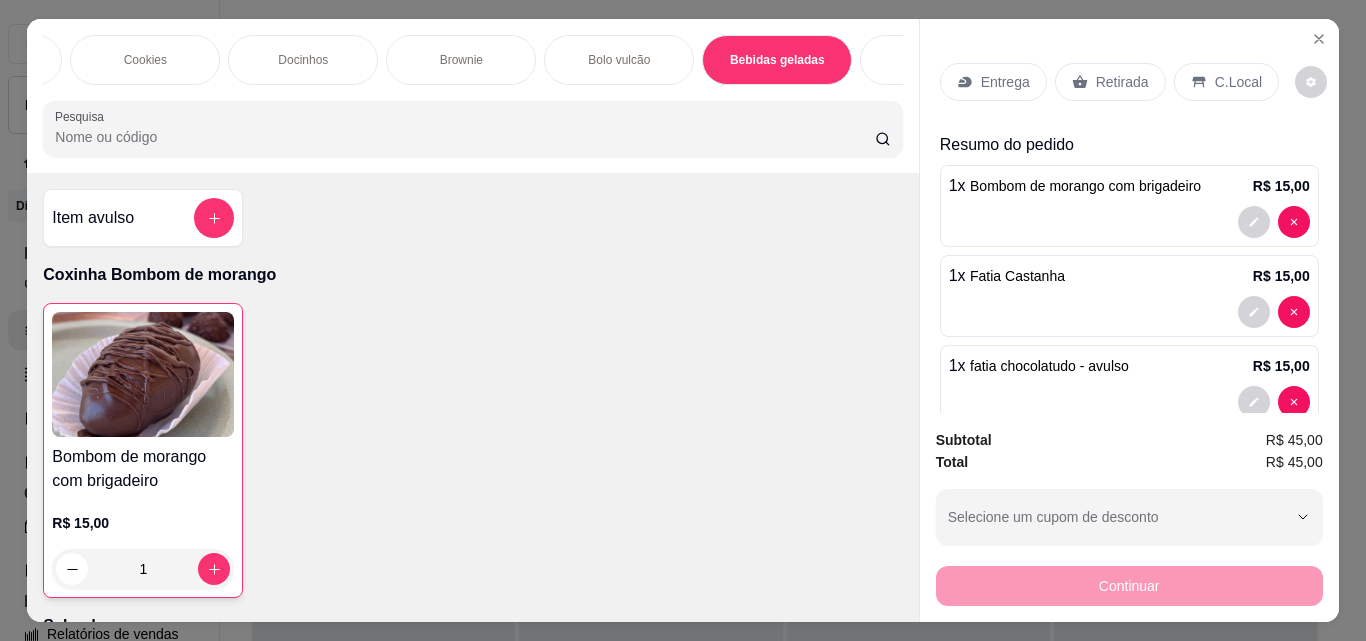 scroll, scrollTop: 3829, scrollLeft: 0, axis: vertical 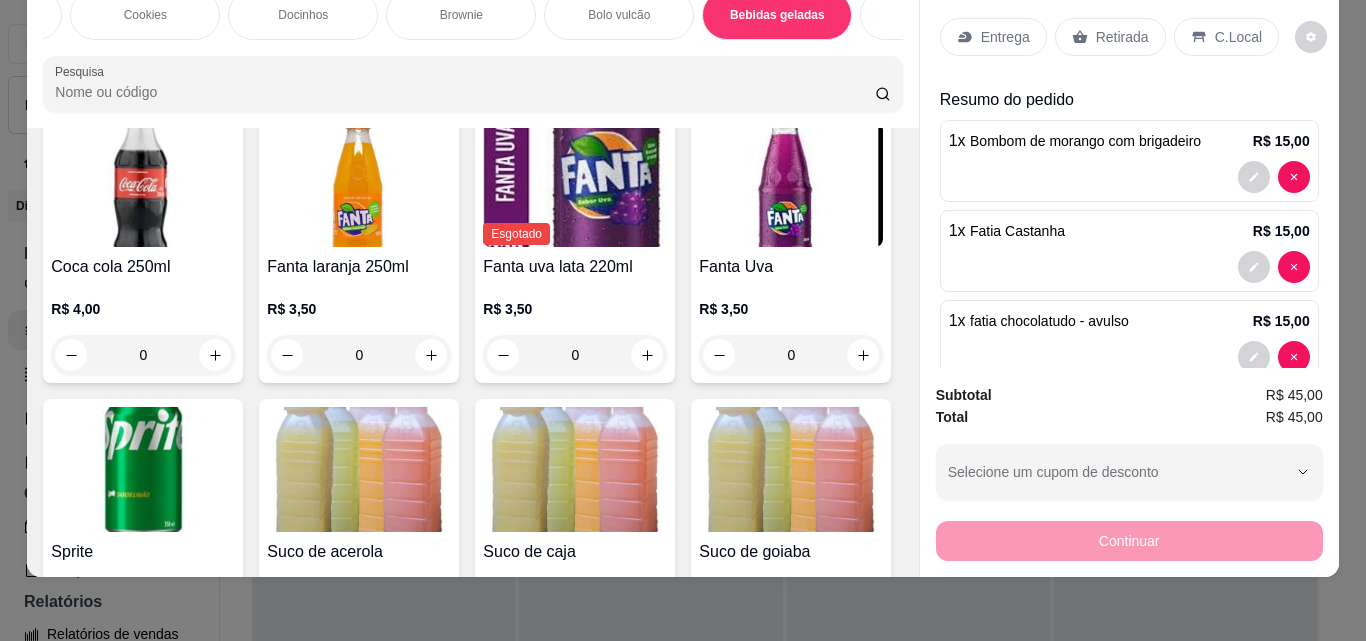 click at bounding box center [863, 70] 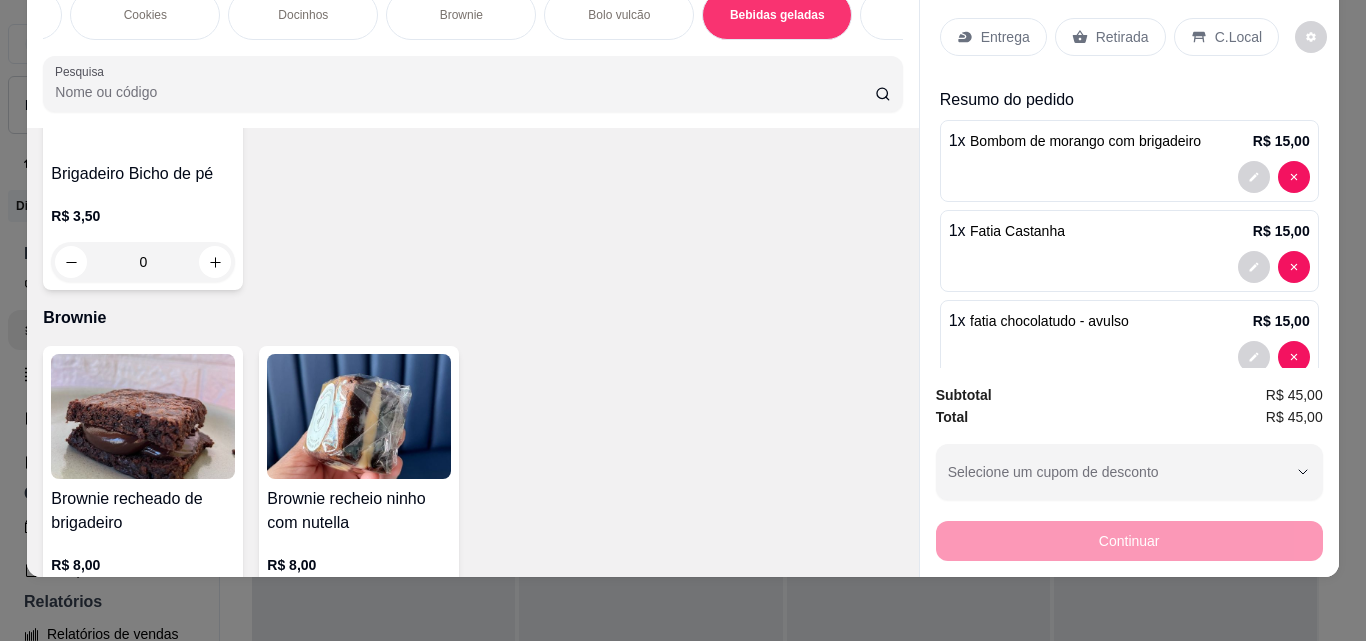 scroll, scrollTop: 2329, scrollLeft: 0, axis: vertical 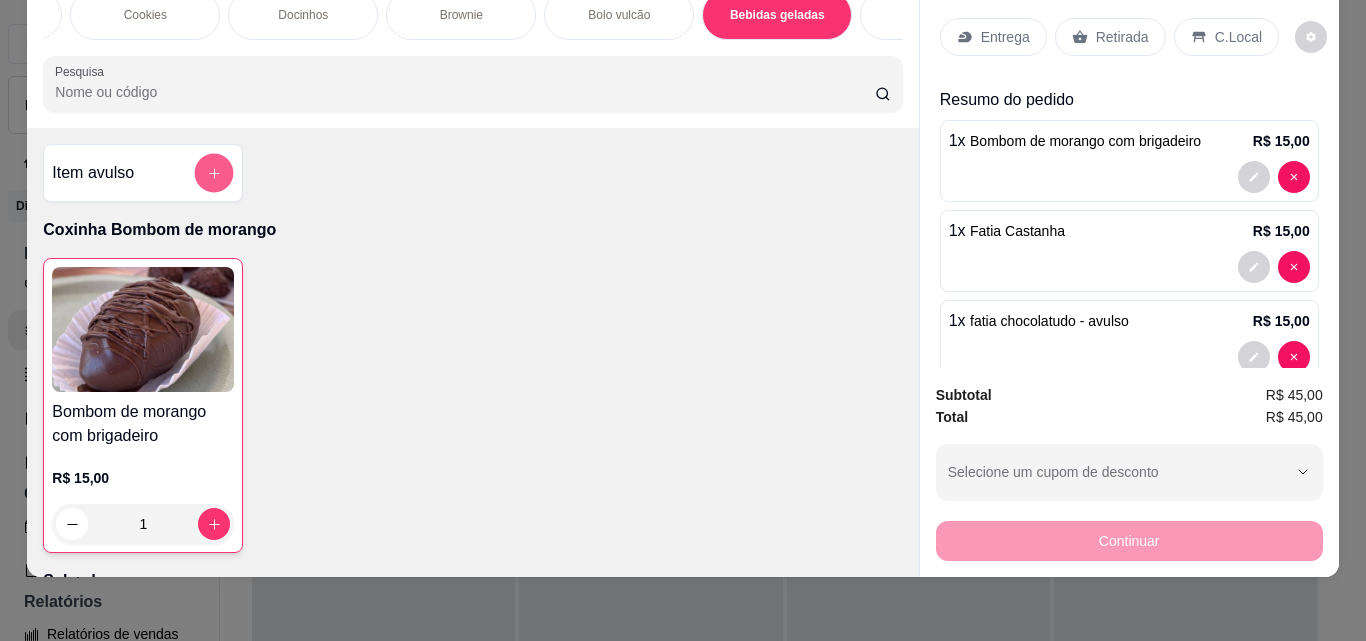 click at bounding box center (214, 173) 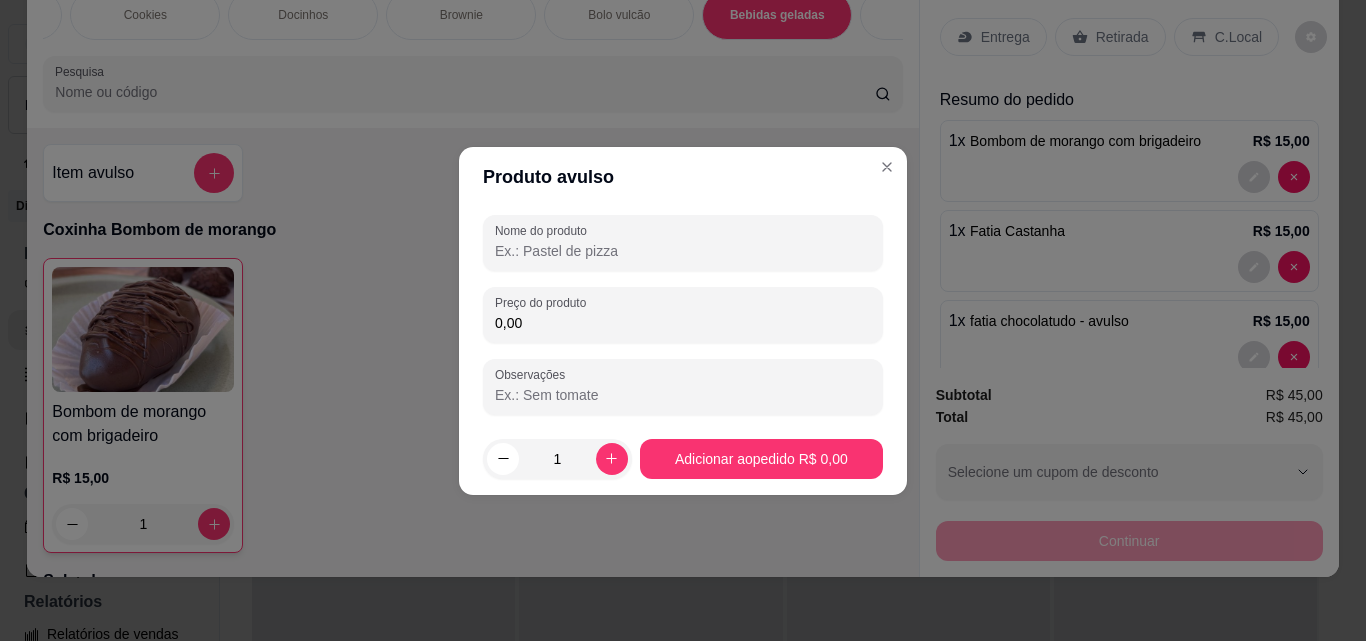 click on "Nome do produto" at bounding box center (544, 230) 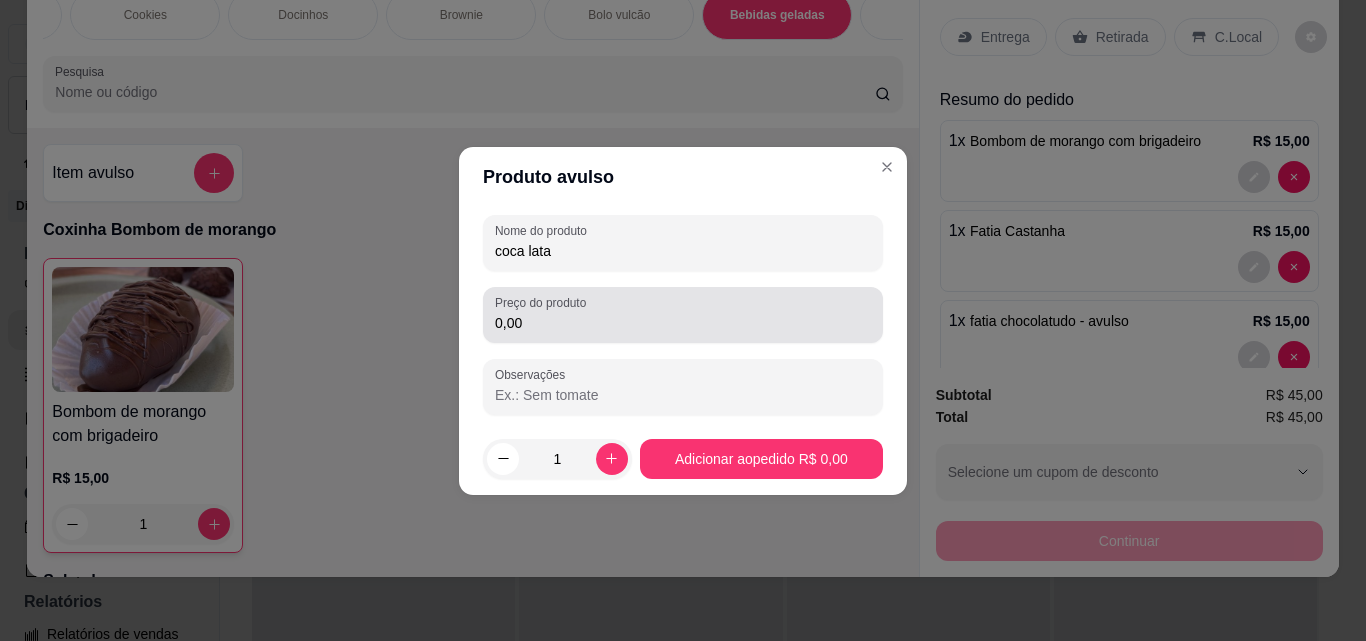 type on "coca lata" 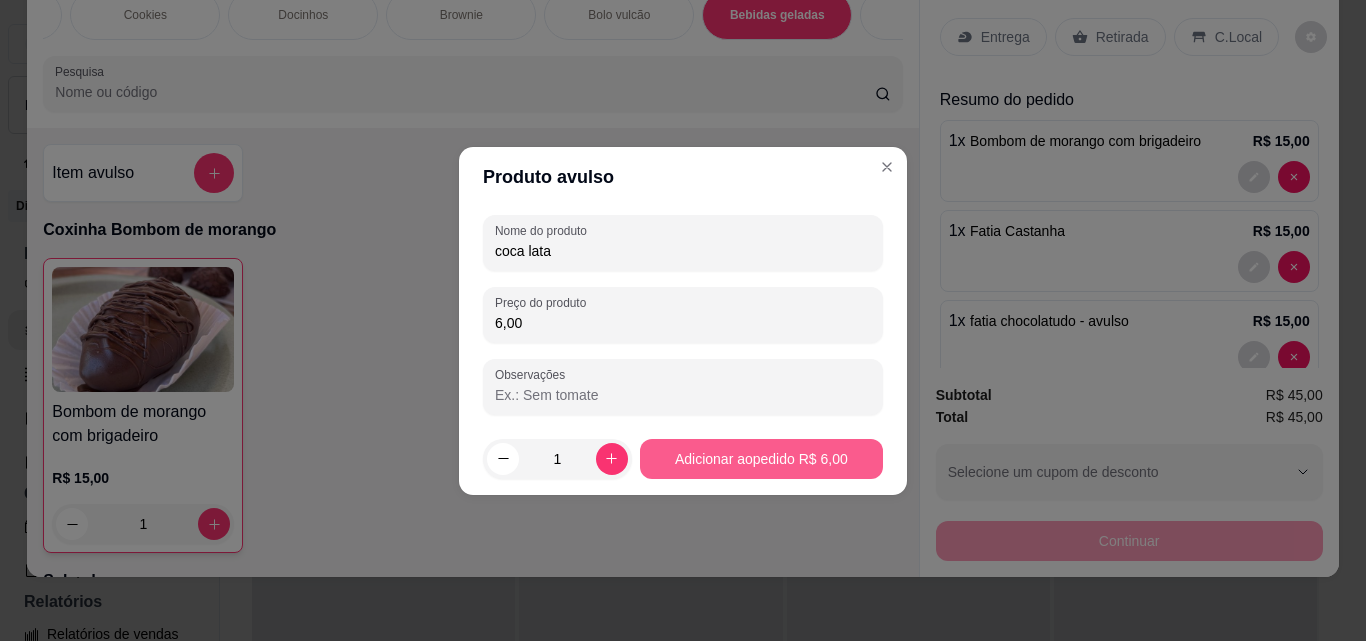 type on "6,00" 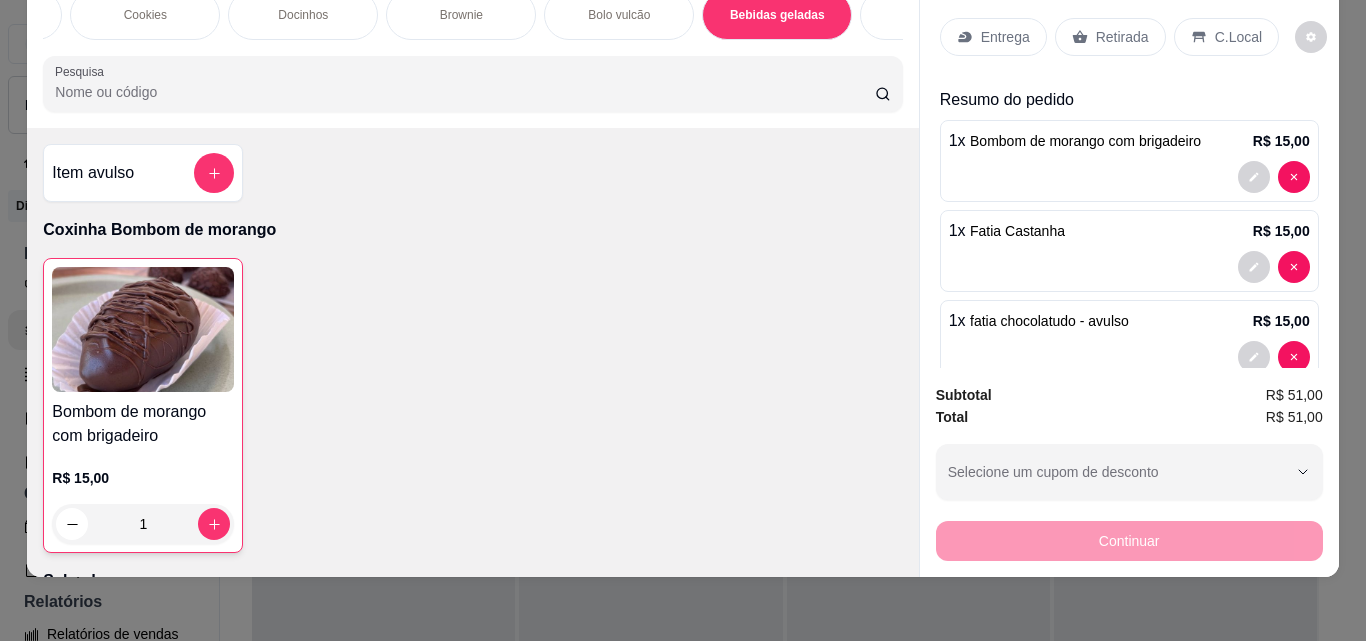 click on "Retirada" at bounding box center [1122, 37] 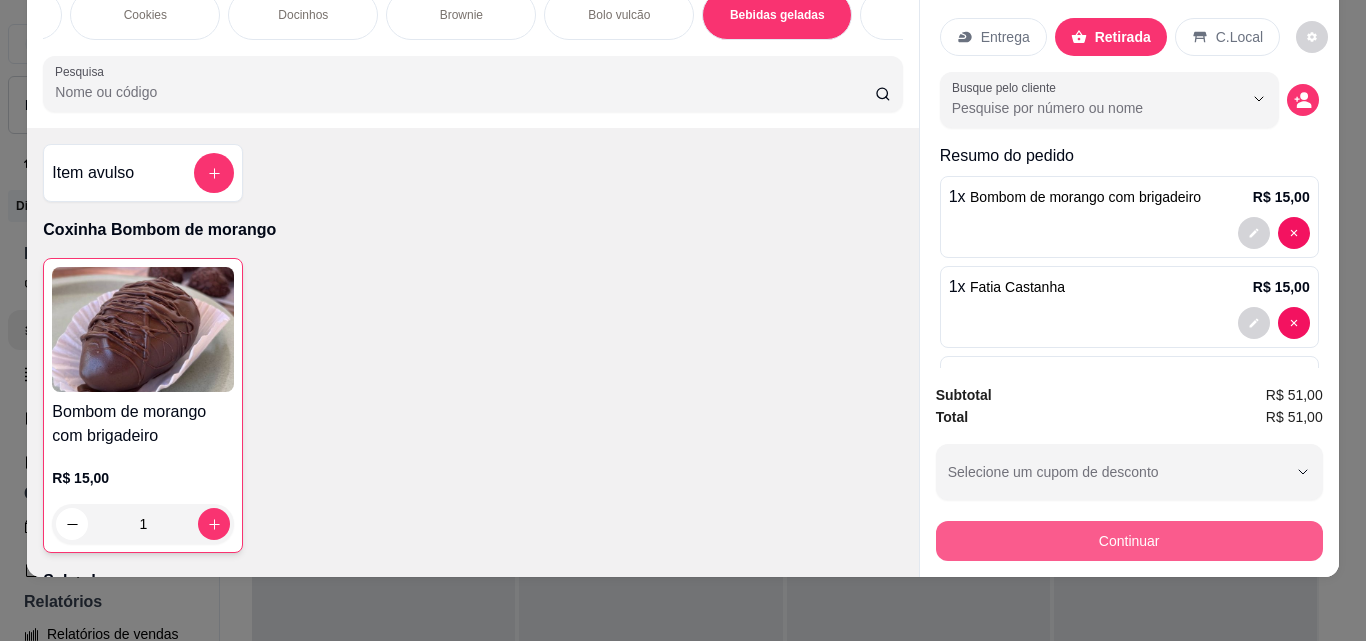 click on "Continuar" at bounding box center [1129, 541] 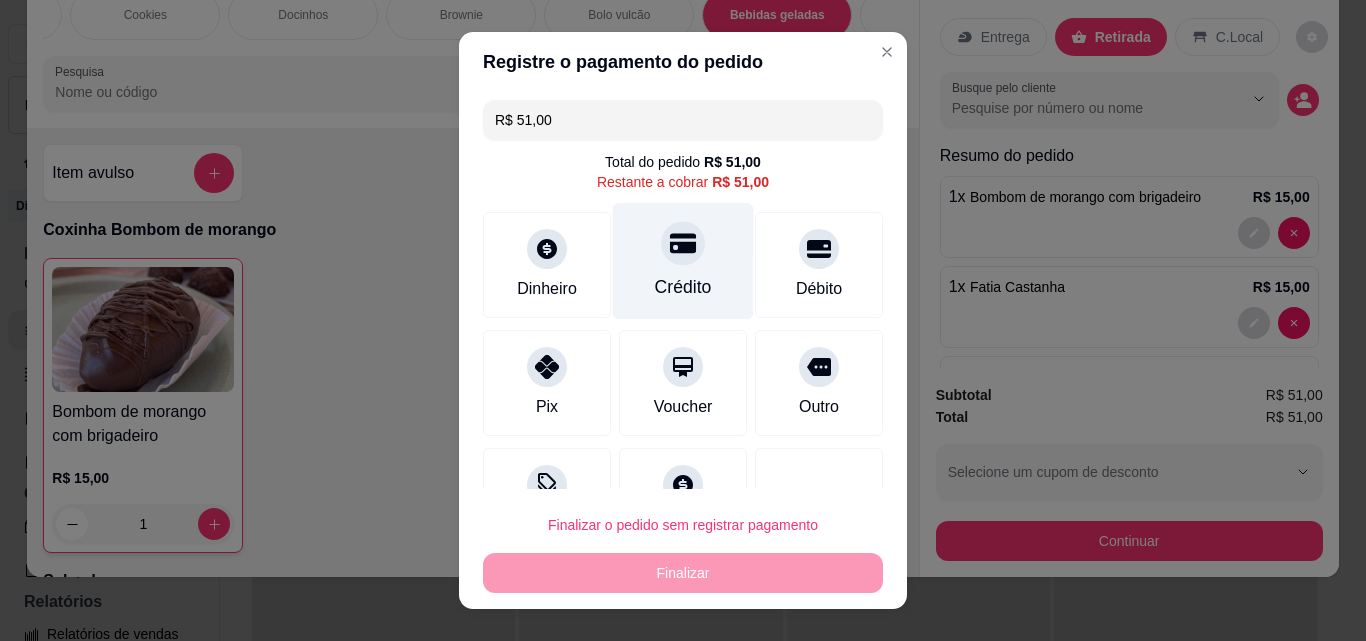 click on "Crédito" at bounding box center [683, 261] 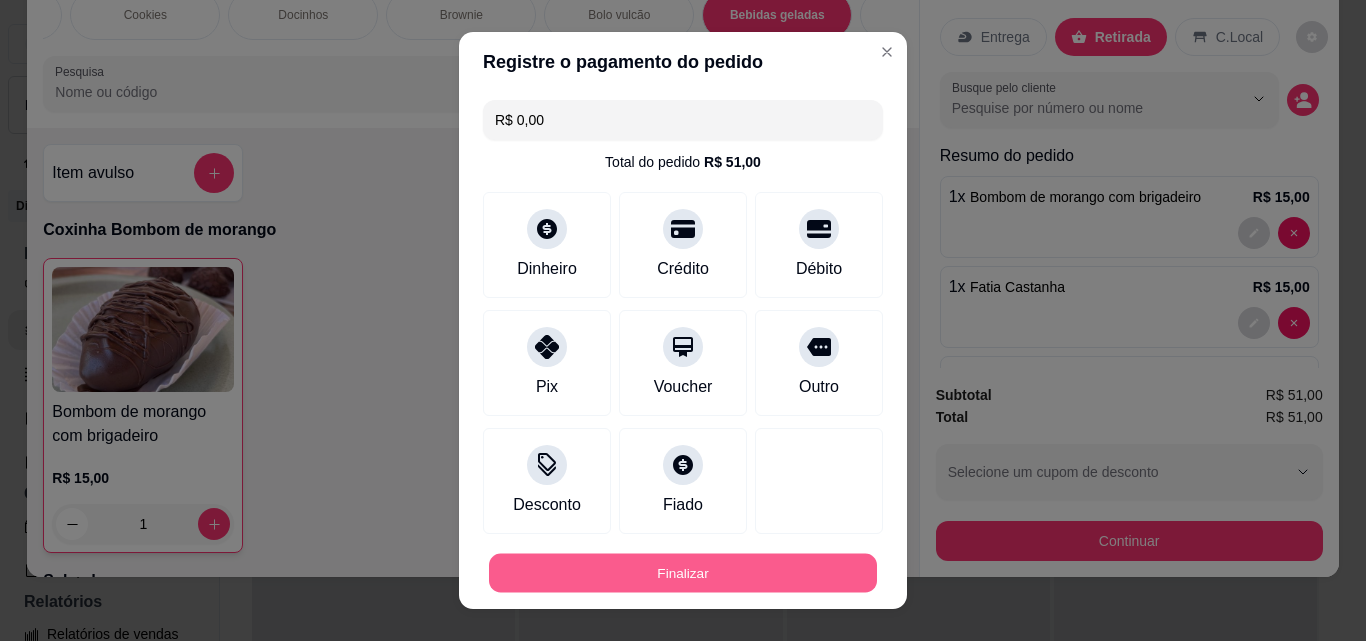click on "Finalizar" at bounding box center [683, 573] 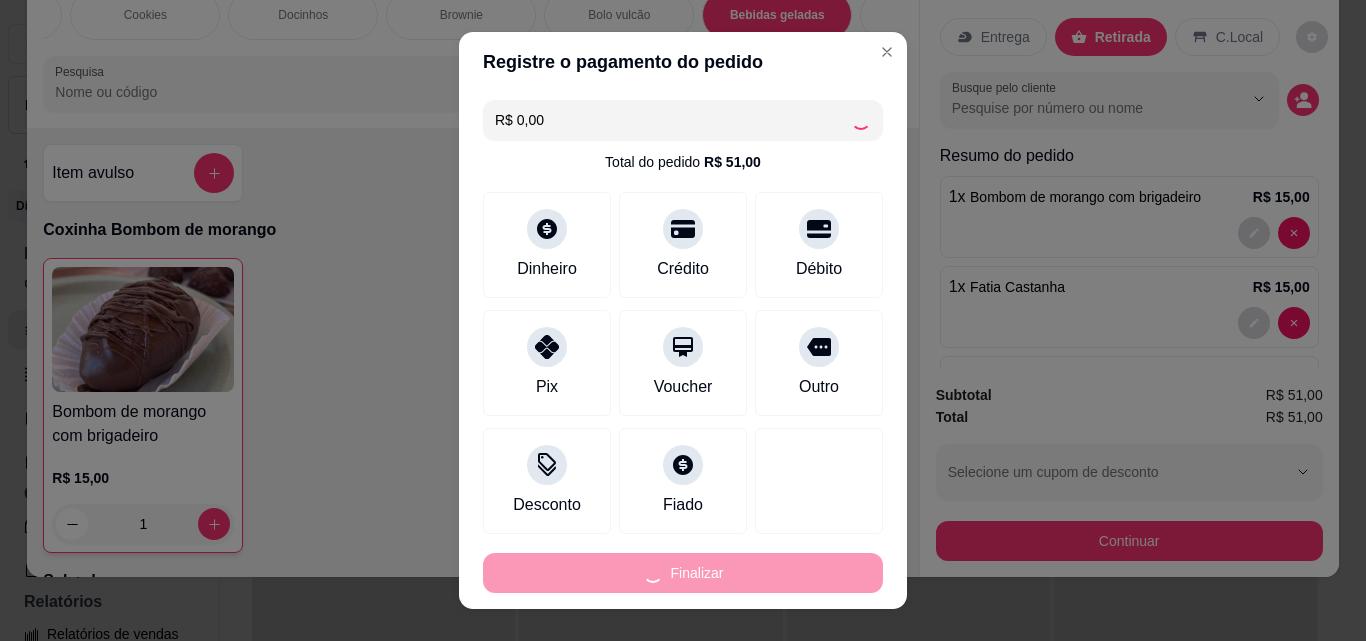 type on "0" 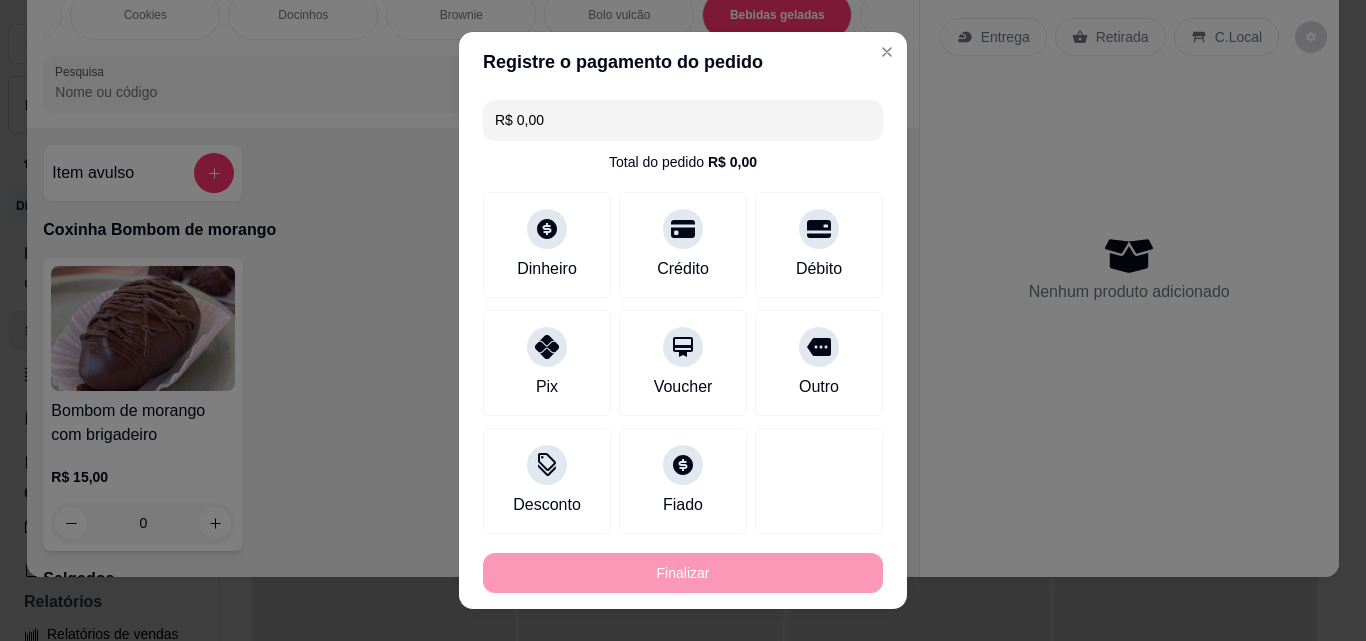 type on "-R$ 51,00" 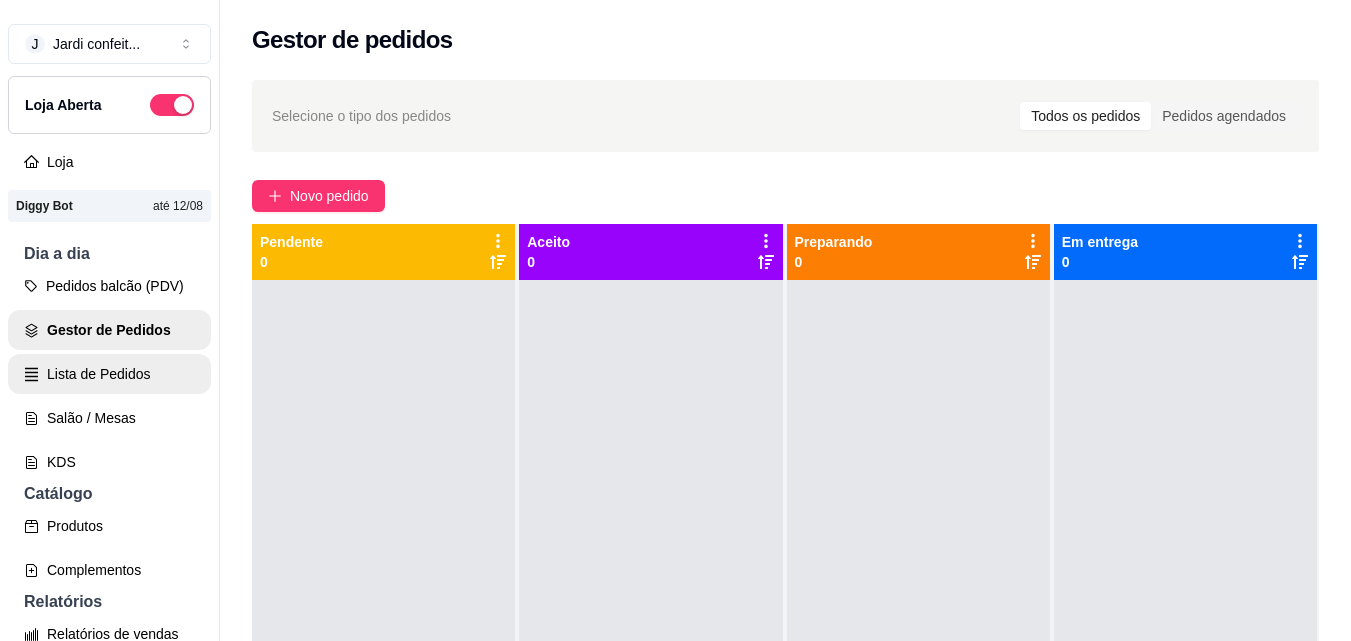 scroll, scrollTop: 100, scrollLeft: 0, axis: vertical 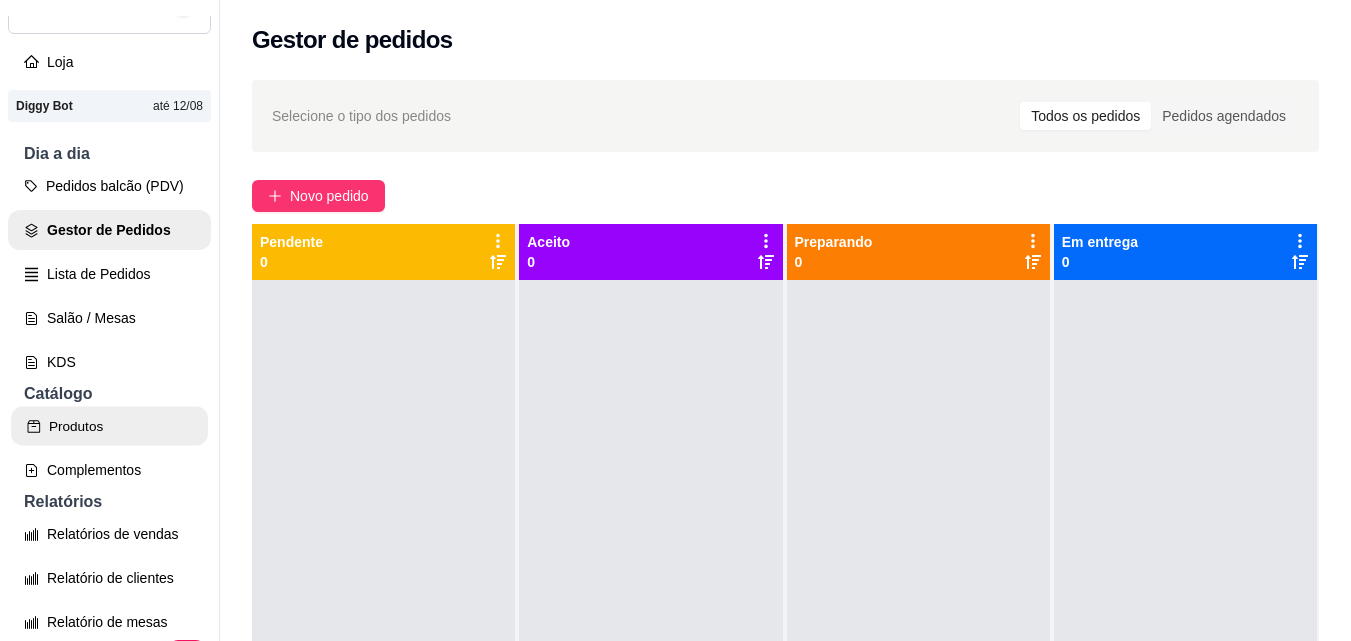 click on "Produtos" at bounding box center [109, 426] 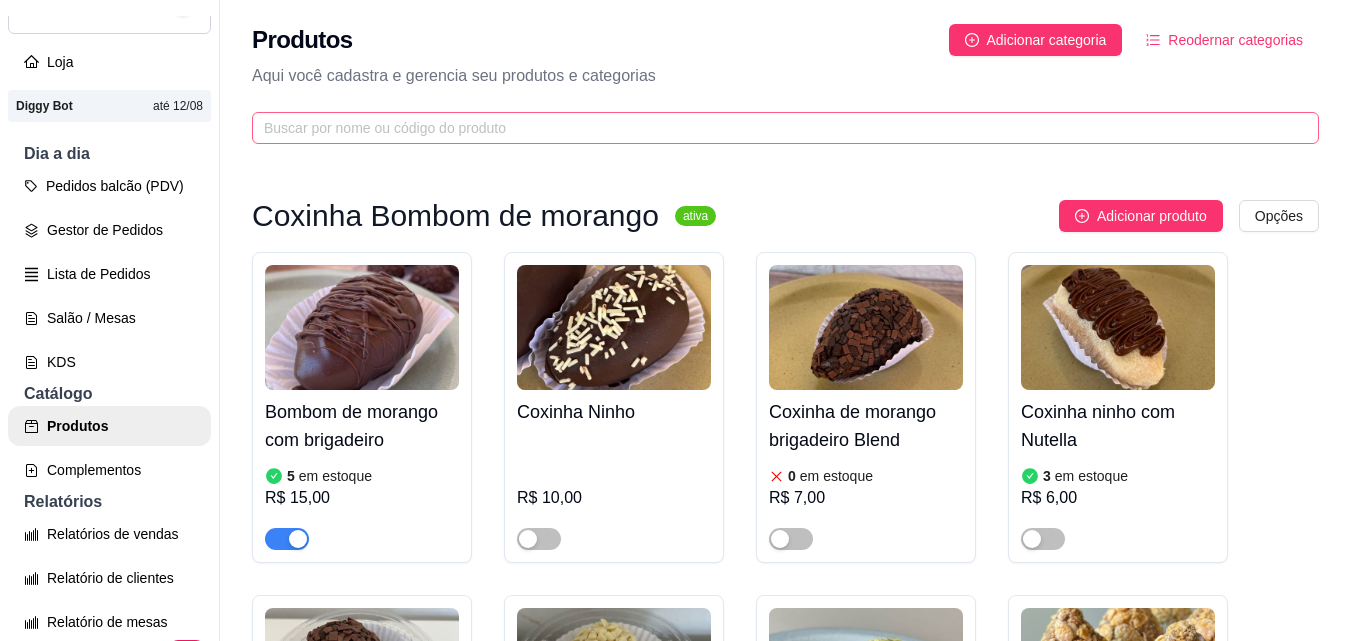 click at bounding box center (785, 128) 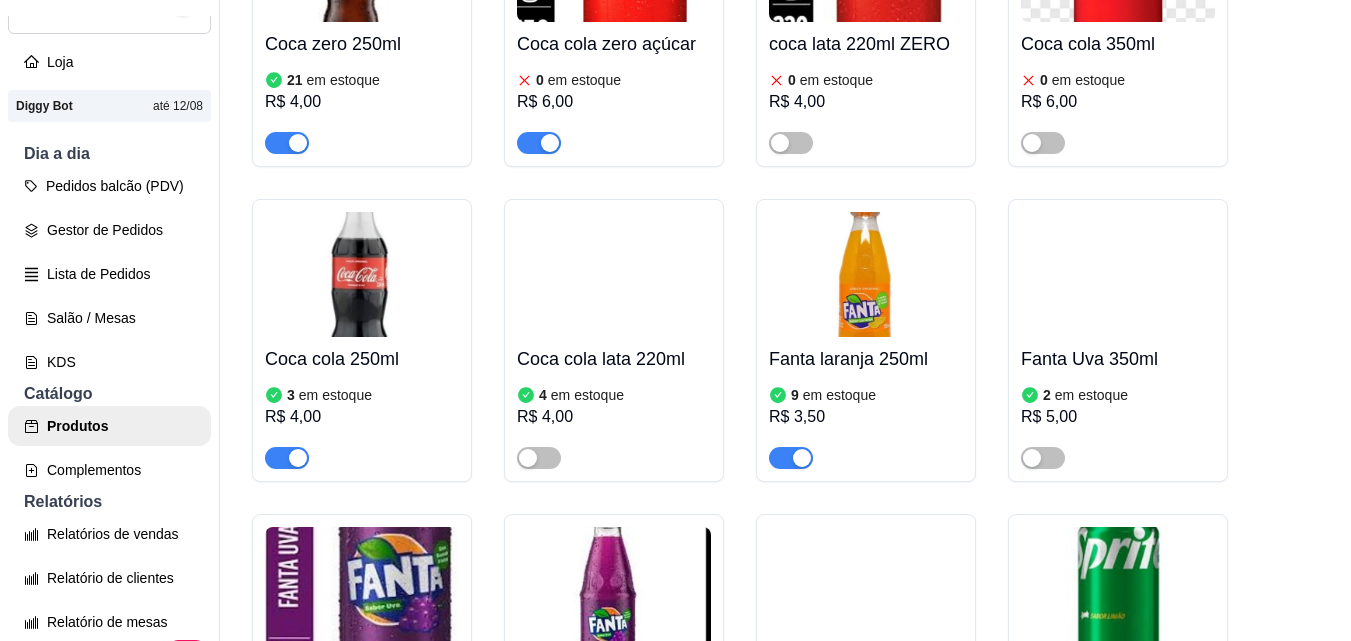 scroll, scrollTop: 35285, scrollLeft: 0, axis: vertical 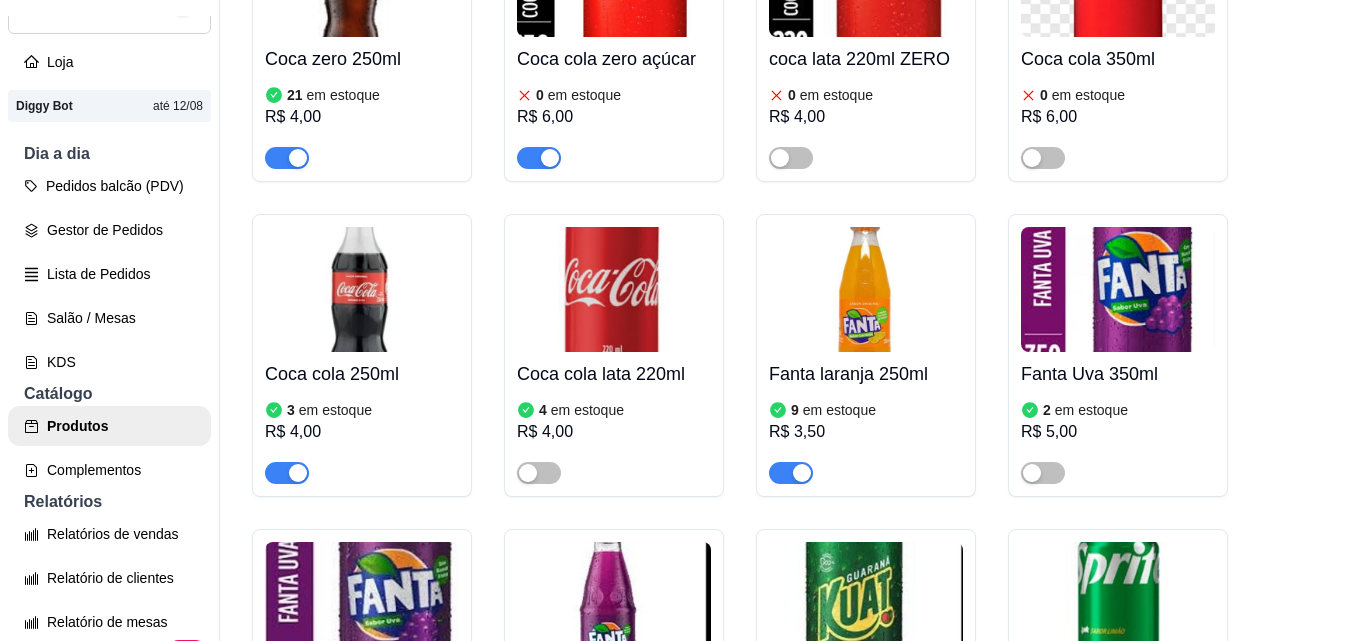 click at bounding box center (1118, -26) 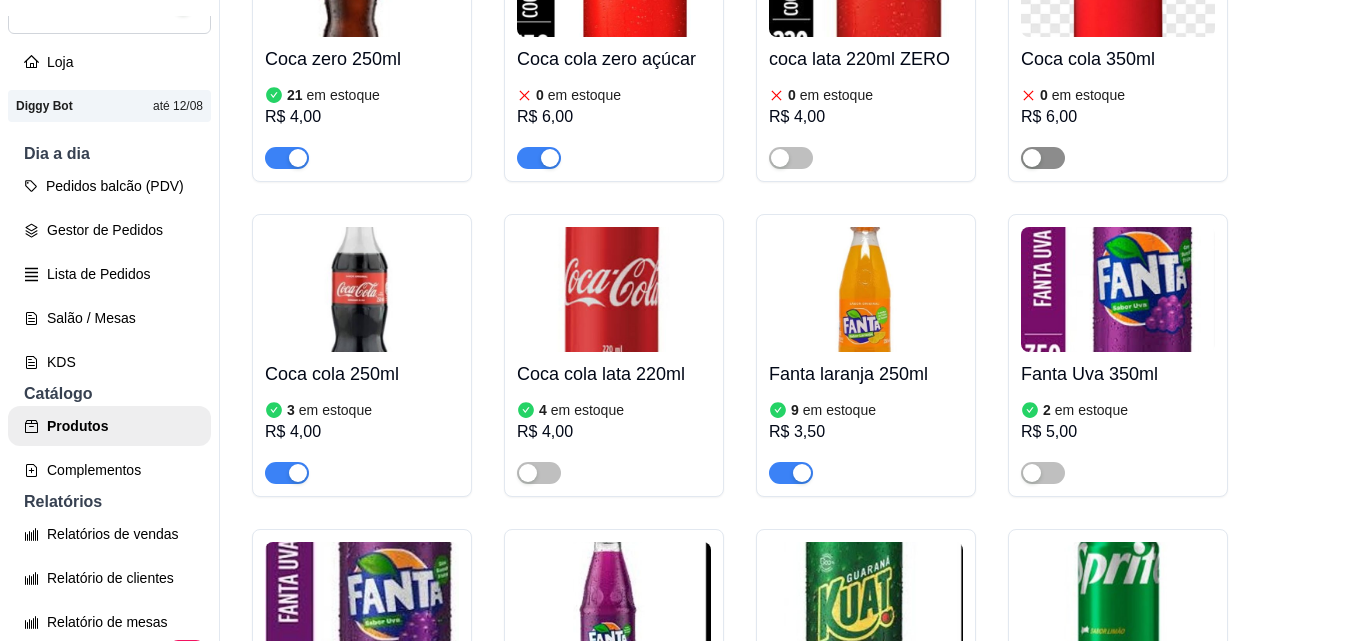 click at bounding box center (1043, 158) 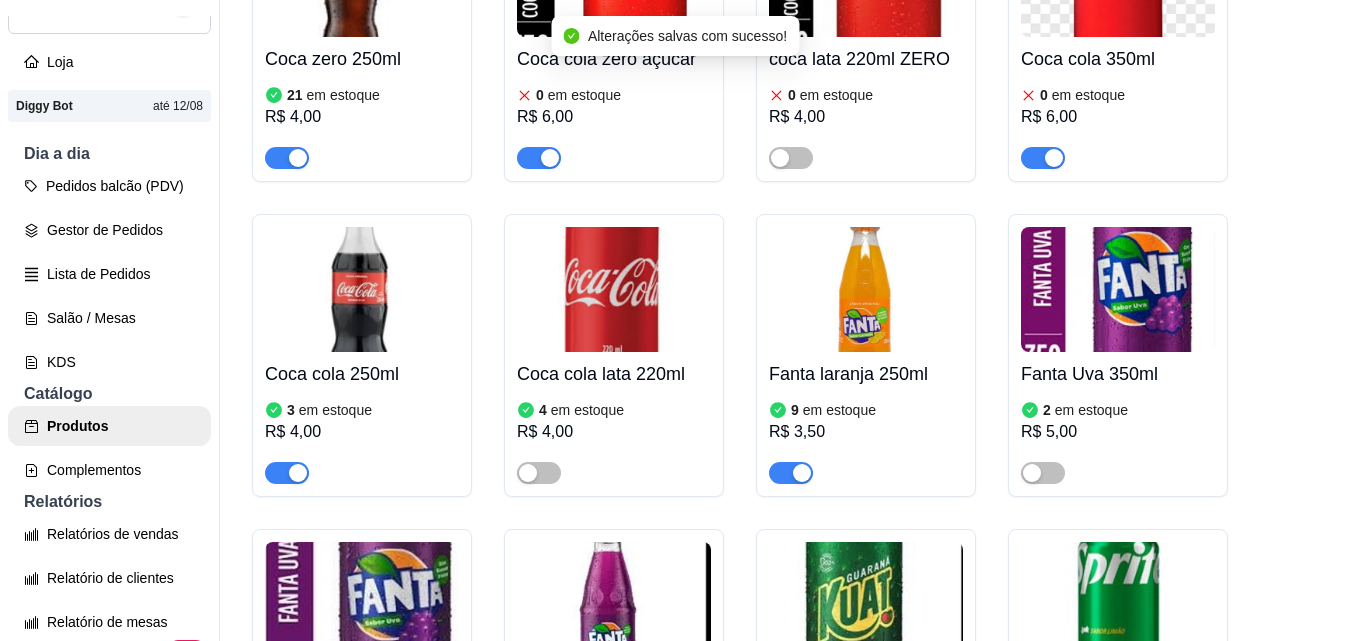 click at bounding box center (1118, -26) 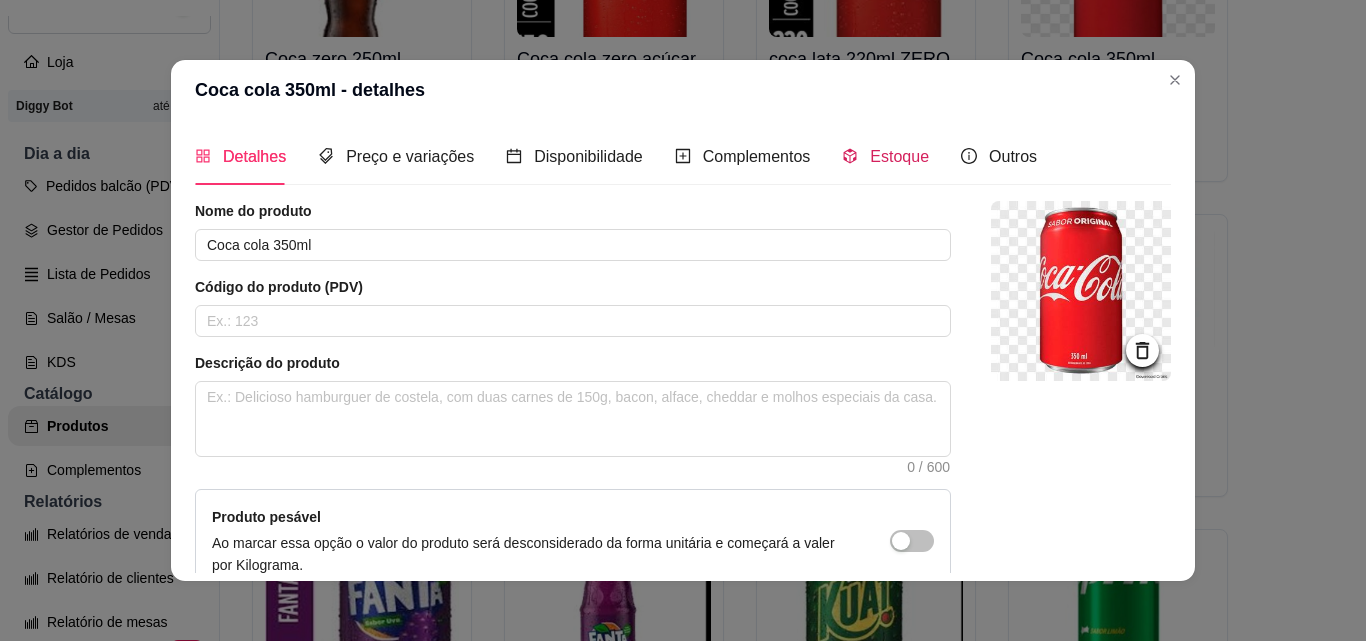 click on "Estoque" at bounding box center (899, 156) 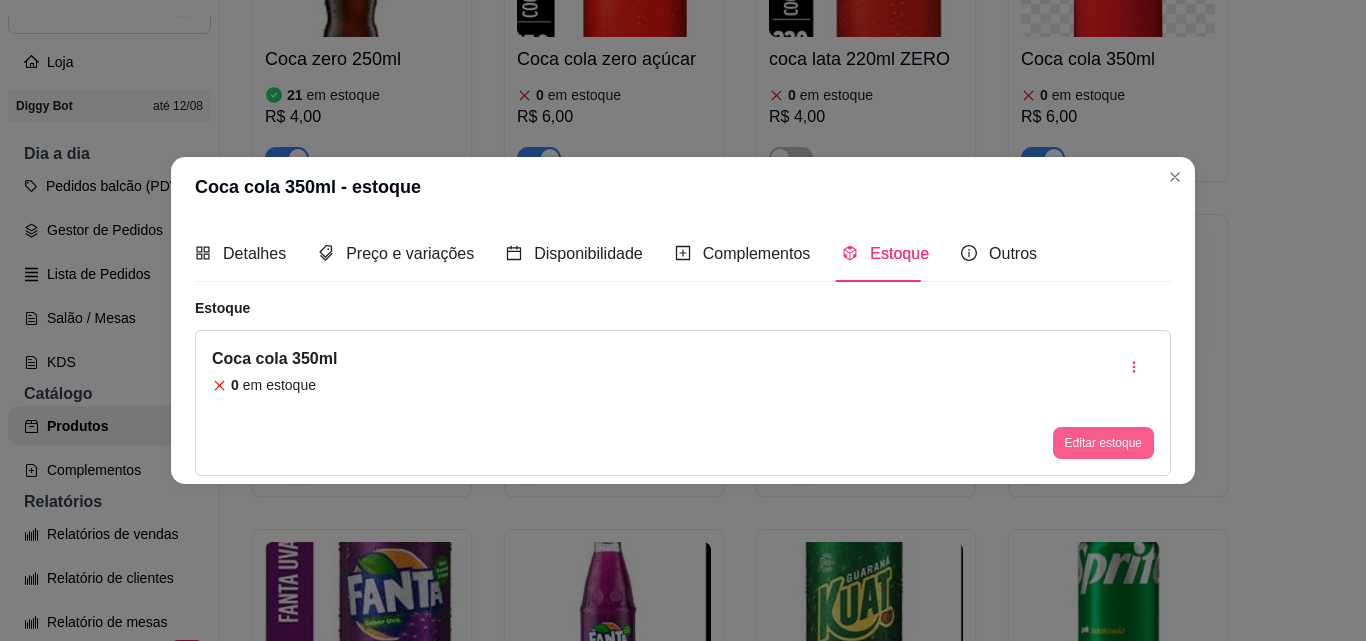click on "Editar estoque" at bounding box center (1103, 443) 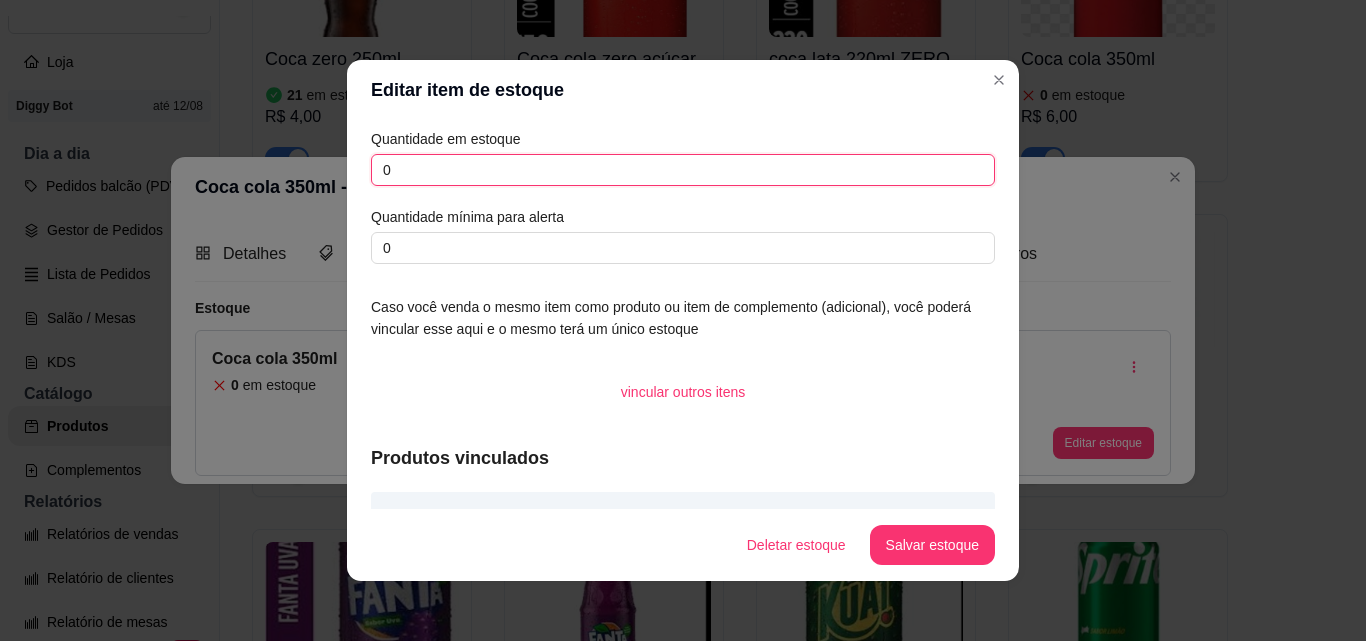 click on "0" at bounding box center (683, 170) 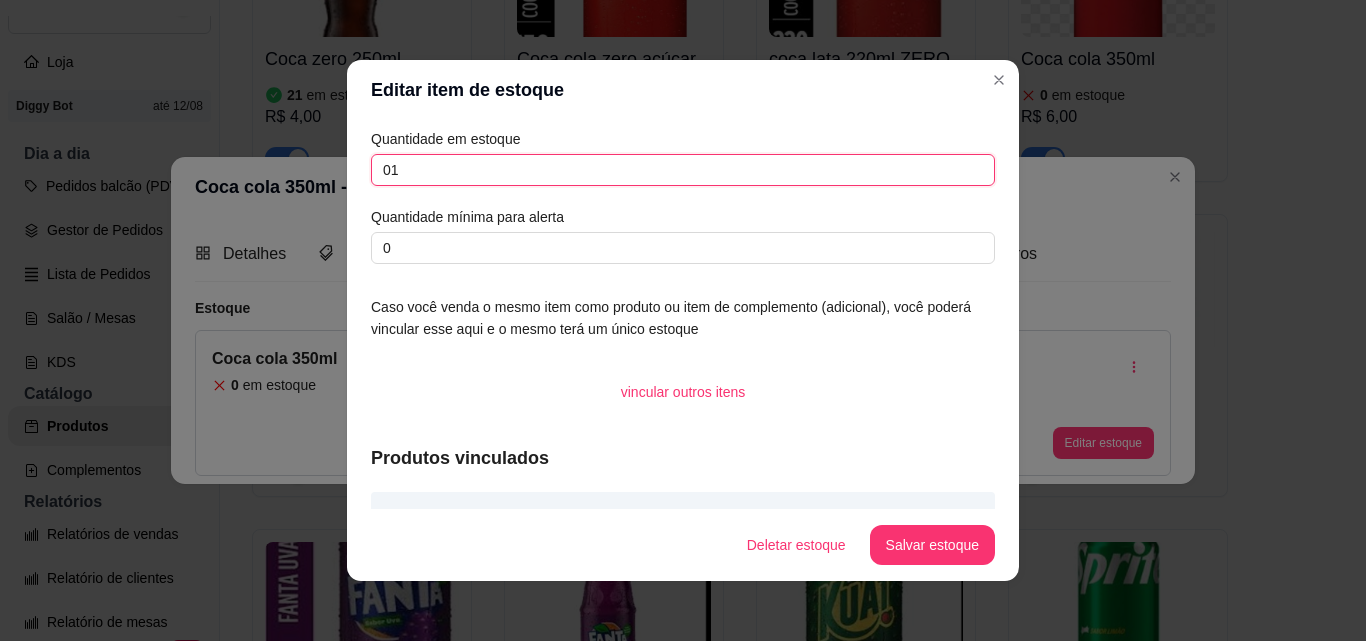 type on "0" 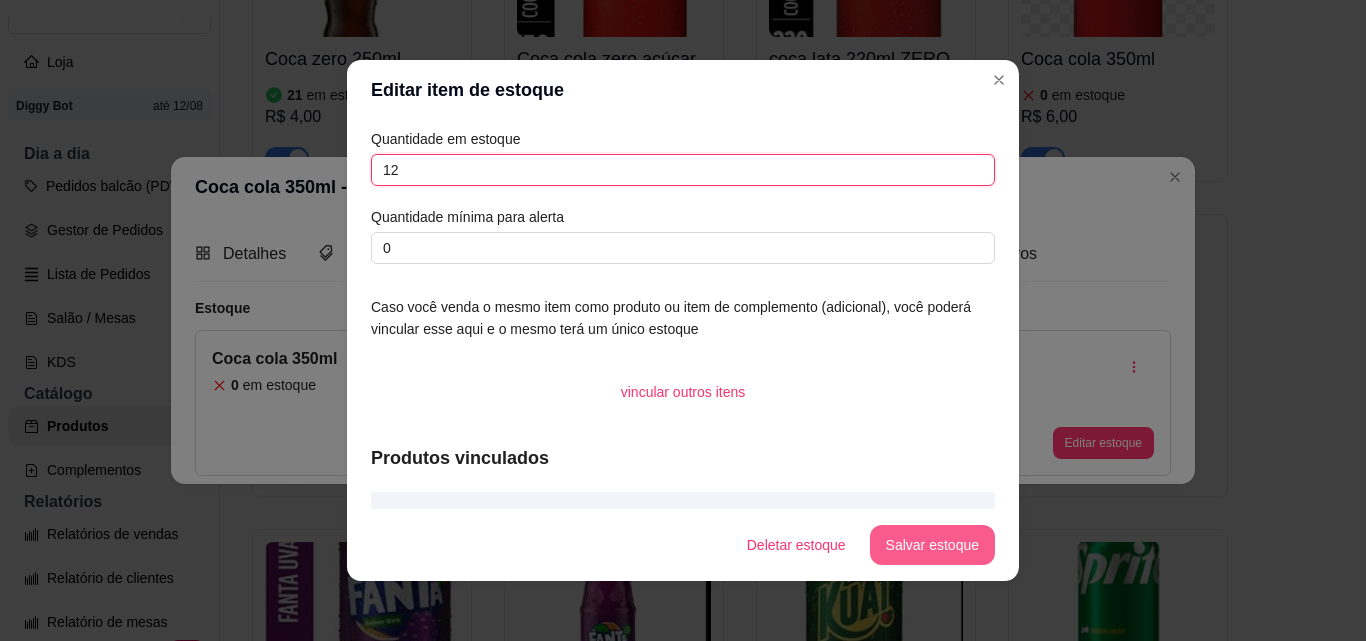 type on "12" 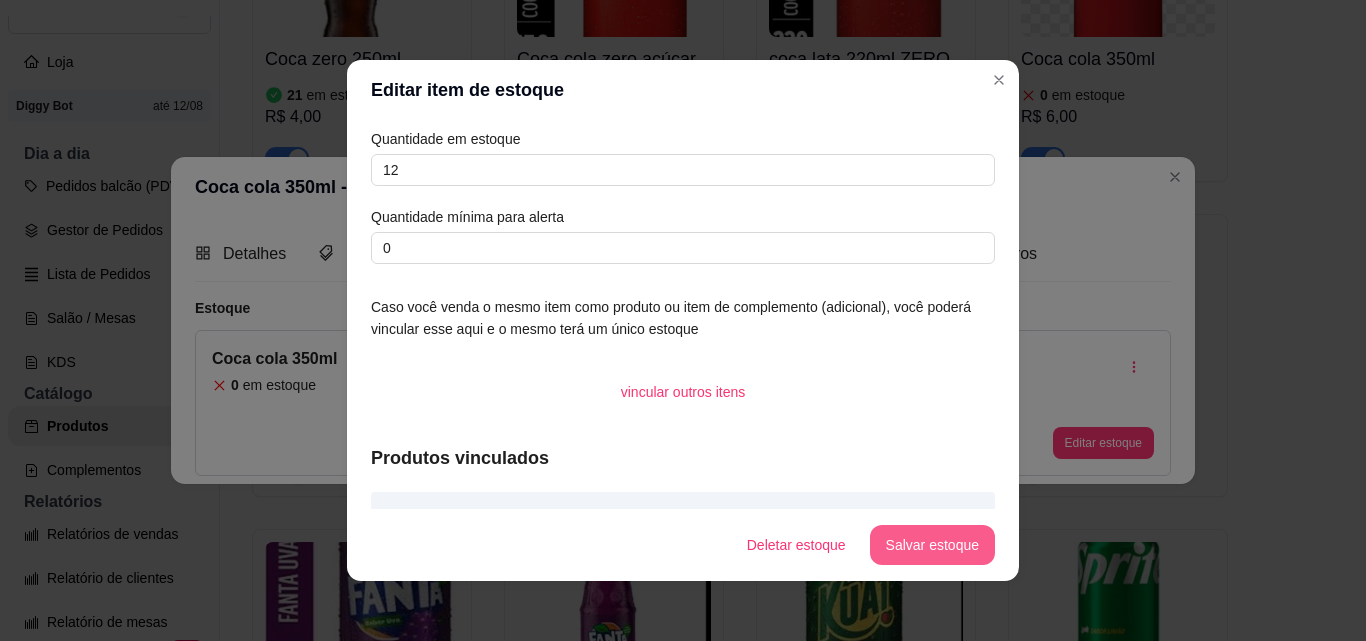 click on "Salvar estoque" at bounding box center [932, 545] 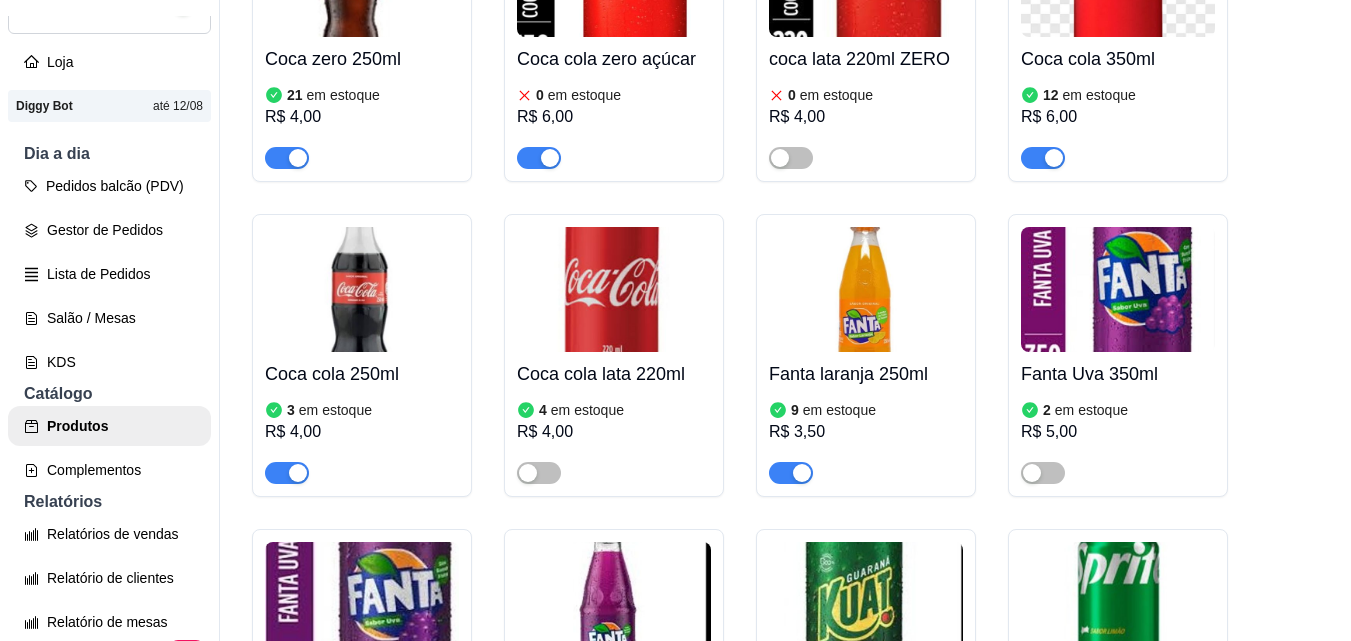 click at bounding box center (614, -26) 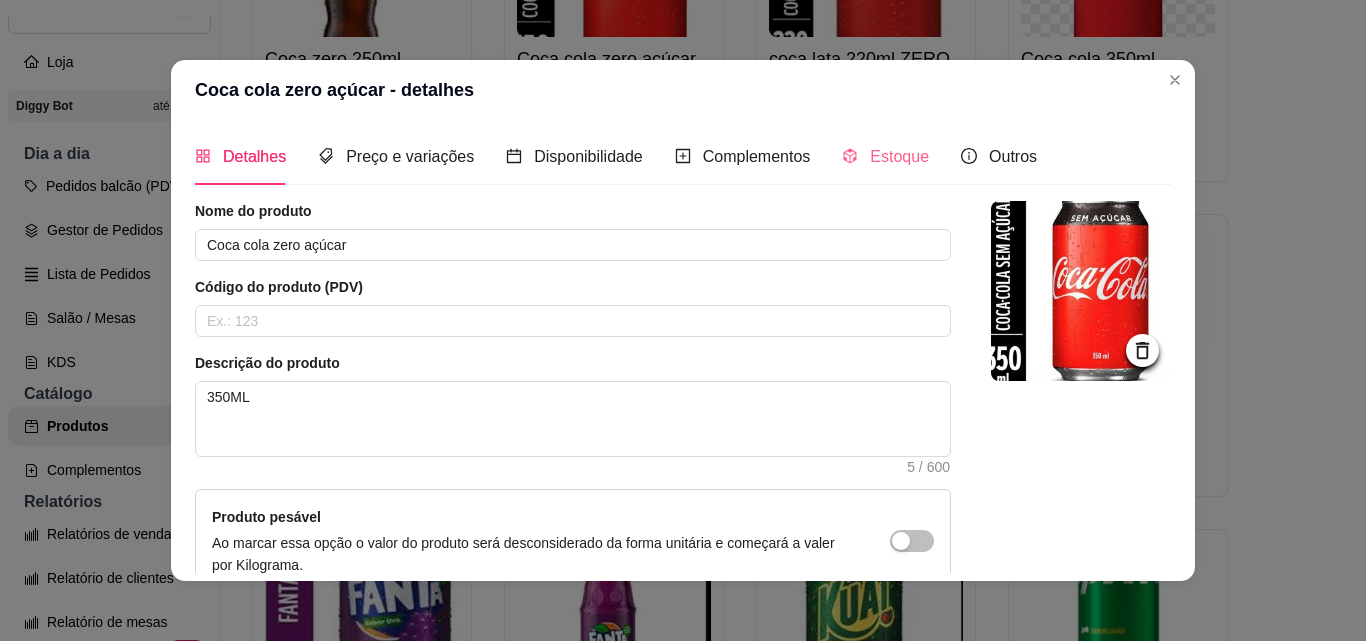 click on "Estoque" at bounding box center [885, 156] 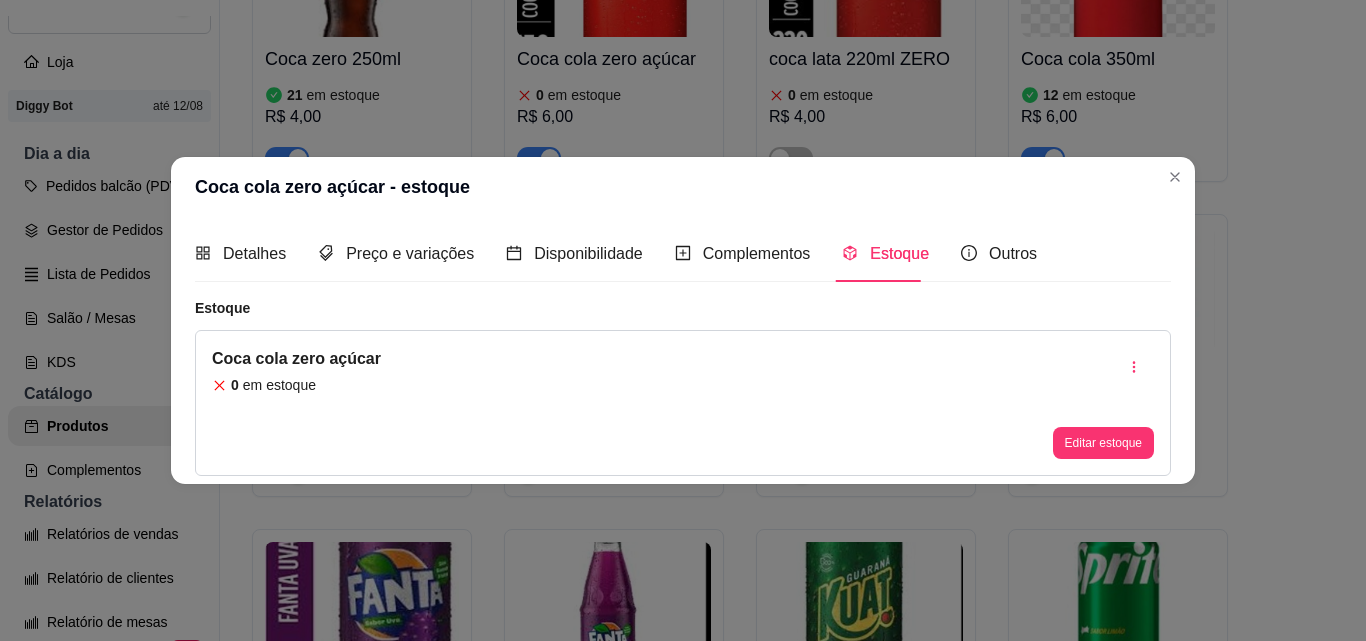 type 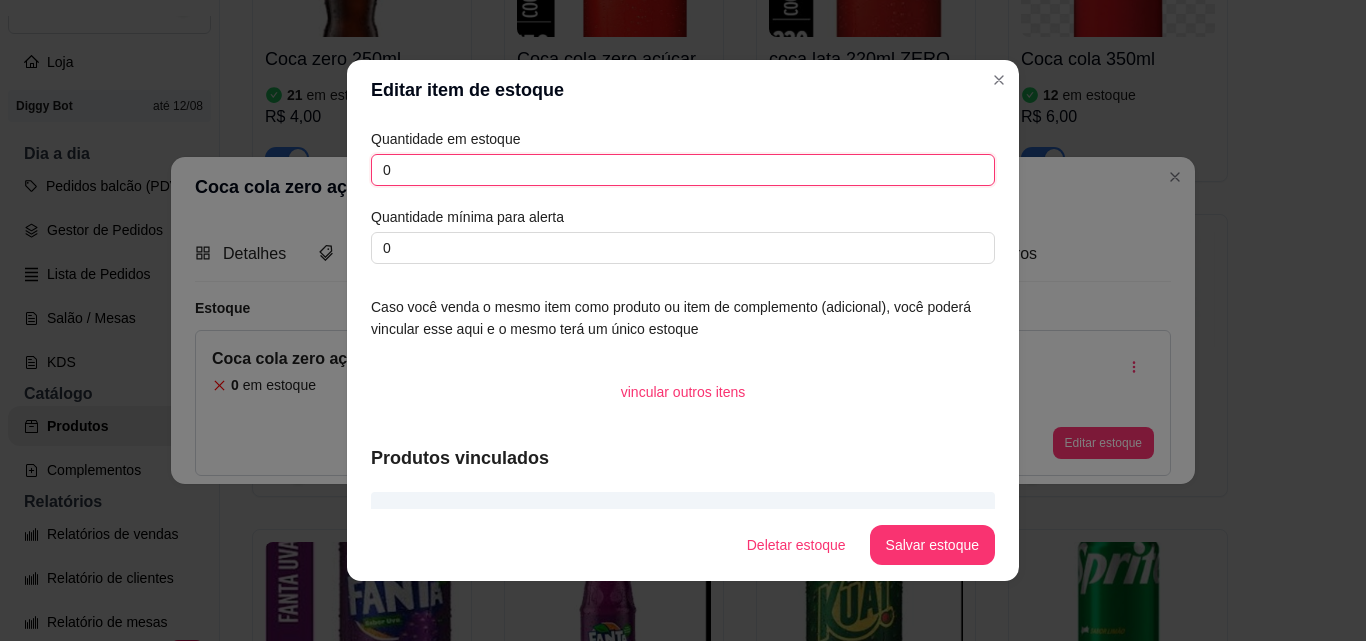 click on "0" at bounding box center (683, 170) 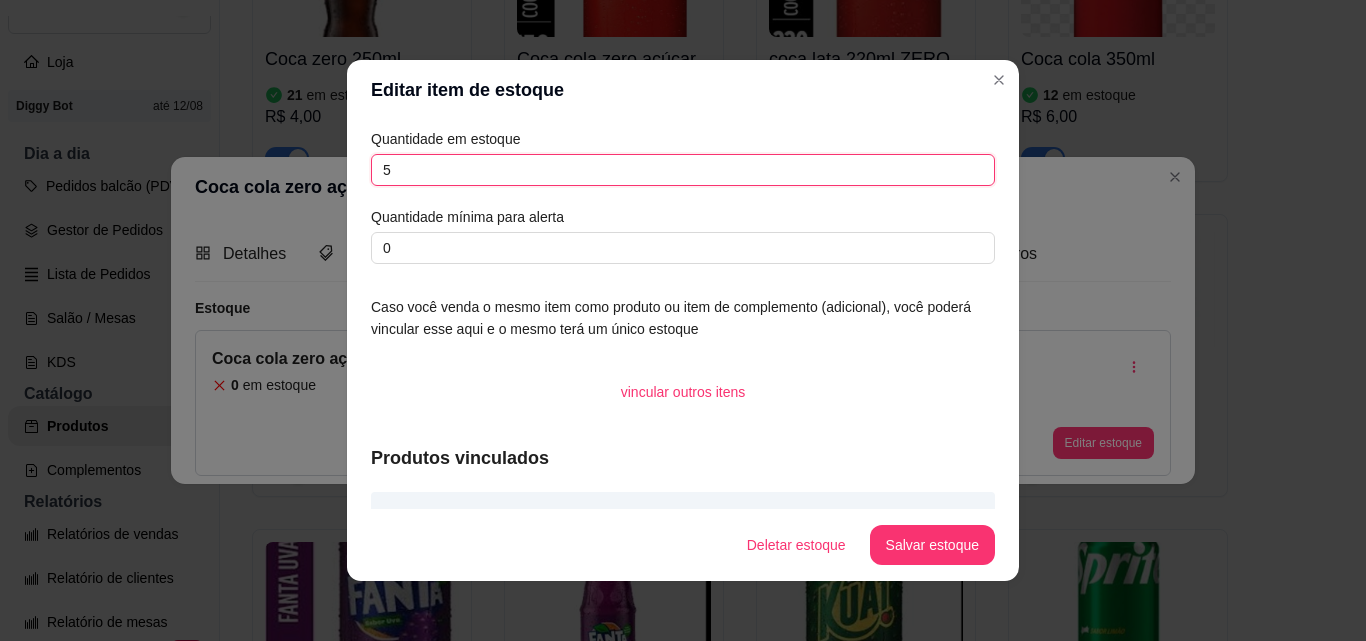 type on "5" 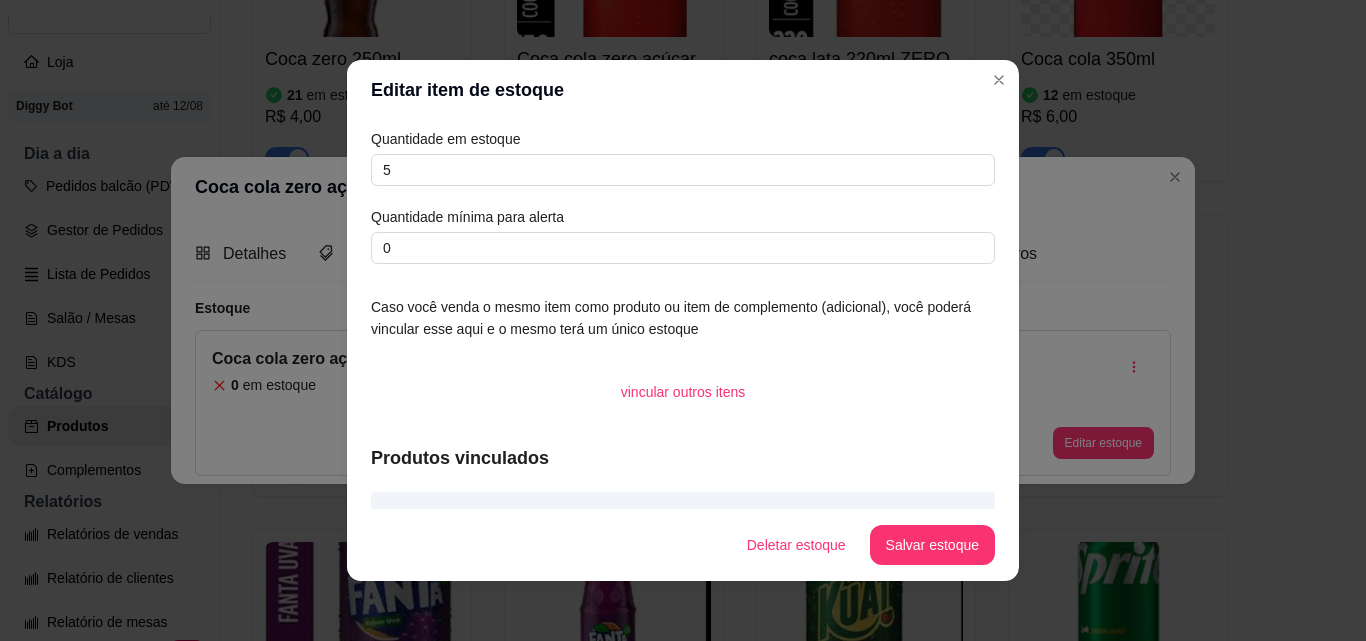 click on "Salvar estoque" at bounding box center (932, 545) 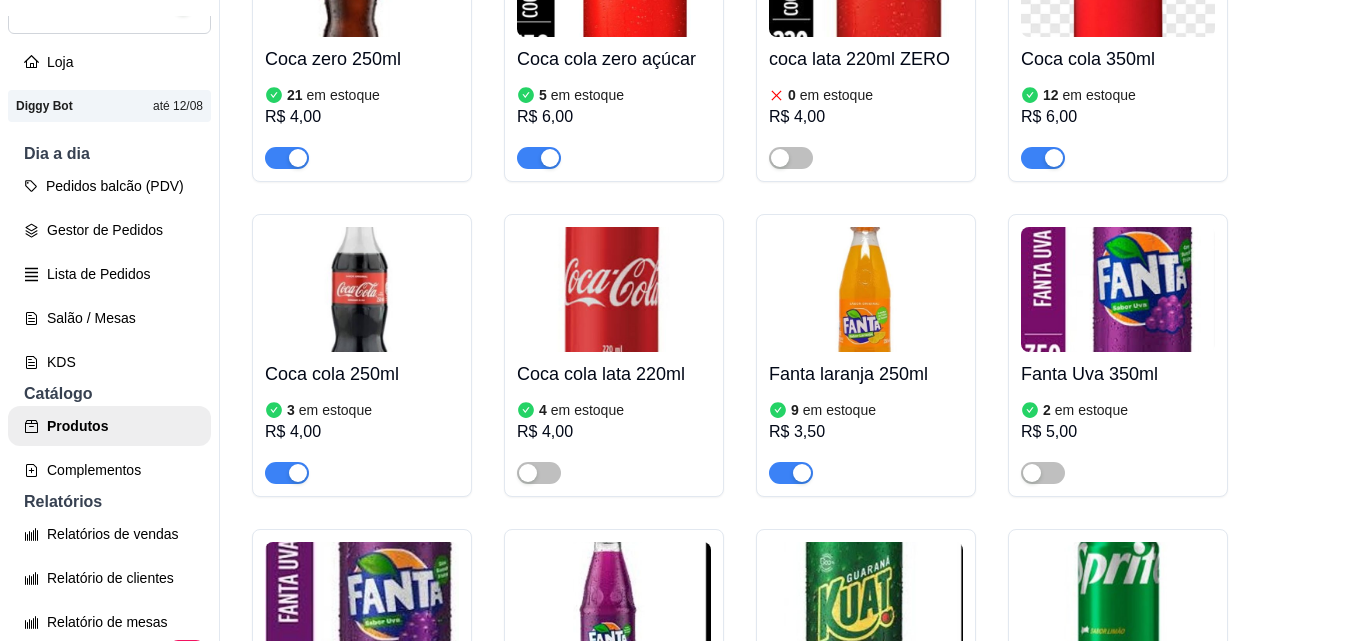 scroll, scrollTop: 35485, scrollLeft: 0, axis: vertical 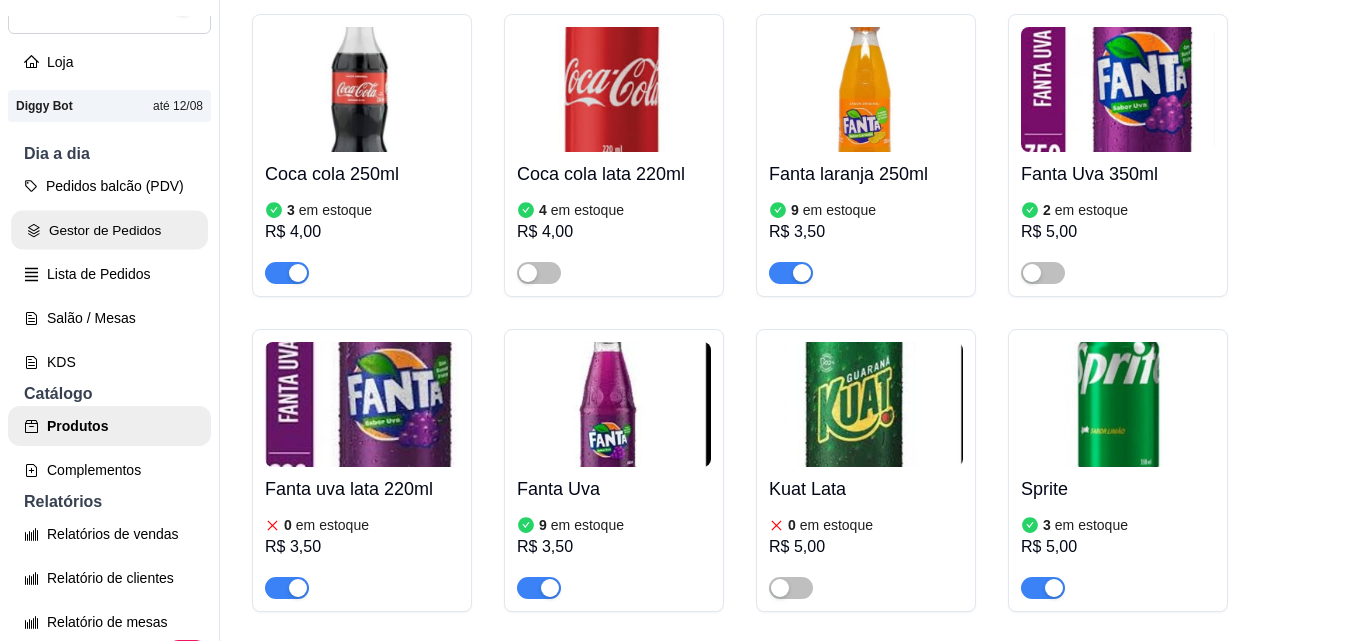 click on "Gestor de Pedidos" at bounding box center (109, 230) 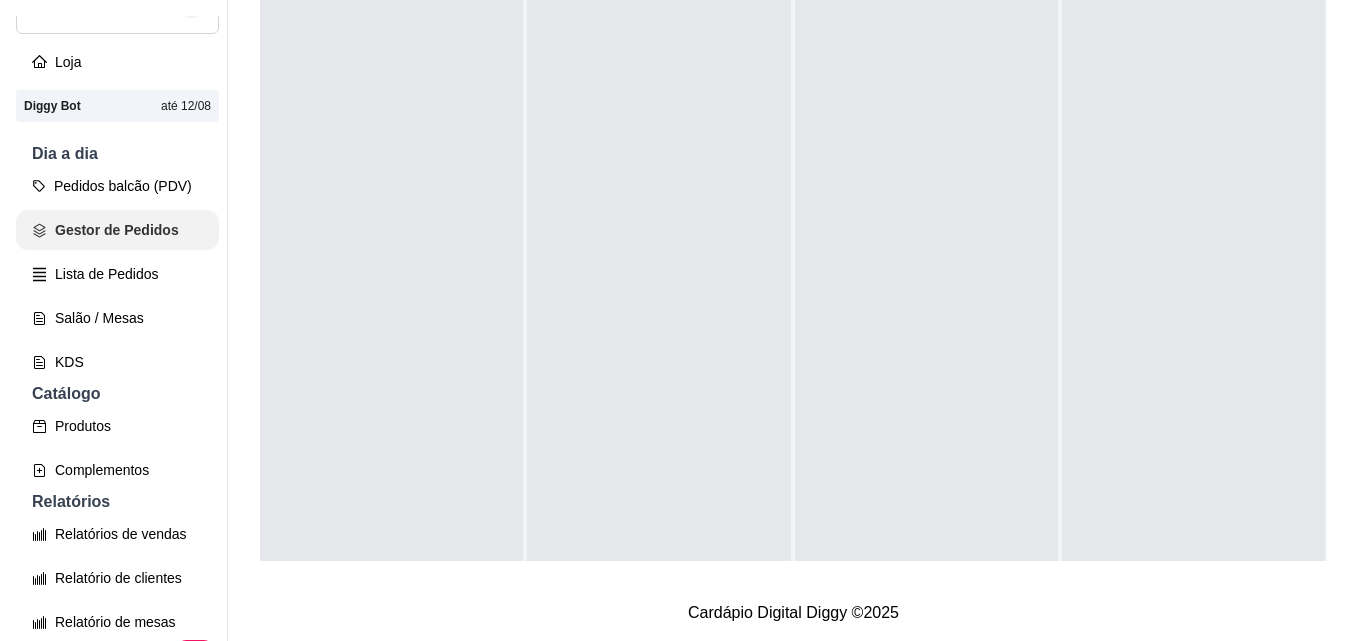 scroll, scrollTop: 0, scrollLeft: 0, axis: both 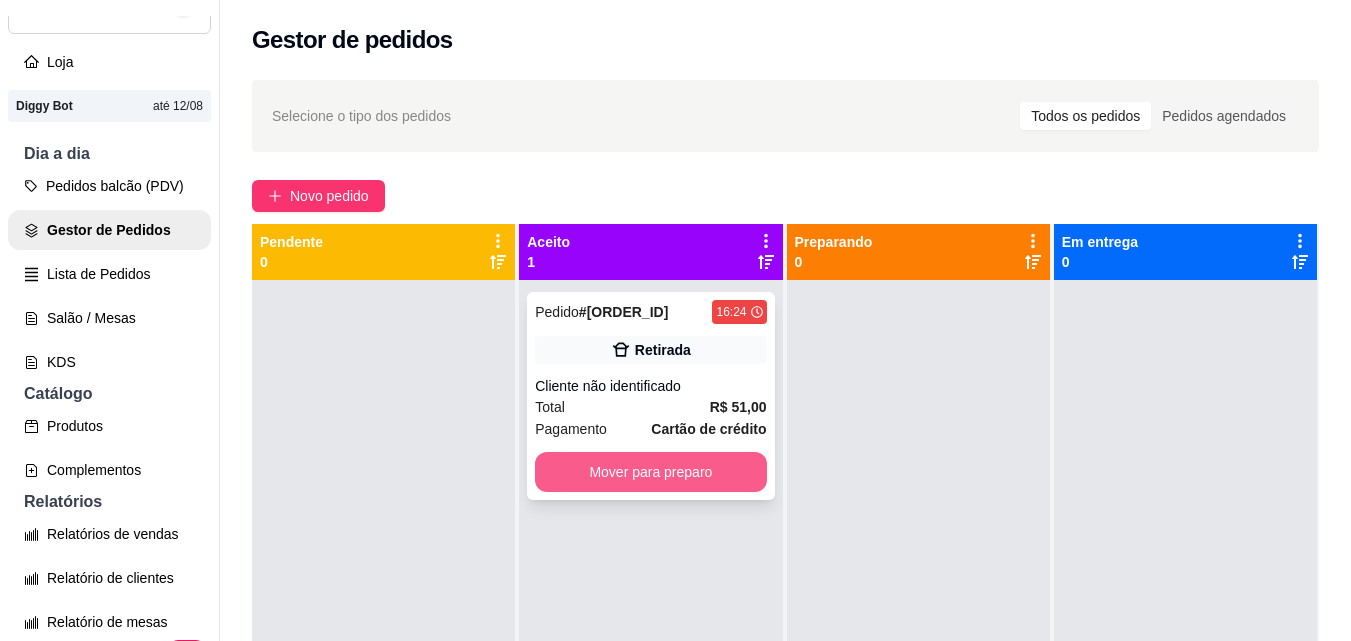 click on "Mover para preparo" at bounding box center (650, 472) 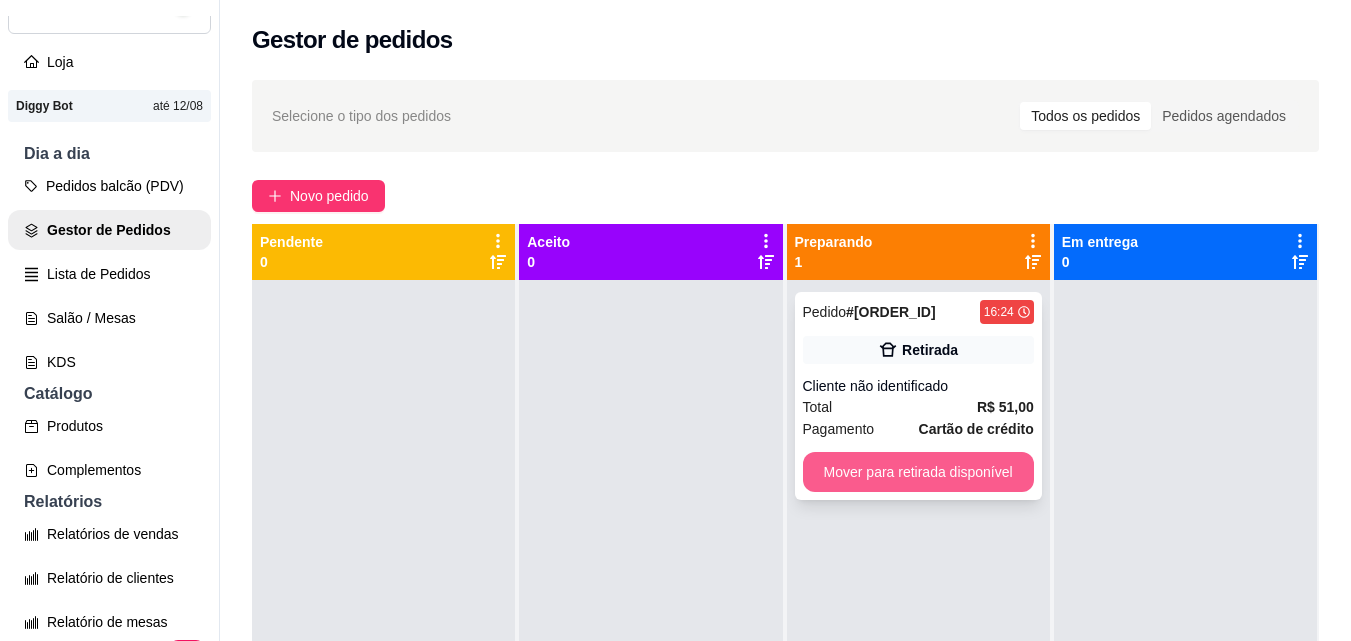 click on "Mover para retirada disponível" at bounding box center (918, 472) 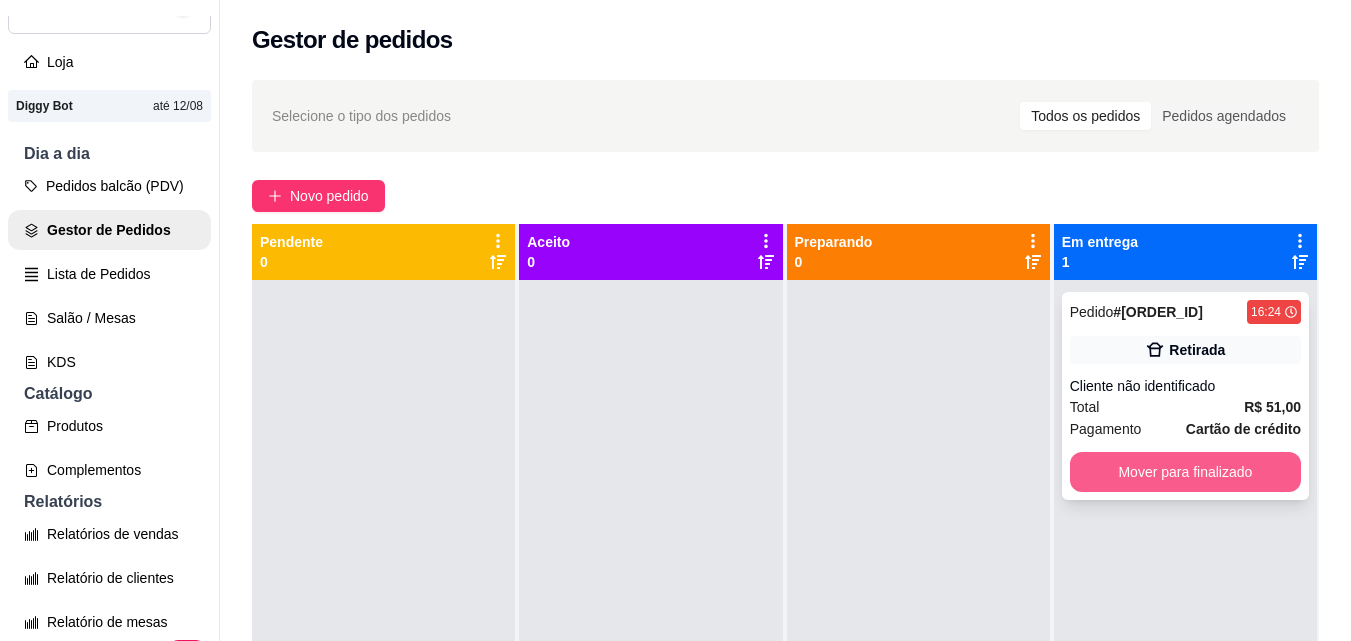 click on "Mover para finalizado" at bounding box center (1185, 472) 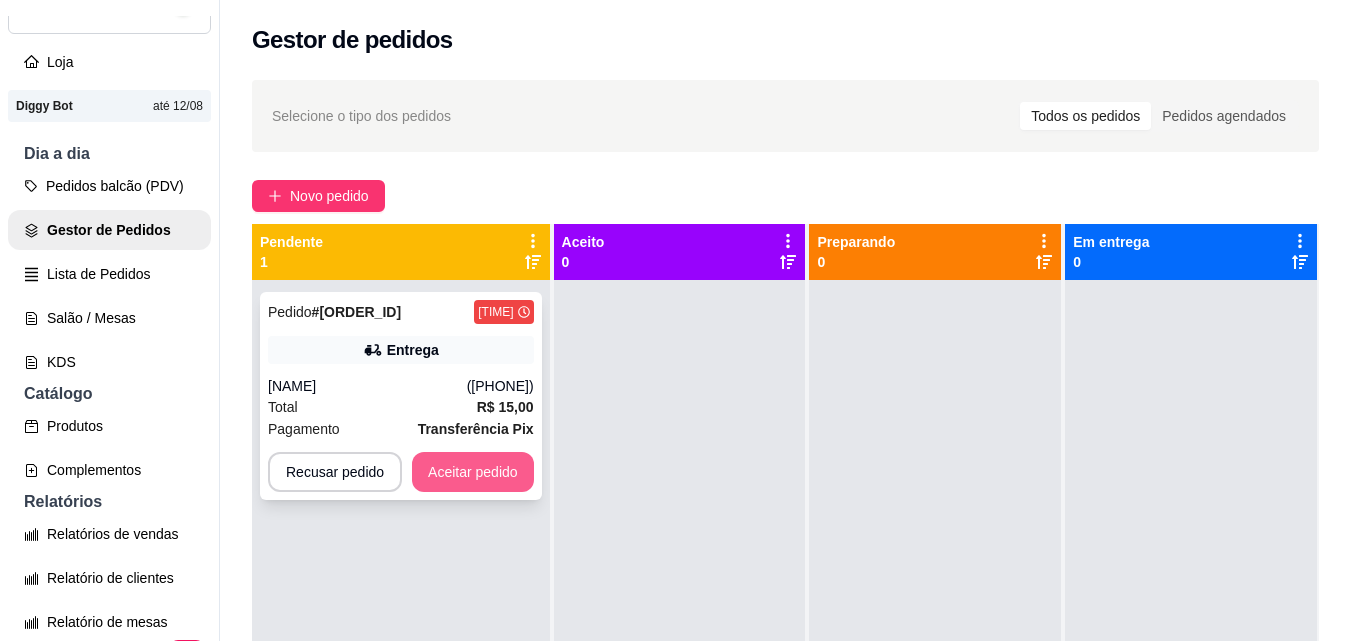 click on "Aceitar pedido" at bounding box center [473, 472] 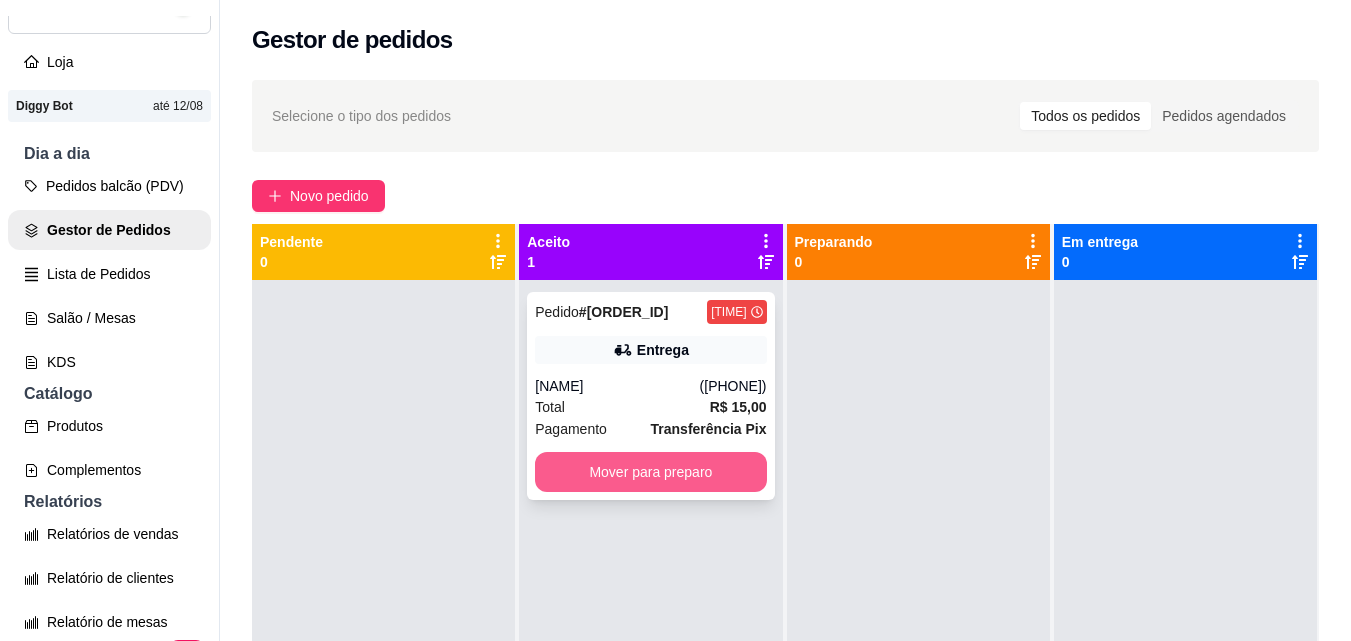 click on "Mover para preparo" at bounding box center (650, 472) 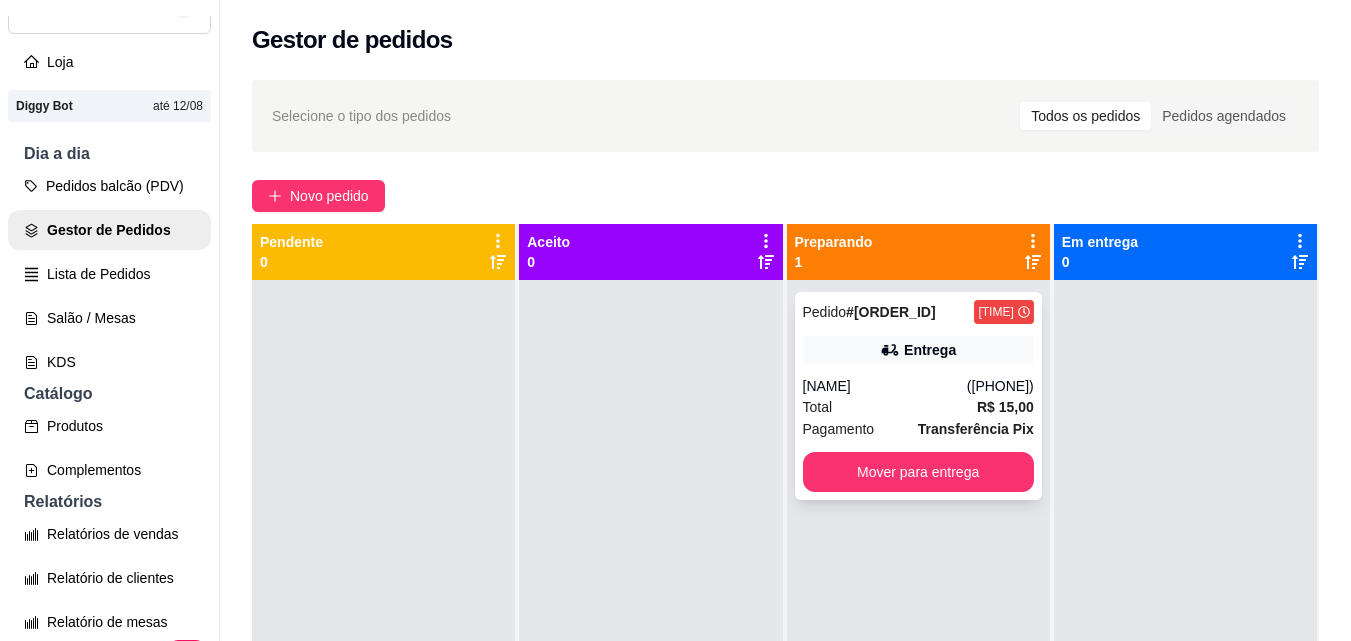 click on "Entrega" at bounding box center [918, 350] 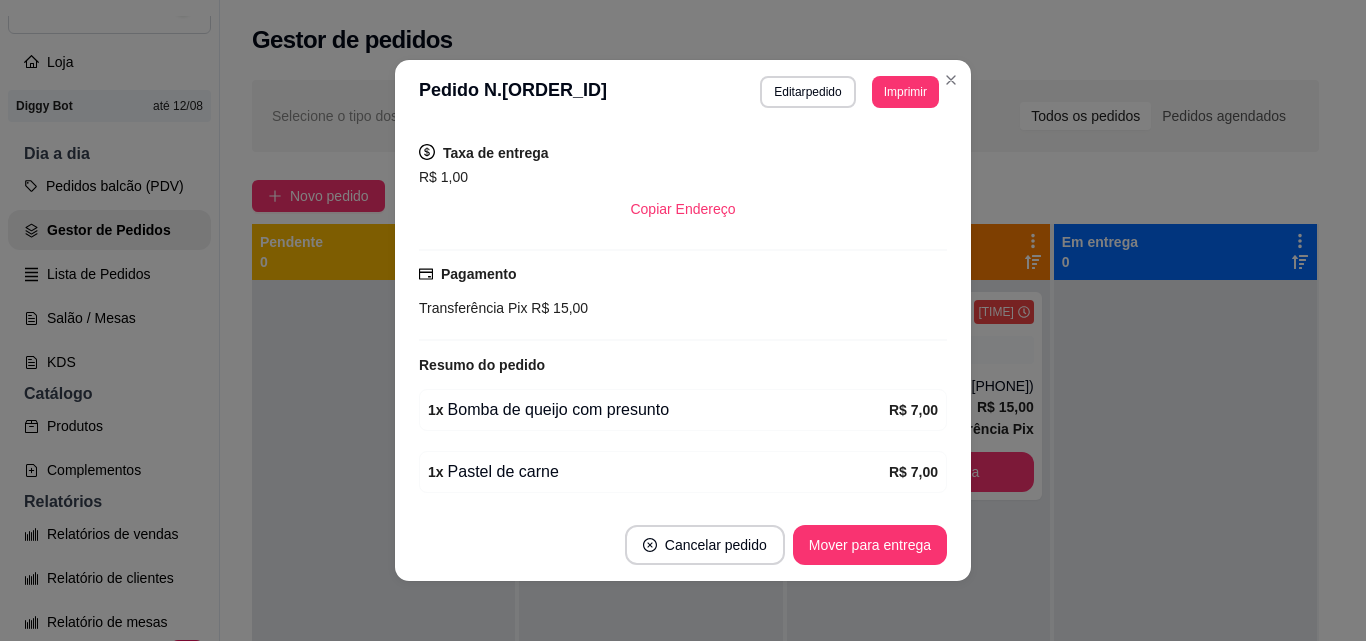 scroll, scrollTop: 470, scrollLeft: 0, axis: vertical 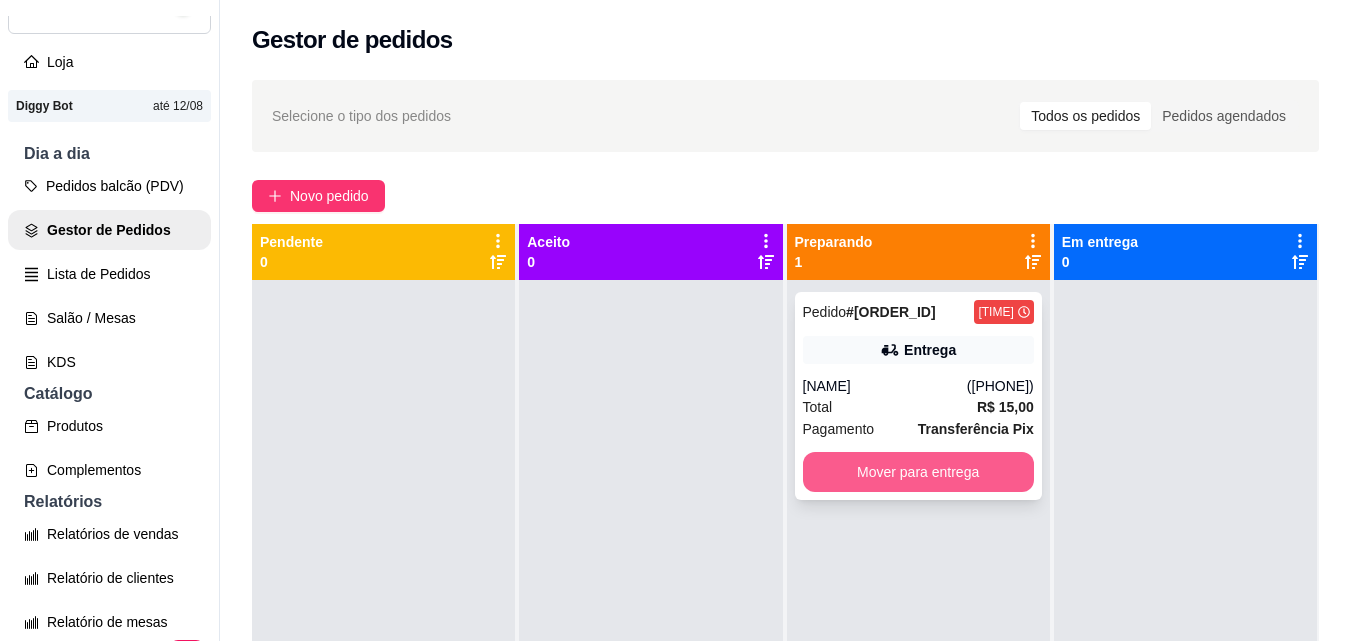 click on "Mover para entrega" at bounding box center (918, 472) 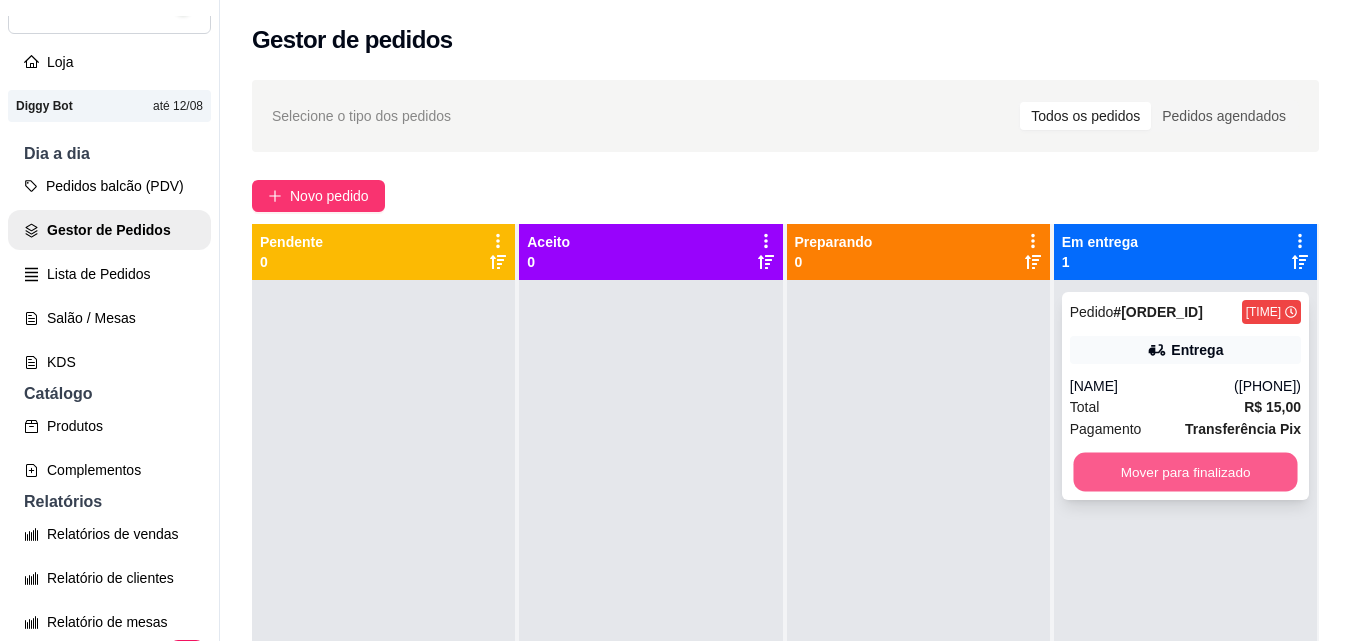 click on "Mover para finalizado" at bounding box center (1185, 472) 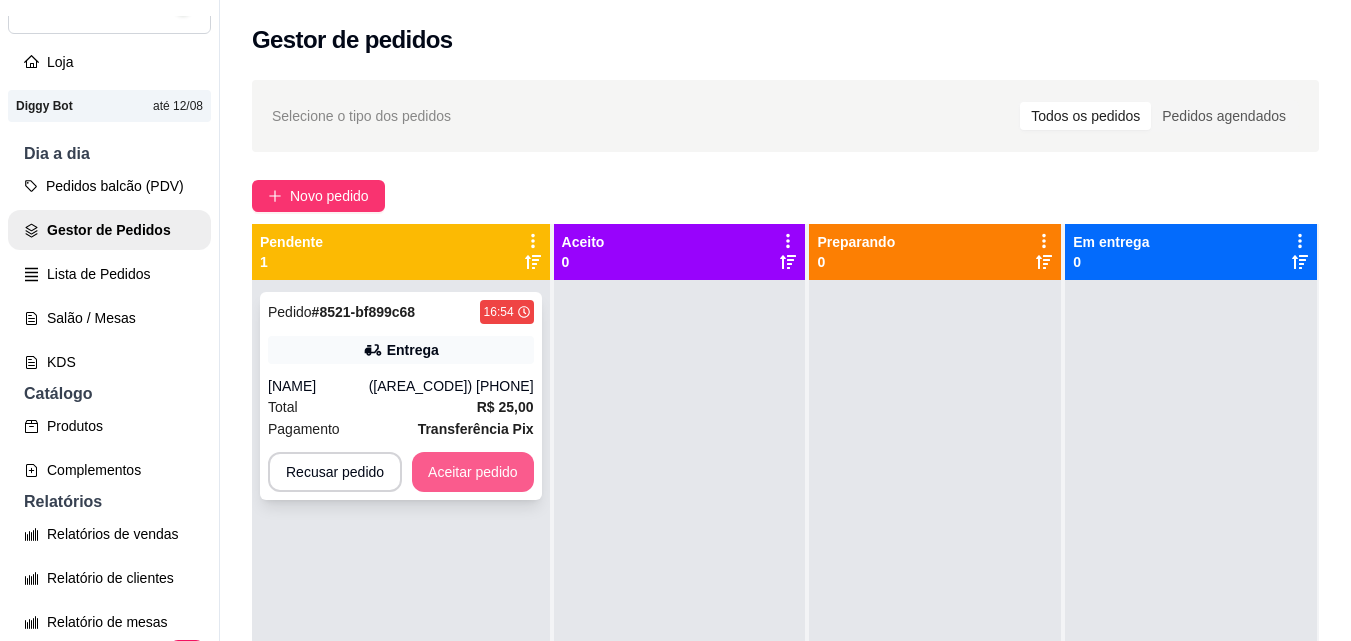click on "Aceitar pedido" at bounding box center [473, 472] 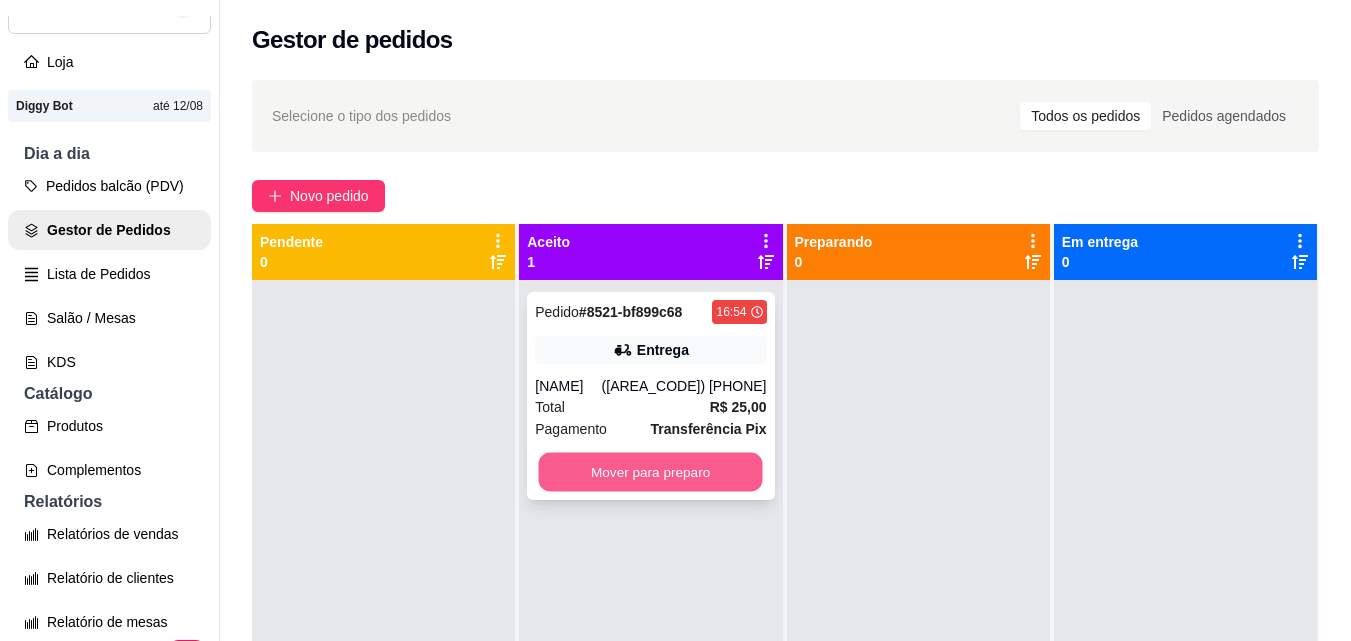 click on "Mover para preparo" at bounding box center [651, 472] 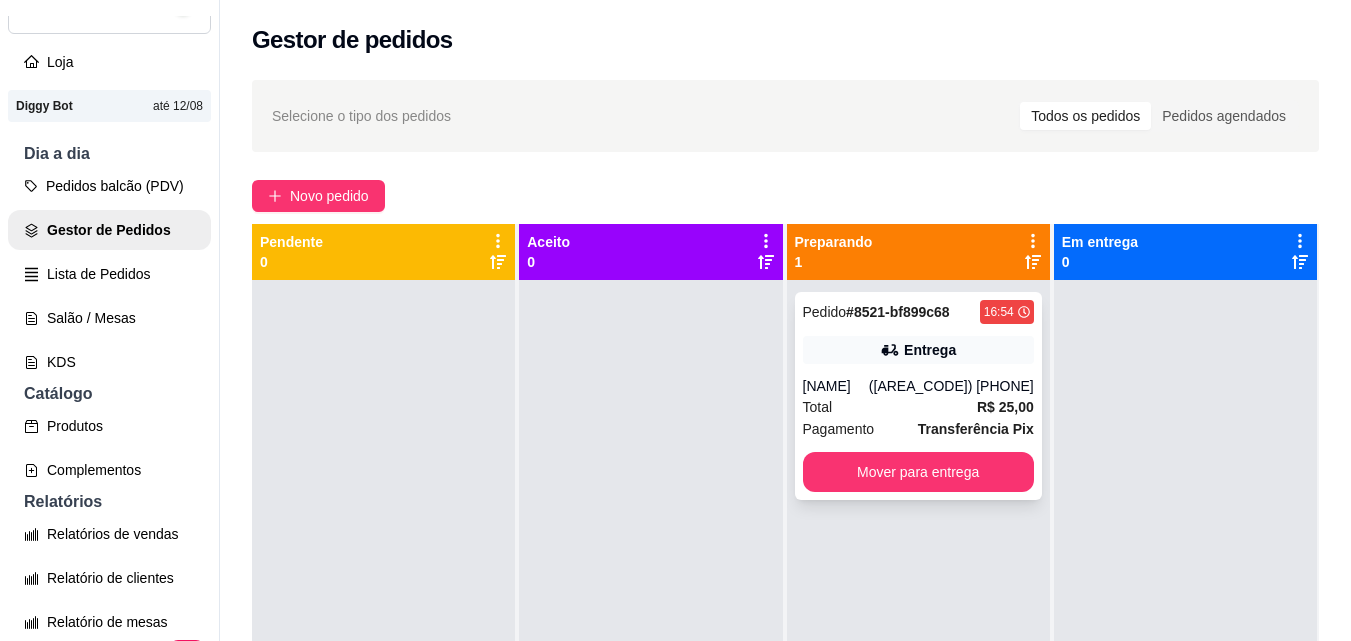 click on "([AREA_CODE]) [PHONE]" at bounding box center (951, 386) 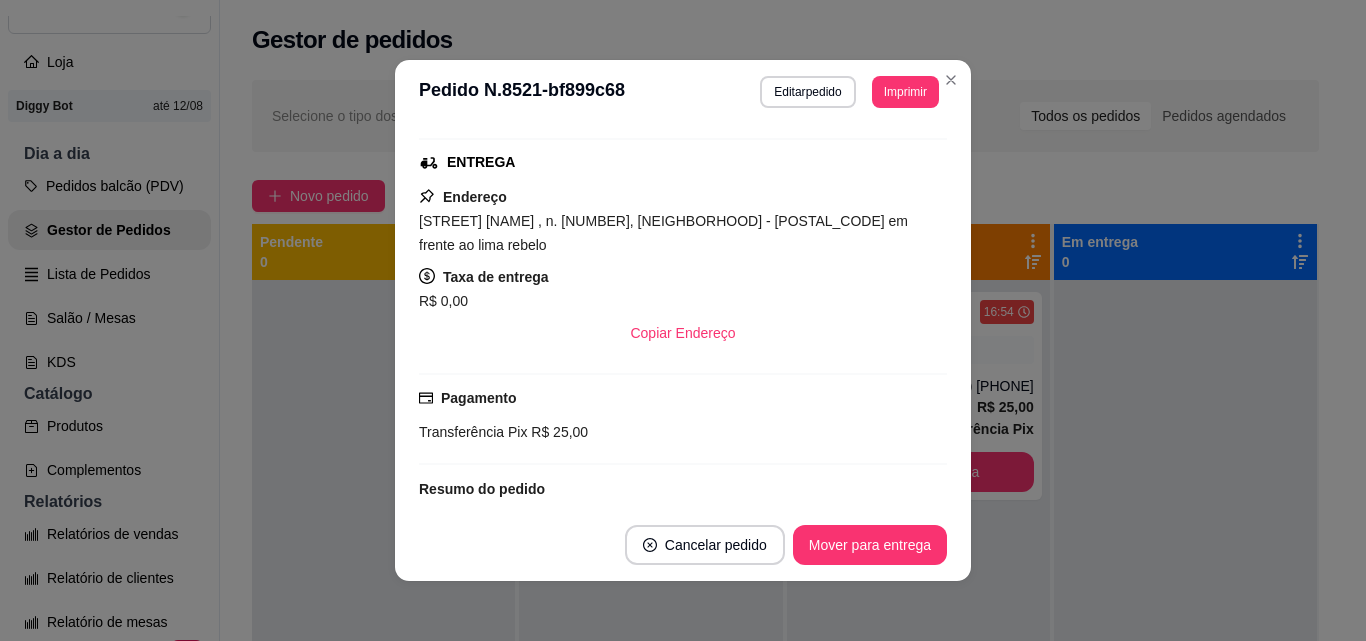 scroll, scrollTop: 470, scrollLeft: 0, axis: vertical 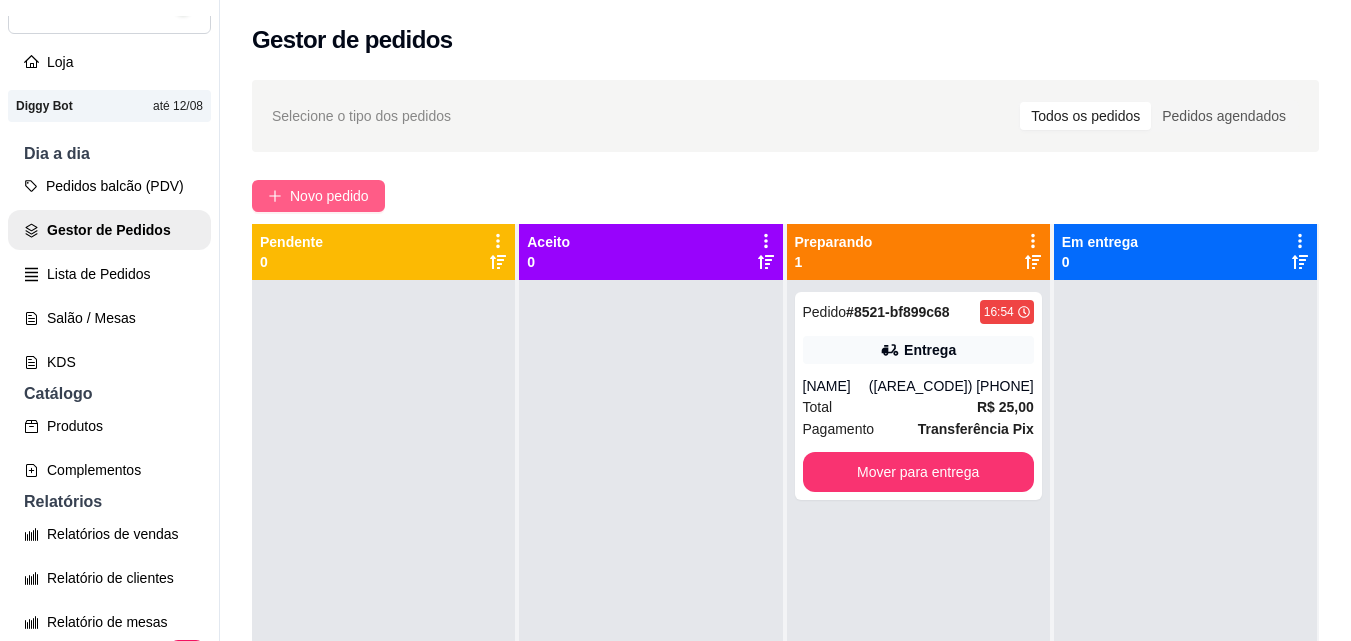 click on "Novo pedido" at bounding box center [329, 196] 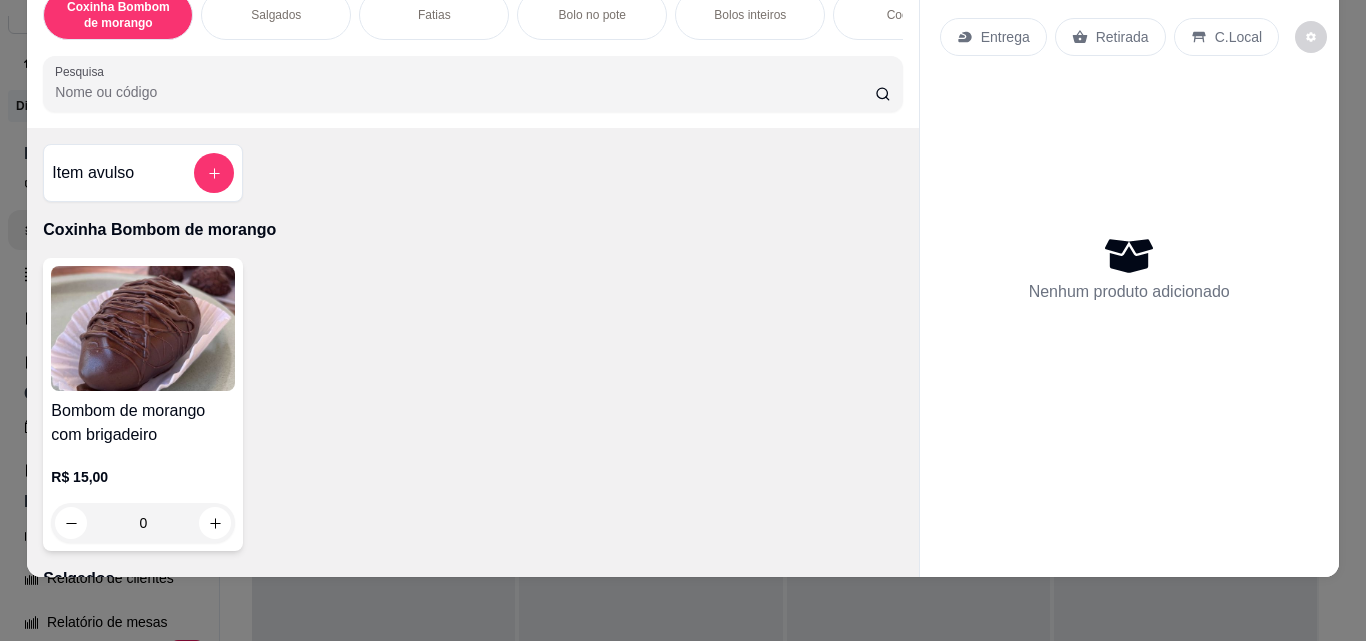 scroll, scrollTop: 0, scrollLeft: 0, axis: both 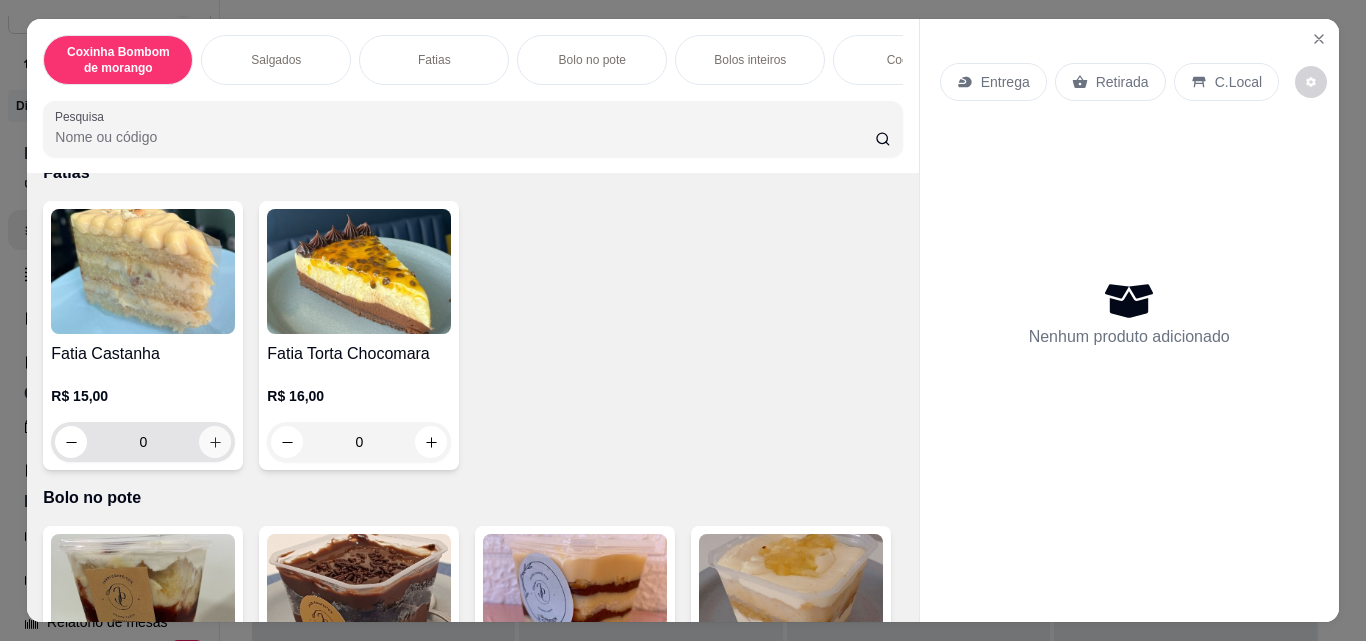 click 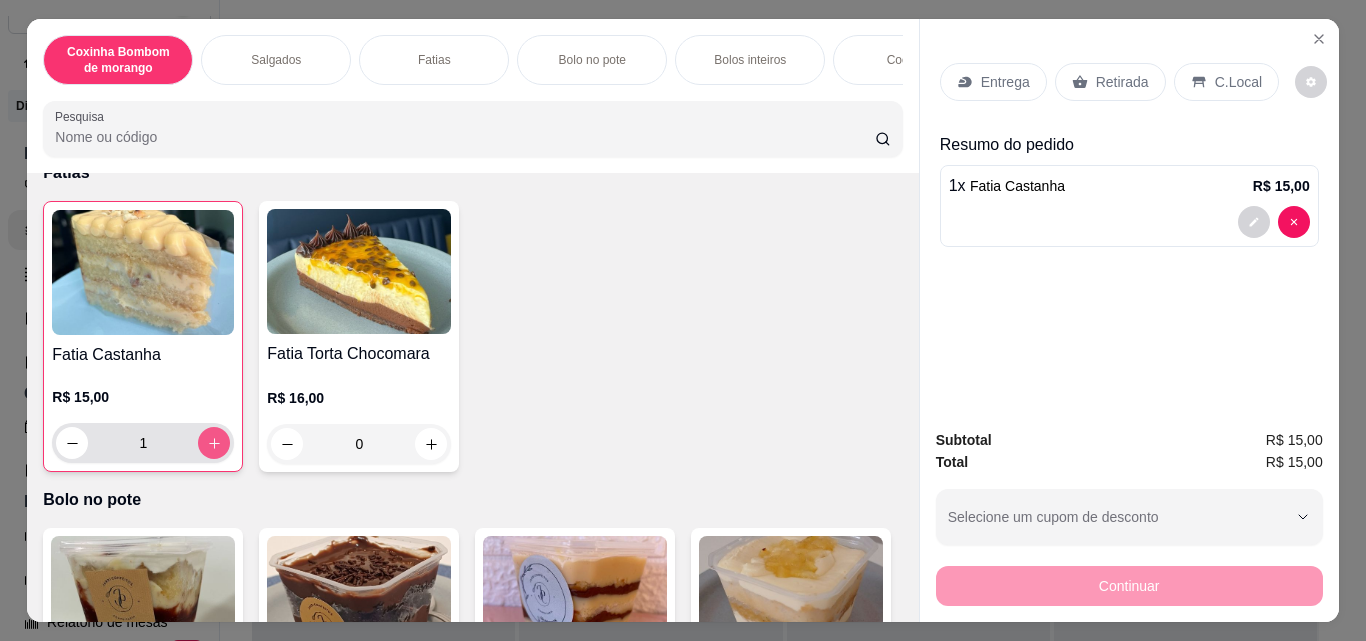 type on "1" 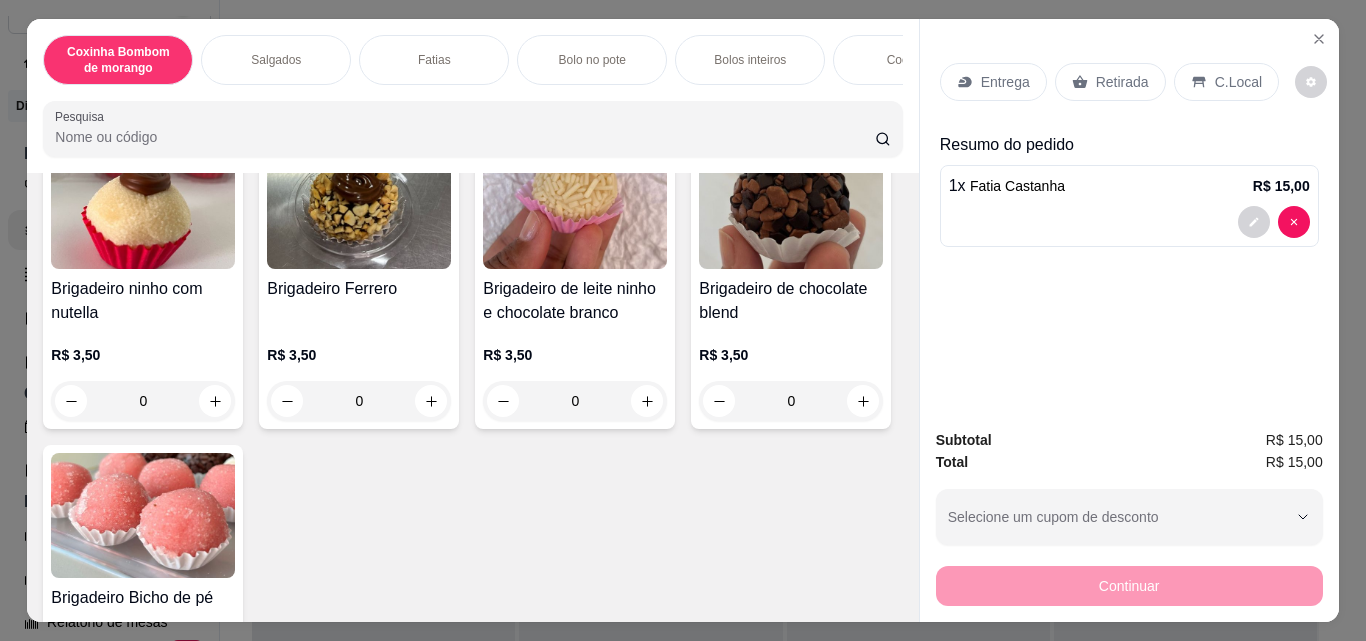 scroll, scrollTop: 2500, scrollLeft: 0, axis: vertical 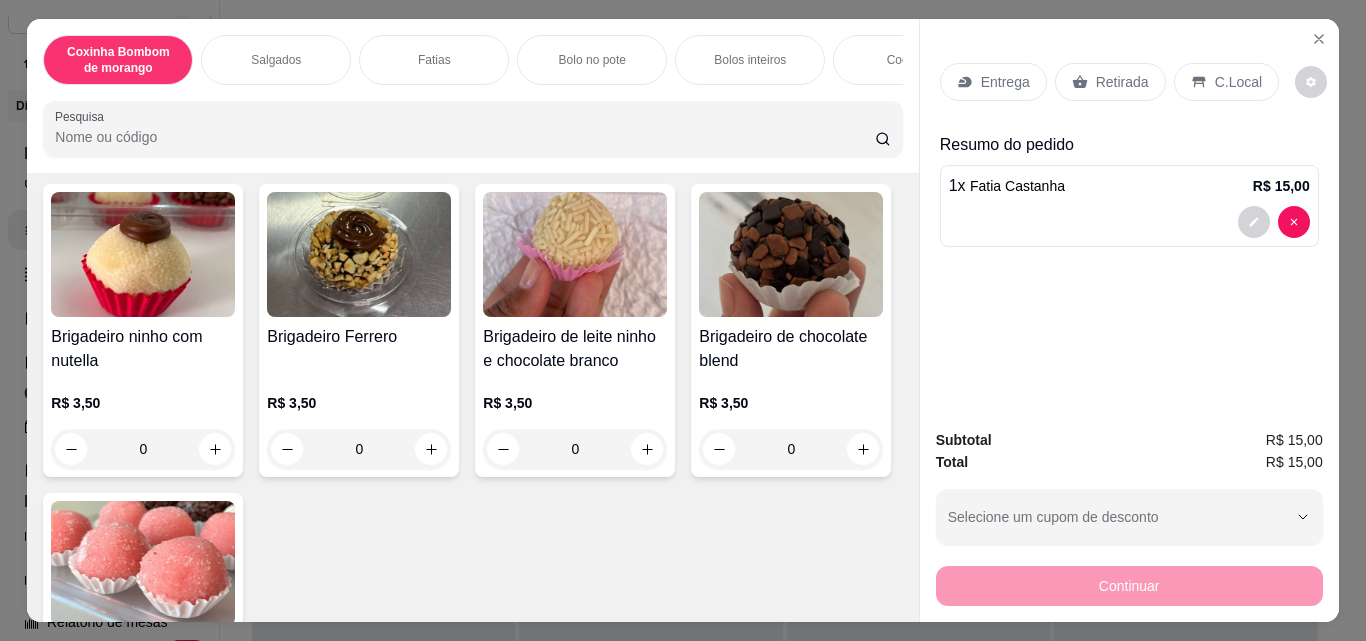 click on "0" at bounding box center [359, 449] 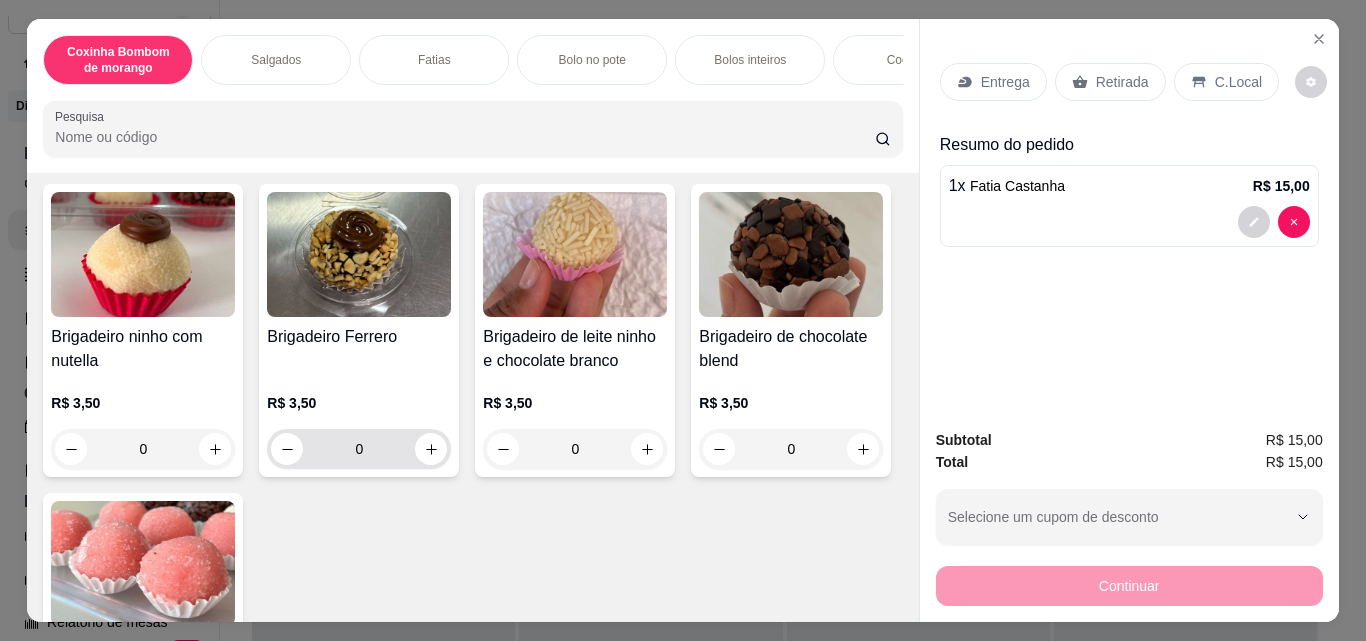 click on "0" at bounding box center (359, 449) 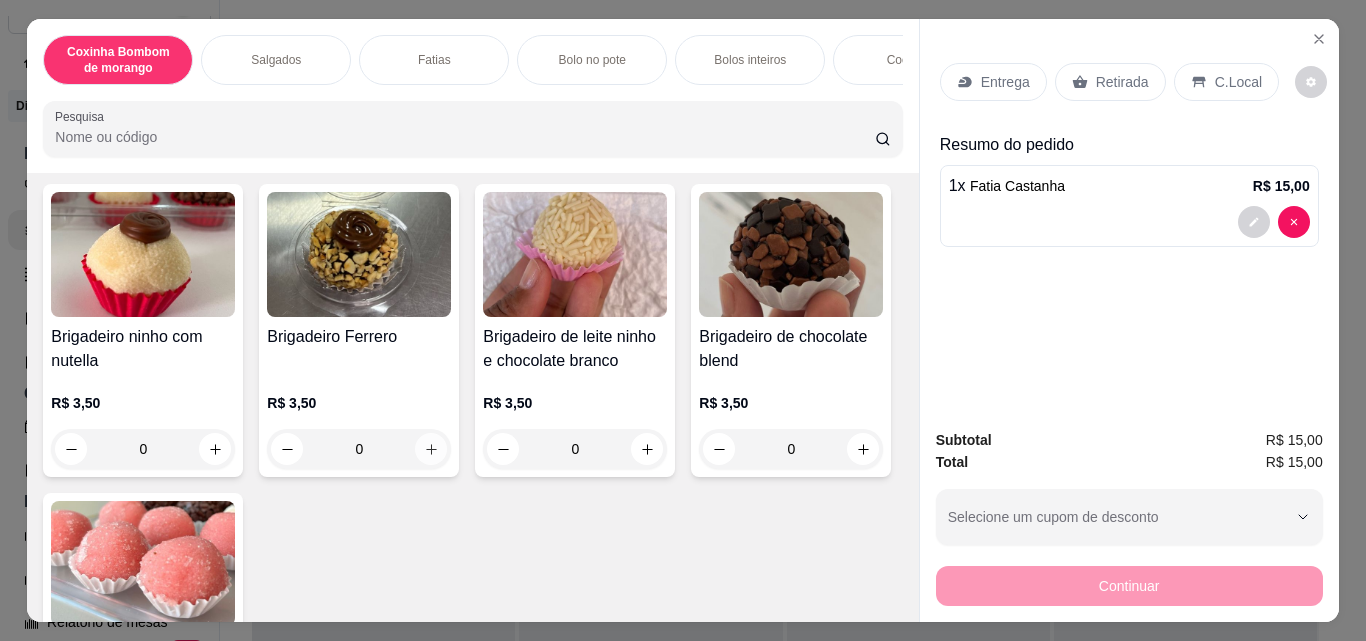 click at bounding box center [431, 449] 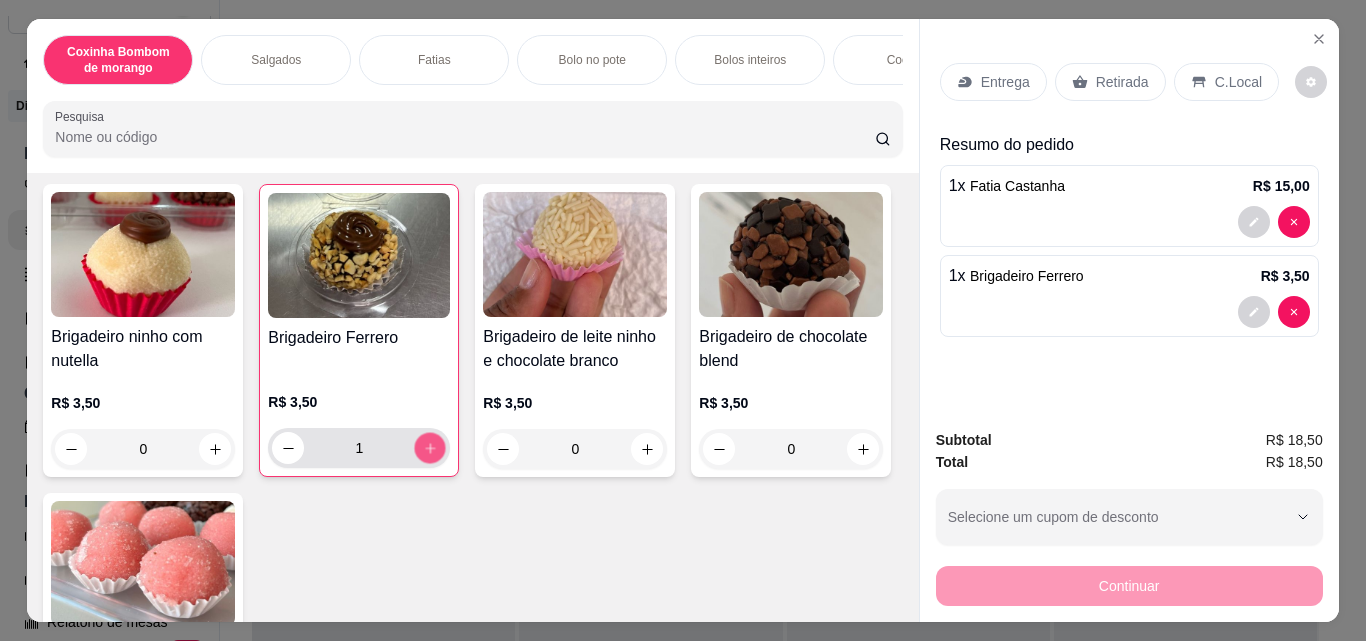 click at bounding box center (430, 448) 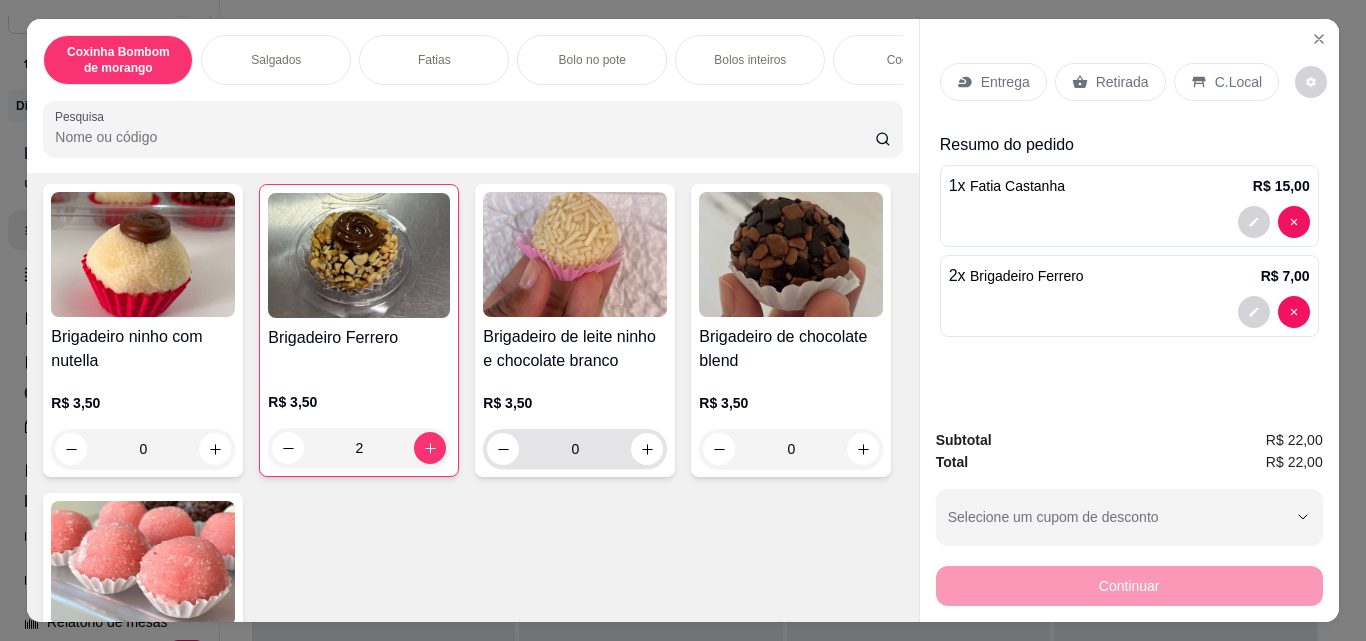 click on "0" at bounding box center (575, 449) 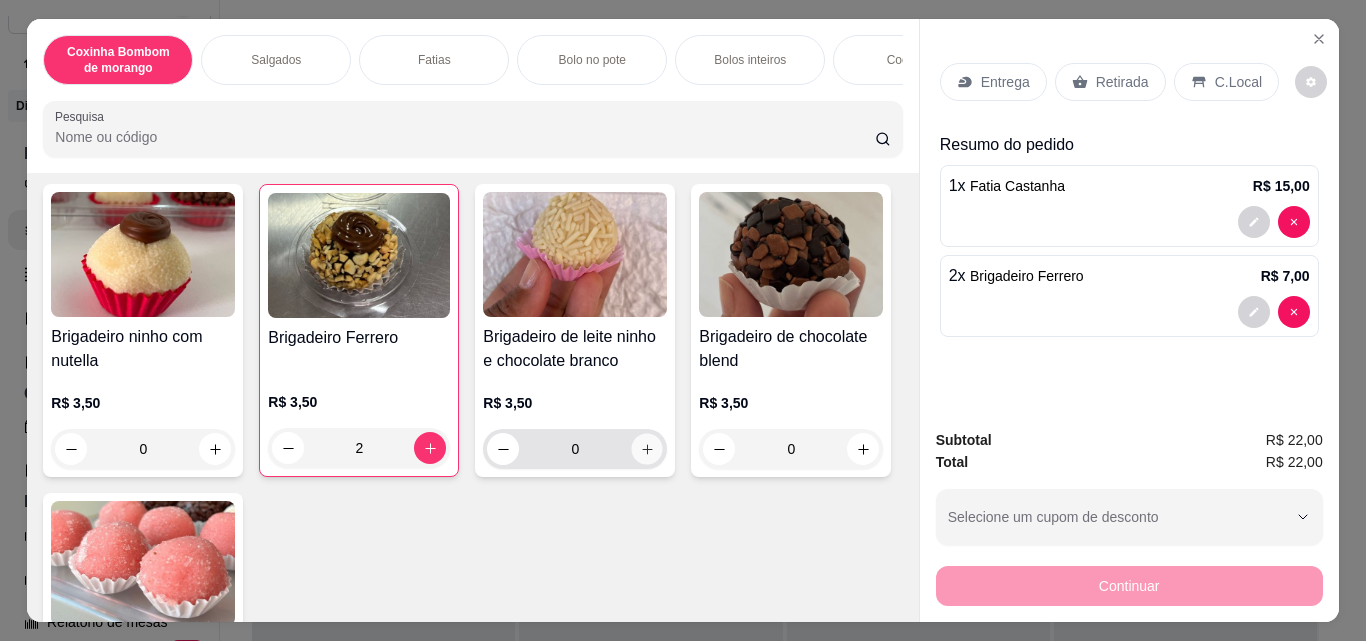 click at bounding box center [647, 449] 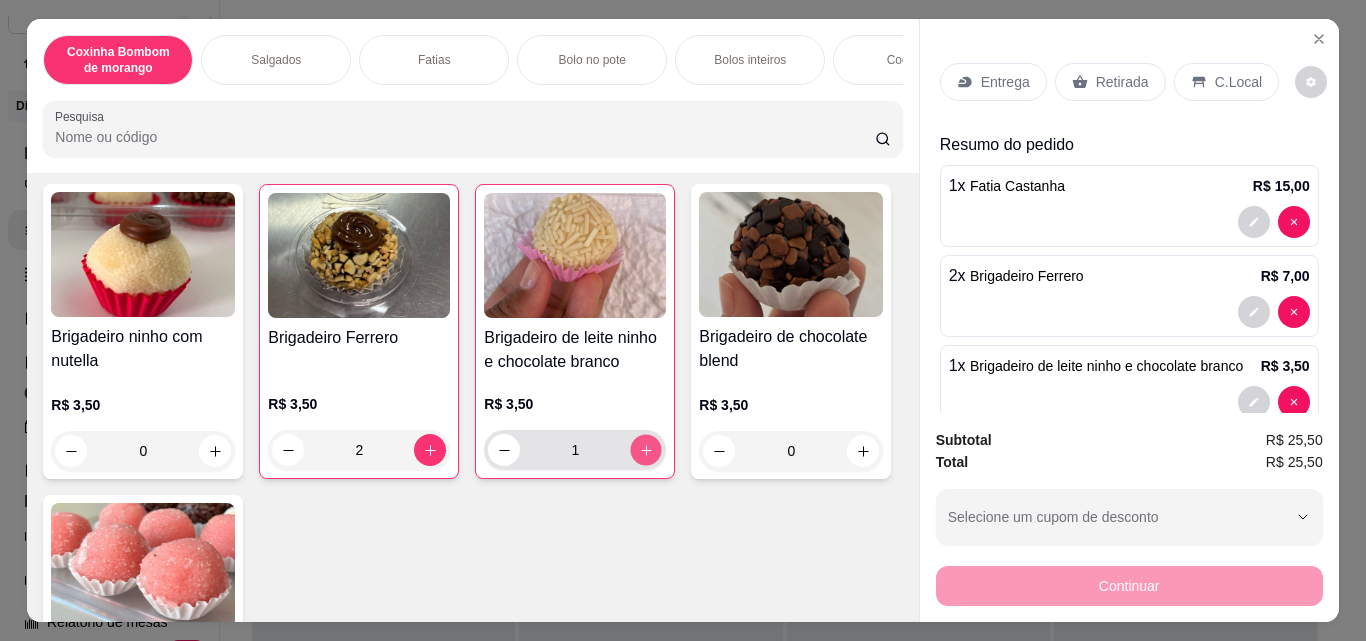 click 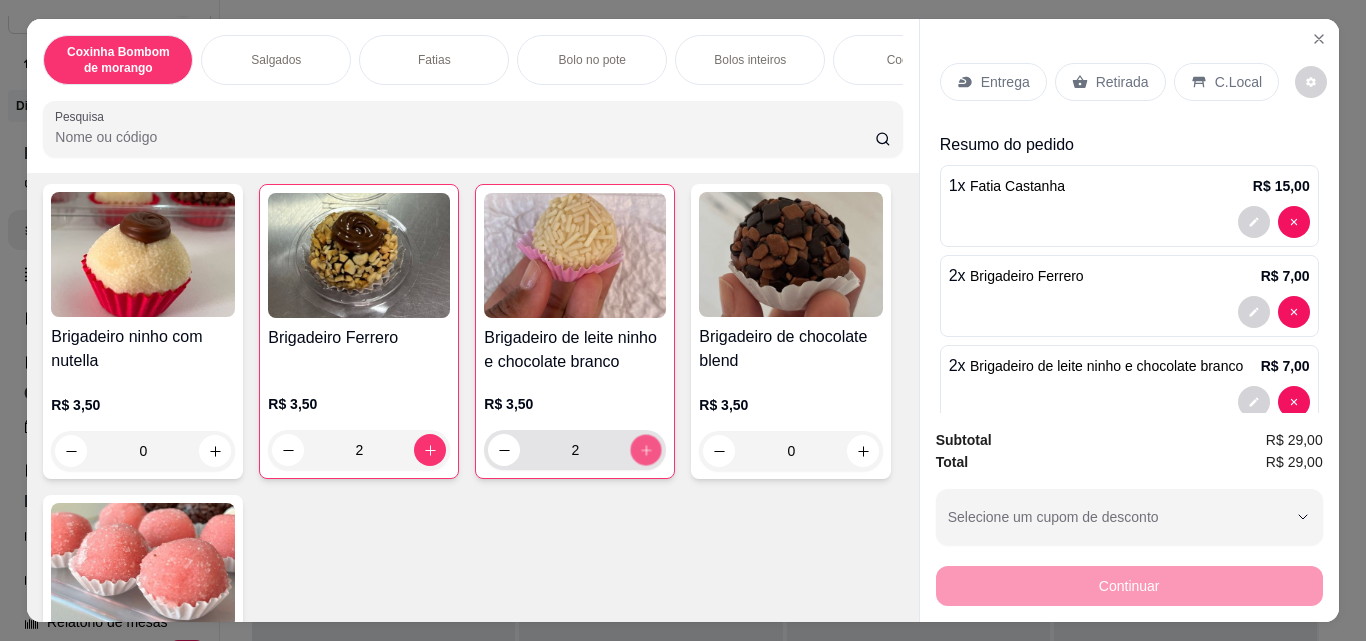 click 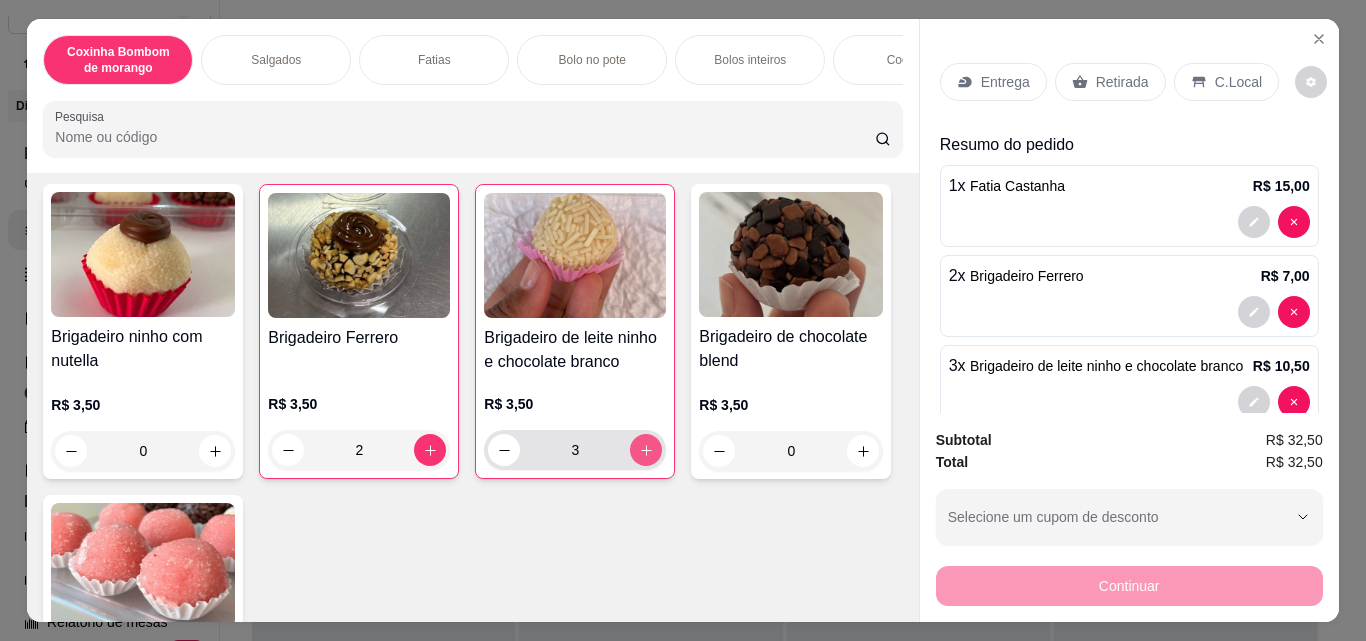 click 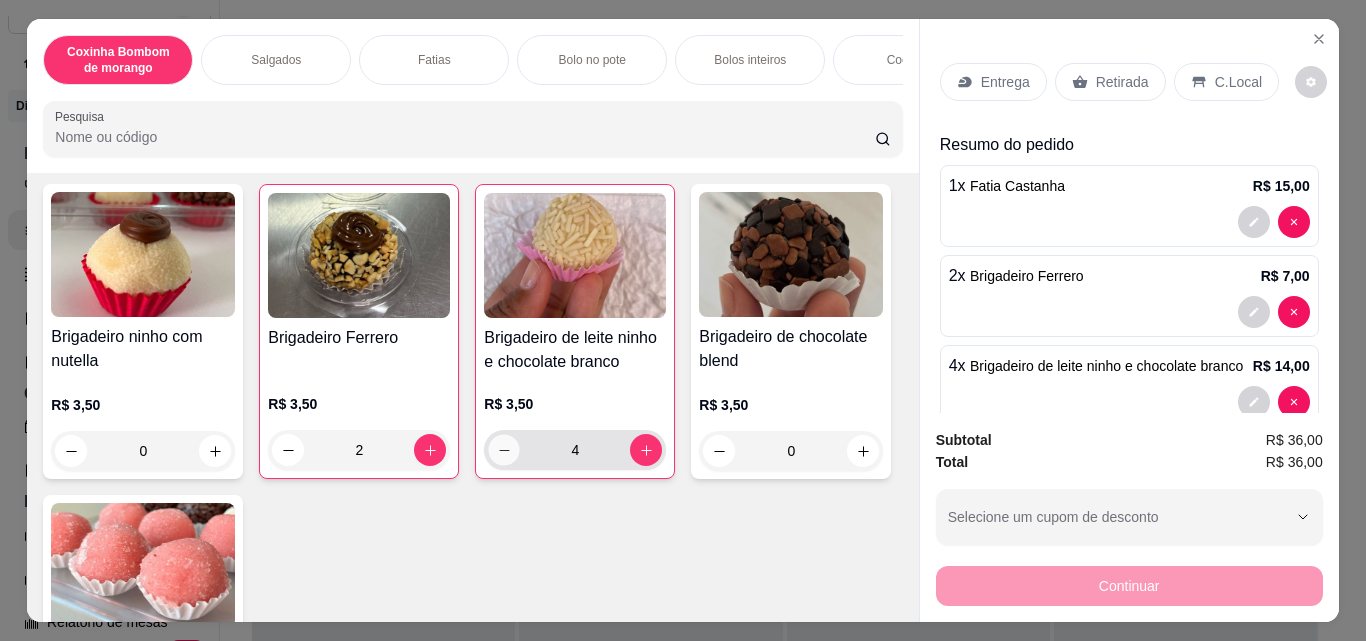 click at bounding box center [504, 450] 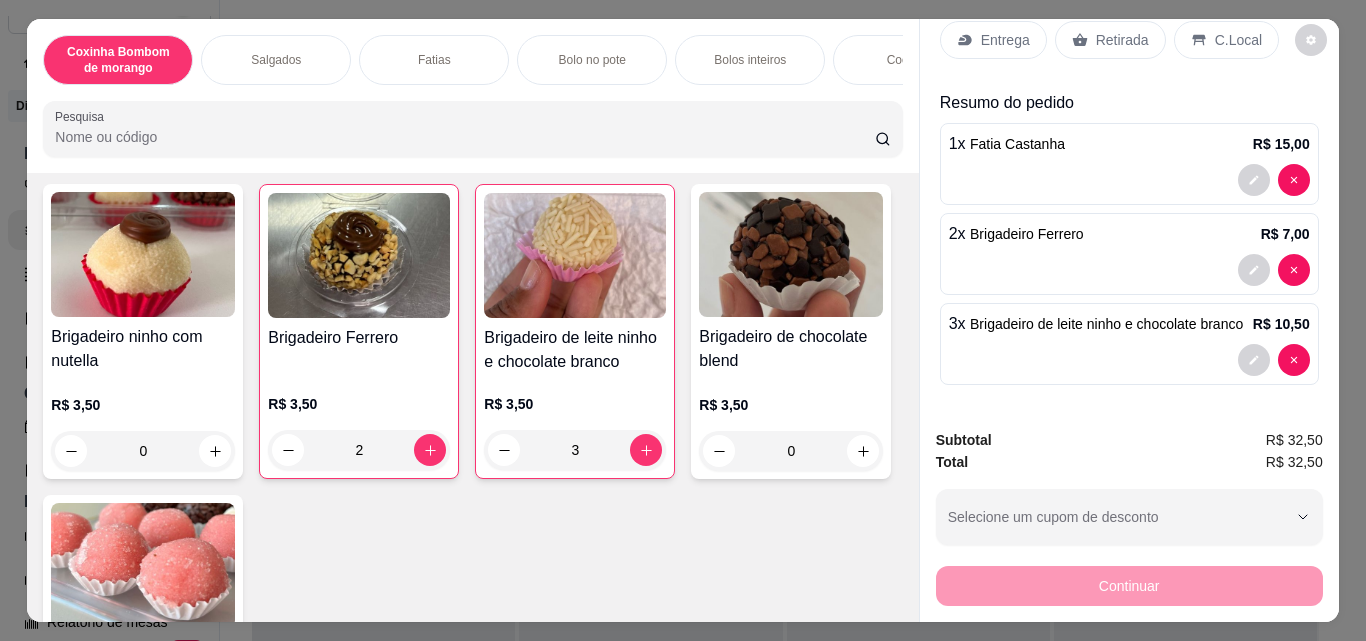 scroll, scrollTop: 66, scrollLeft: 0, axis: vertical 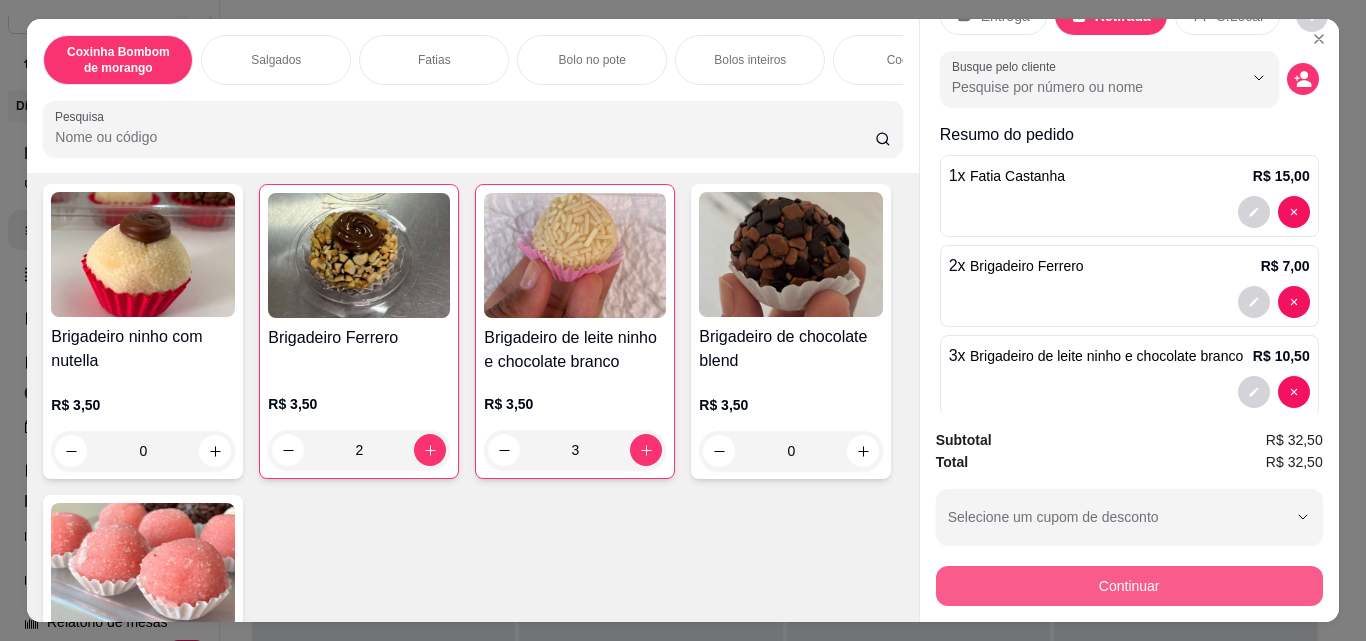 click on "Continuar" at bounding box center [1129, 586] 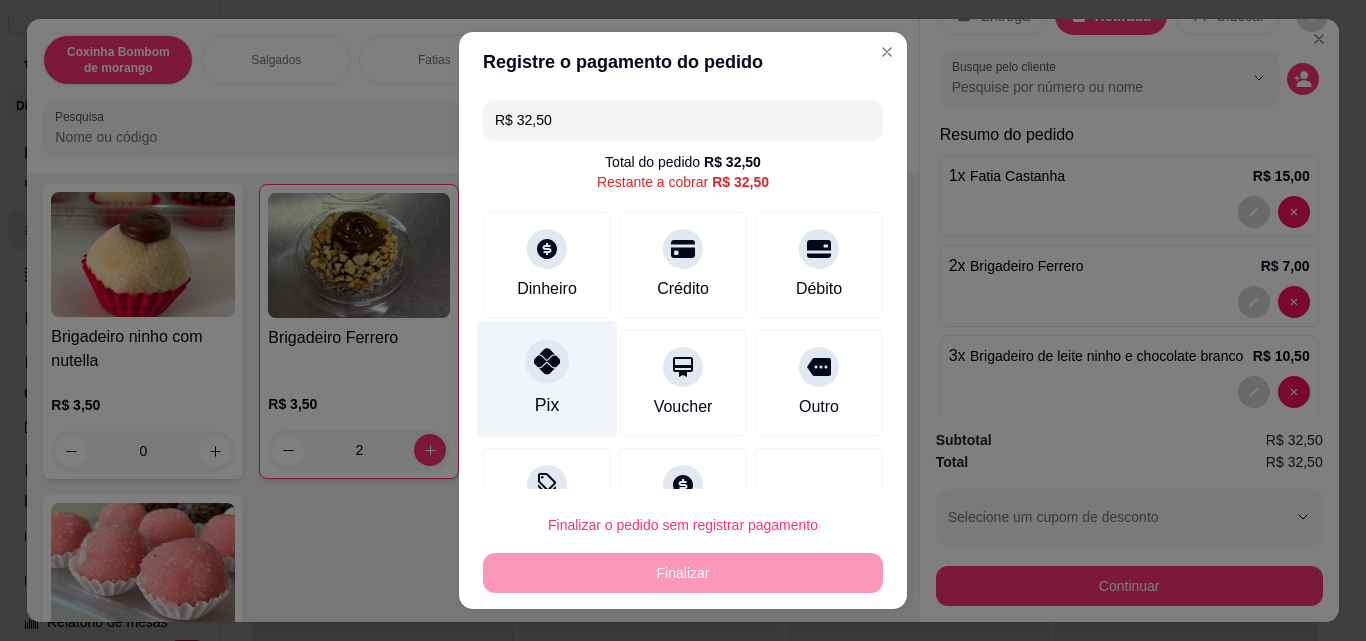 click at bounding box center (547, 361) 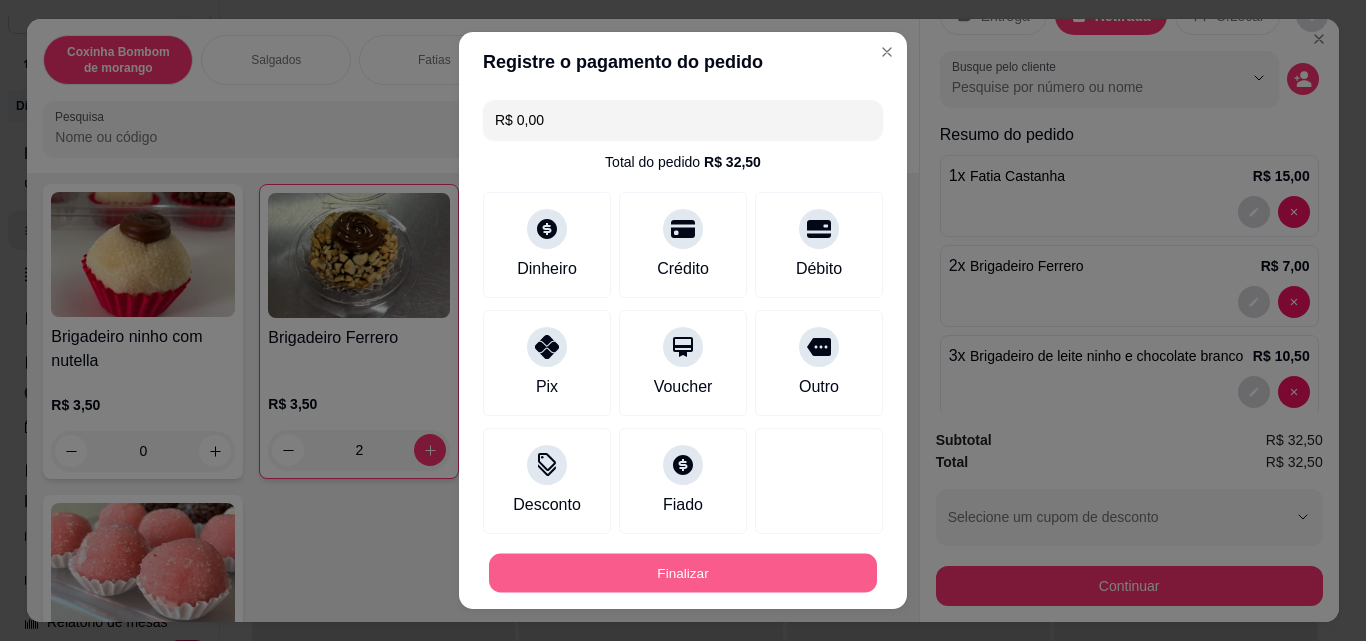 click on "Finalizar" at bounding box center (683, 573) 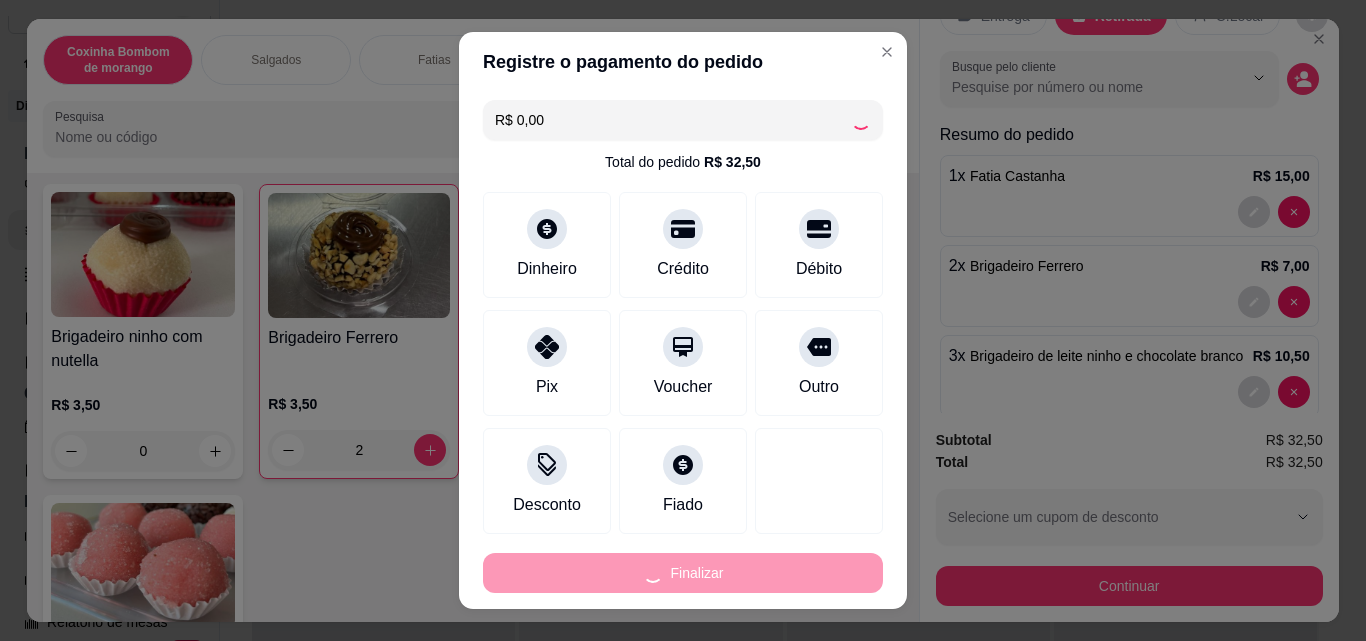 type on "0" 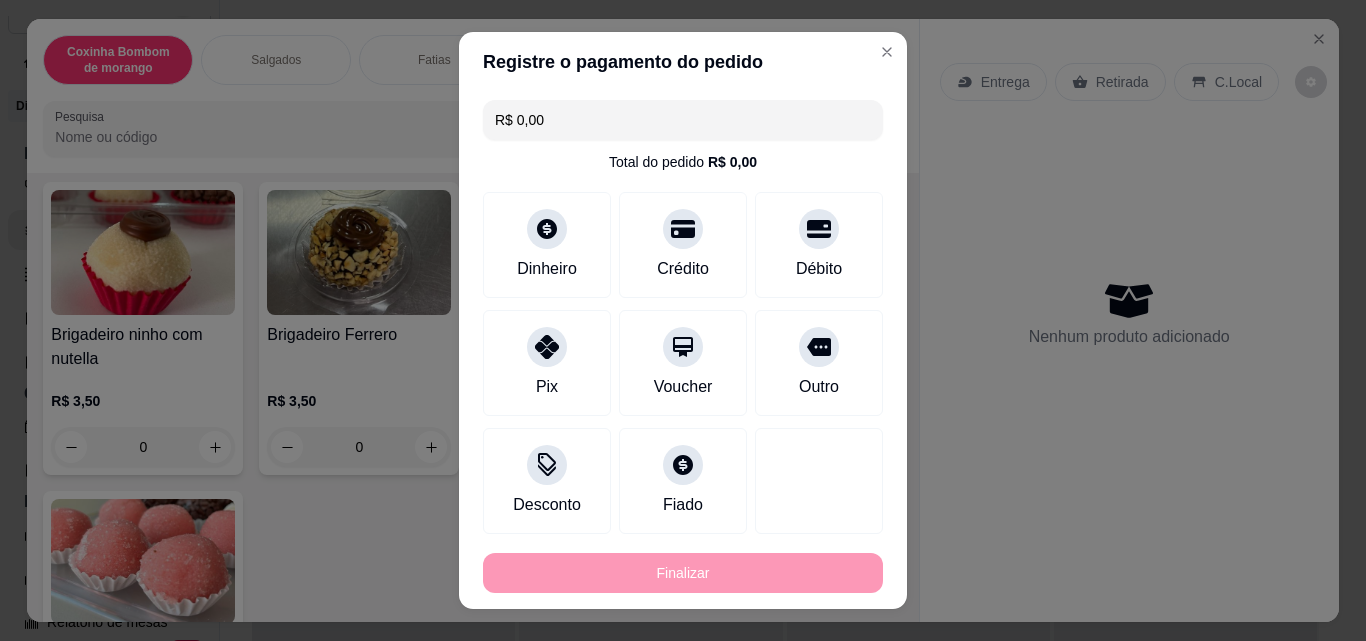 type on "-R$ 32,50" 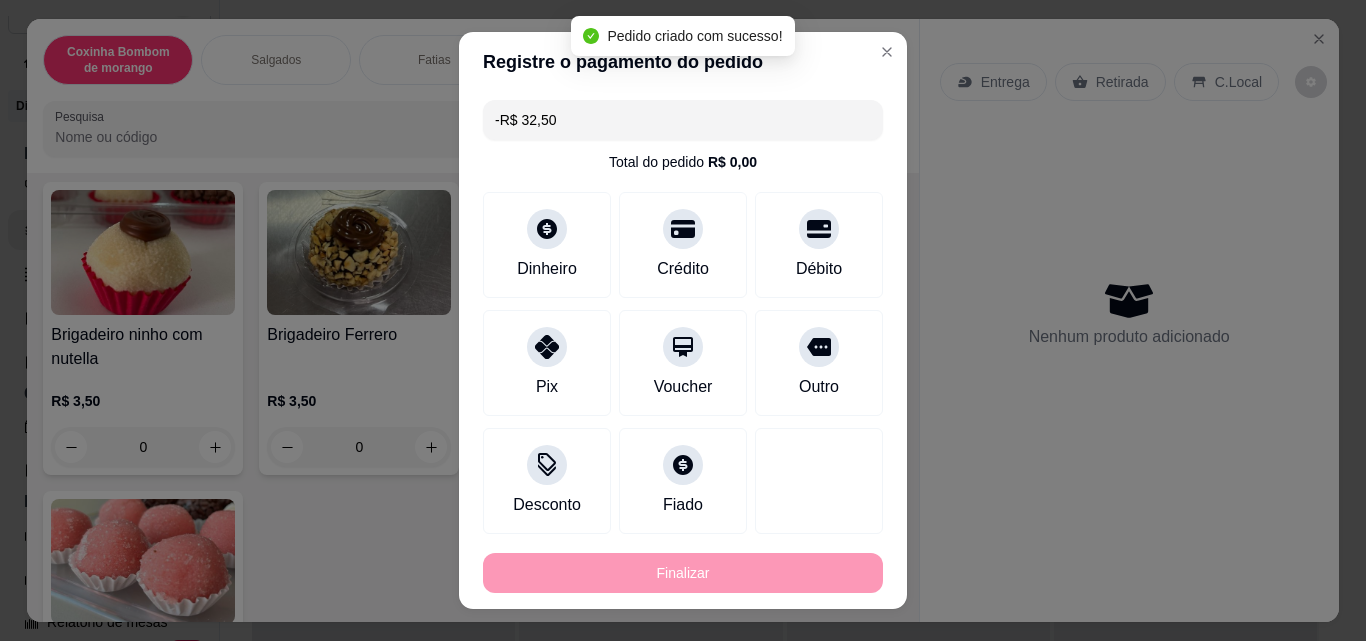 scroll, scrollTop: 0, scrollLeft: 0, axis: both 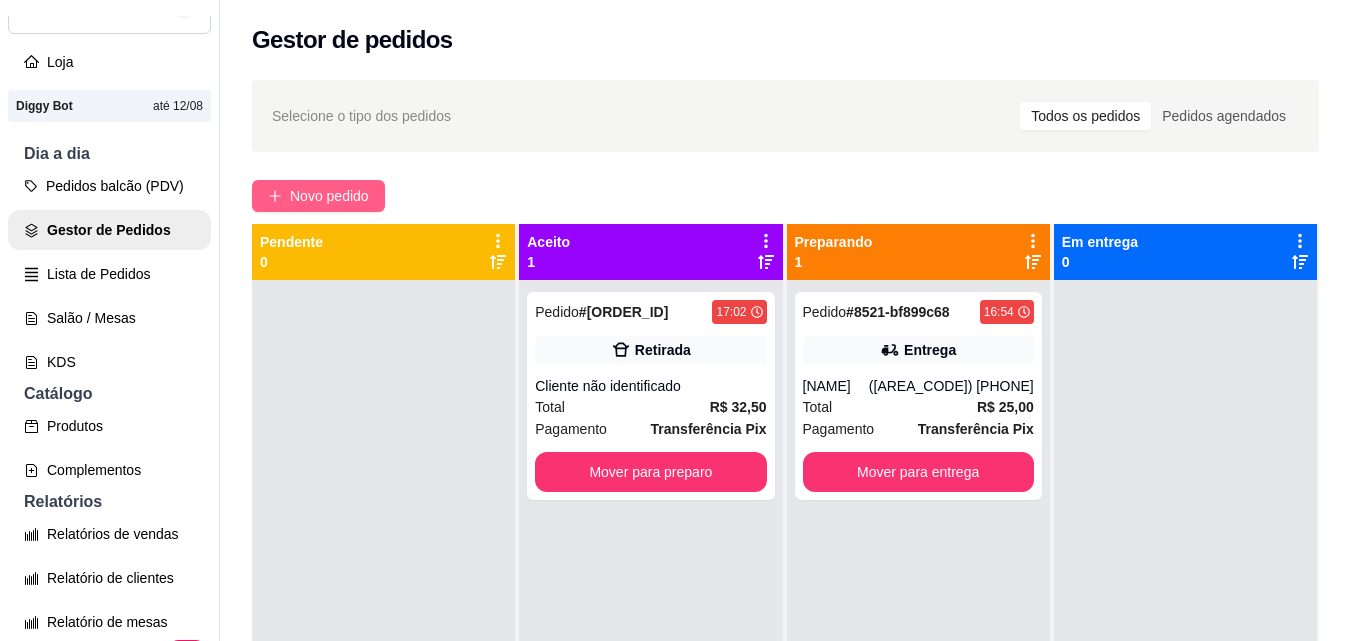 click on "Novo pedido" at bounding box center (318, 196) 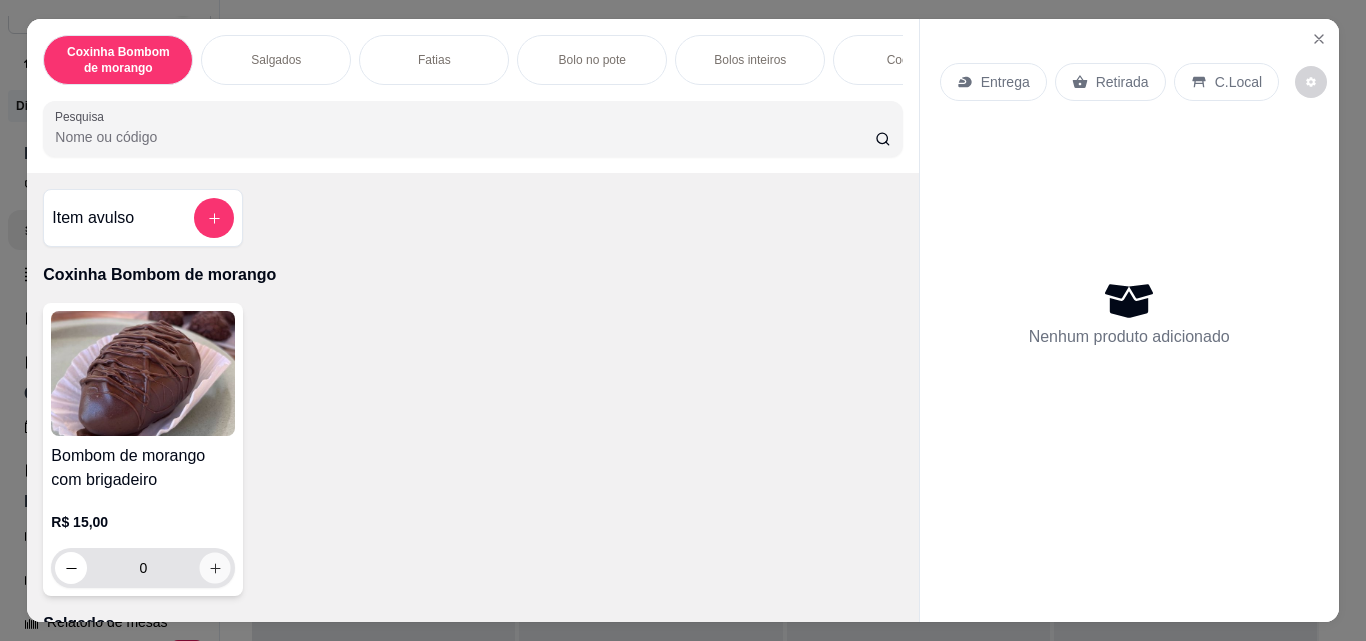 click 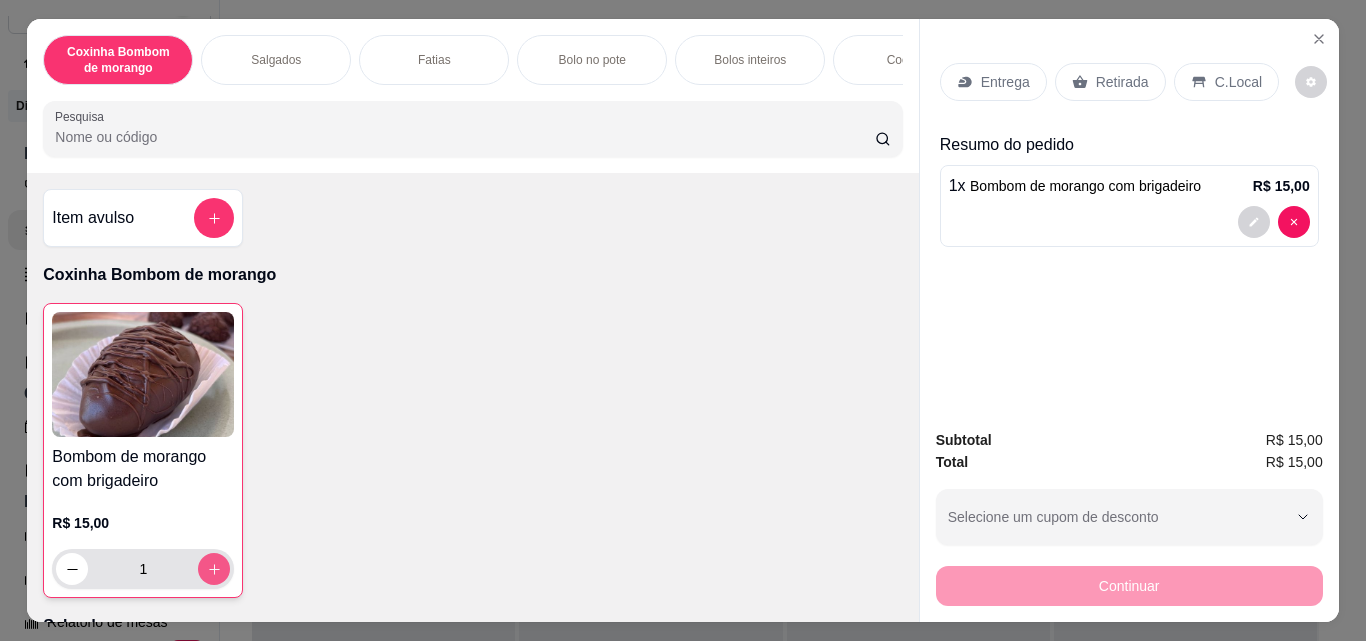 click at bounding box center [214, 569] 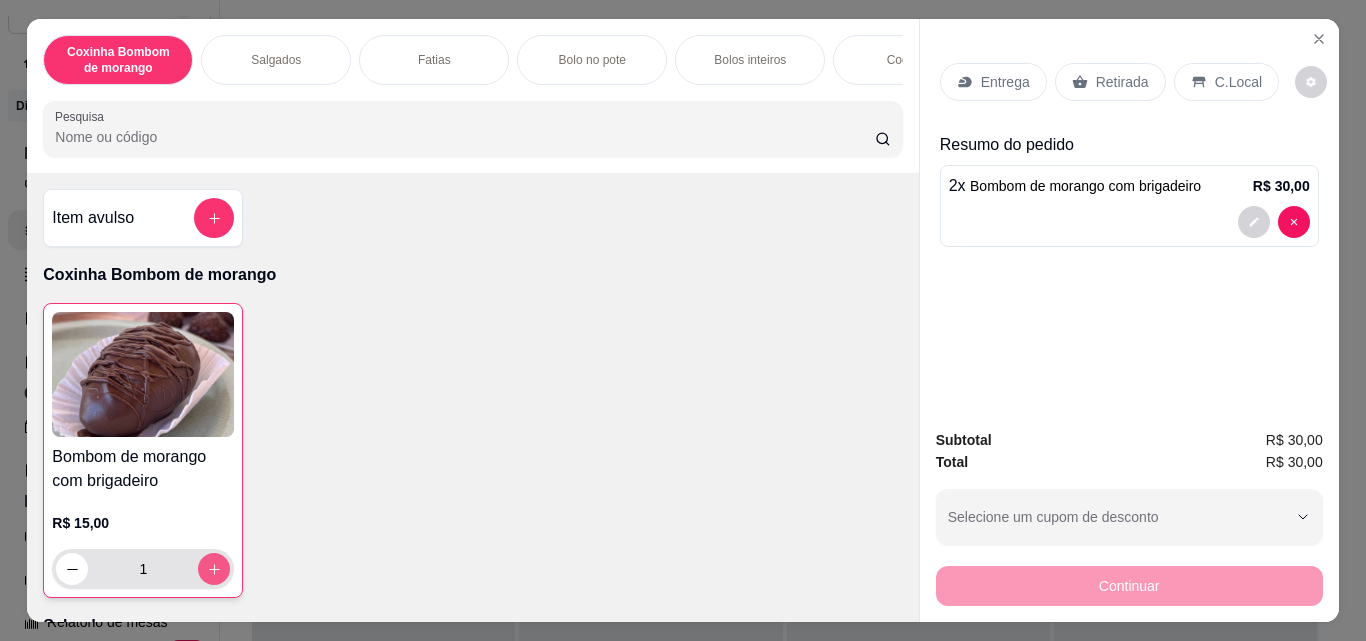 type on "2" 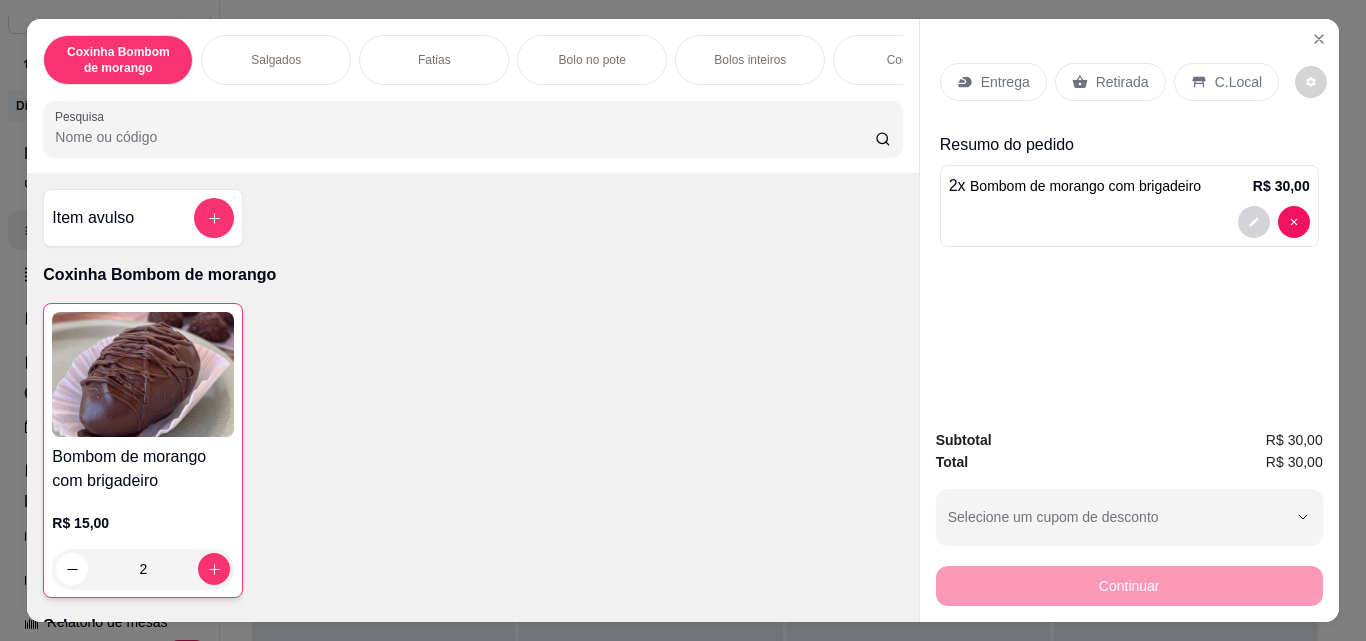 click on "Retirada" at bounding box center (1122, 82) 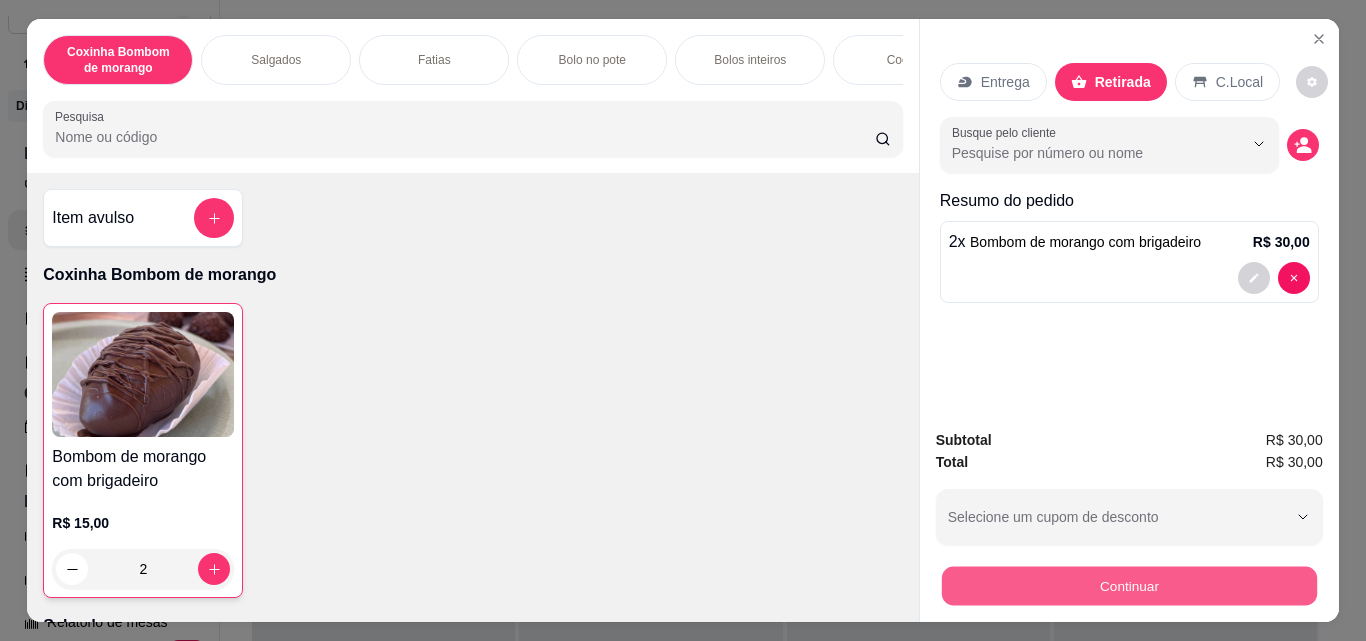 click on "Continuar" at bounding box center [1128, 585] 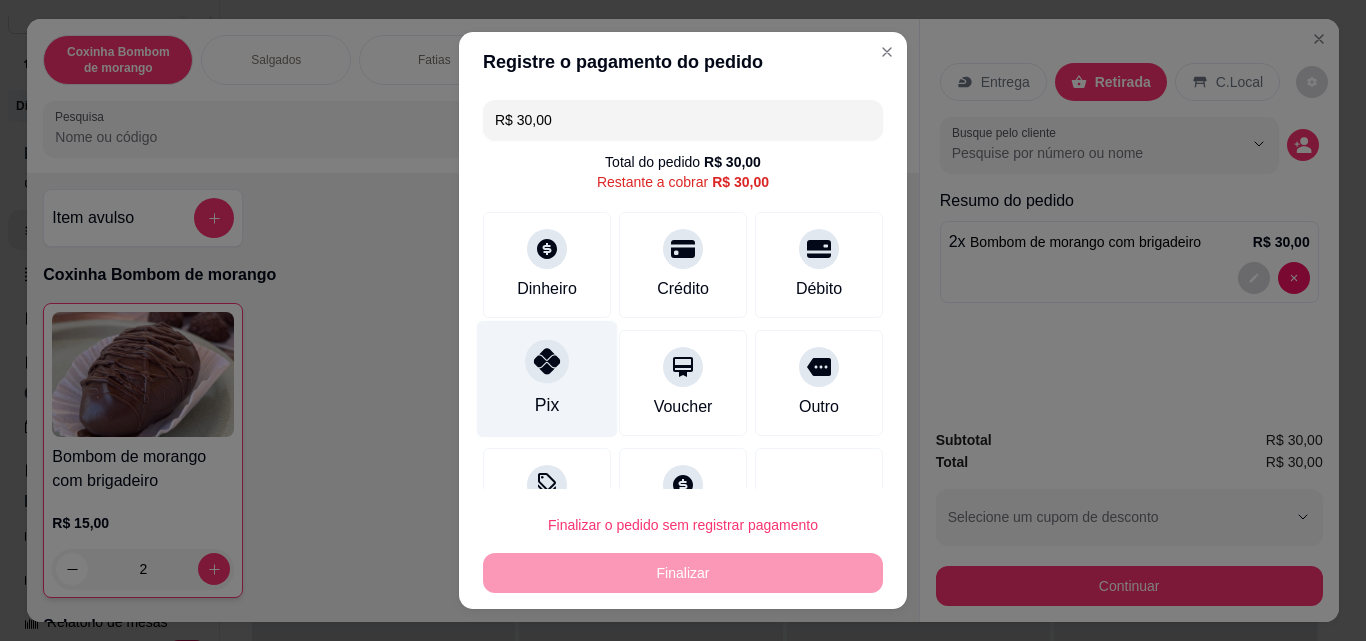 click on "Pix" at bounding box center [547, 379] 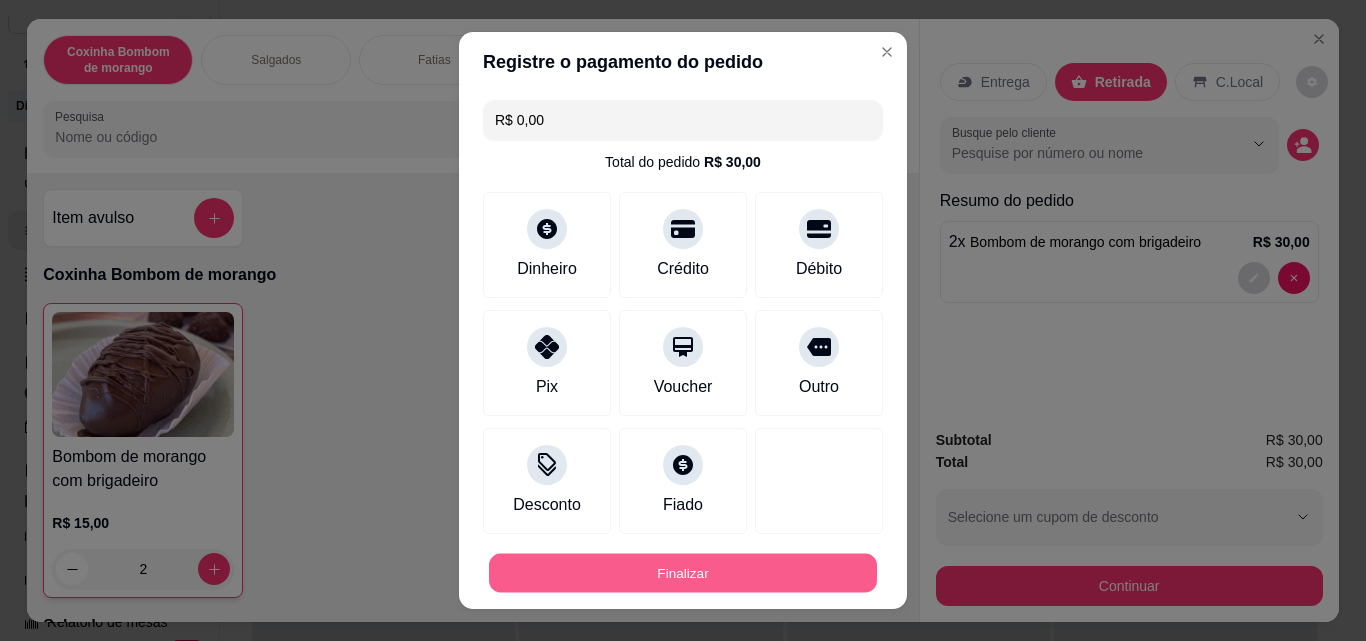 click on "Finalizar" at bounding box center [683, 573] 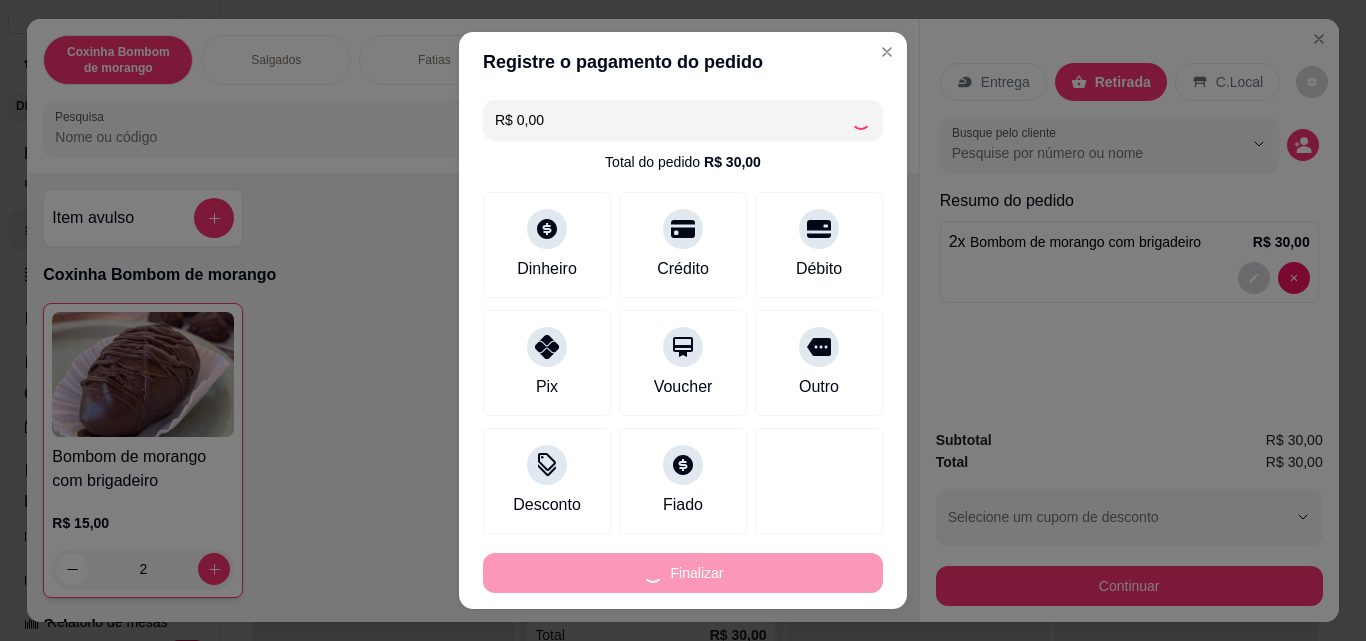type on "0" 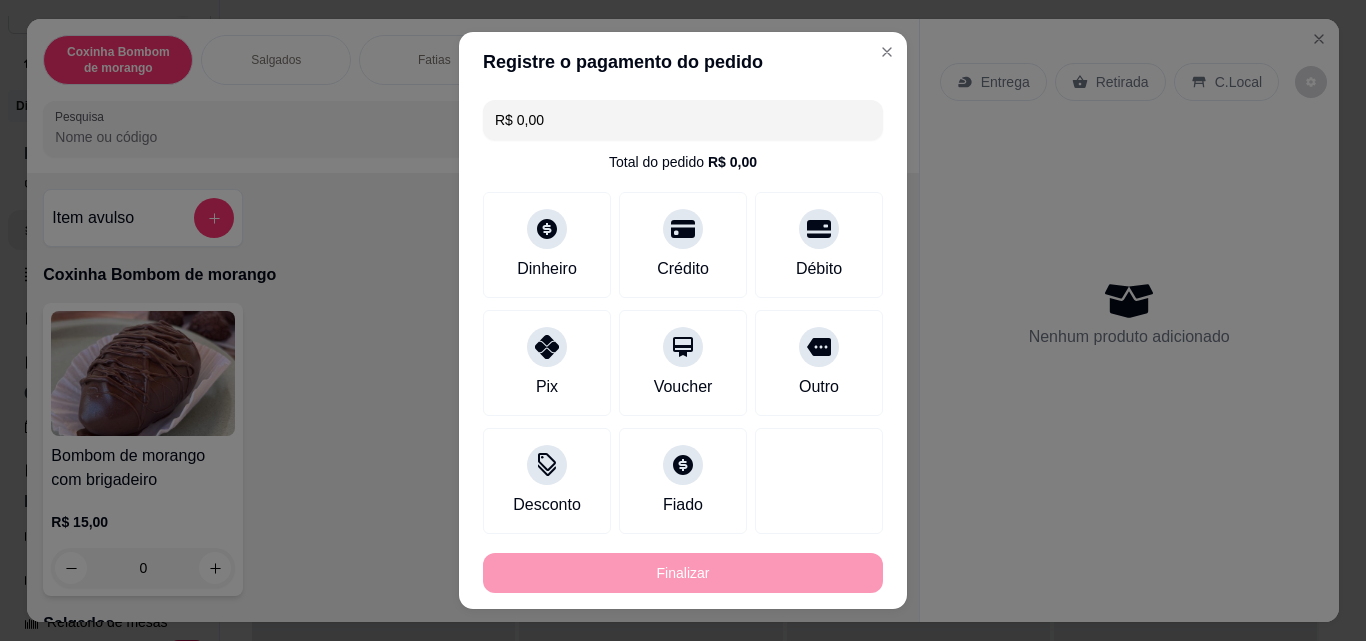 type on "-R$ 30,00" 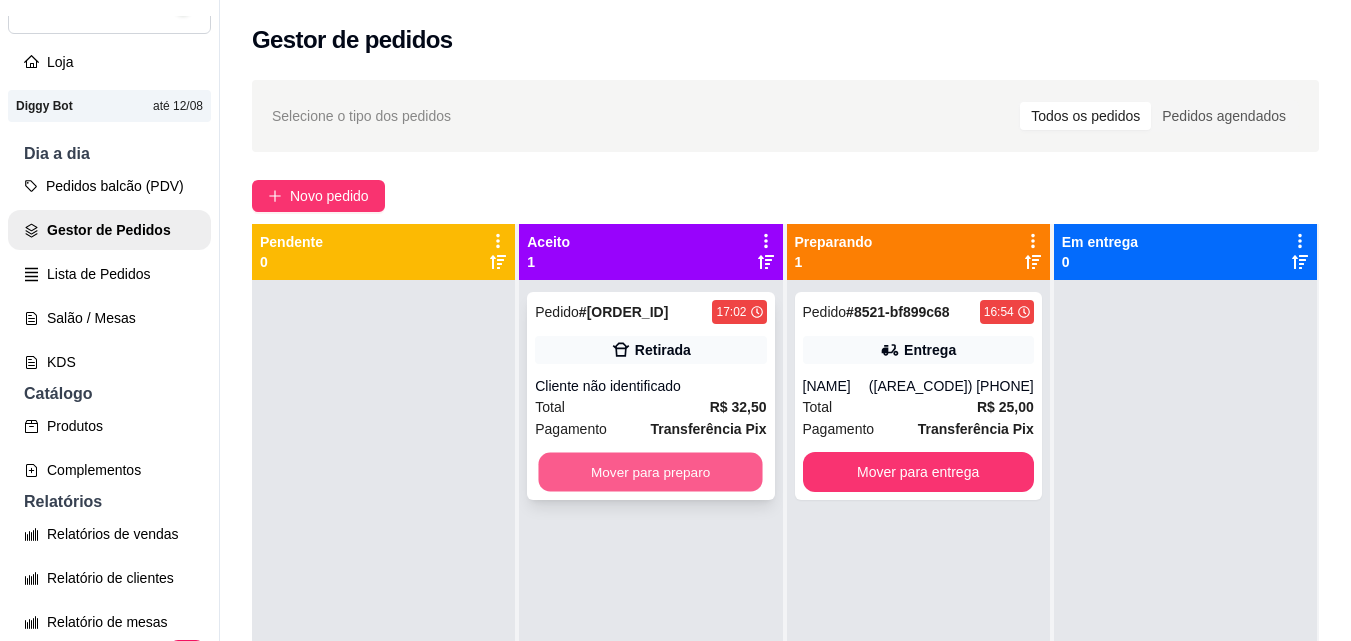 click on "Mover para preparo" at bounding box center [651, 472] 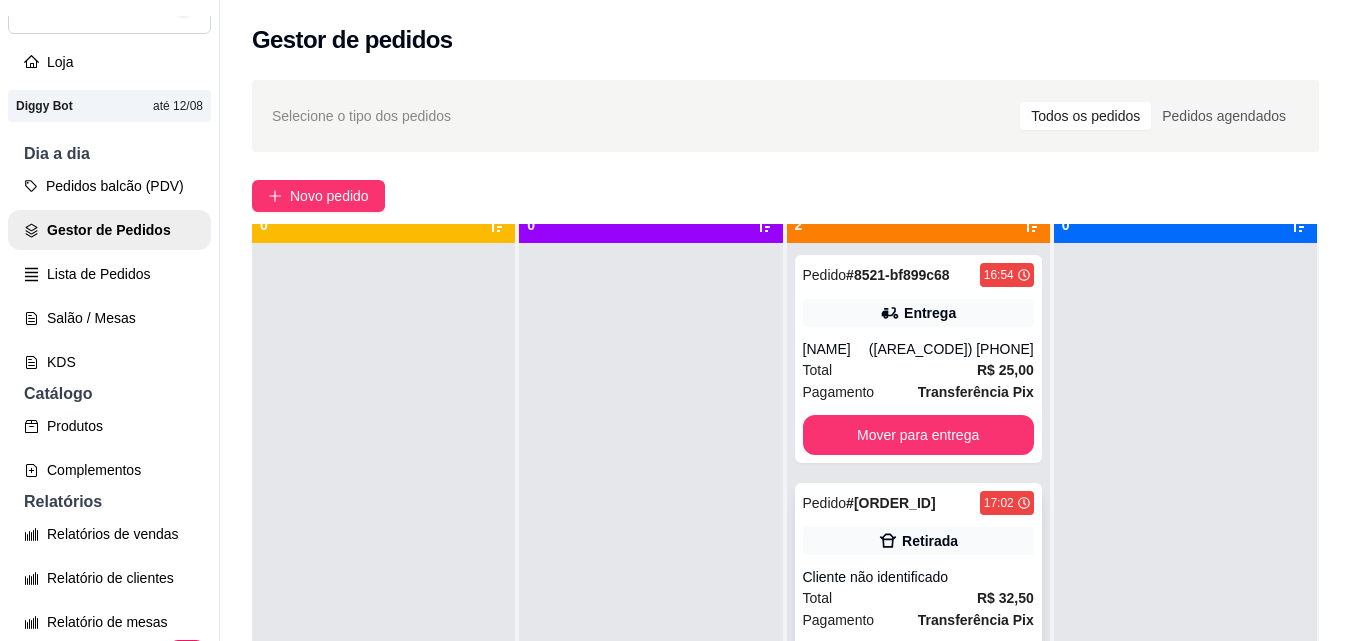 scroll, scrollTop: 56, scrollLeft: 0, axis: vertical 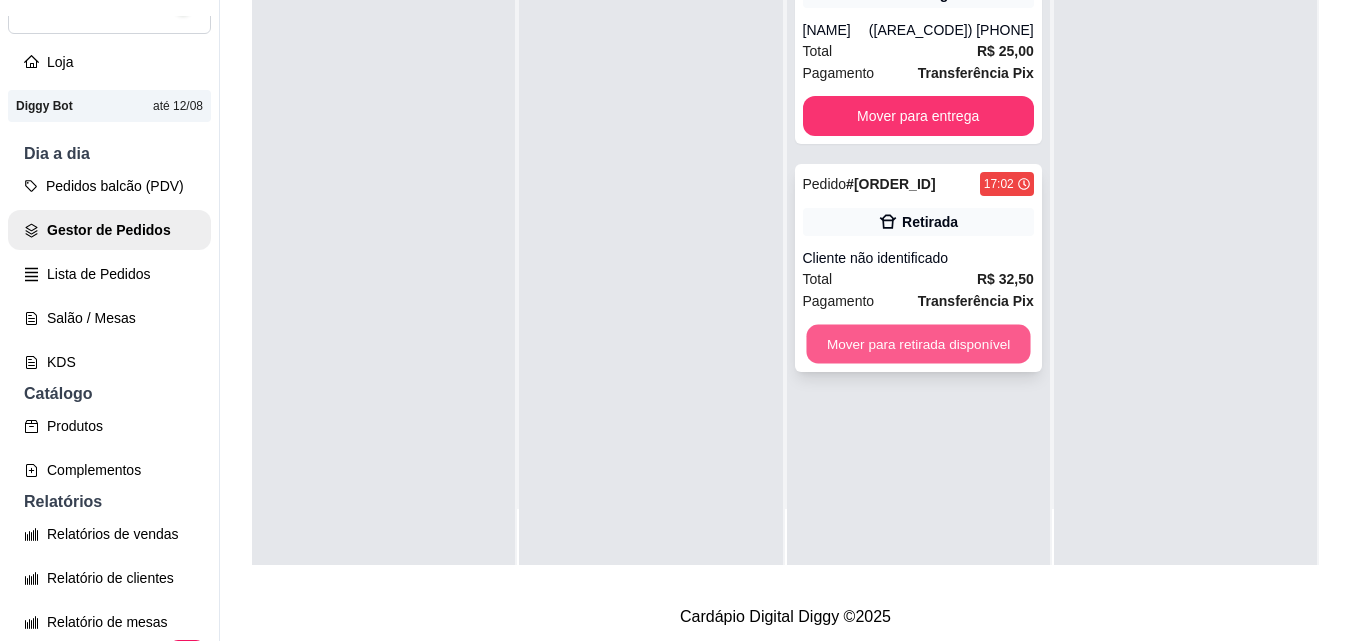 click on "Mover para retirada disponível" at bounding box center (918, 344) 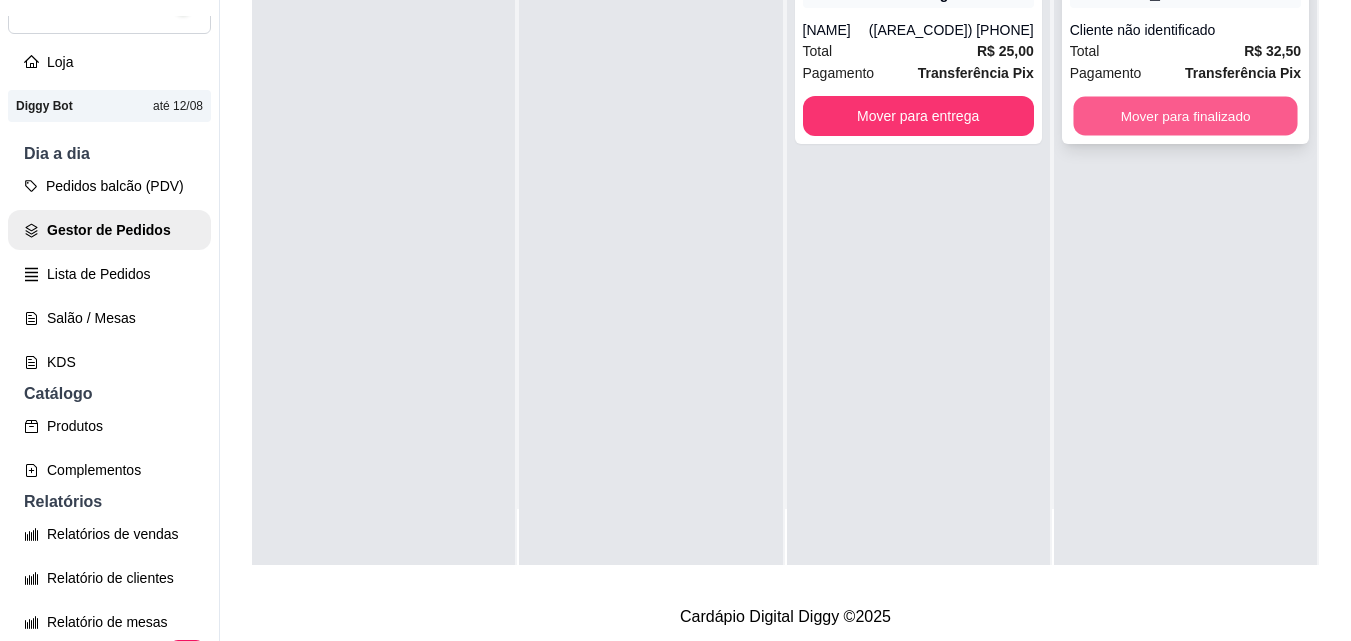 click on "Mover para finalizado" at bounding box center (1185, 116) 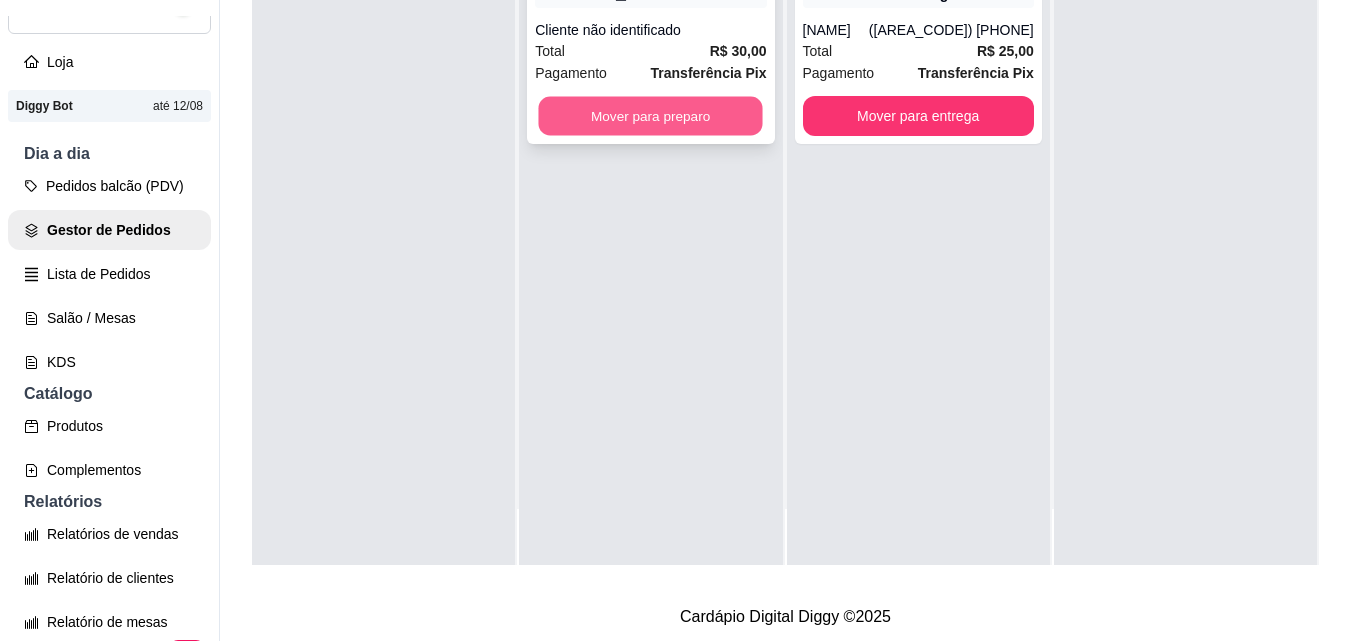 click on "Mover para preparo" at bounding box center (651, 116) 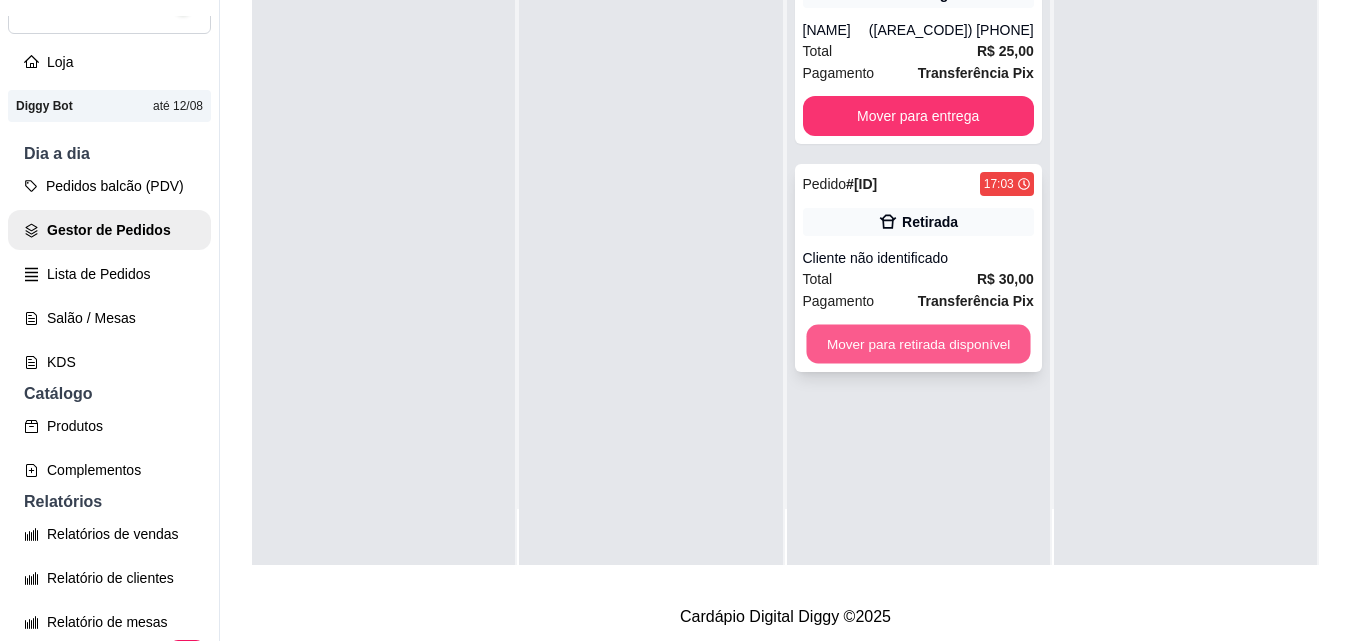 click on "Mover para retirada disponível" at bounding box center (918, 344) 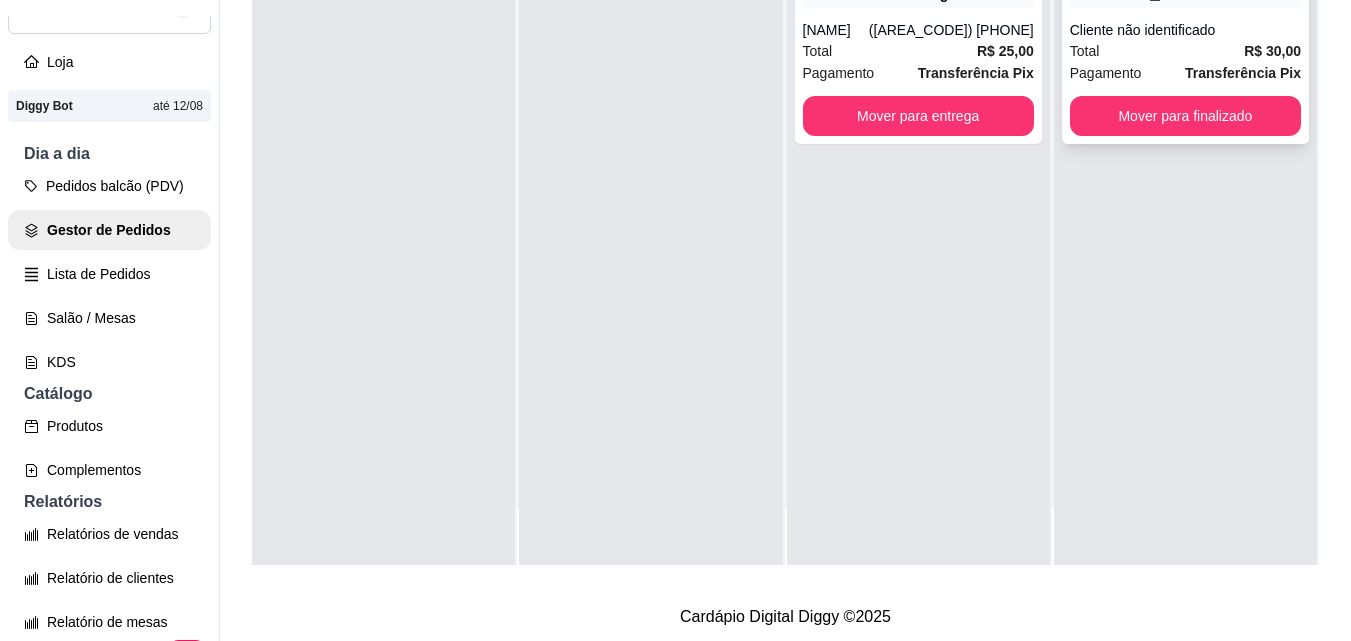 drag, startPoint x: 1278, startPoint y: 119, endPoint x: 1263, endPoint y: 132, distance: 19.849434 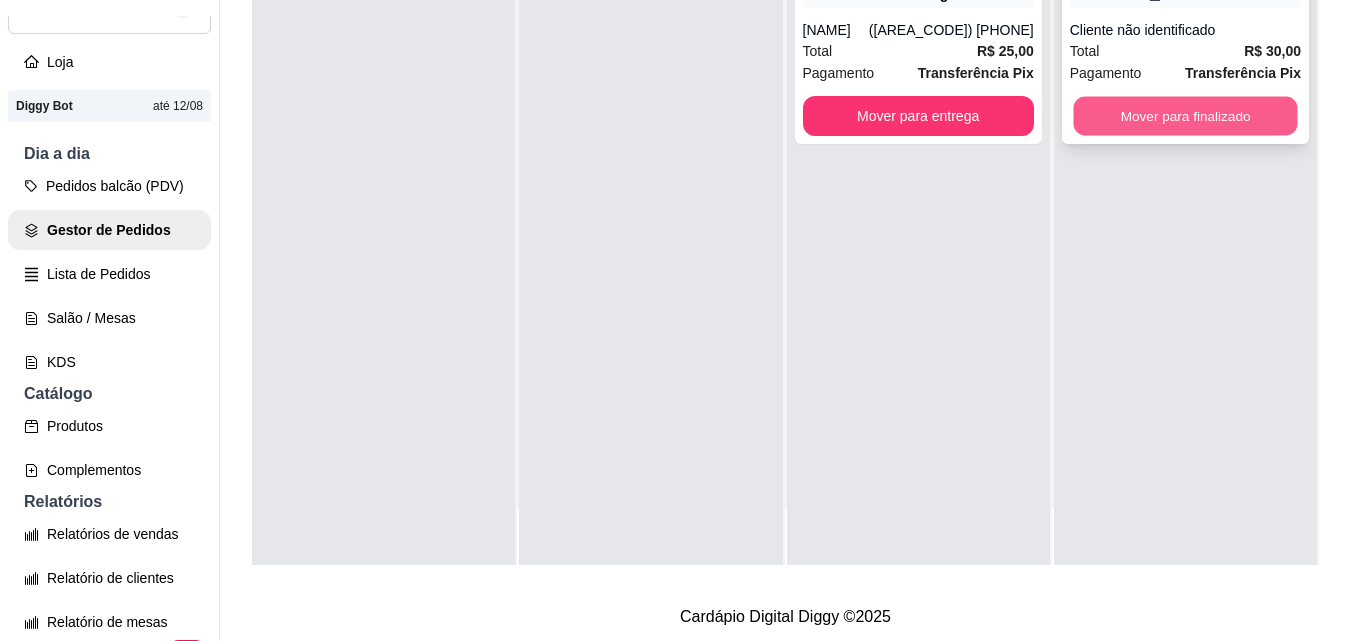 click on "Mover para finalizado" at bounding box center [1185, 116] 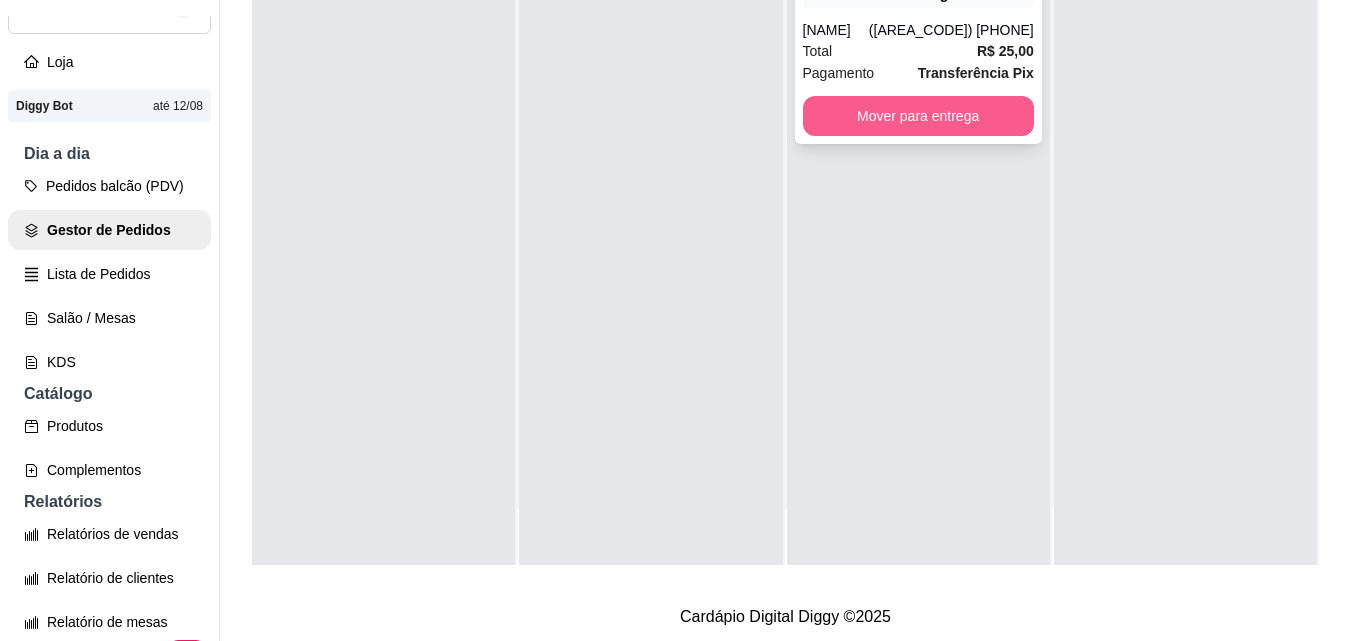 click on "Mover para entrega" at bounding box center (918, 116) 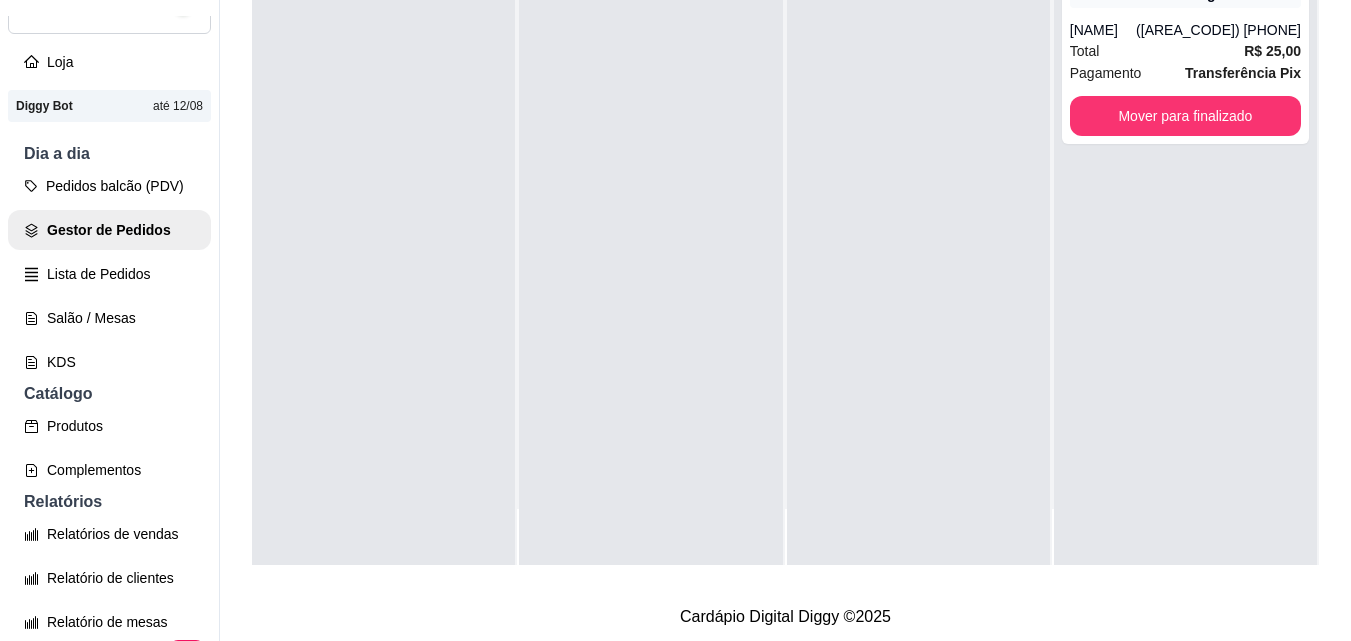 scroll, scrollTop: 0, scrollLeft: 0, axis: both 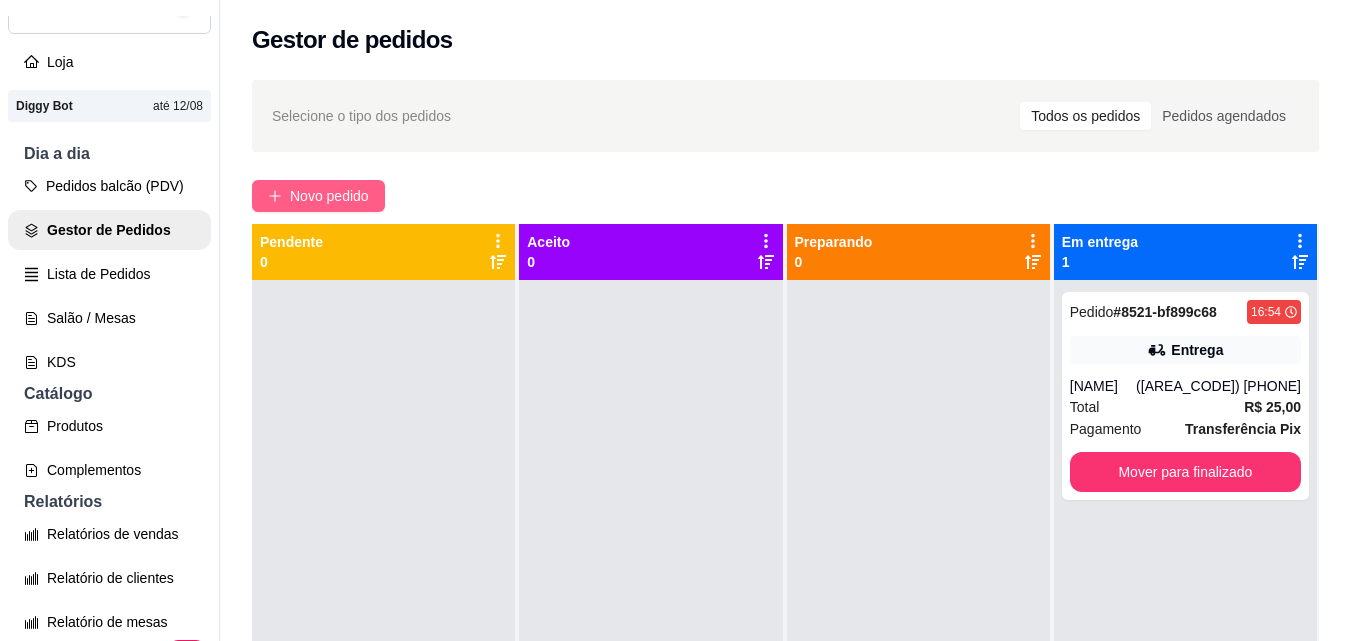 click on "Novo pedido" at bounding box center (329, 196) 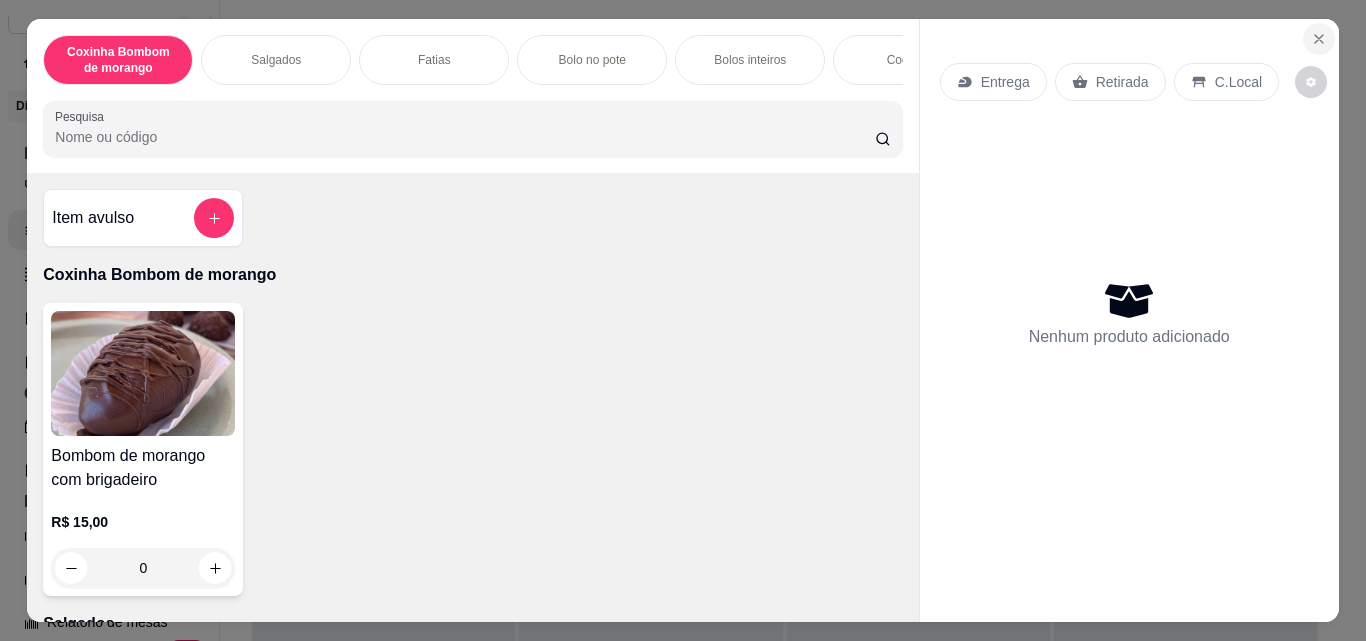 click at bounding box center [1319, 39] 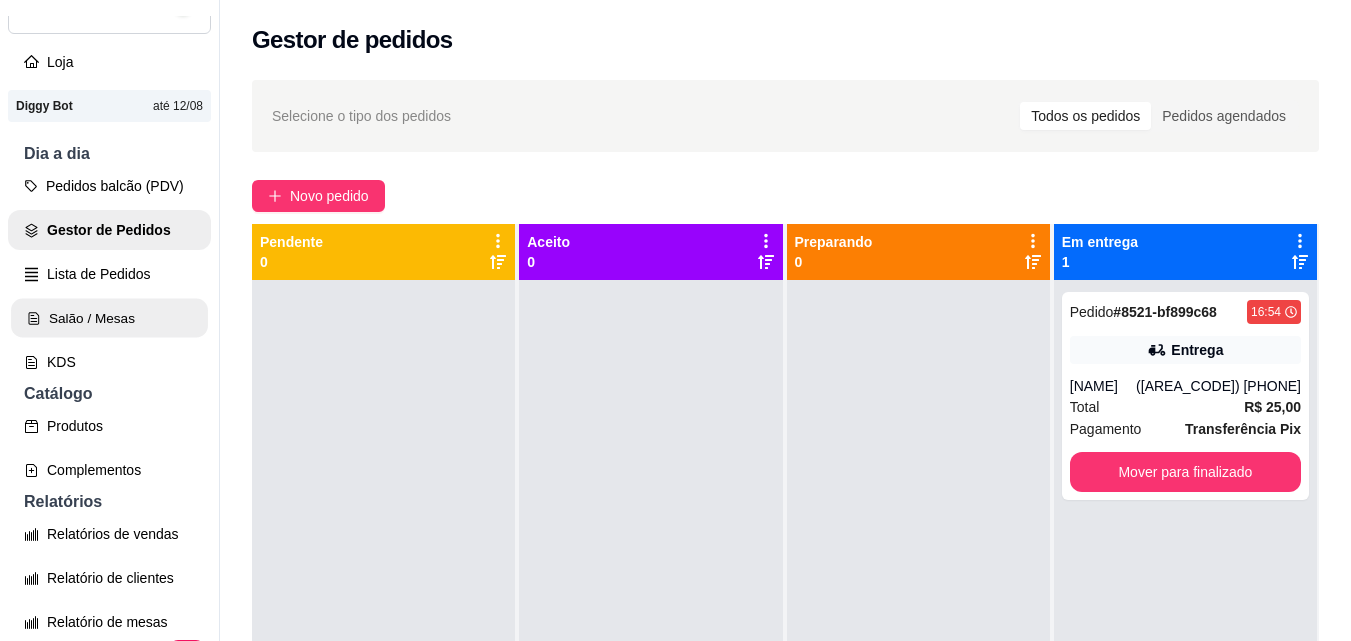 click on "Salão / Mesas" at bounding box center (109, 318) 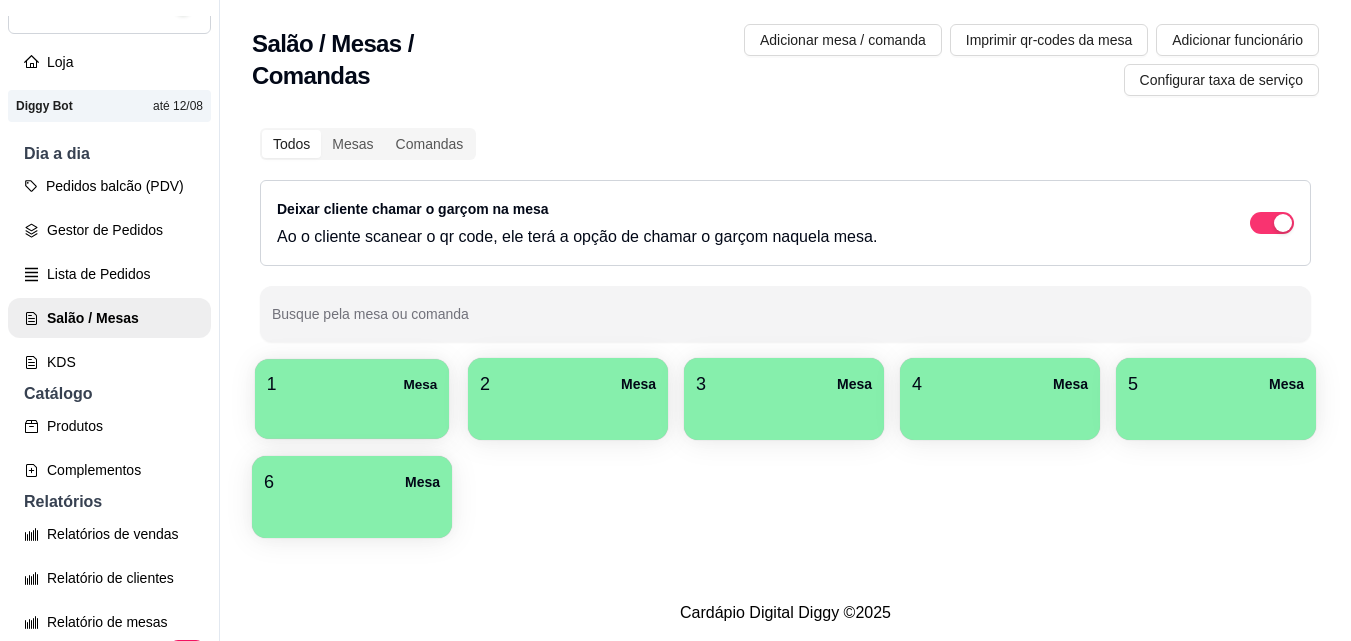 click on "1 Mesa" at bounding box center (352, 384) 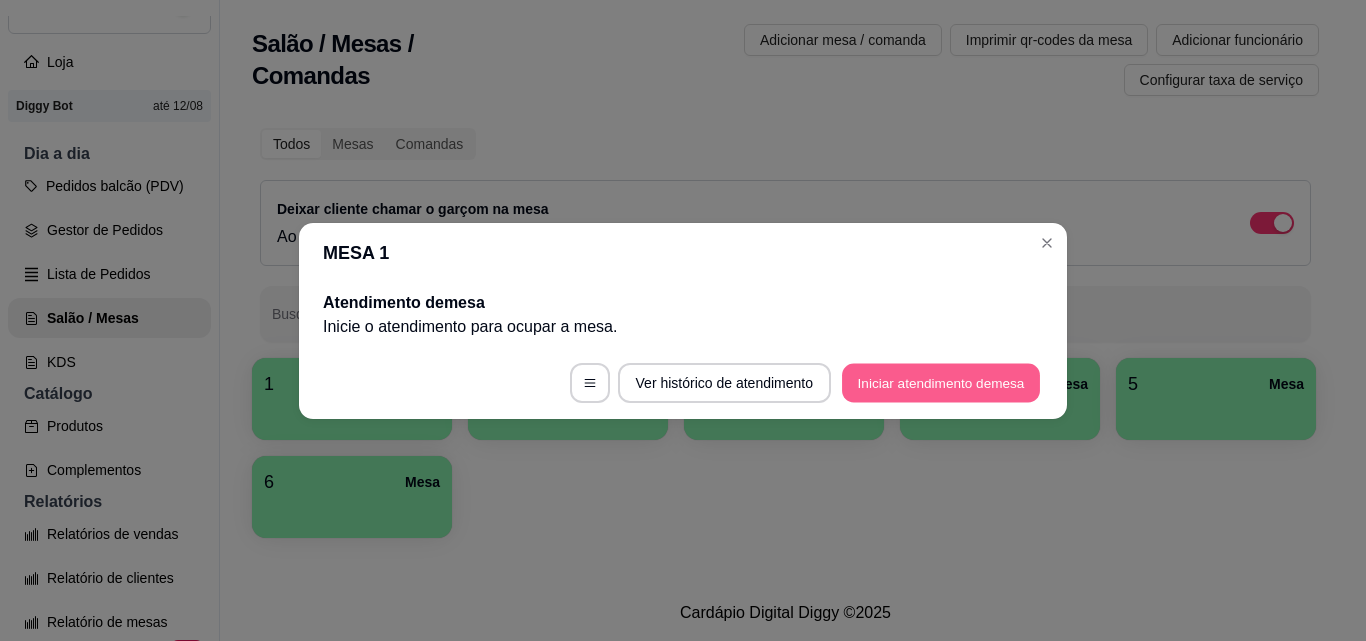 click on "Iniciar atendimento de  mesa" at bounding box center [941, 382] 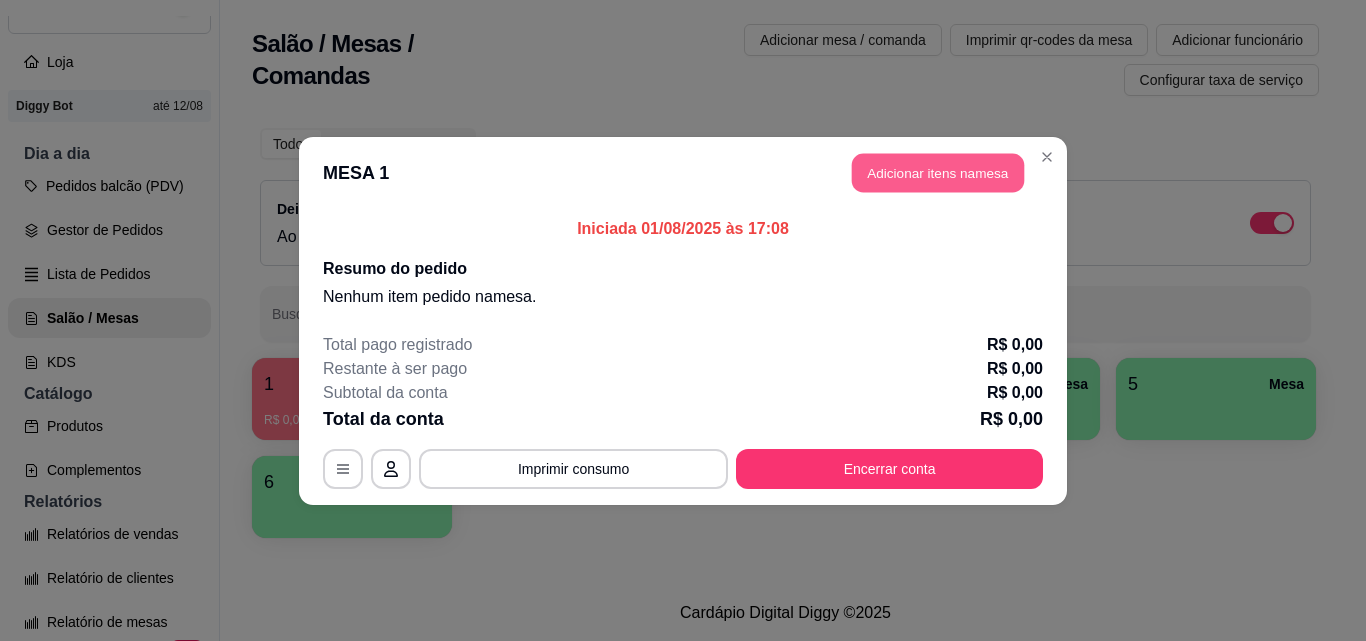 click on "Adicionar itens na  mesa" at bounding box center [938, 172] 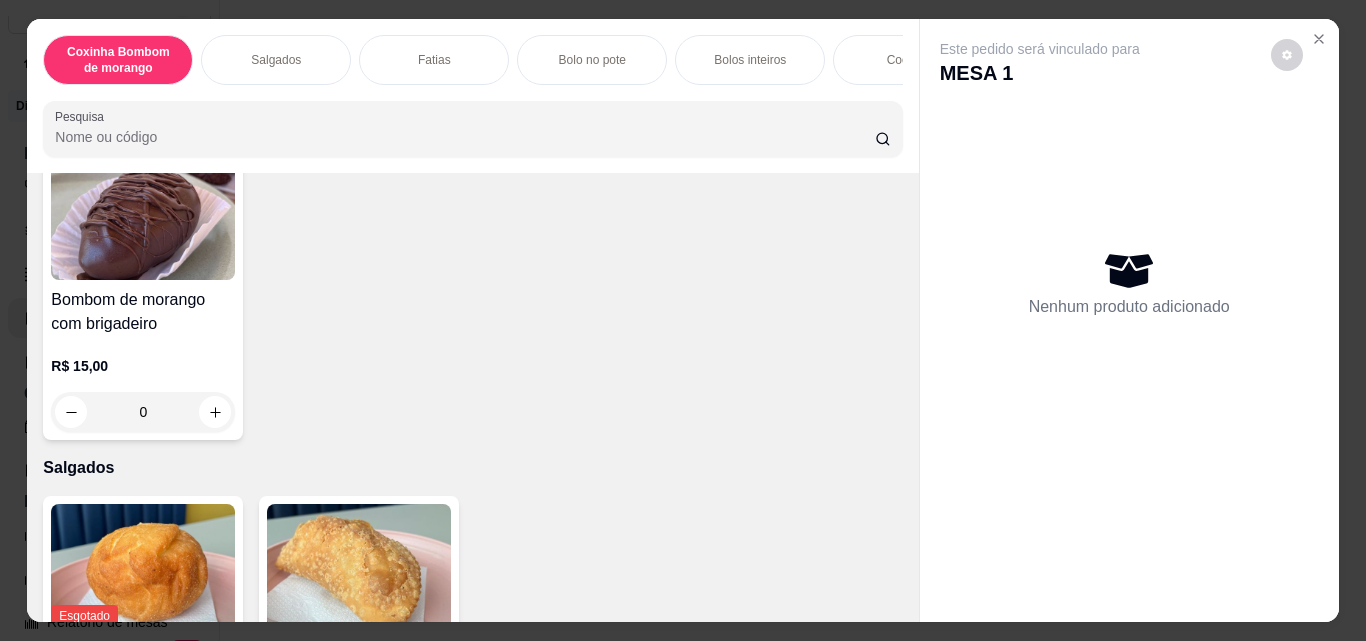 scroll, scrollTop: 200, scrollLeft: 0, axis: vertical 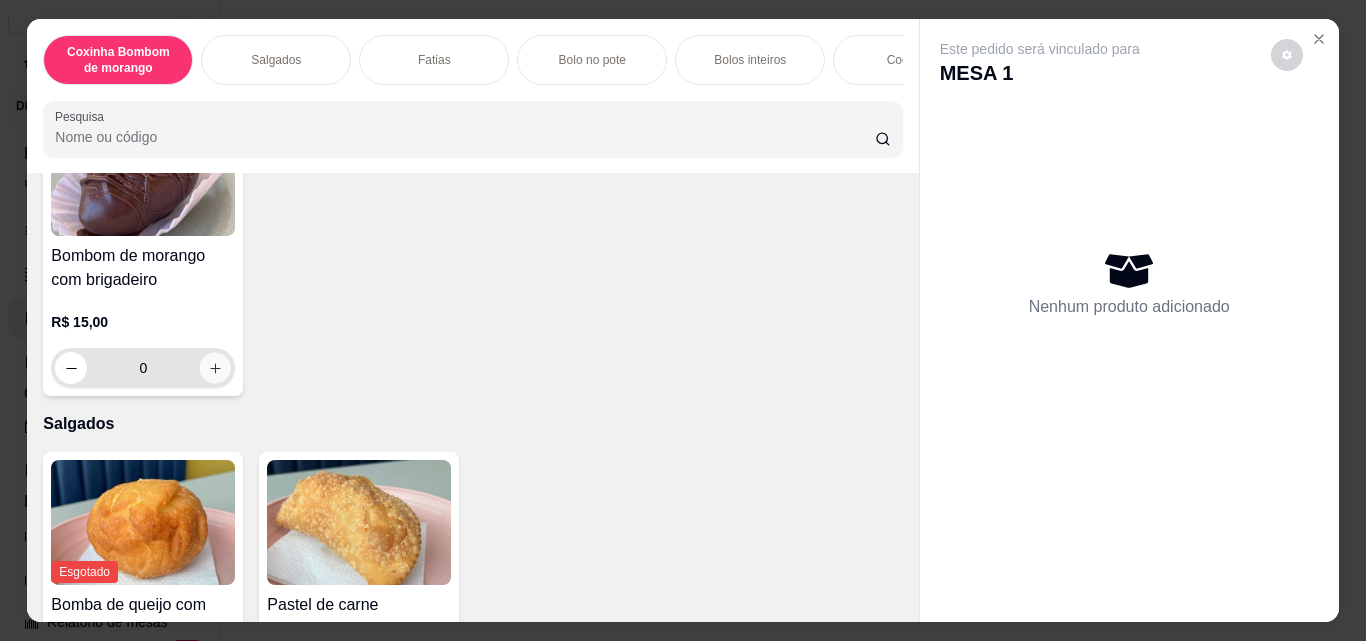 click 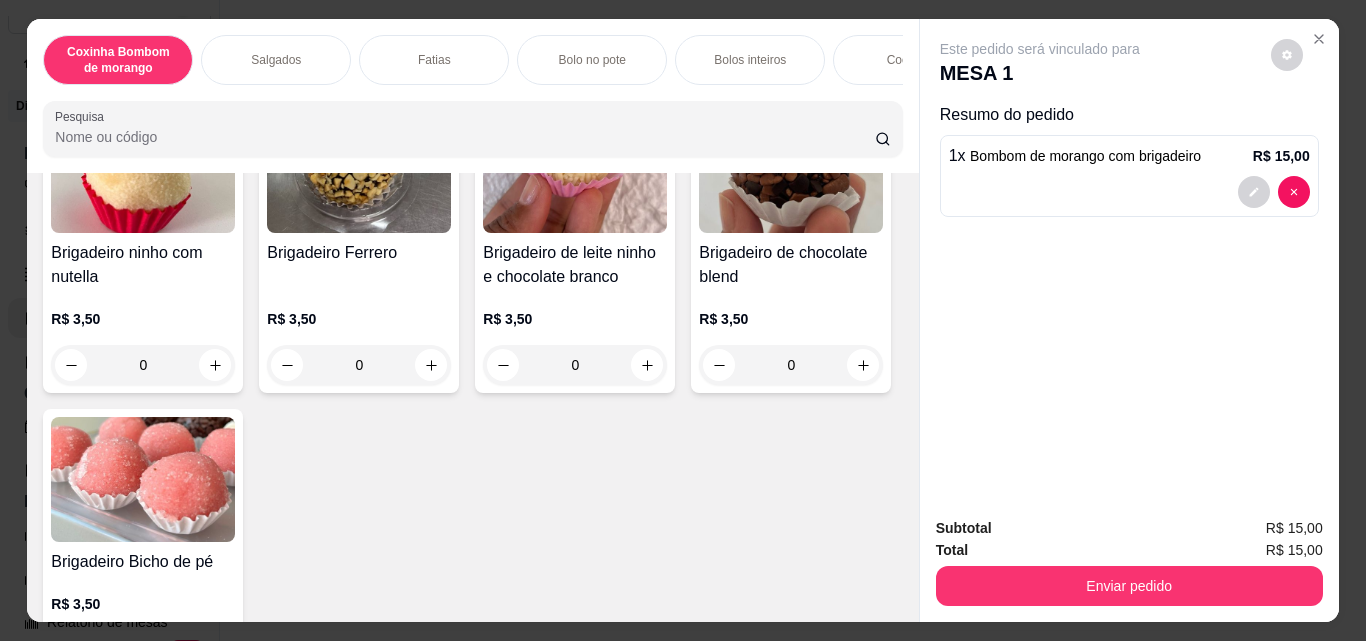 scroll, scrollTop: 2601, scrollLeft: 0, axis: vertical 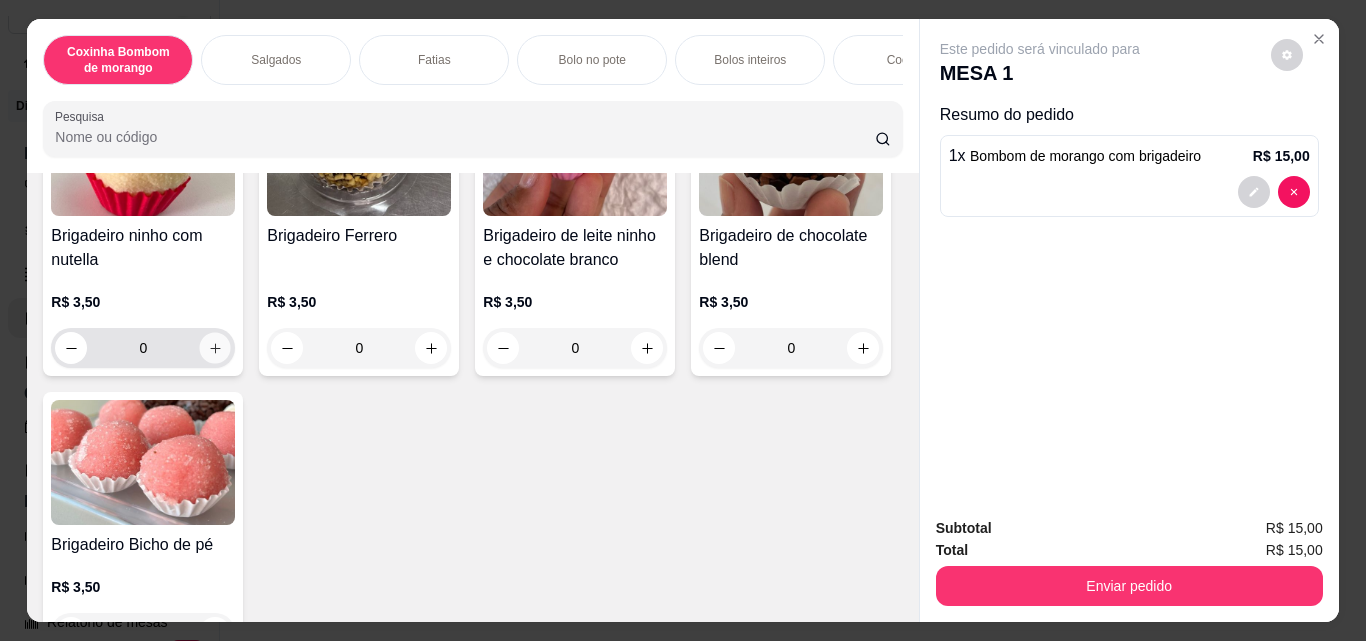 click at bounding box center [215, 348] 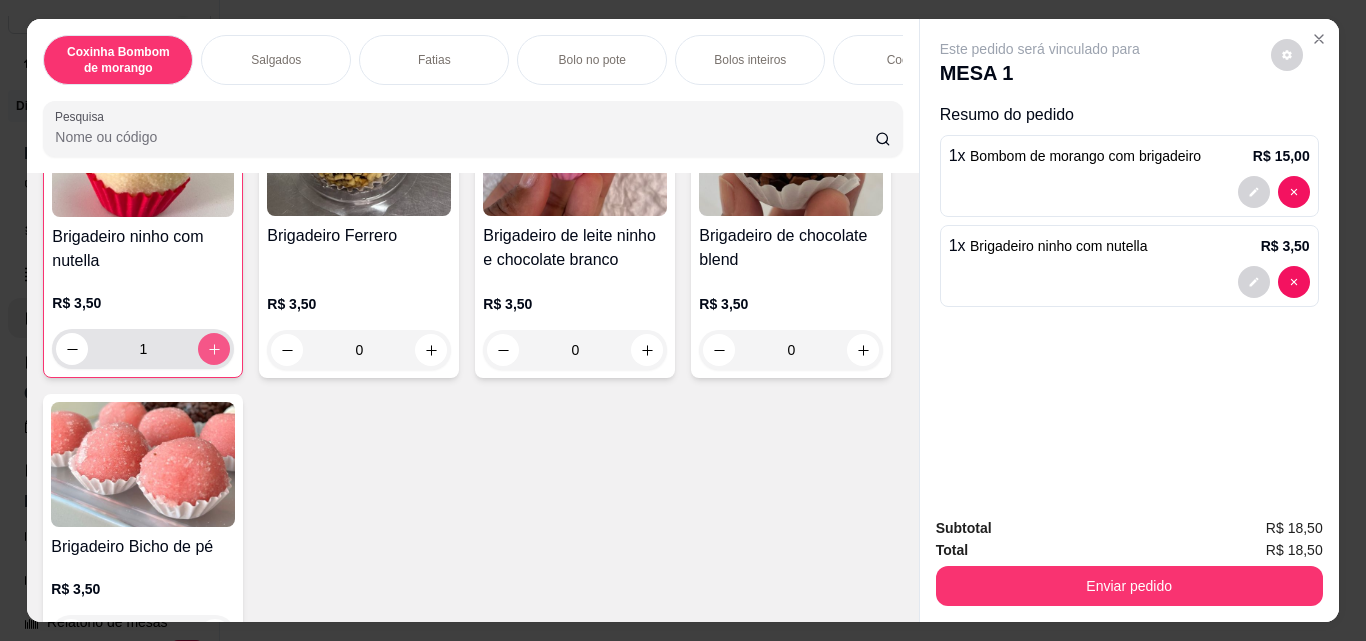 scroll, scrollTop: 2602, scrollLeft: 0, axis: vertical 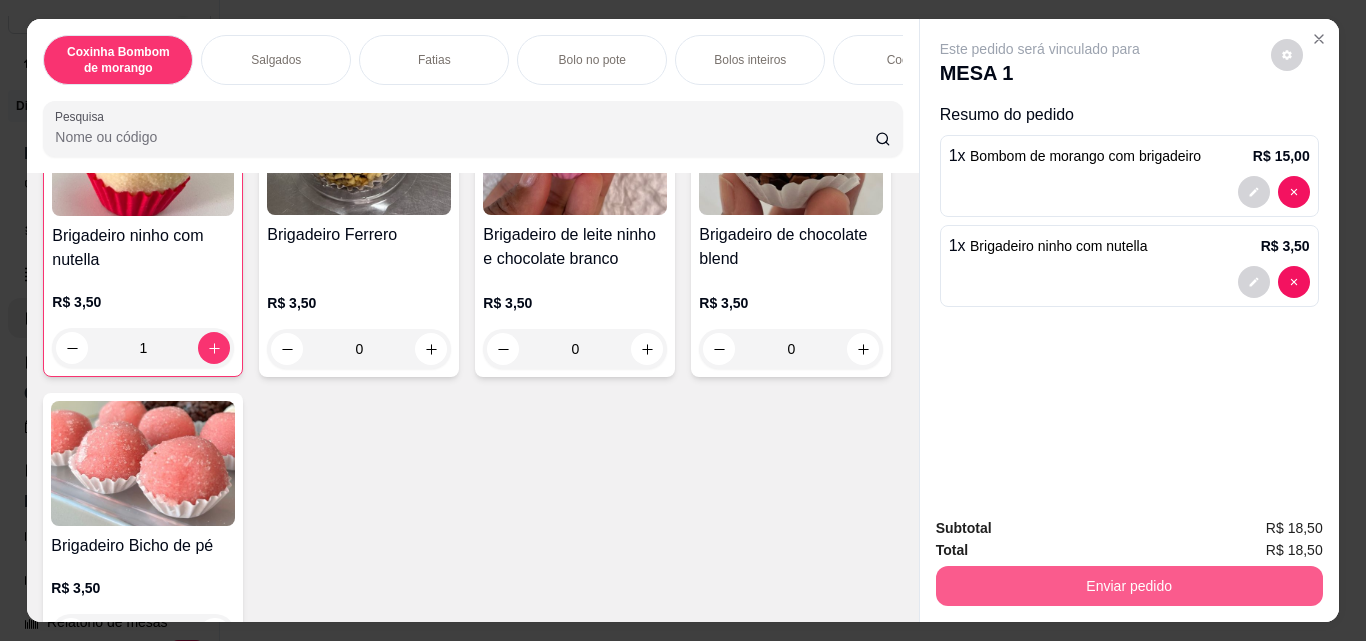 click on "Enviar pedido" at bounding box center (1129, 586) 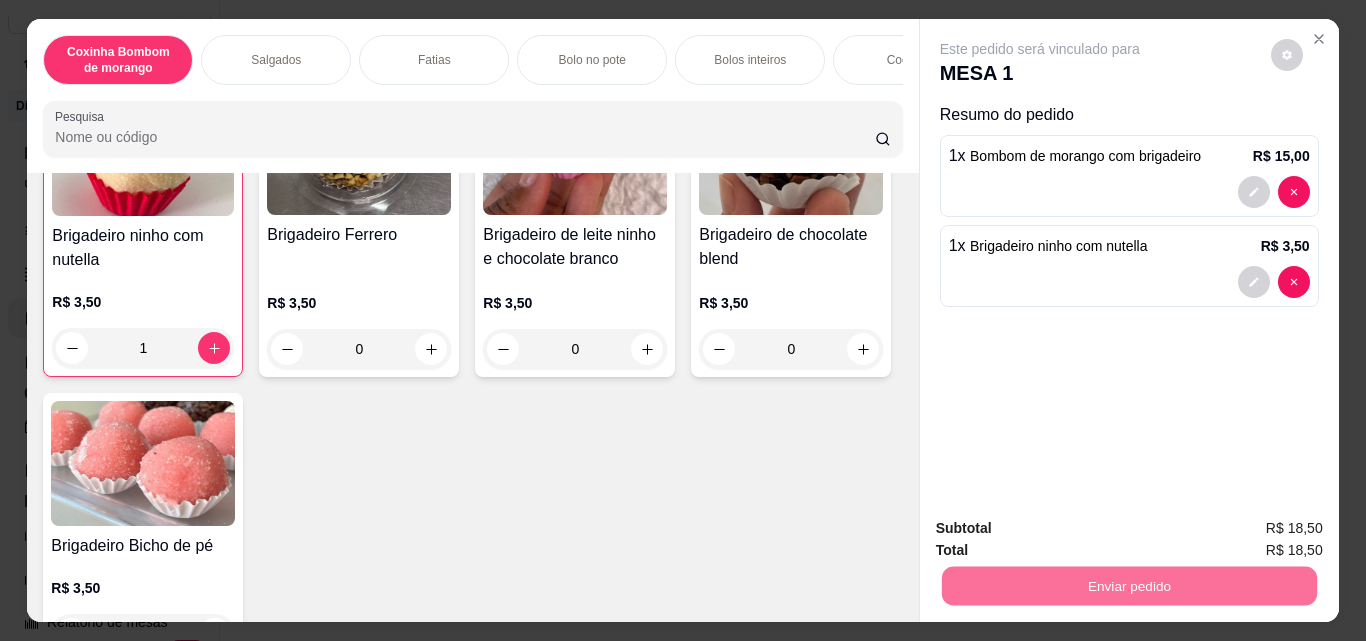 click on "Não registrar e enviar pedido" at bounding box center (1063, 528) 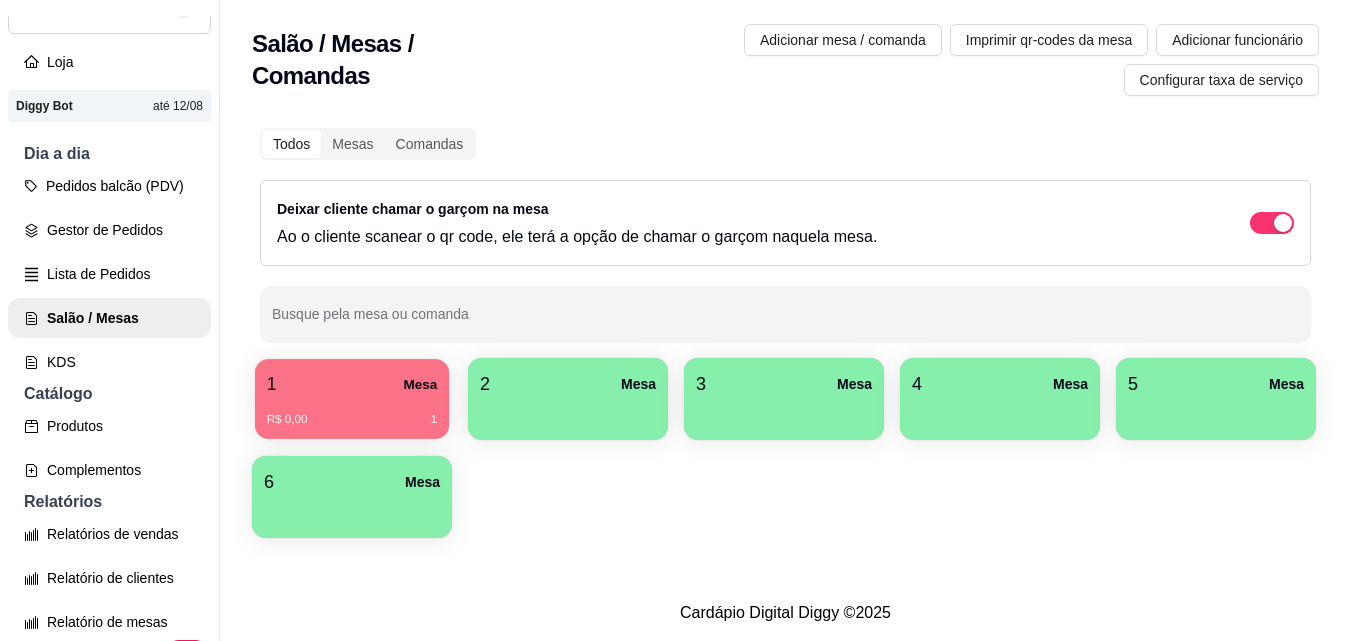 click on "R$ 0,00 1" at bounding box center (352, 412) 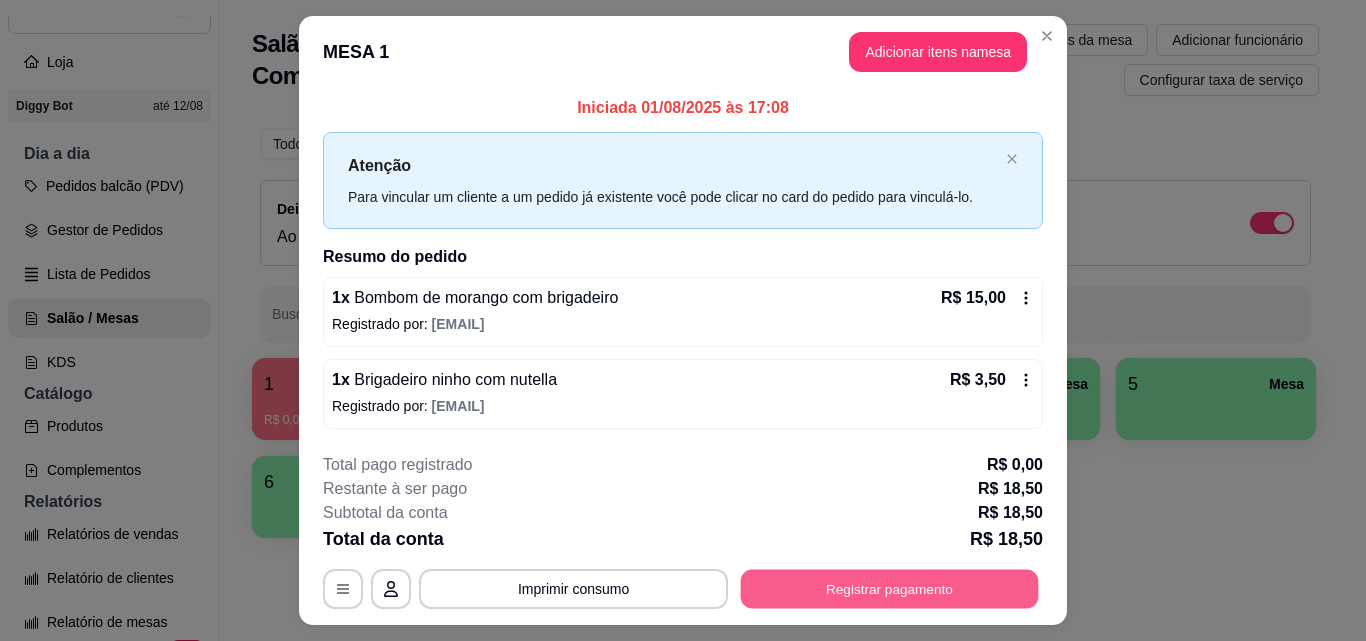 click on "Registrar pagamento" at bounding box center [890, 589] 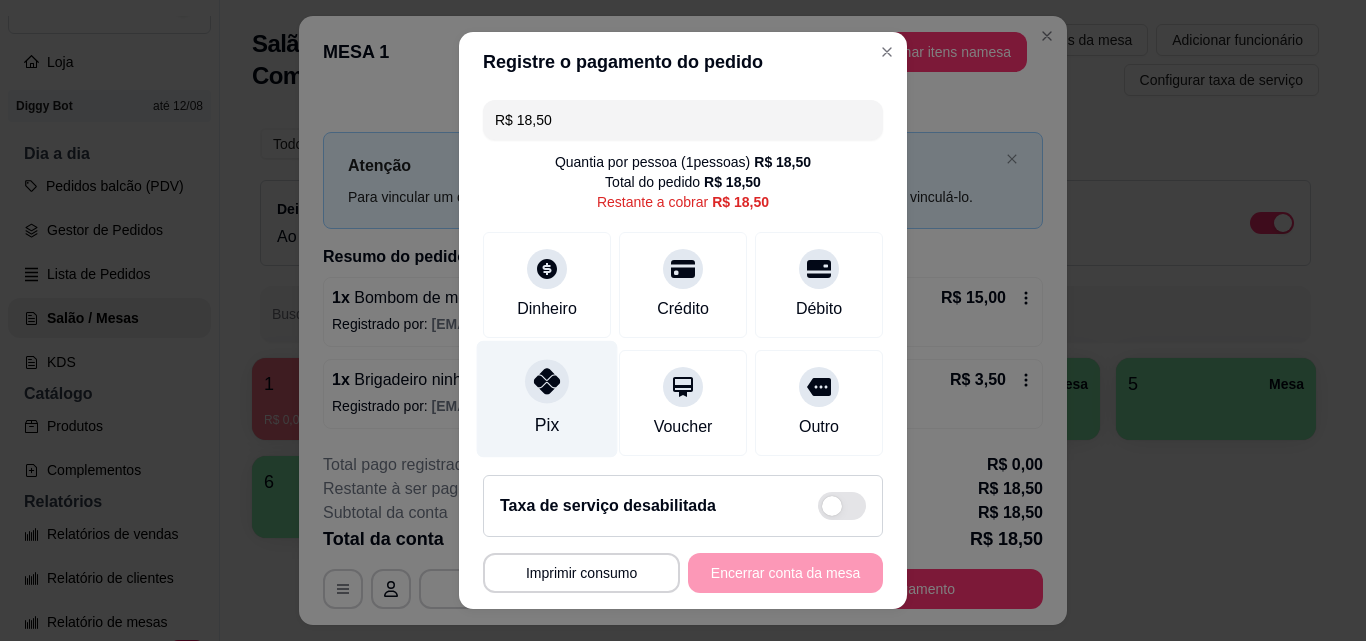 click on "Pix" at bounding box center (547, 399) 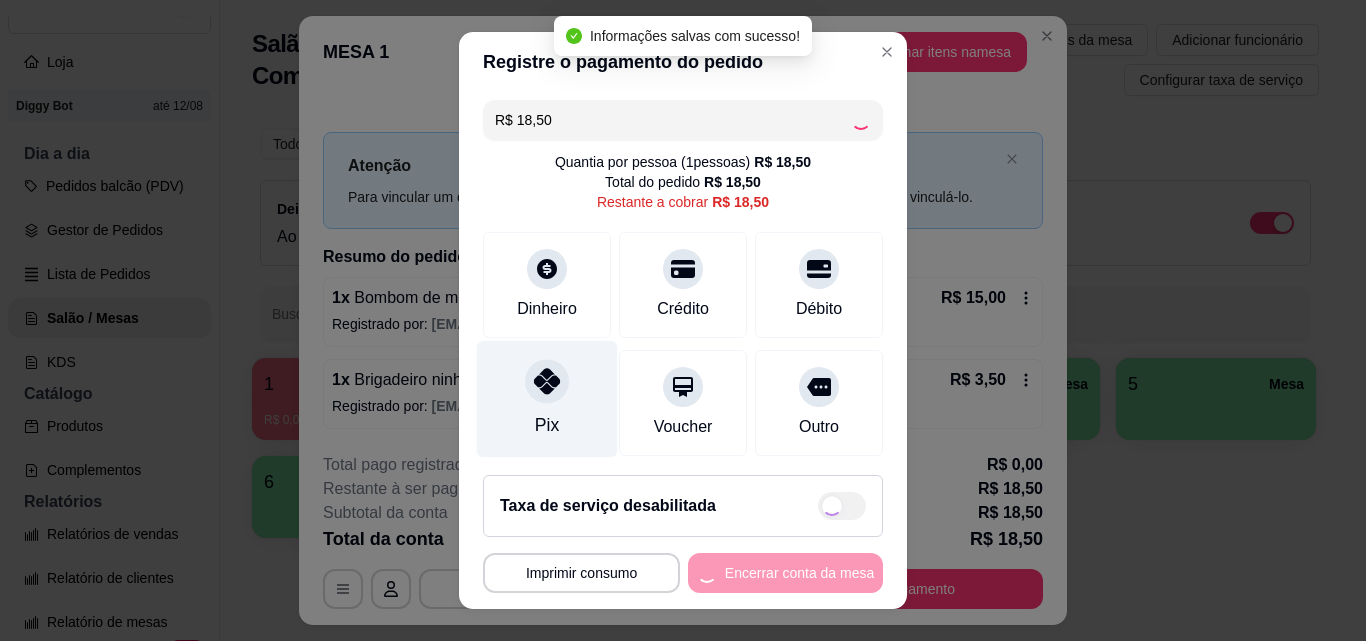 type on "R$ 0,00" 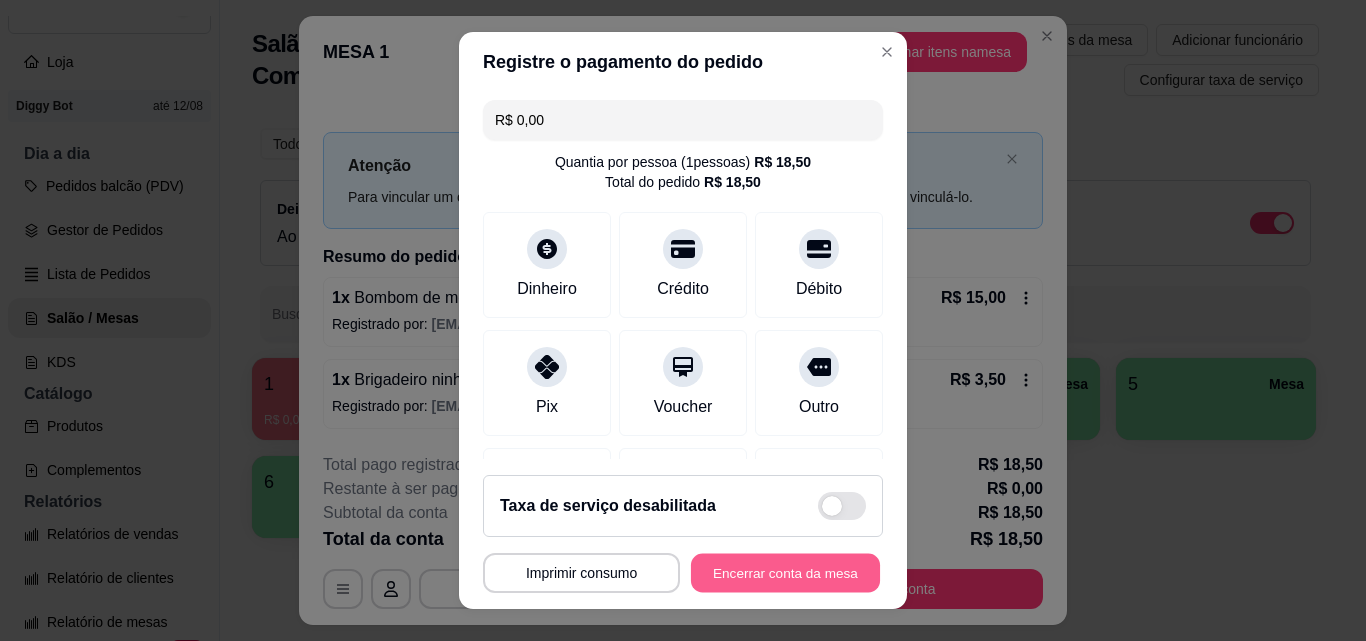 click on "Encerrar conta da mesa" at bounding box center [785, 573] 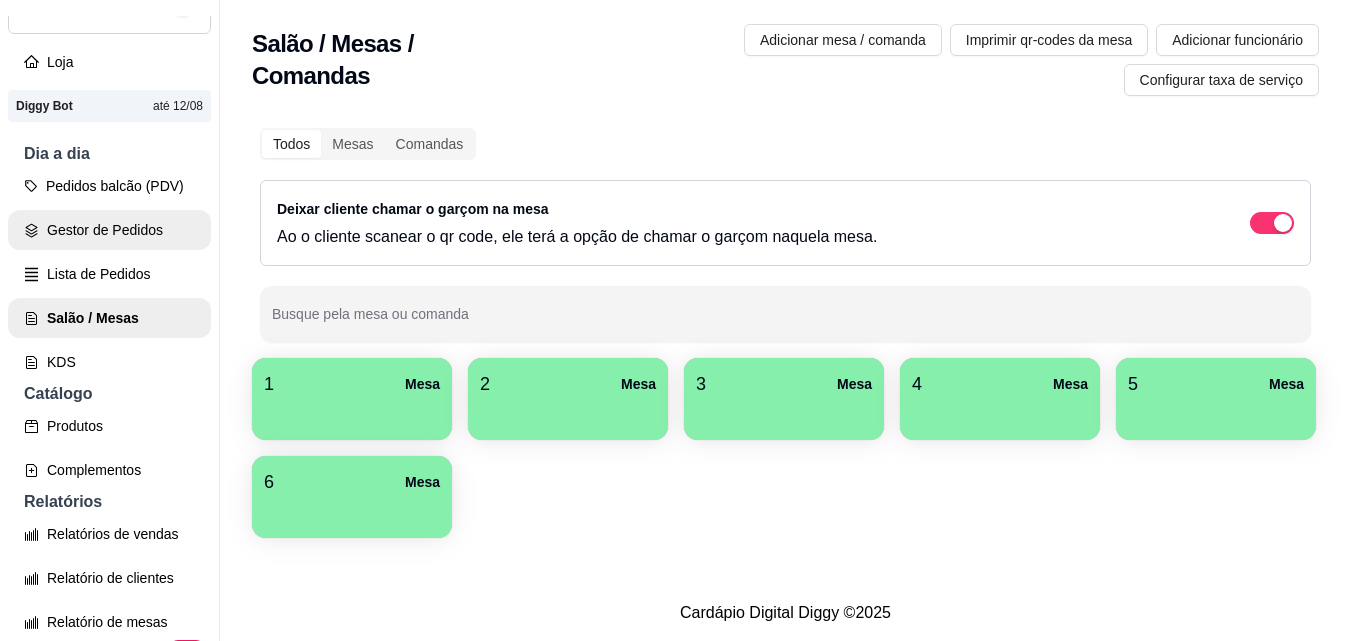 click on "Gestor de Pedidos" at bounding box center [109, 230] 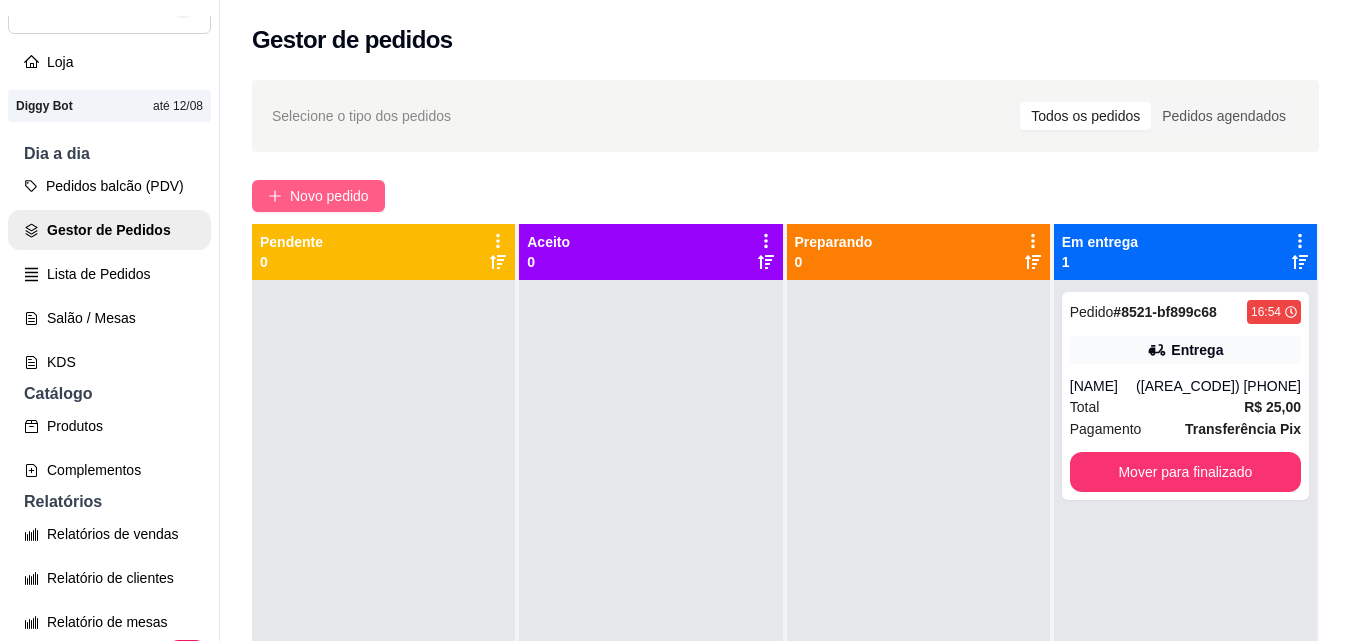 click on "Novo pedido" at bounding box center [329, 196] 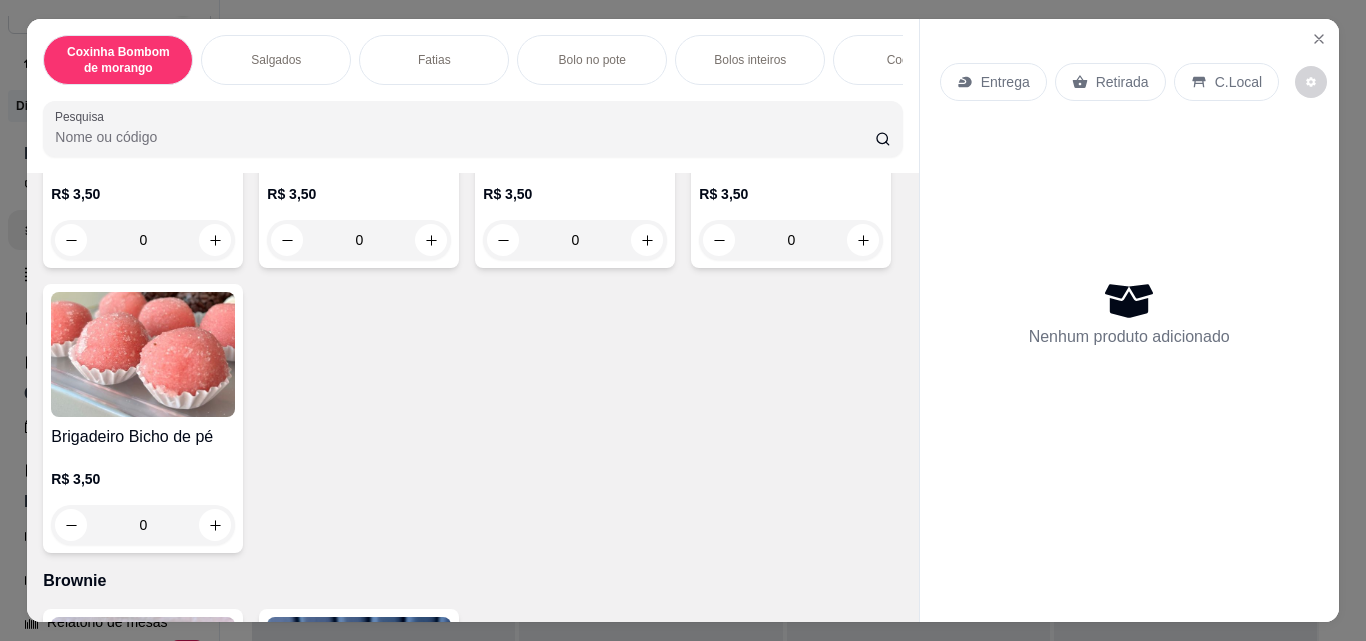 scroll, scrollTop: 2700, scrollLeft: 0, axis: vertical 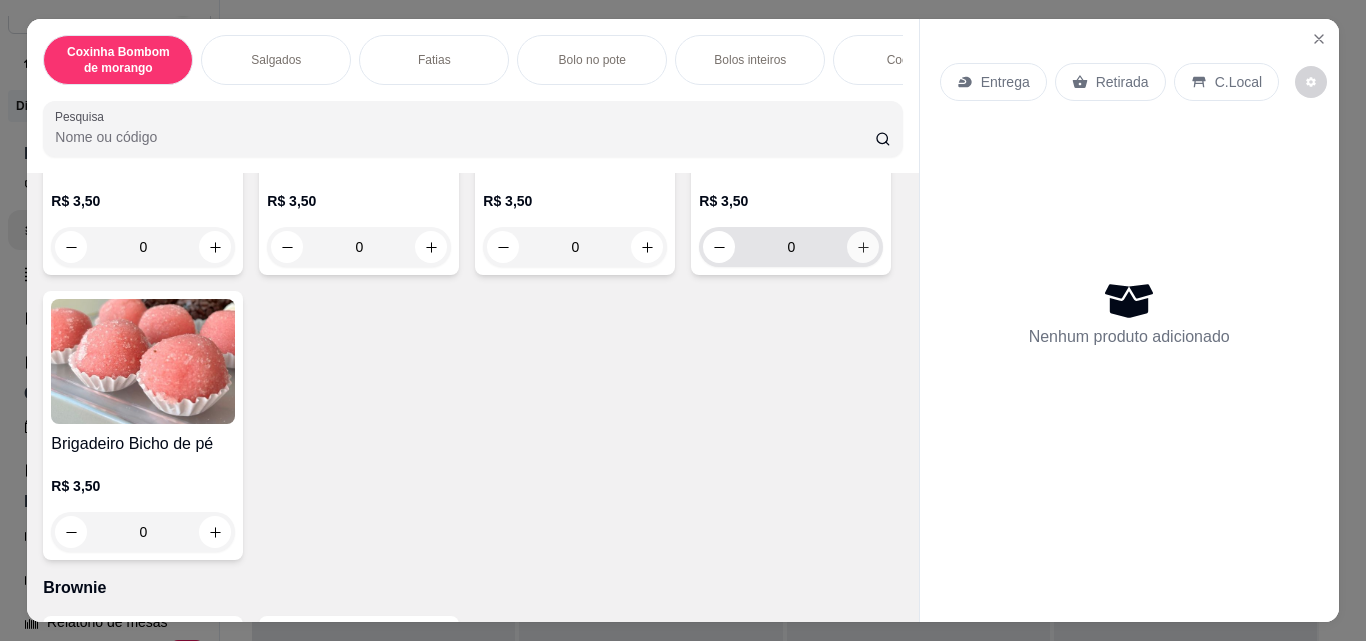 click 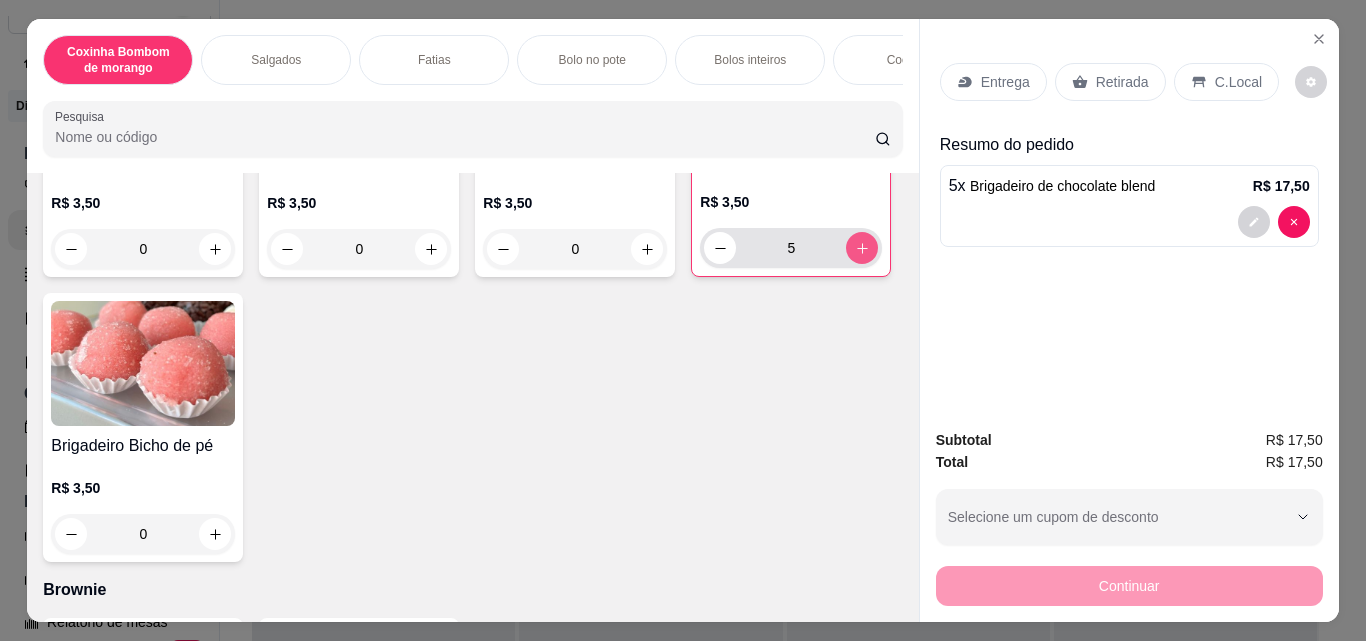 click 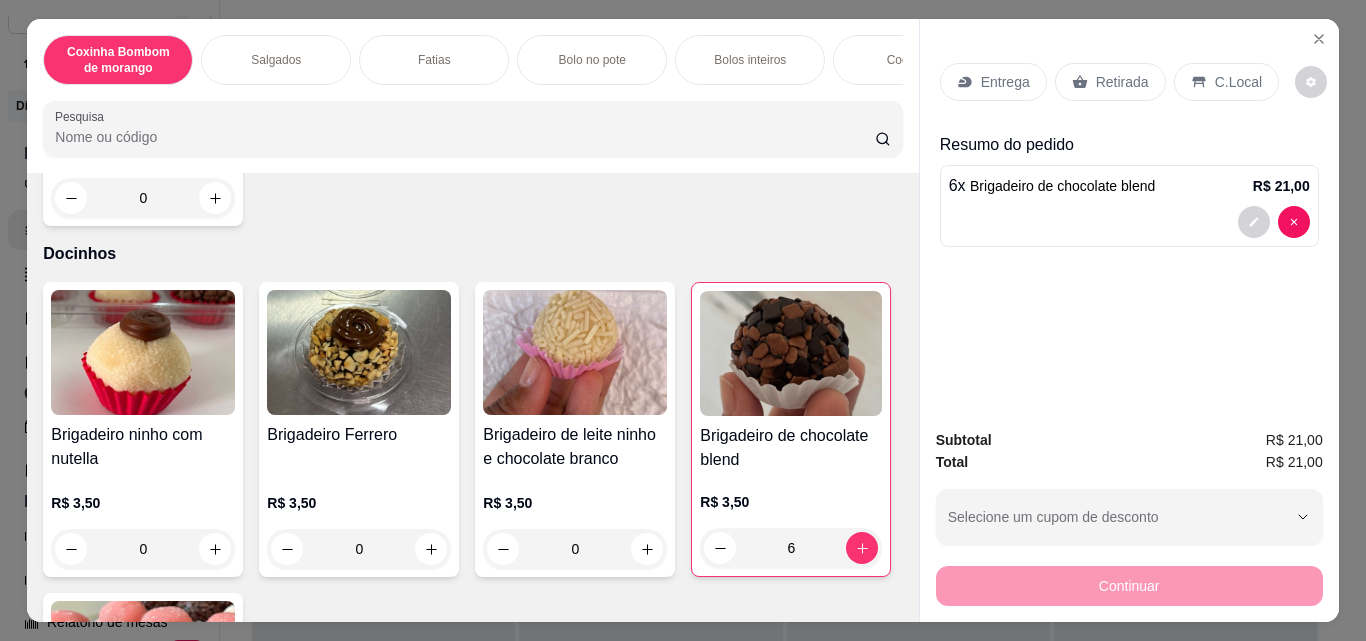 scroll, scrollTop: 2800, scrollLeft: 0, axis: vertical 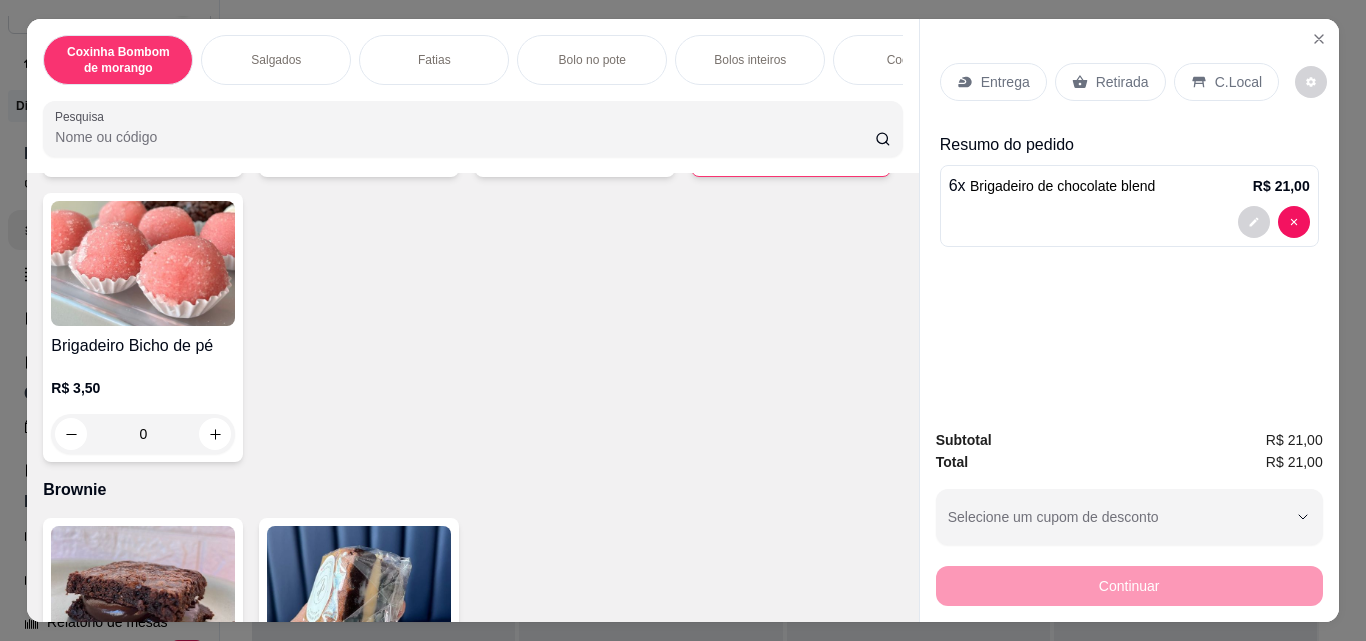 click 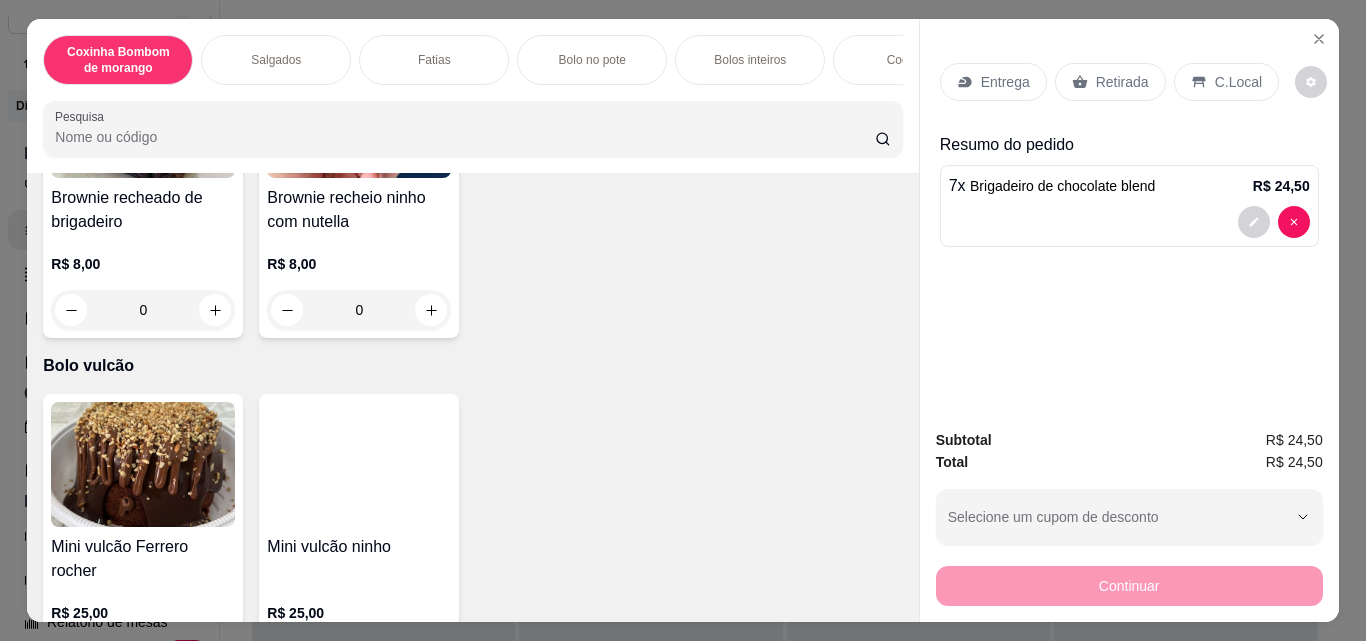 scroll, scrollTop: 3300, scrollLeft: 0, axis: vertical 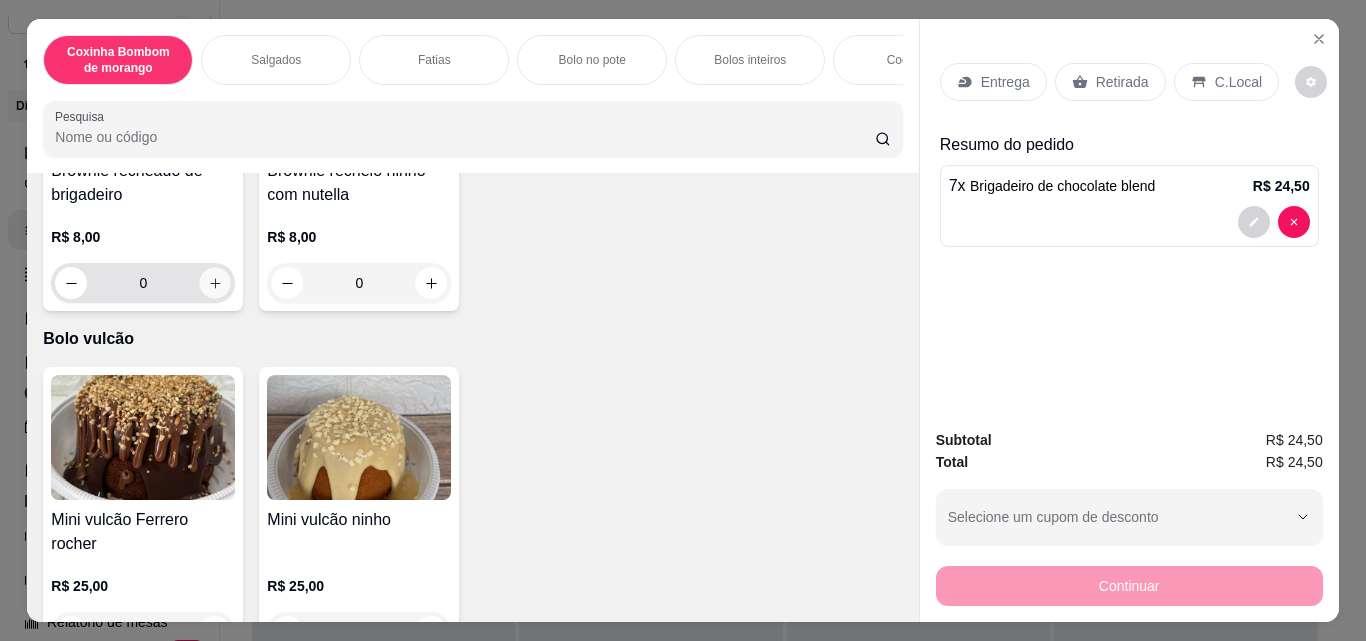 click at bounding box center (215, 283) 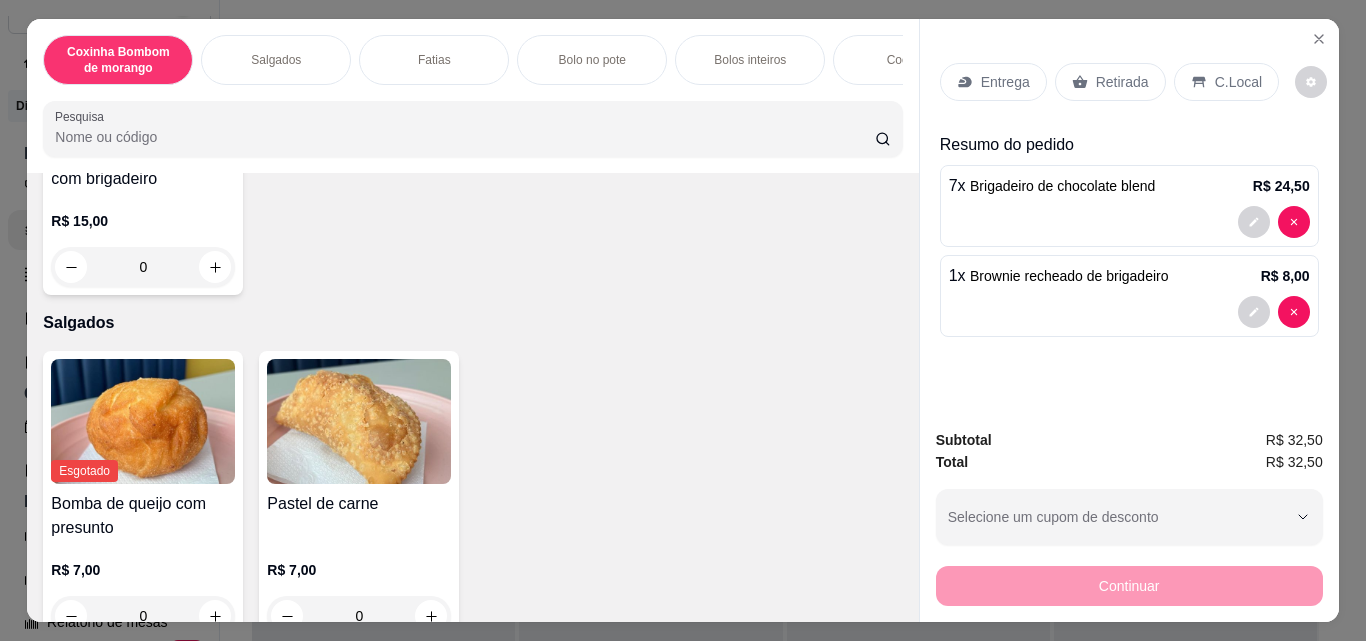 scroll, scrollTop: 1, scrollLeft: 0, axis: vertical 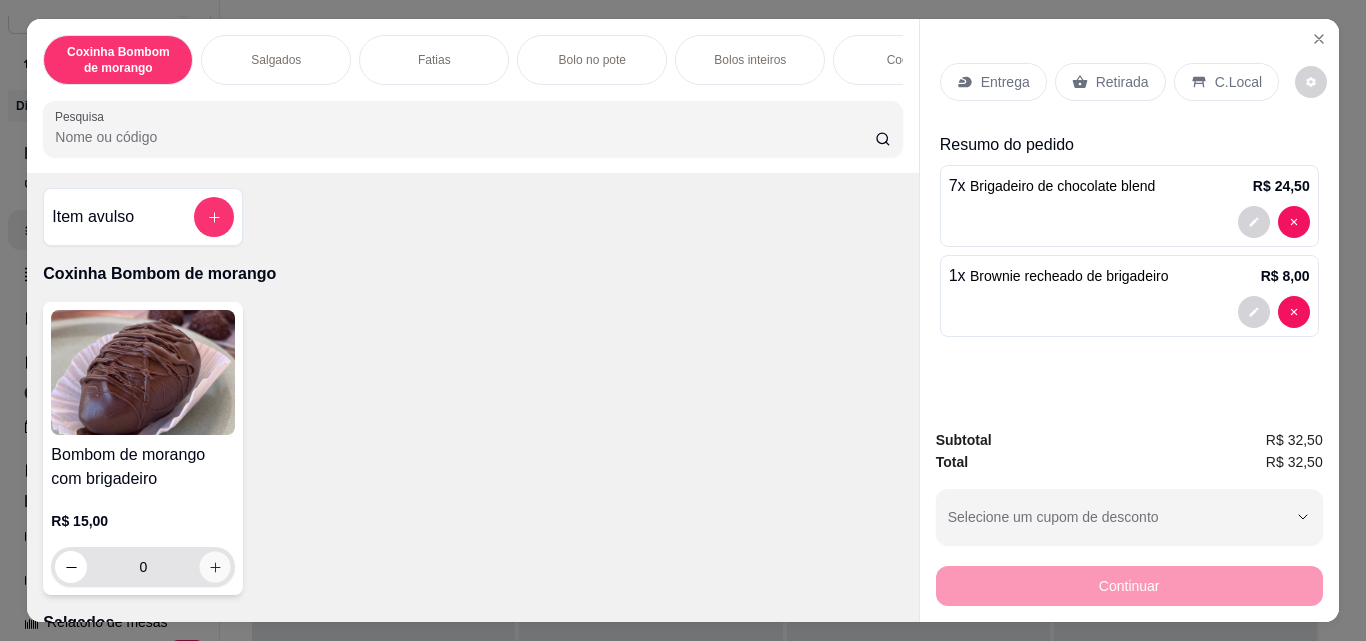 click 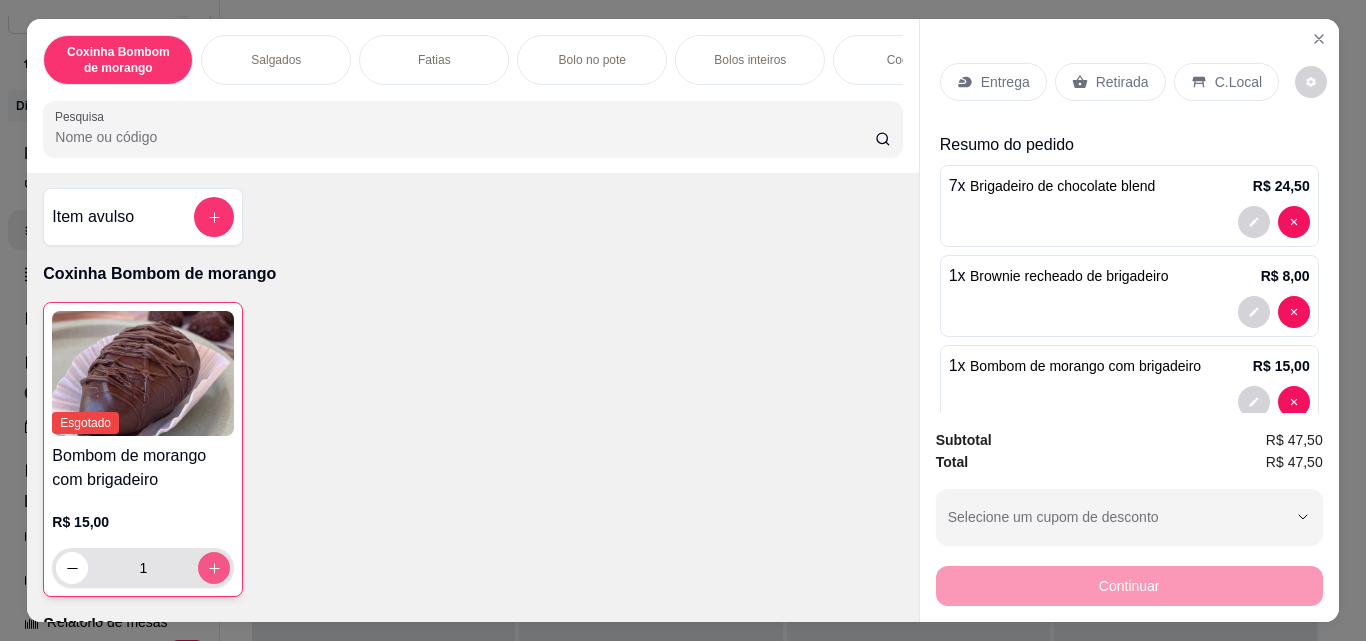 click 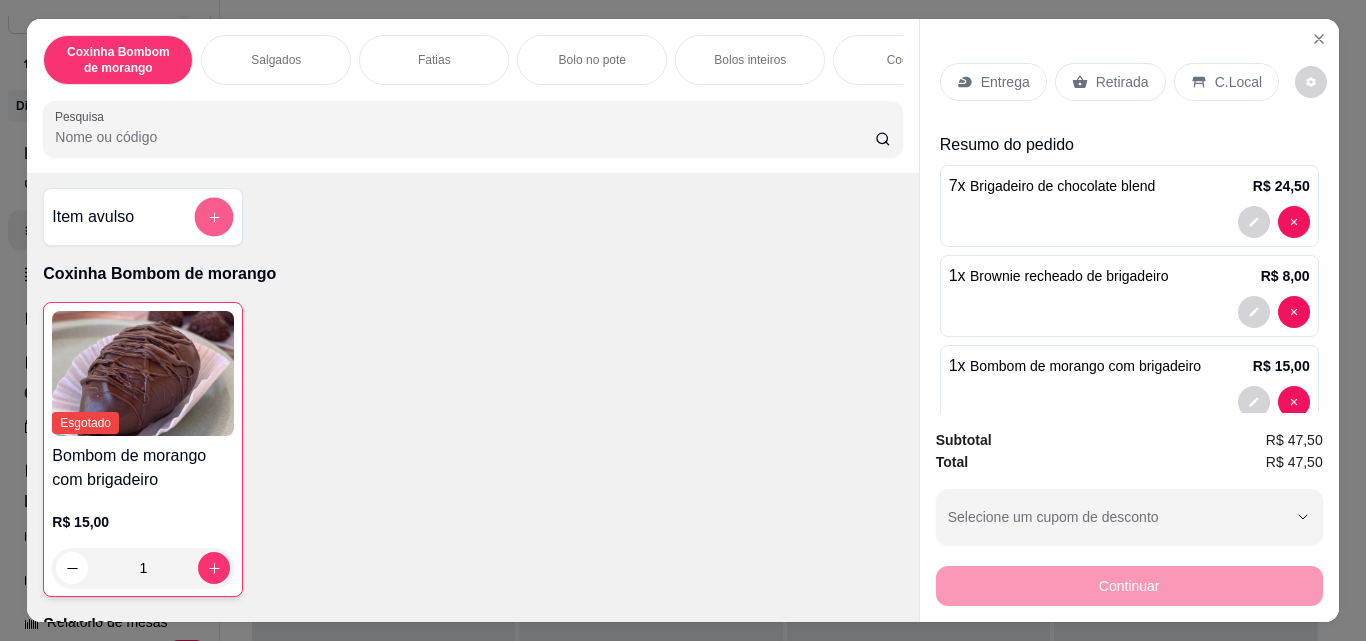 click at bounding box center (214, 217) 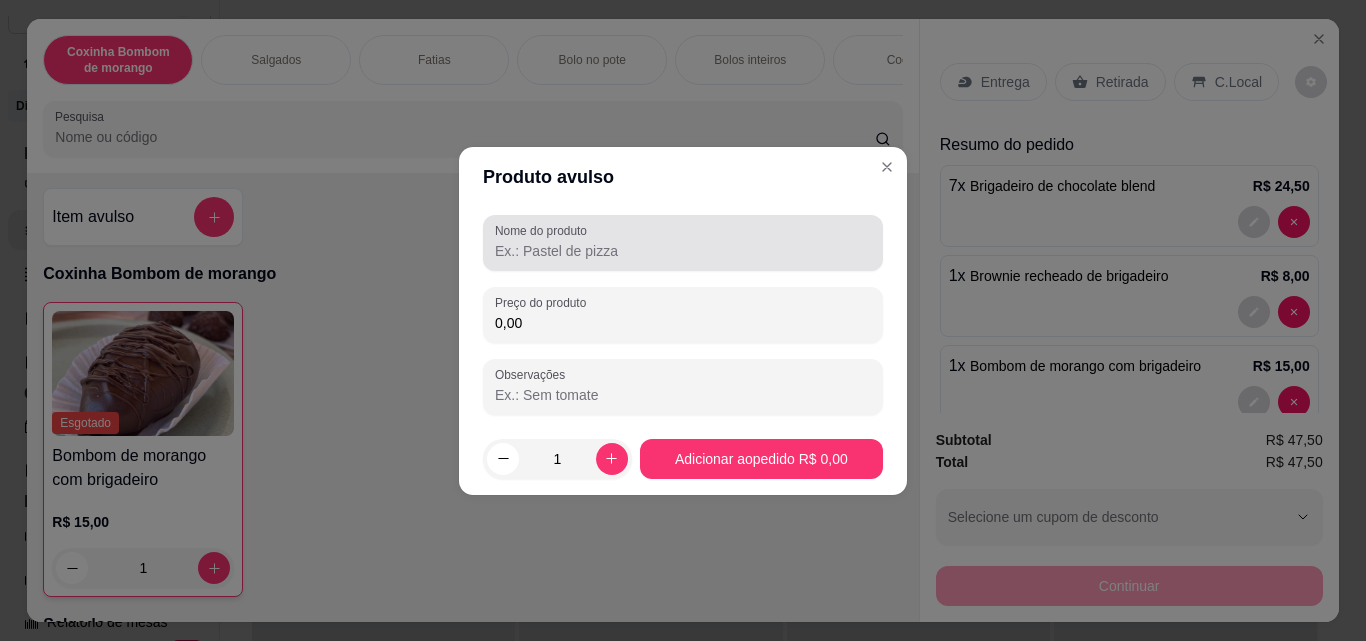 click on "Nome do produto" at bounding box center [683, 251] 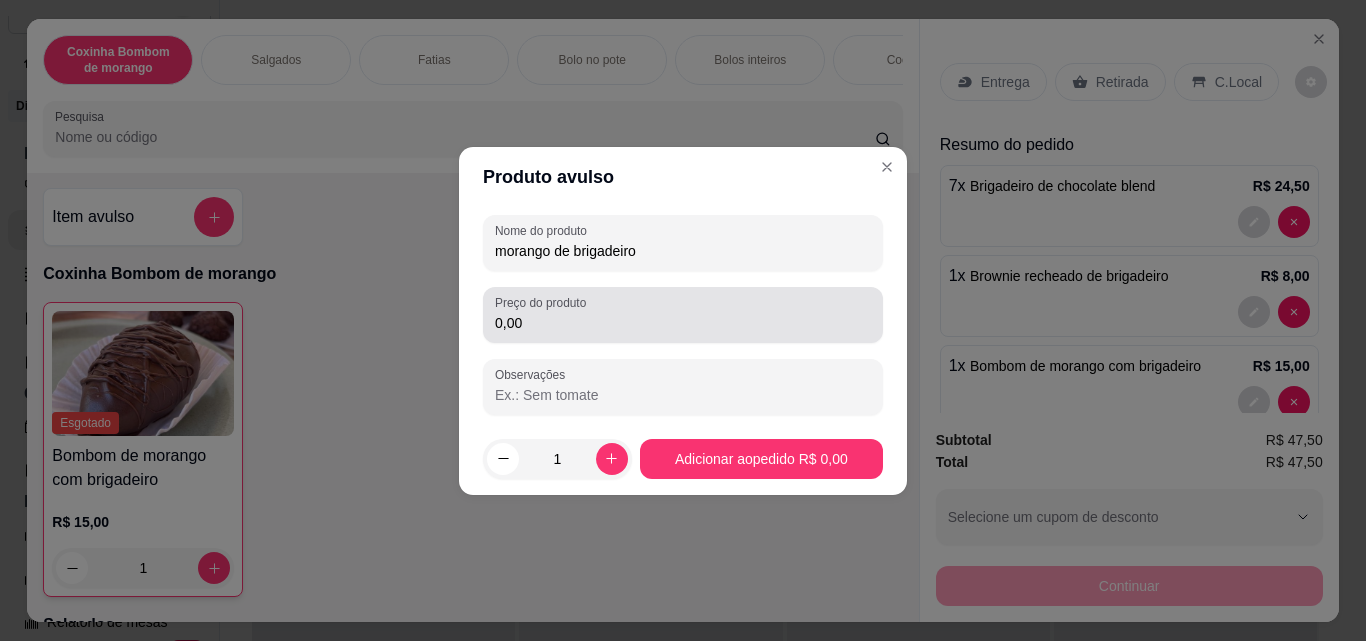 type on "morango de brigadeiro" 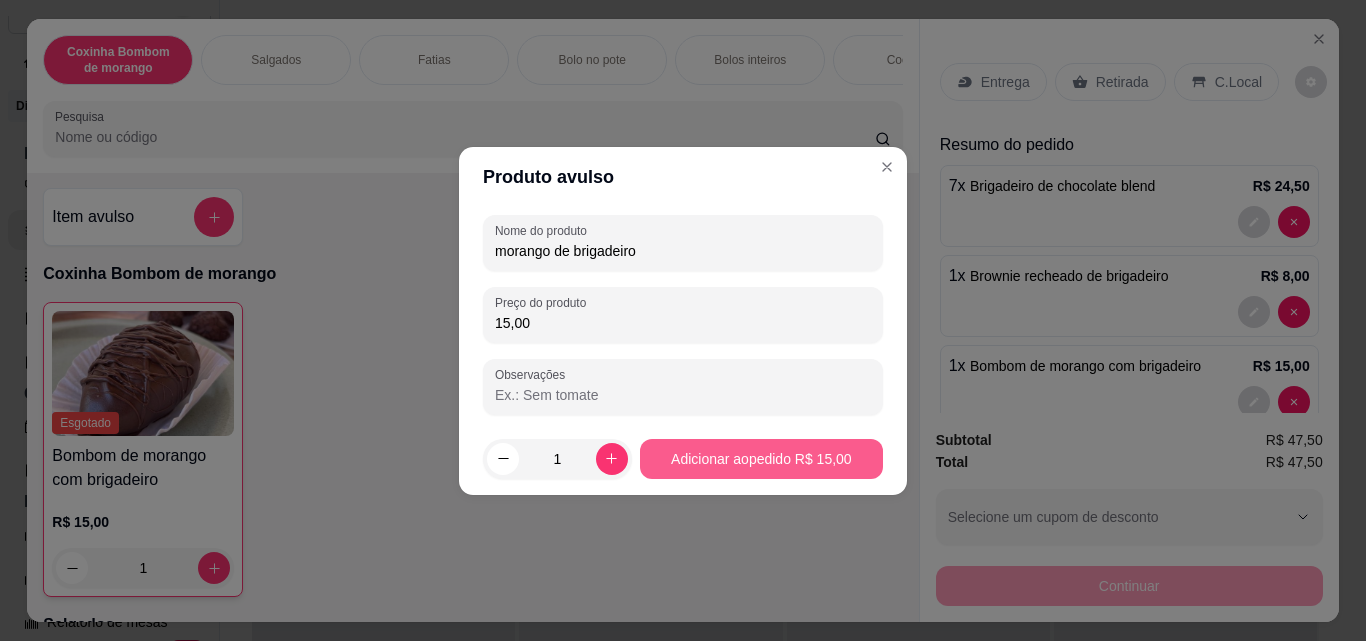 type on "15,00" 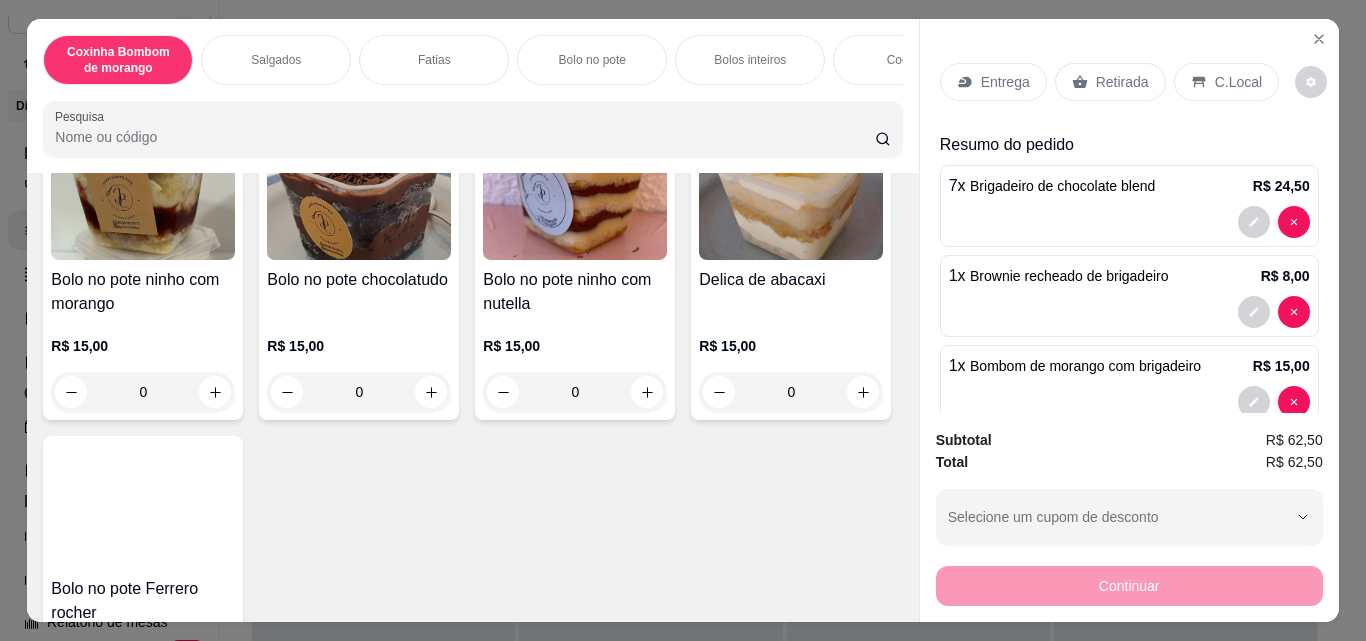 scroll, scrollTop: 1101, scrollLeft: 0, axis: vertical 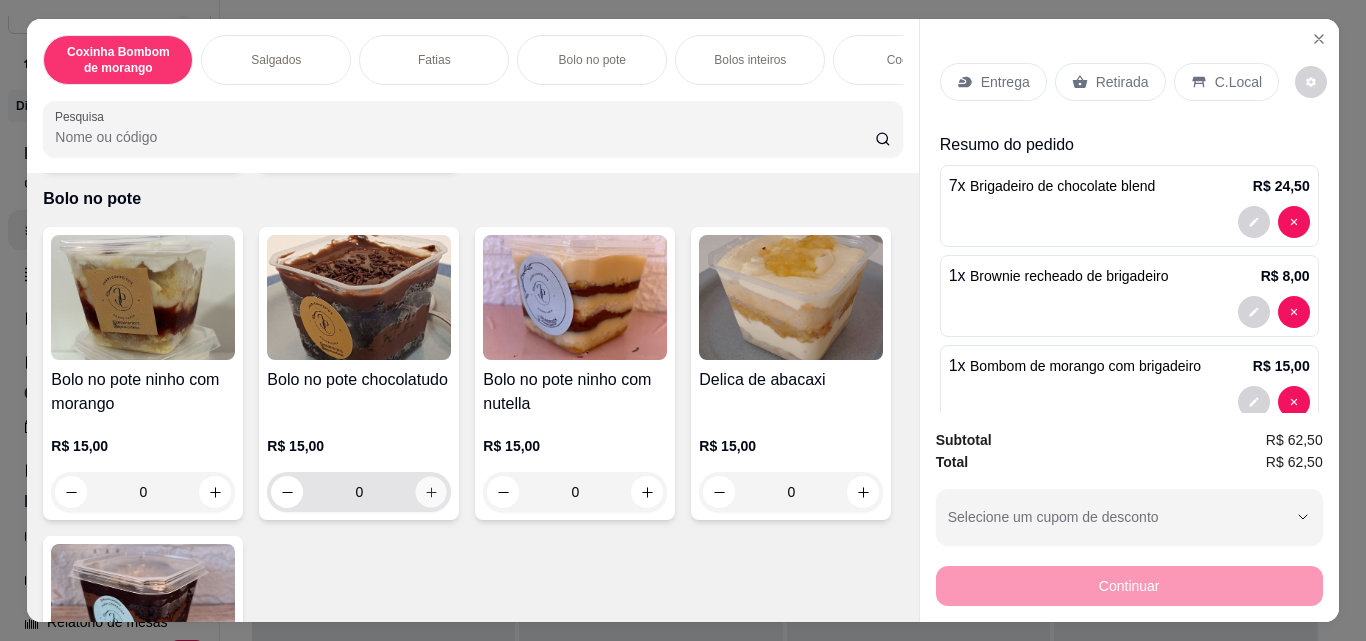 click 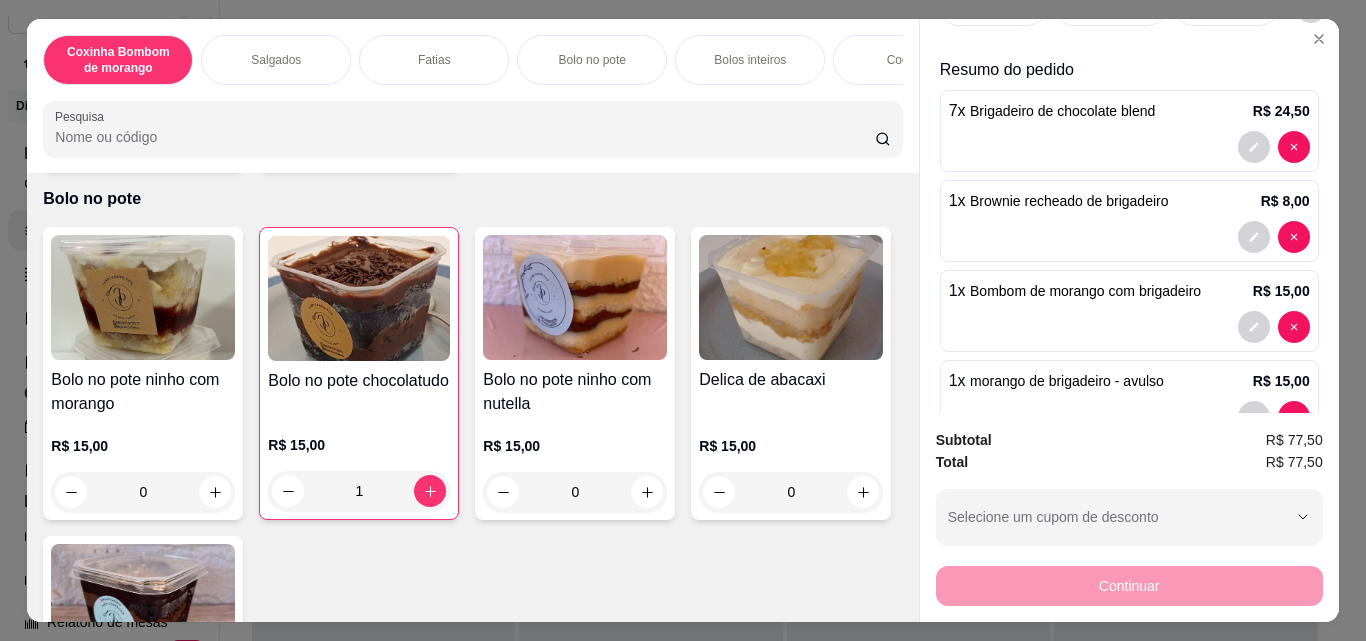 scroll, scrollTop: 0, scrollLeft: 0, axis: both 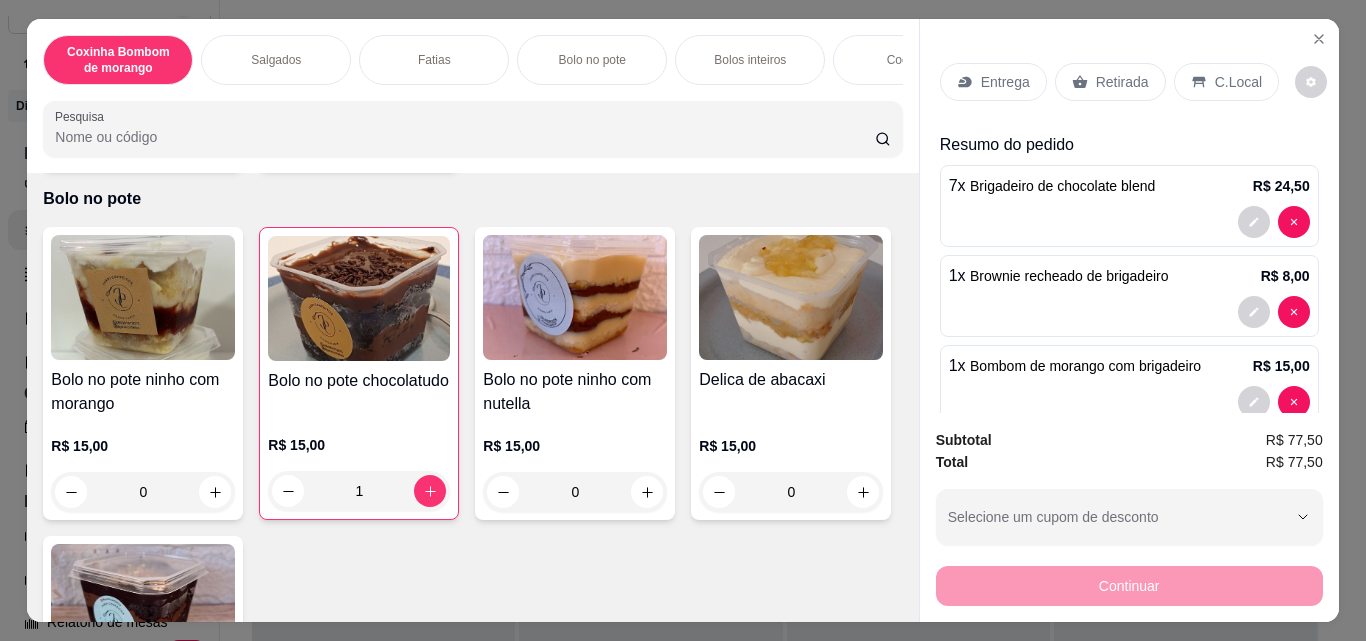 click on "Retirada" at bounding box center (1122, 82) 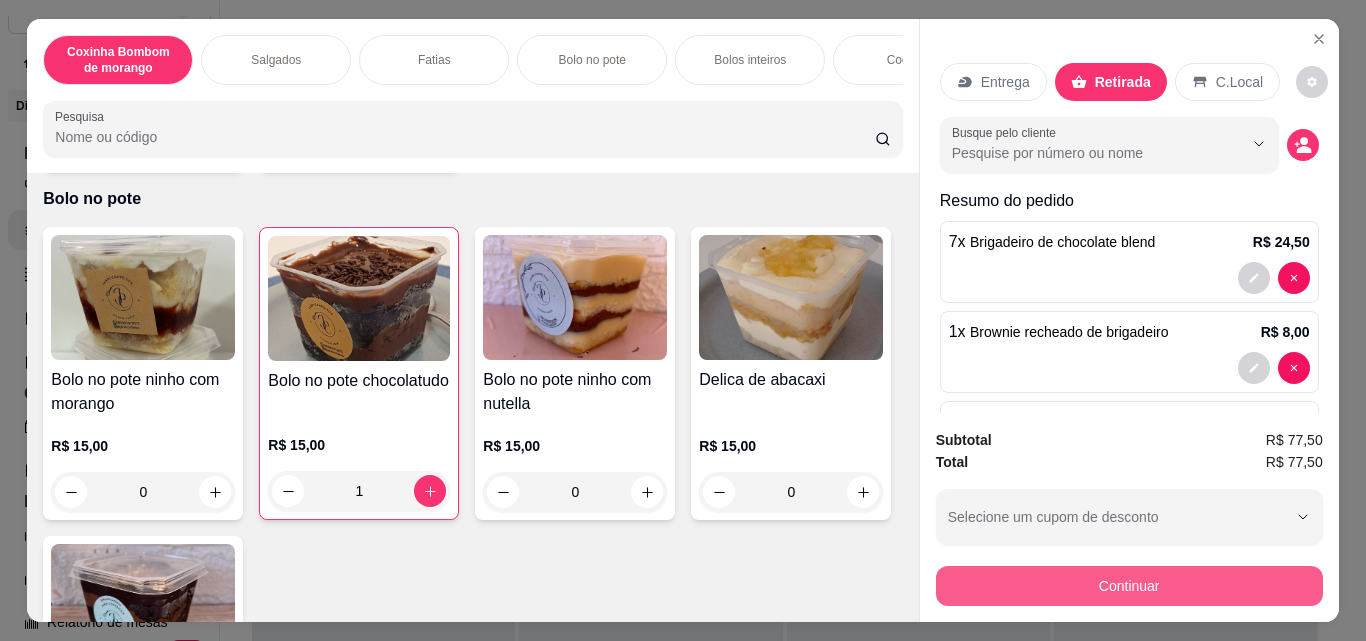 click on "Continuar" at bounding box center [1129, 586] 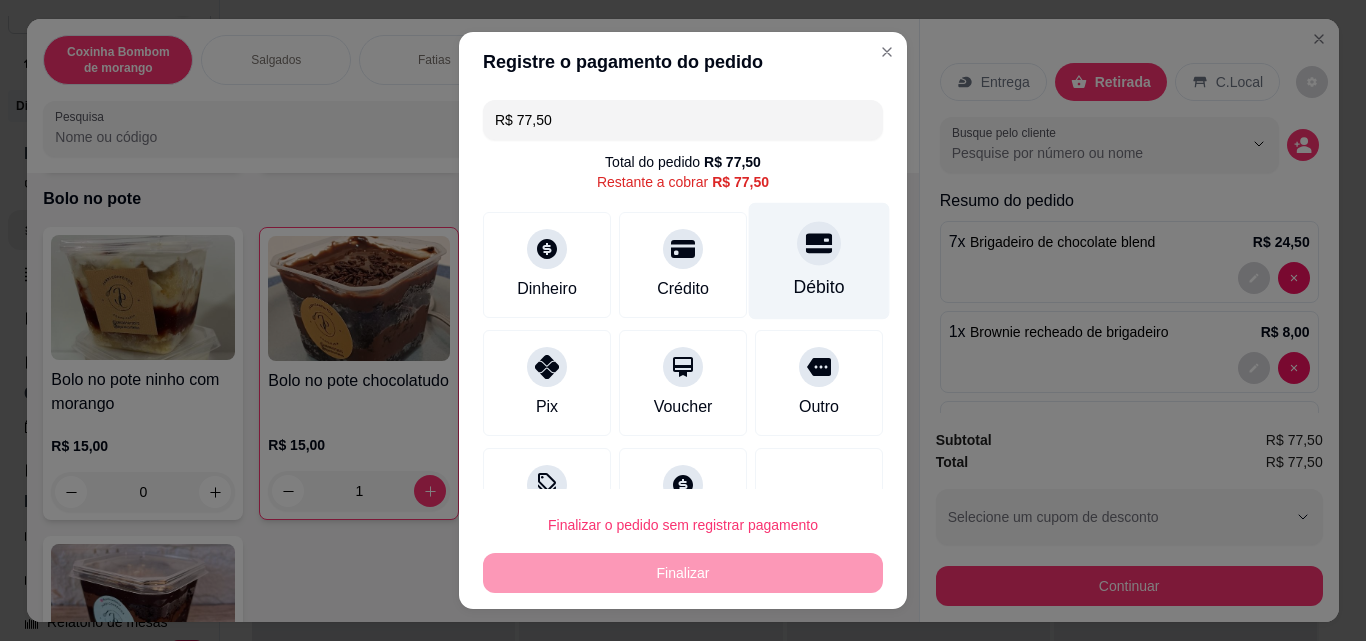 click on "Débito" at bounding box center [819, 287] 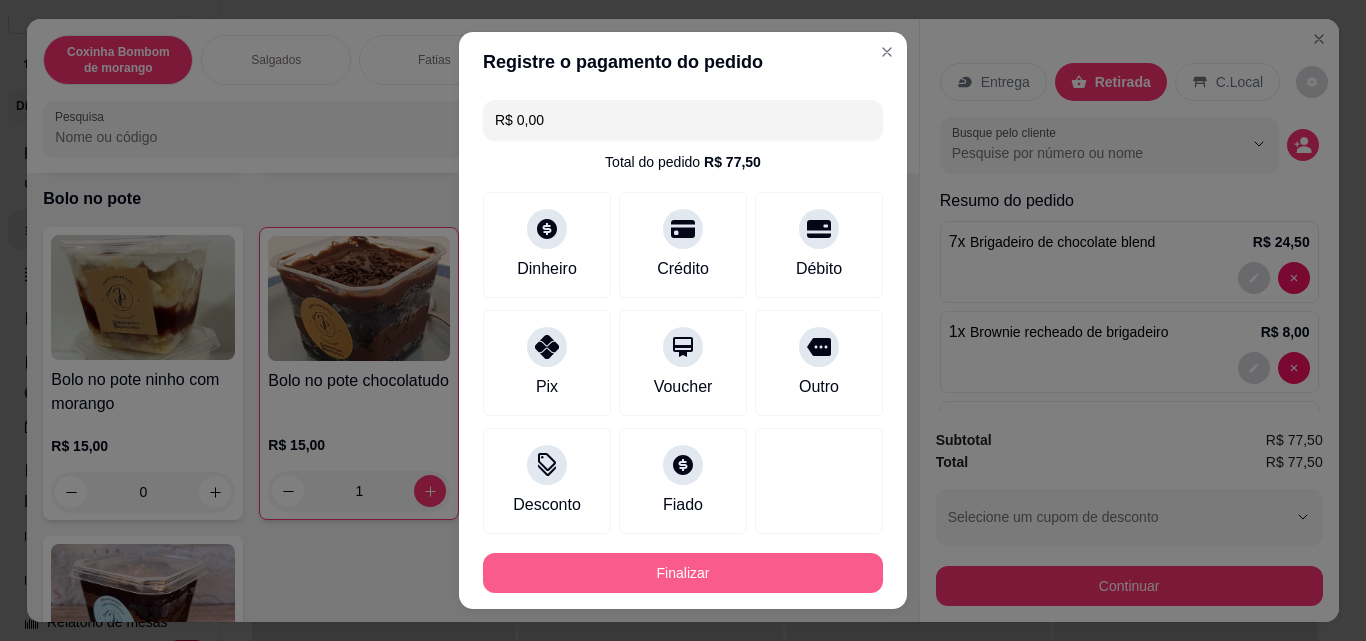 click on "Finalizar" at bounding box center (683, 573) 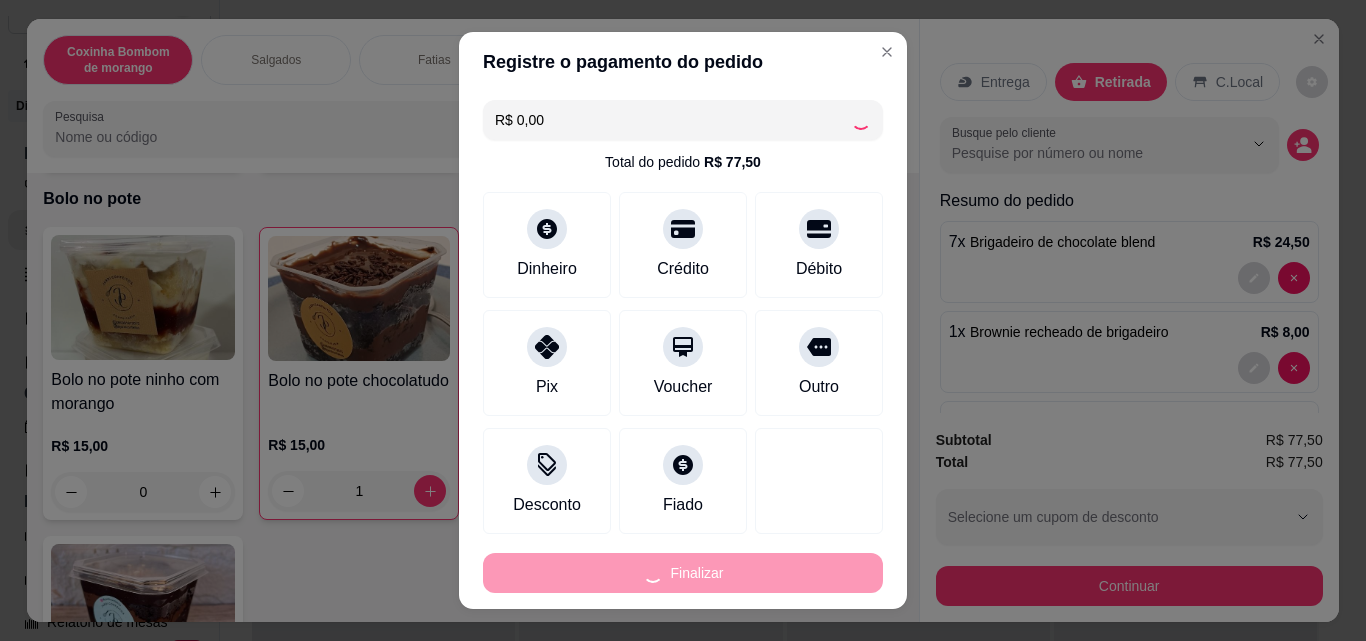 type on "0" 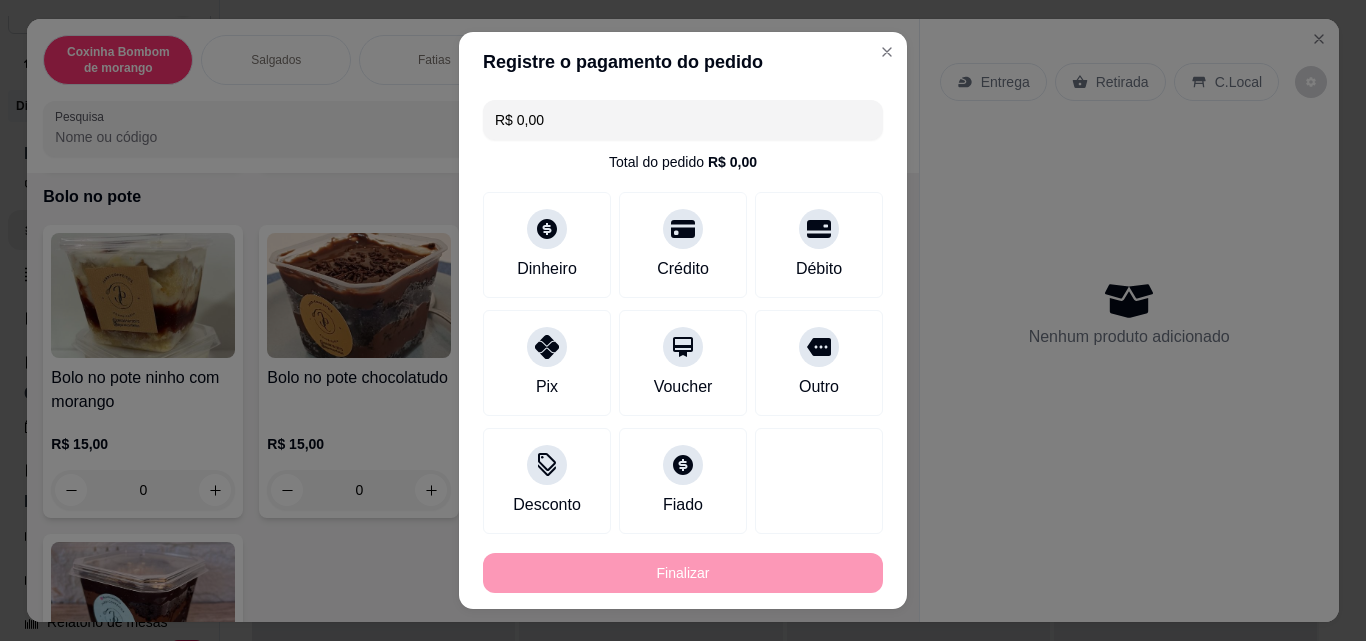 type on "-R$ 77,50" 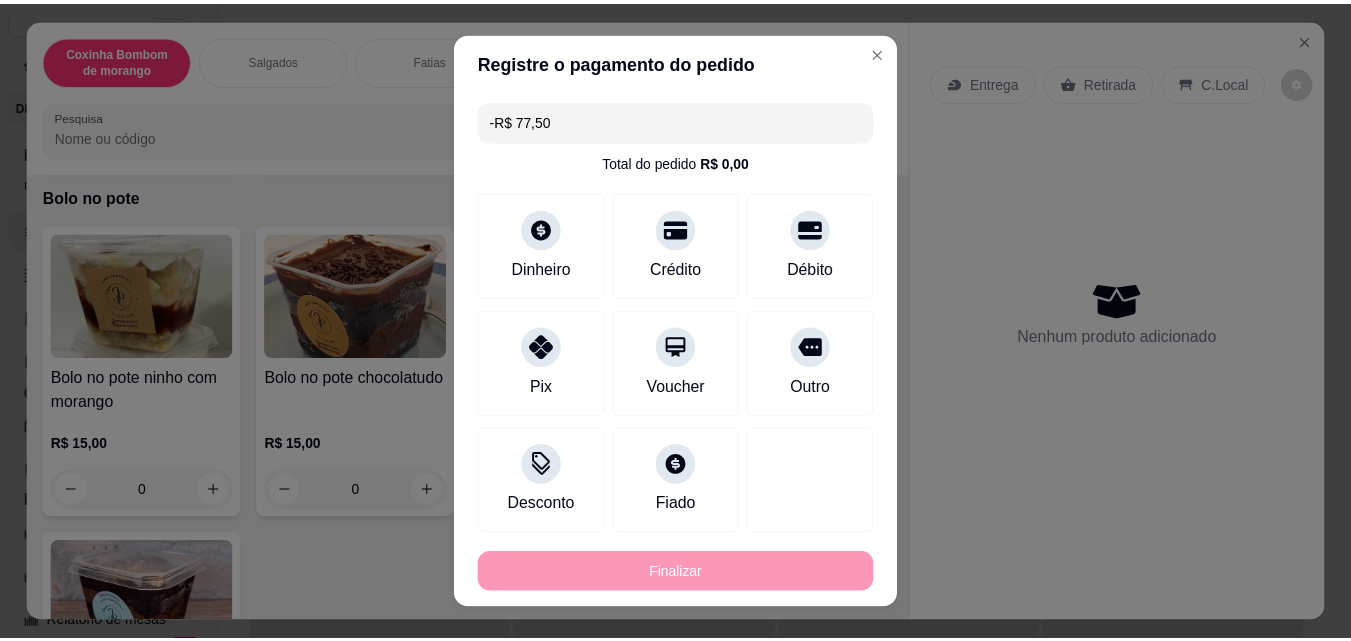 scroll, scrollTop: 1099, scrollLeft: 0, axis: vertical 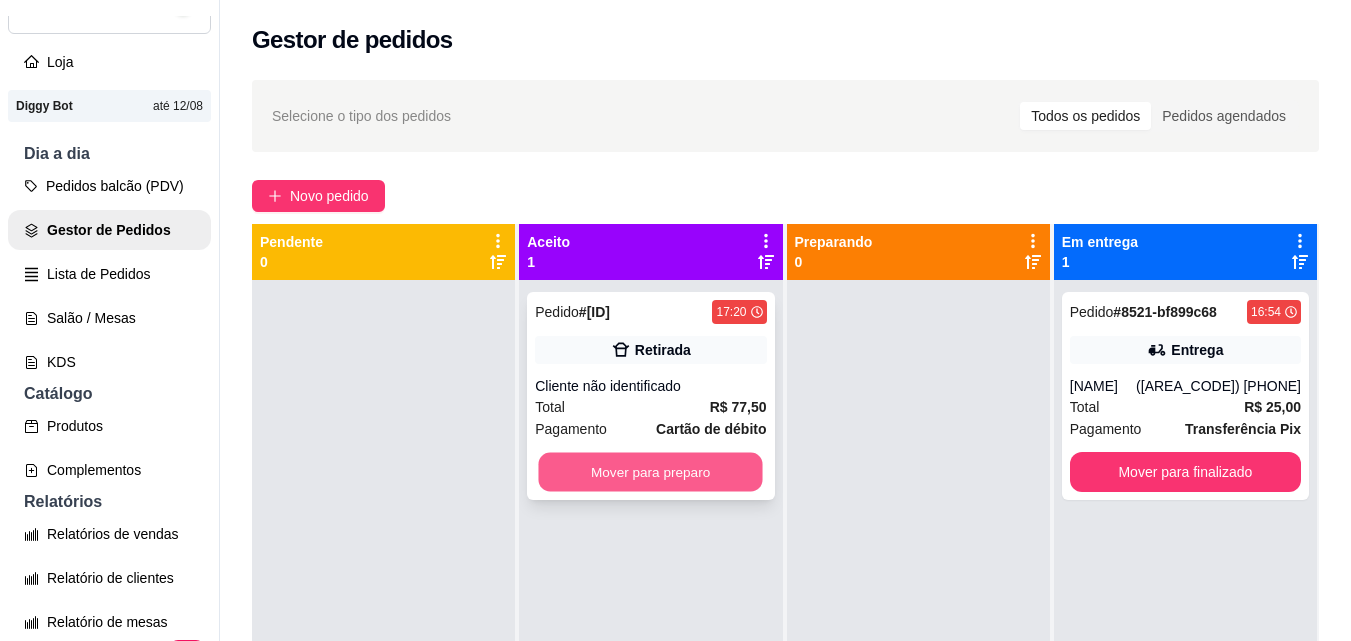click on "Mover para preparo" at bounding box center [651, 472] 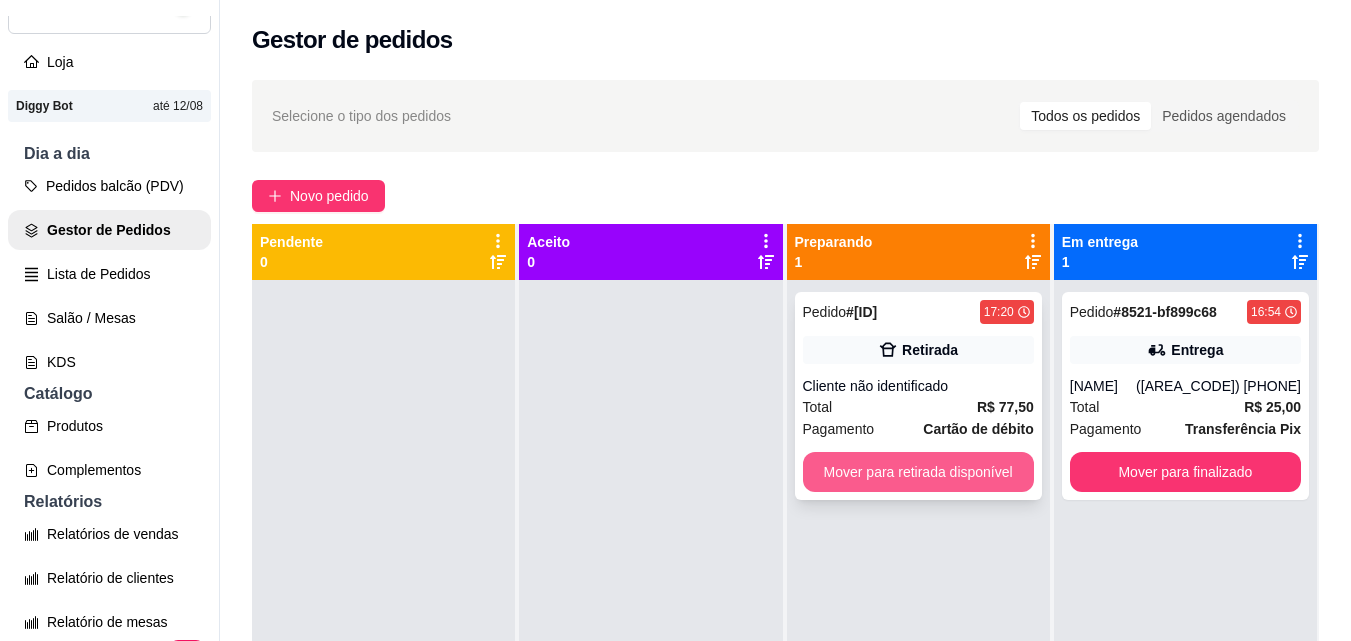 click on "Mover para retirada disponível" at bounding box center (918, 472) 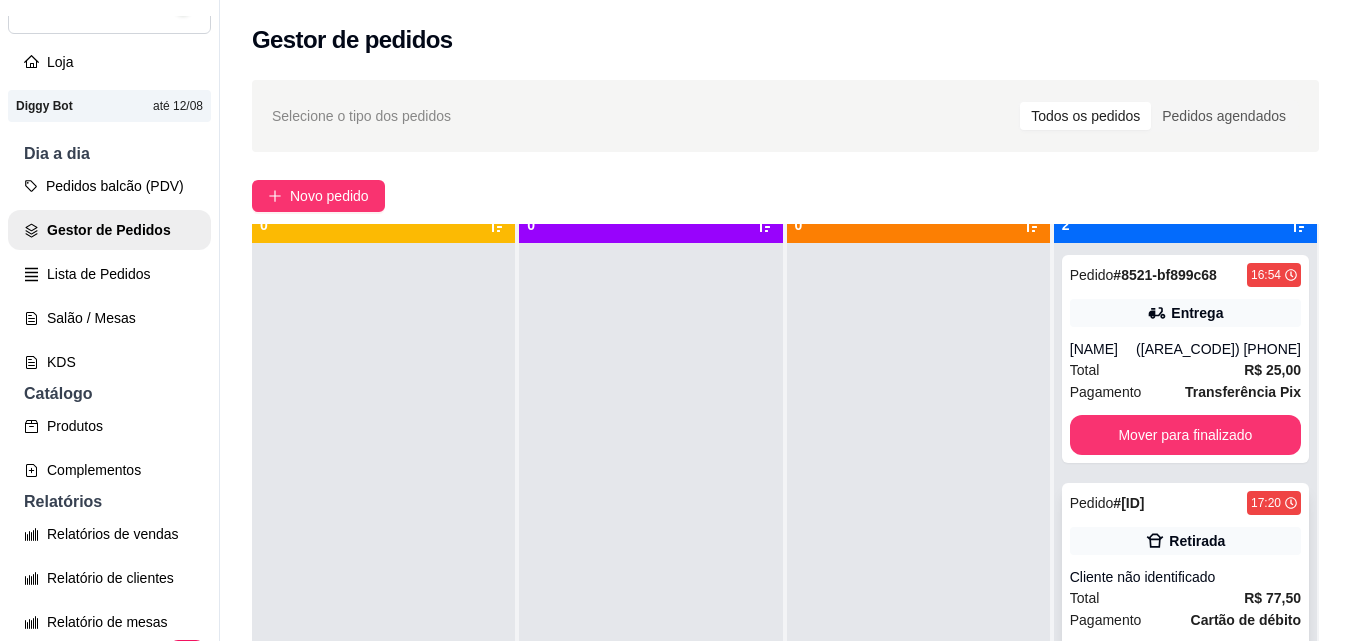 scroll, scrollTop: 56, scrollLeft: 0, axis: vertical 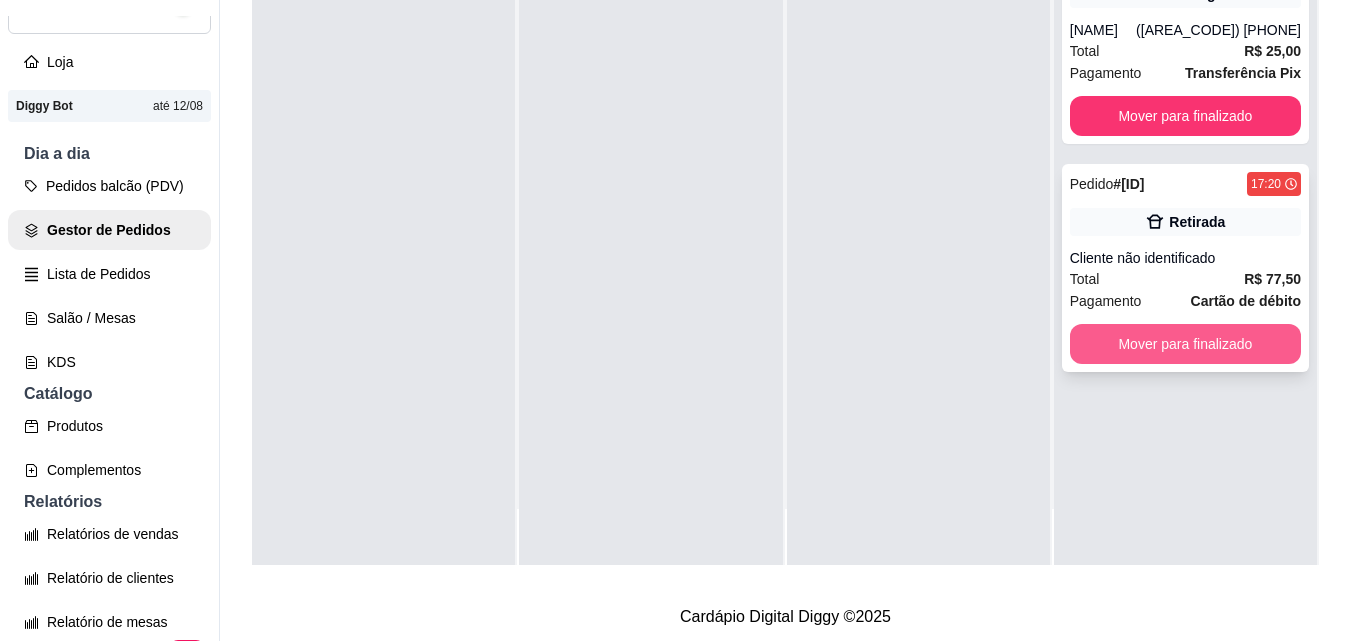 click on "Mover para finalizado" at bounding box center (1185, 344) 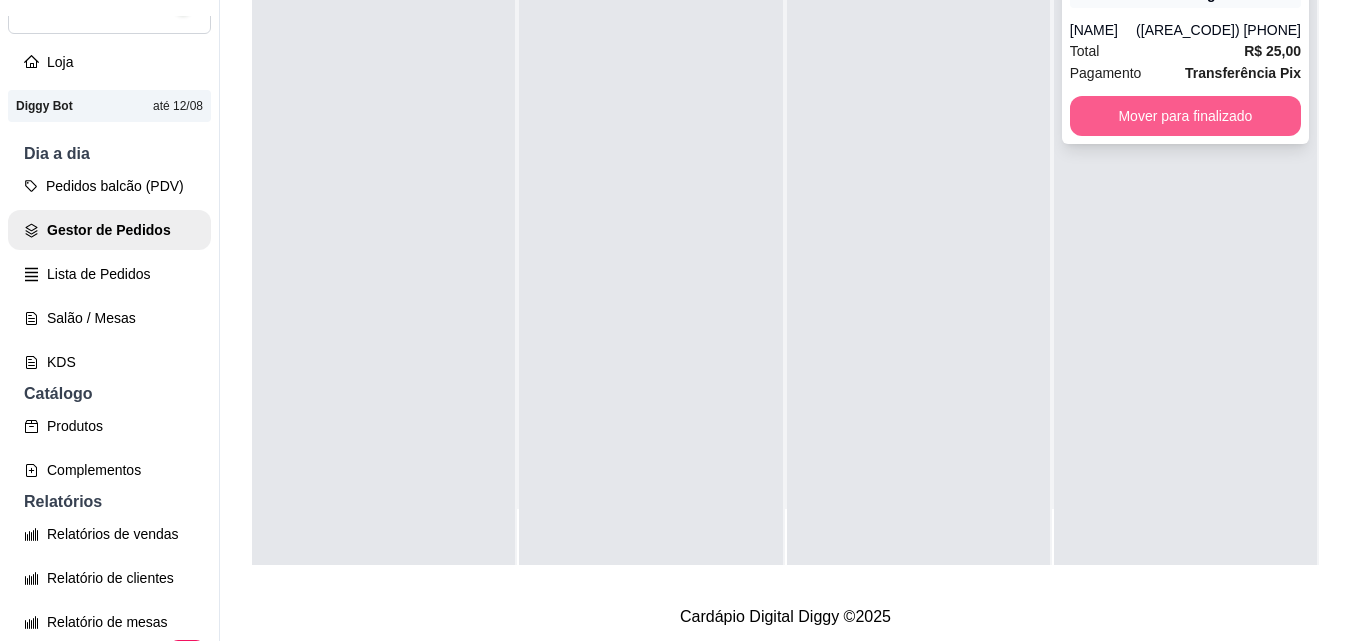 click on "Mover para finalizado" at bounding box center [1185, 116] 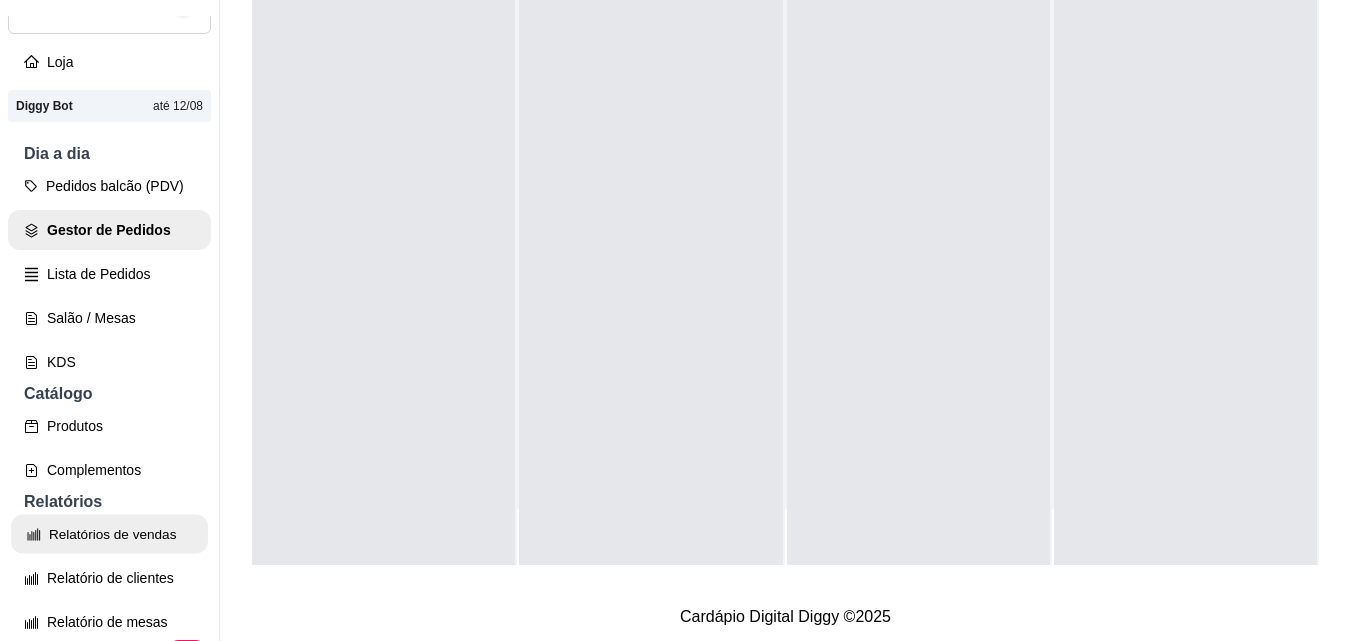 click on "Relatórios de vendas" at bounding box center [109, 534] 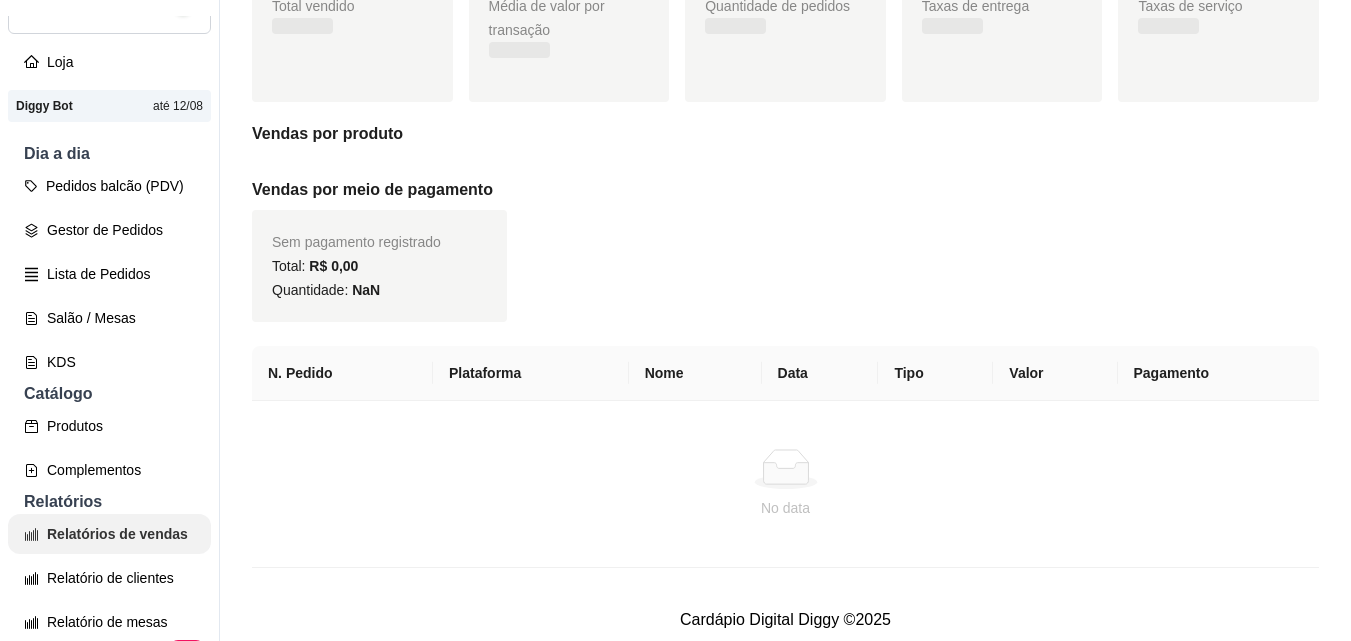 scroll, scrollTop: 0, scrollLeft: 0, axis: both 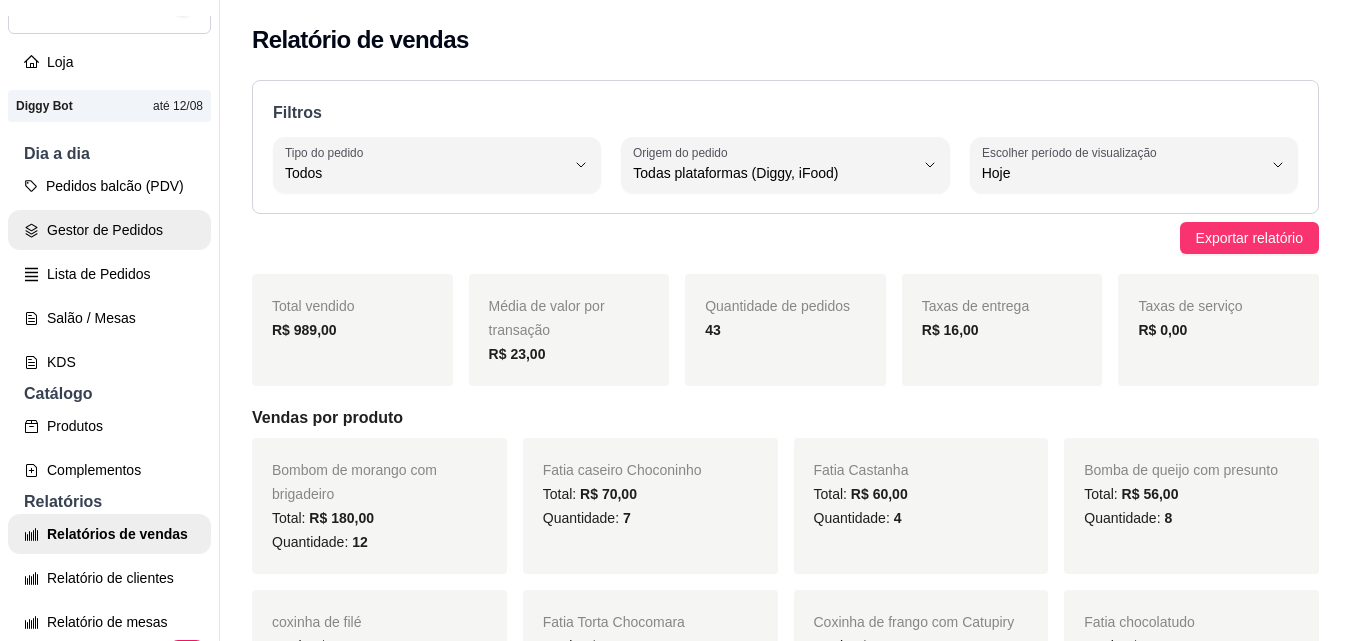 click on "Gestor de Pedidos" at bounding box center [109, 230] 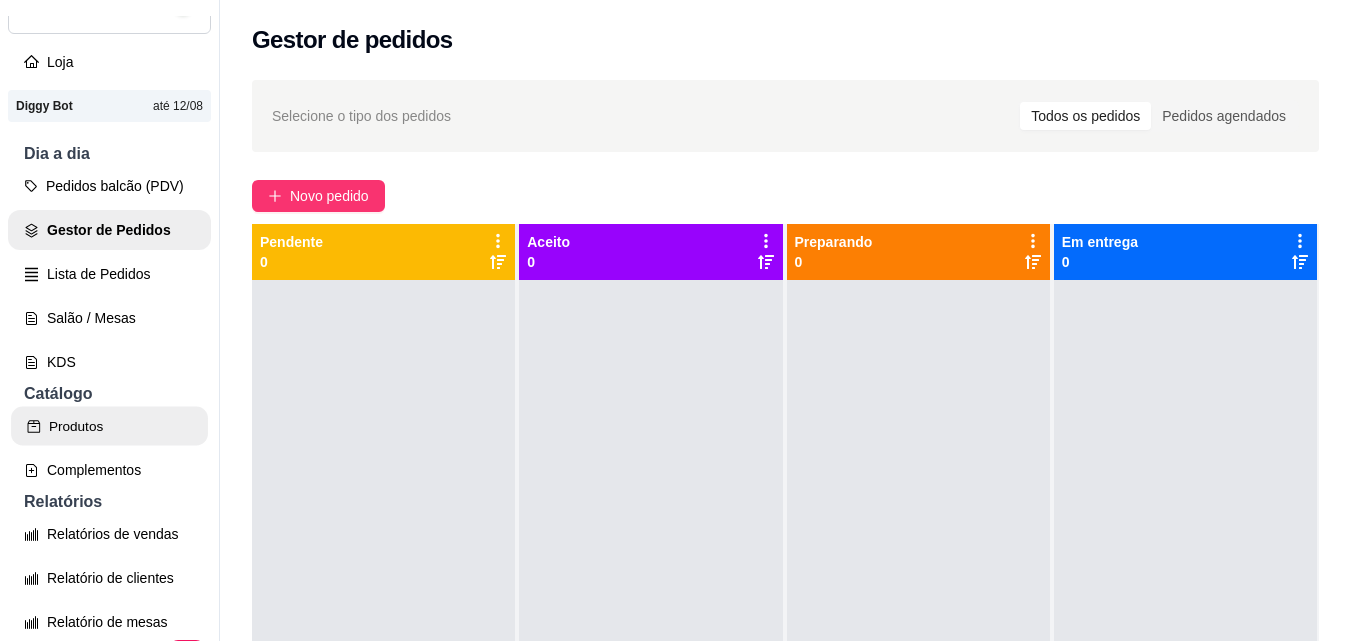 click on "Produtos" at bounding box center [109, 426] 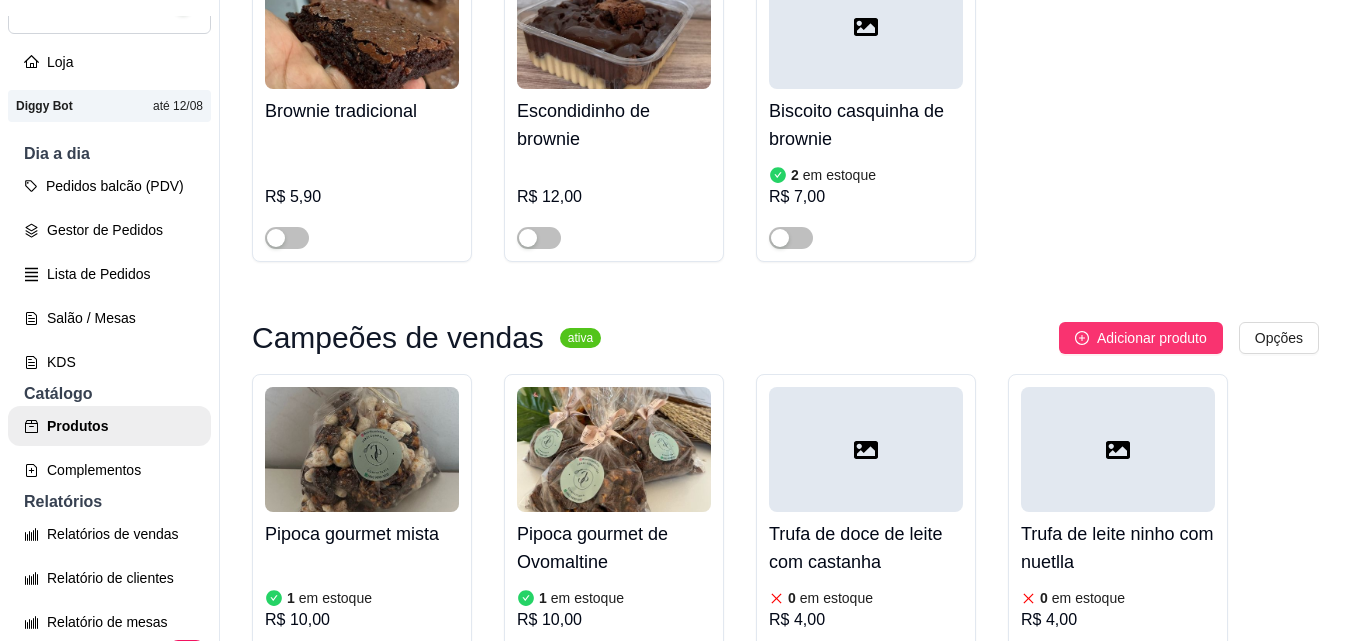 scroll, scrollTop: 27100, scrollLeft: 0, axis: vertical 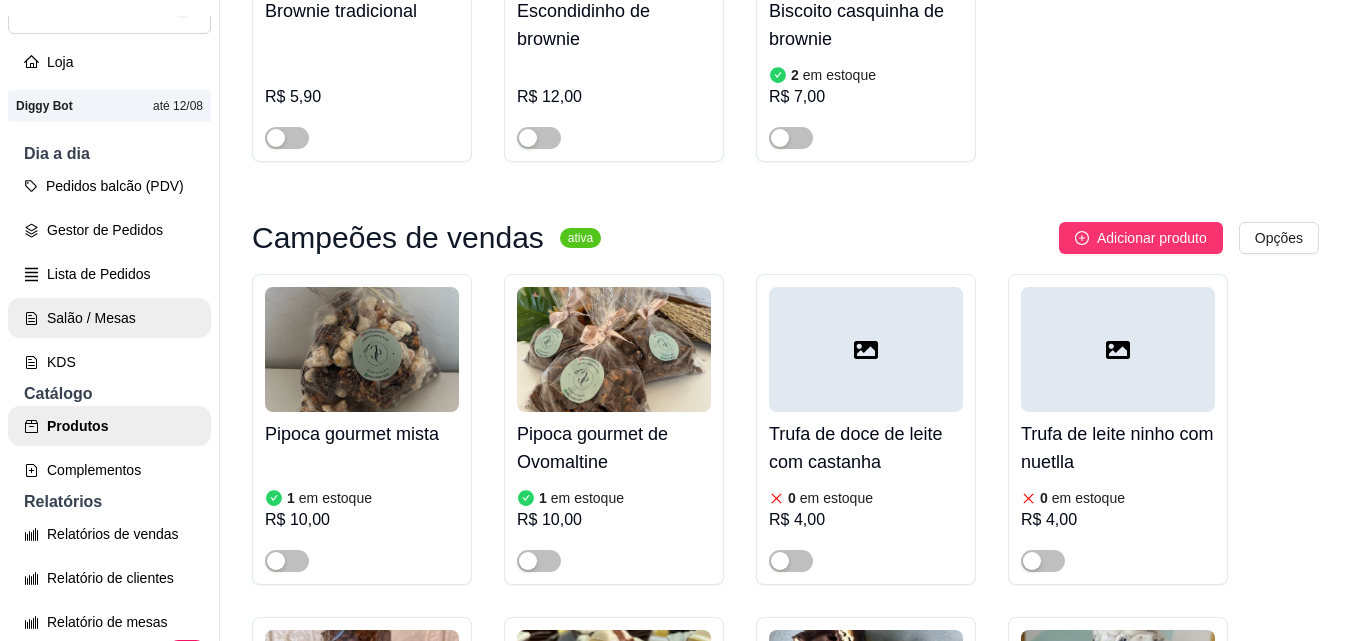 click on "Salão / Mesas" at bounding box center (109, 318) 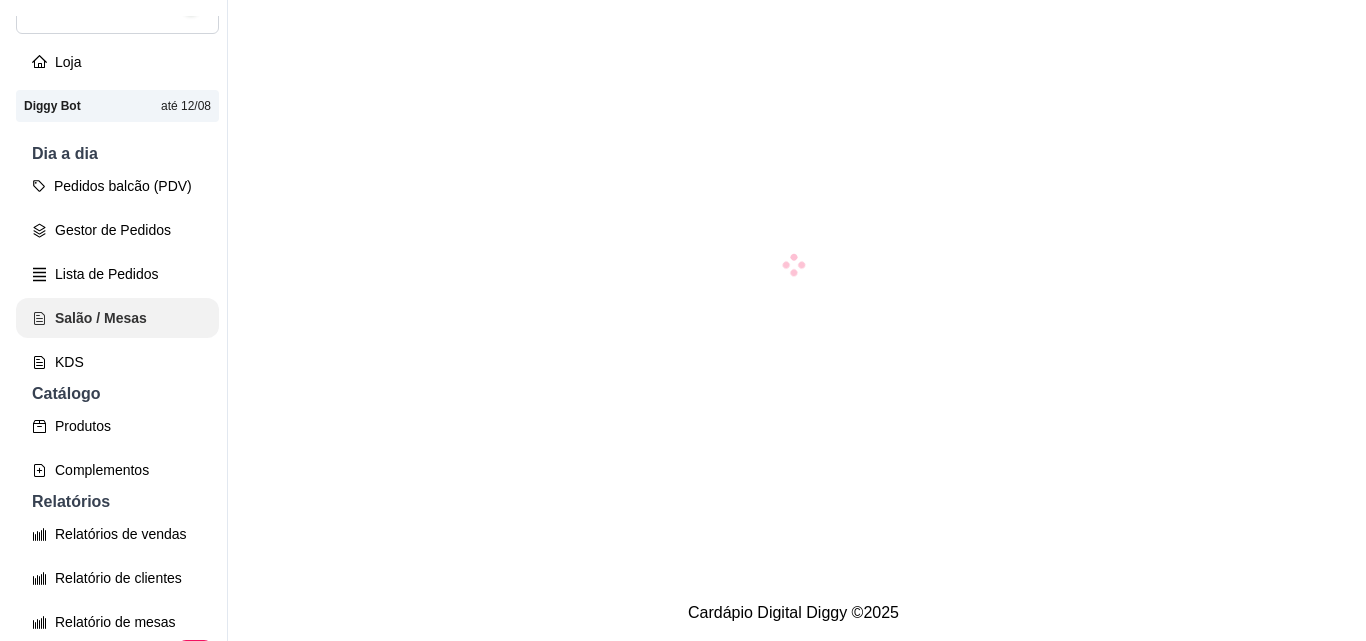 scroll, scrollTop: 0, scrollLeft: 0, axis: both 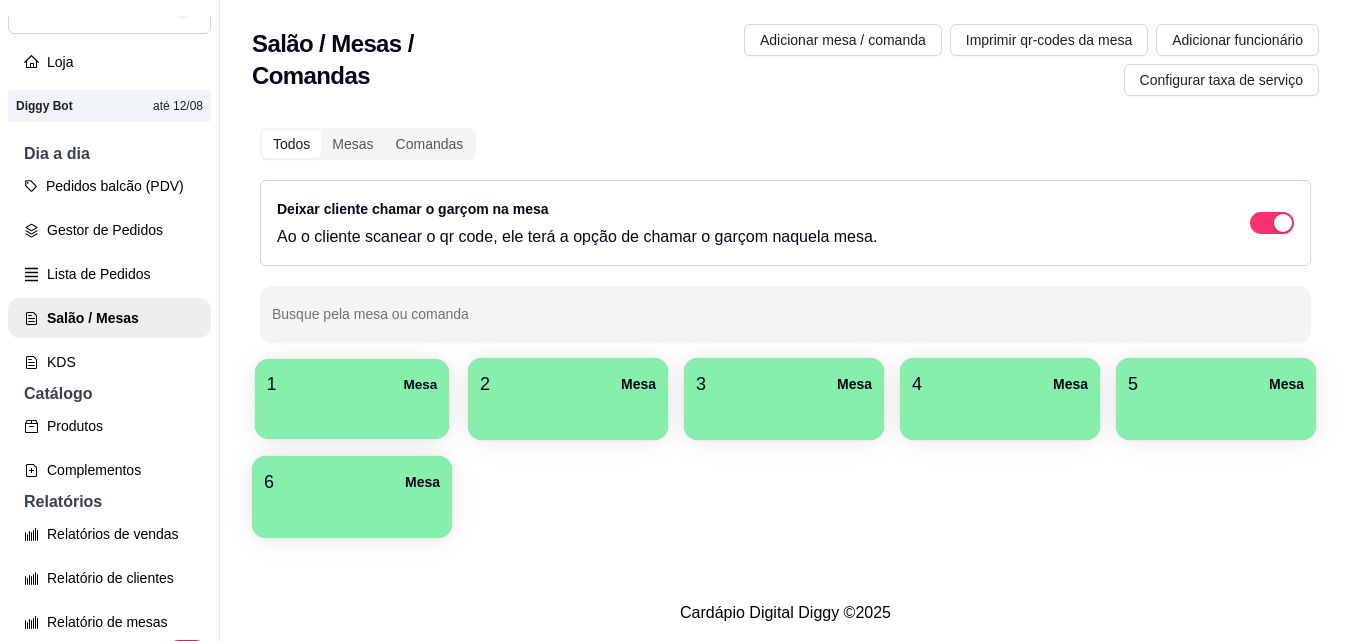 click on "Mesa" at bounding box center (420, 384) 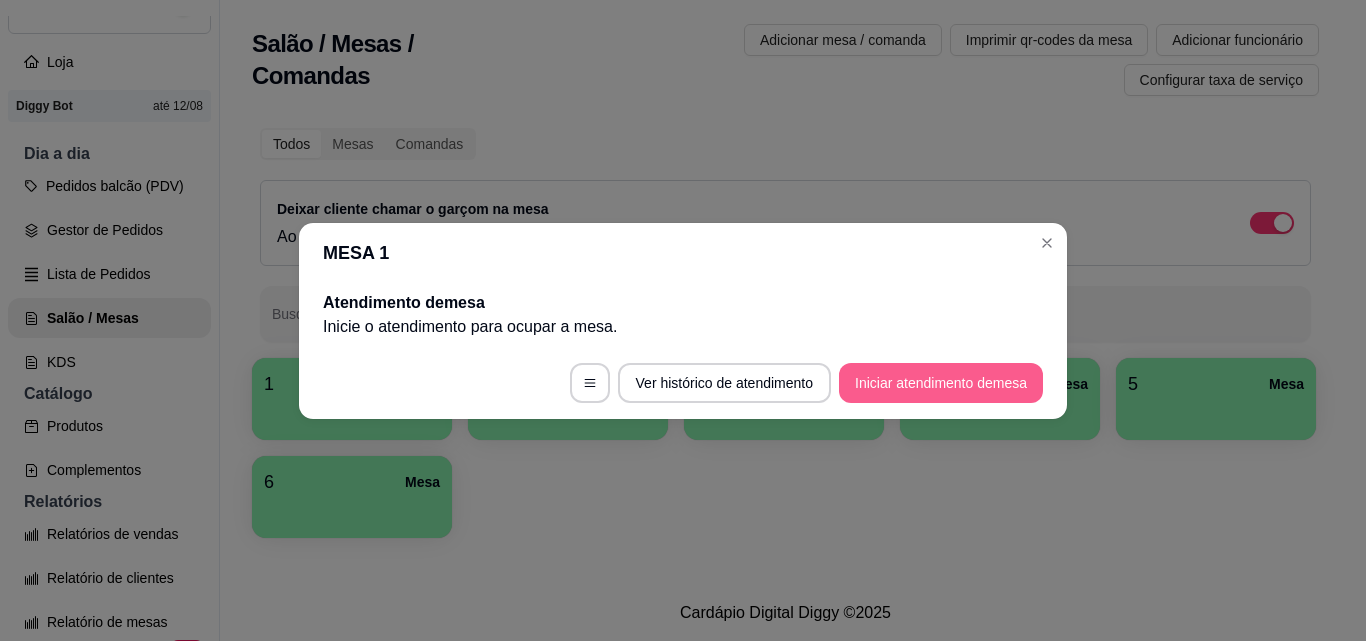 click on "Iniciar atendimento de  mesa" at bounding box center (941, 383) 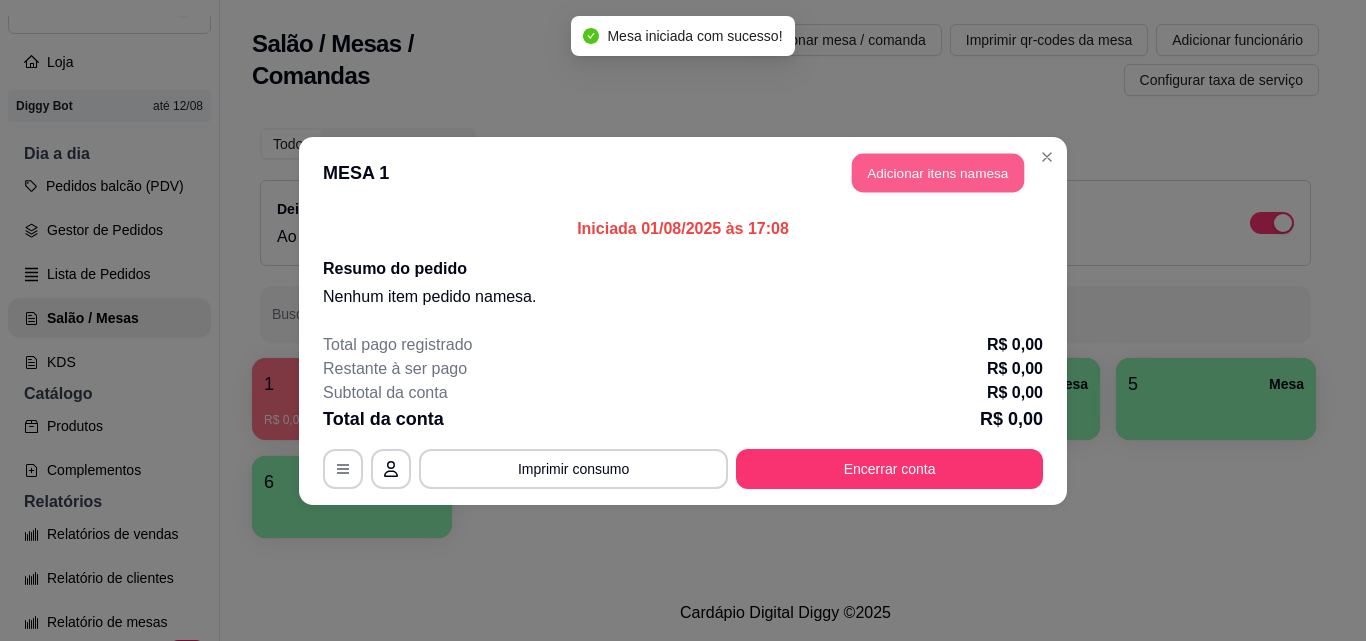 click on "Adicionar itens na  mesa" at bounding box center [938, 172] 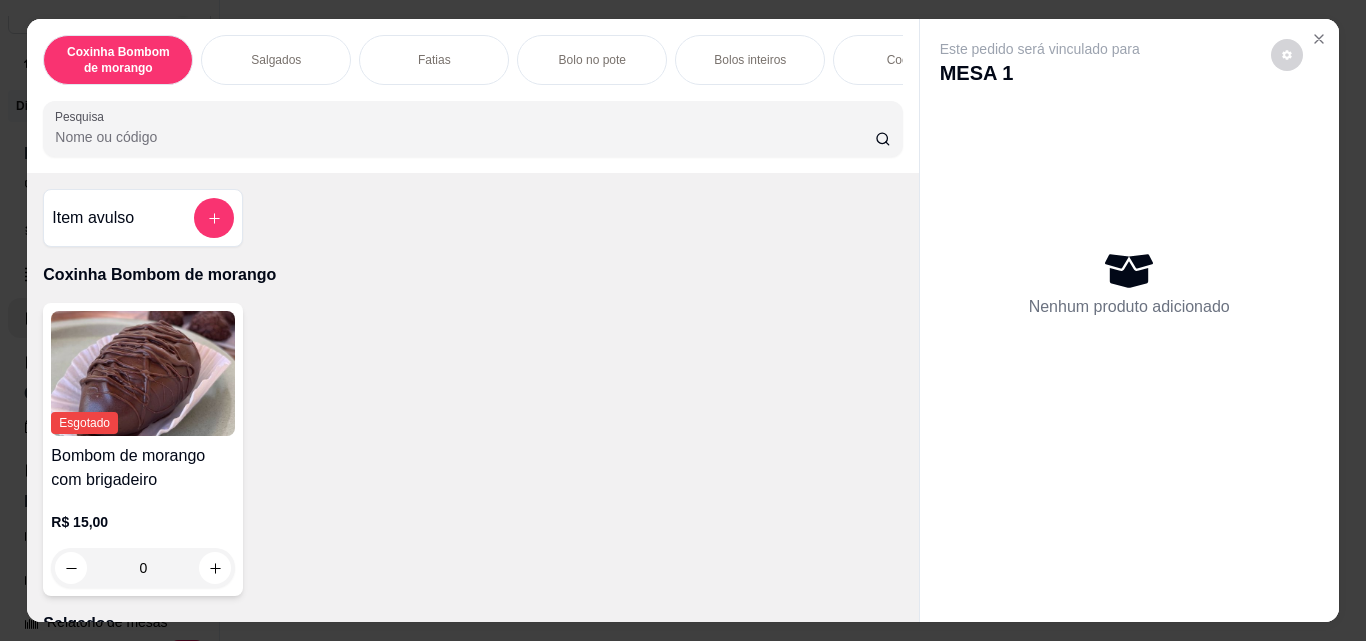 scroll, scrollTop: 500, scrollLeft: 0, axis: vertical 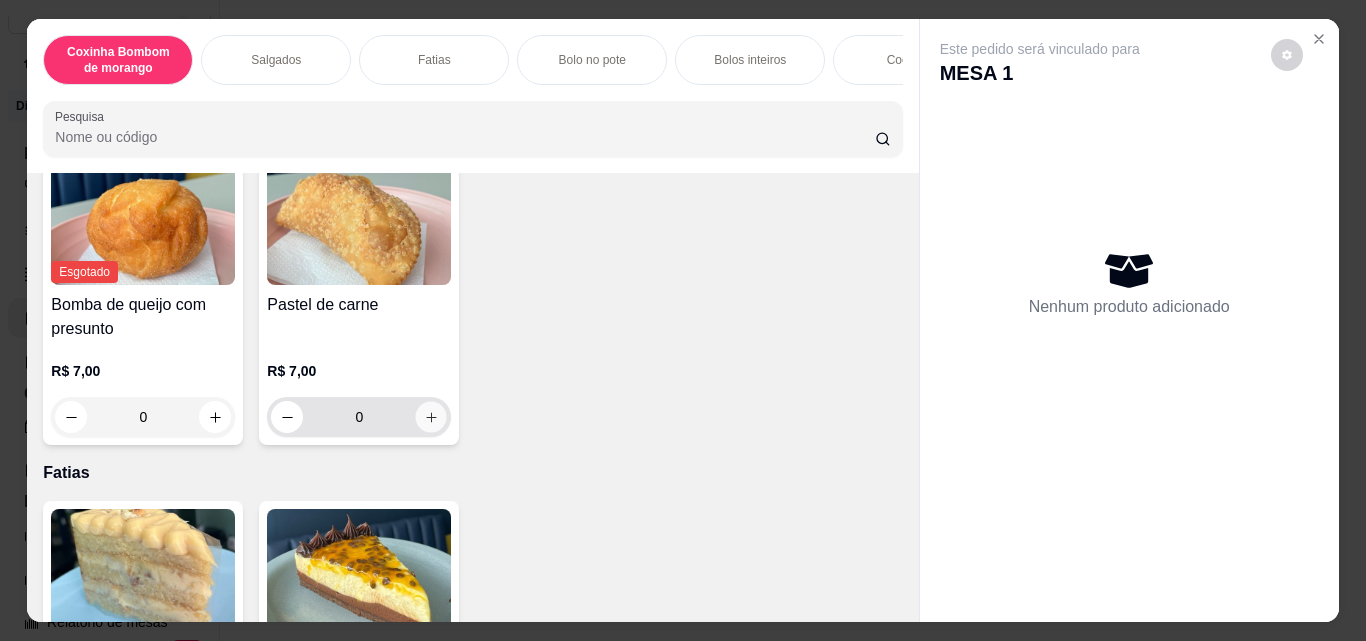 click at bounding box center (431, 417) 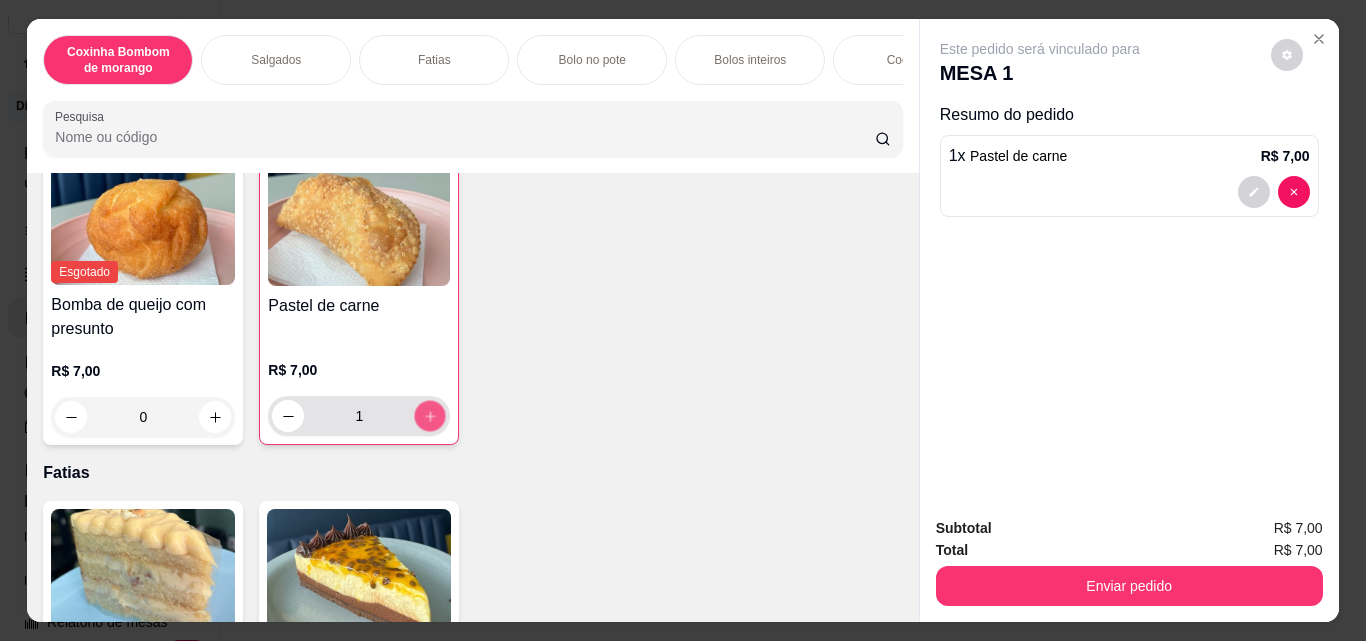 click at bounding box center (430, 416) 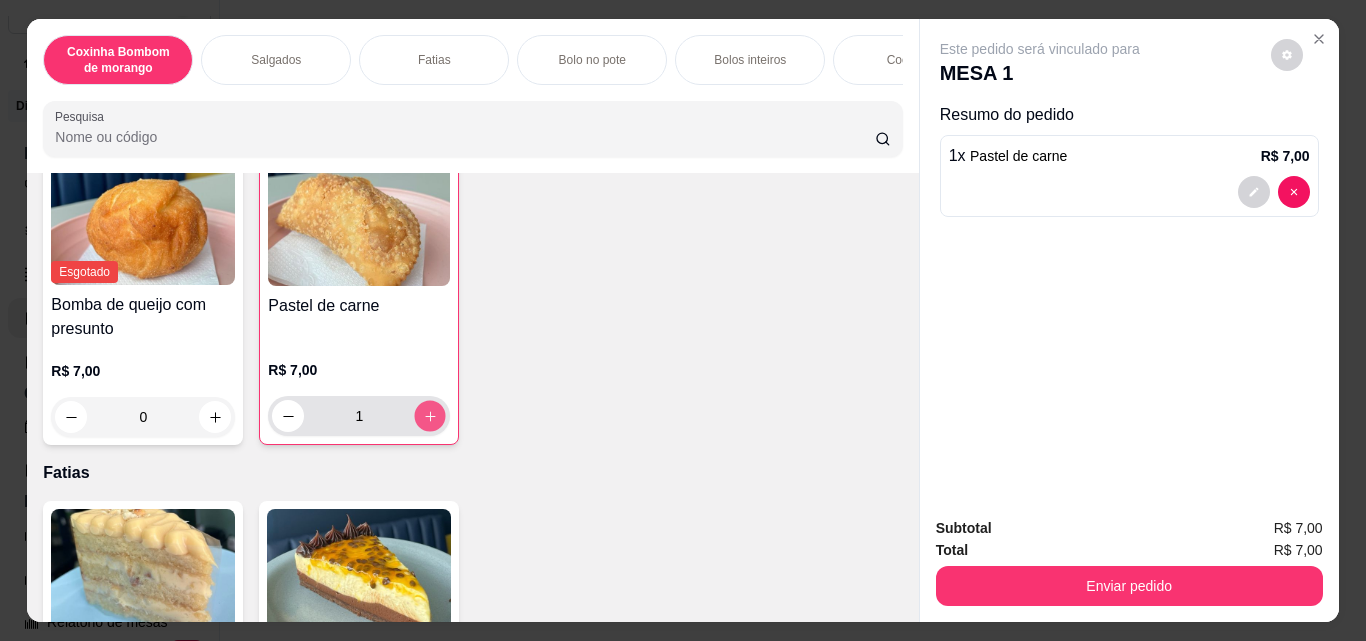 type on "2" 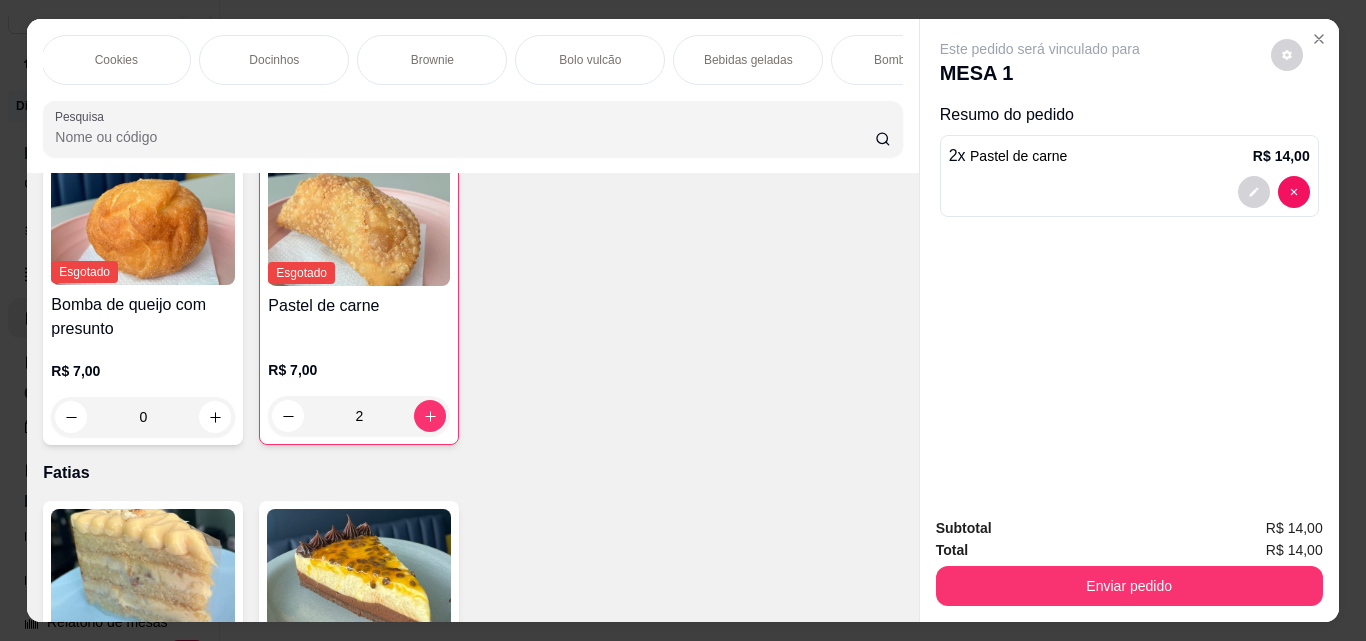 scroll, scrollTop: 0, scrollLeft: 840, axis: horizontal 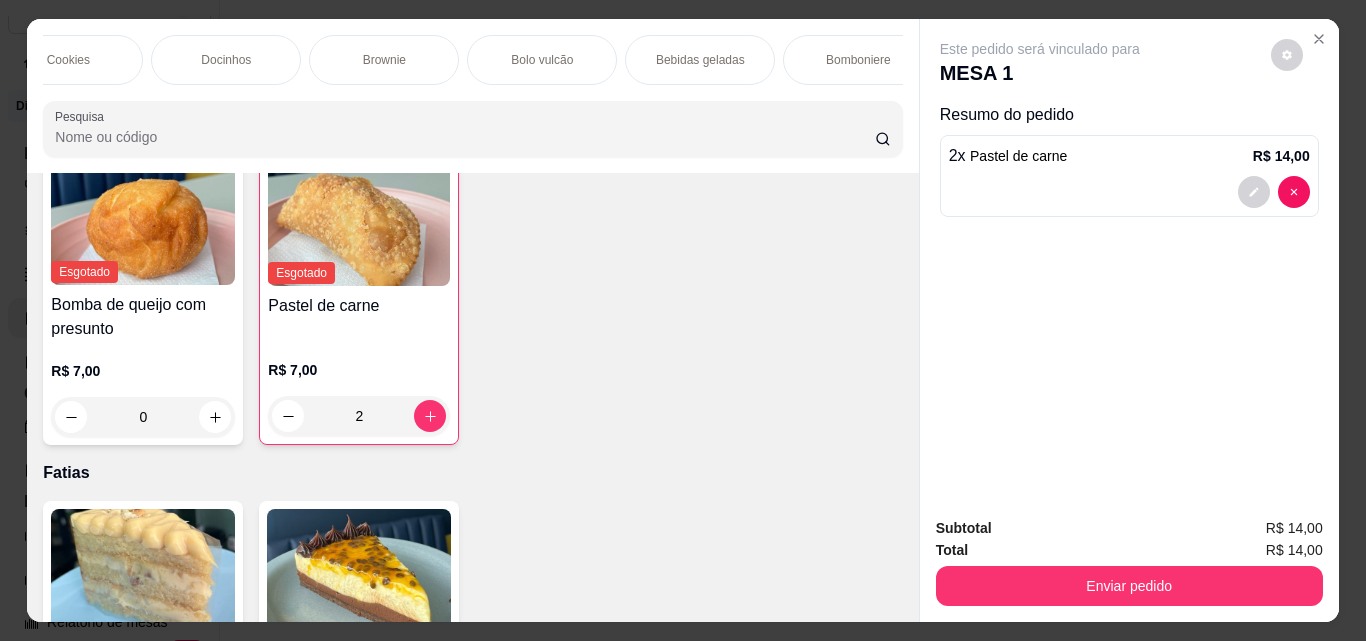 click on "Bebidas geladas" at bounding box center (700, 60) 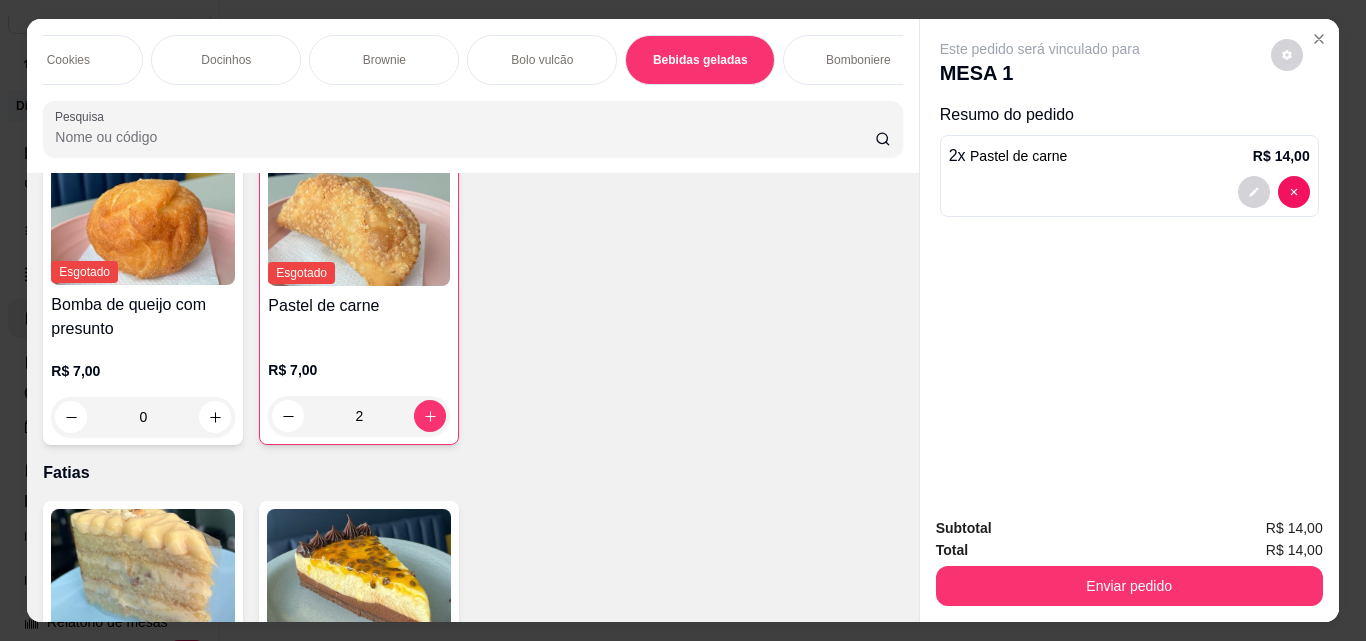 scroll, scrollTop: 3825, scrollLeft: 0, axis: vertical 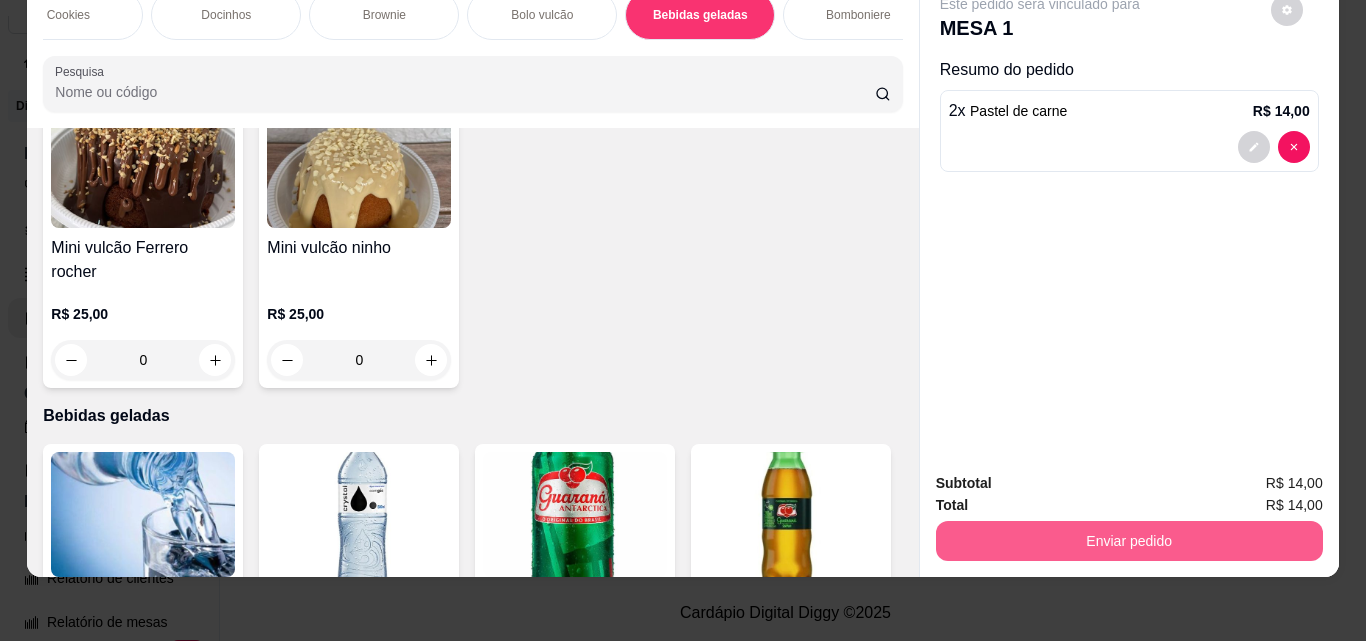 click on "Enviar pedido" at bounding box center (1129, 541) 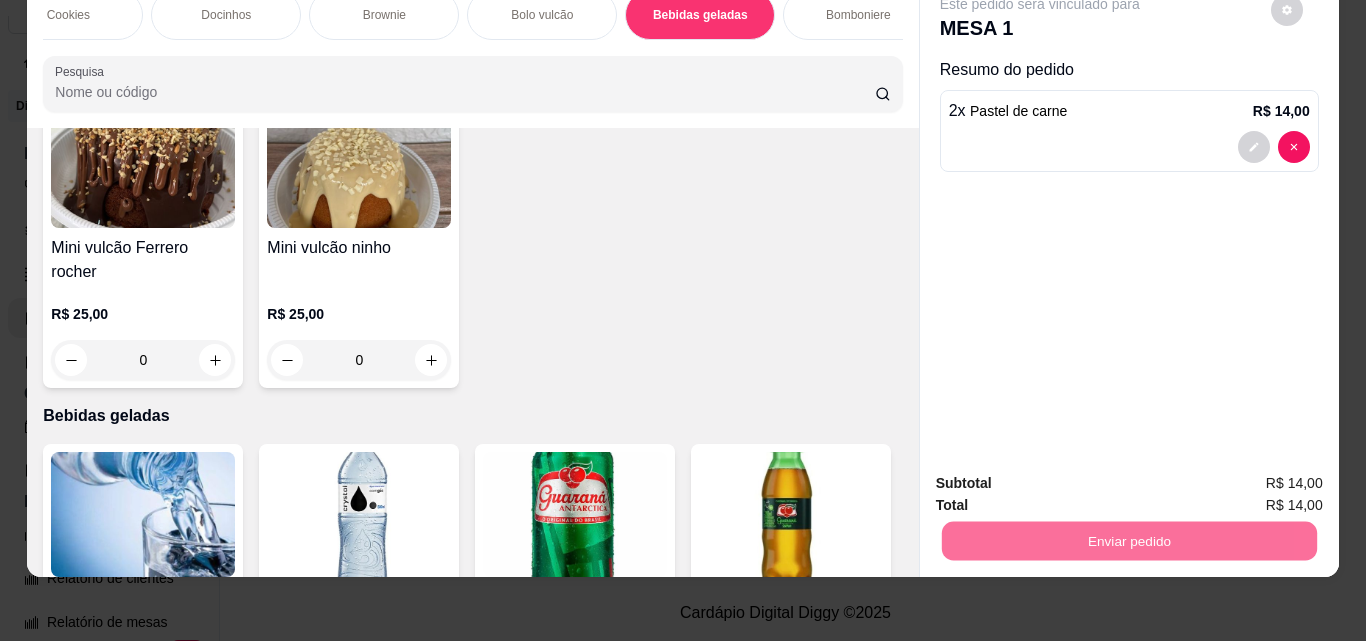 click on "Não registrar e enviar pedido" at bounding box center [1063, 477] 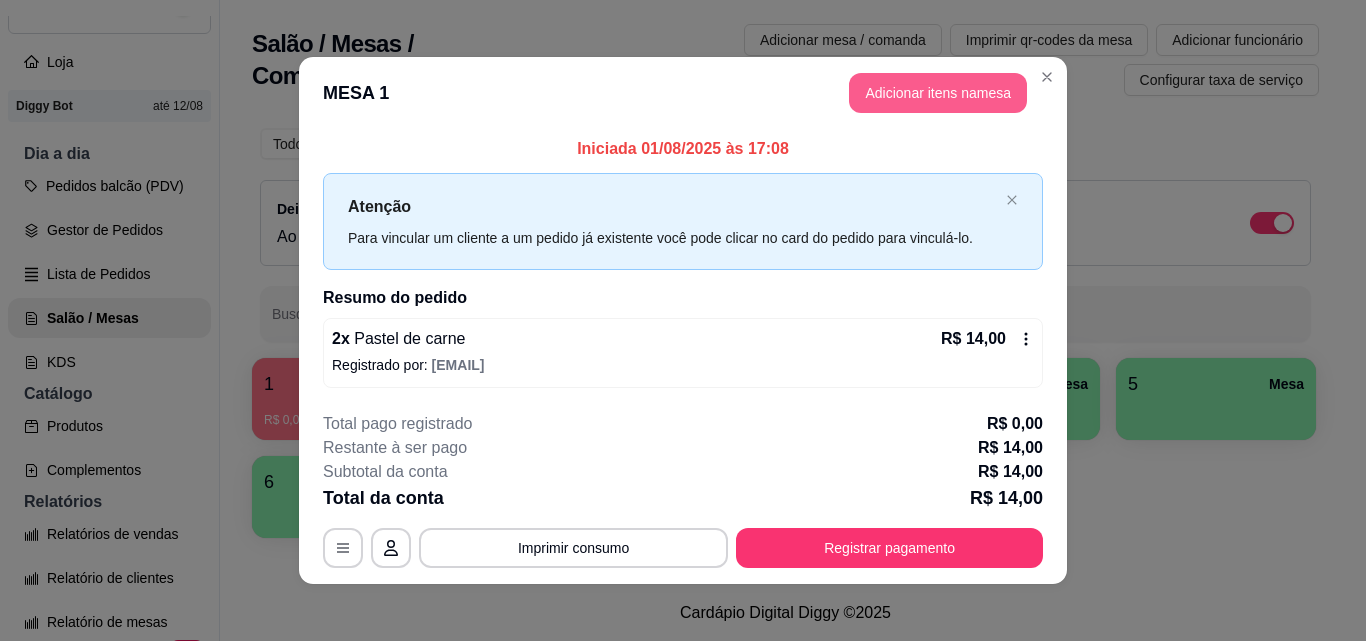click on "Adicionar itens na  mesa" at bounding box center [938, 93] 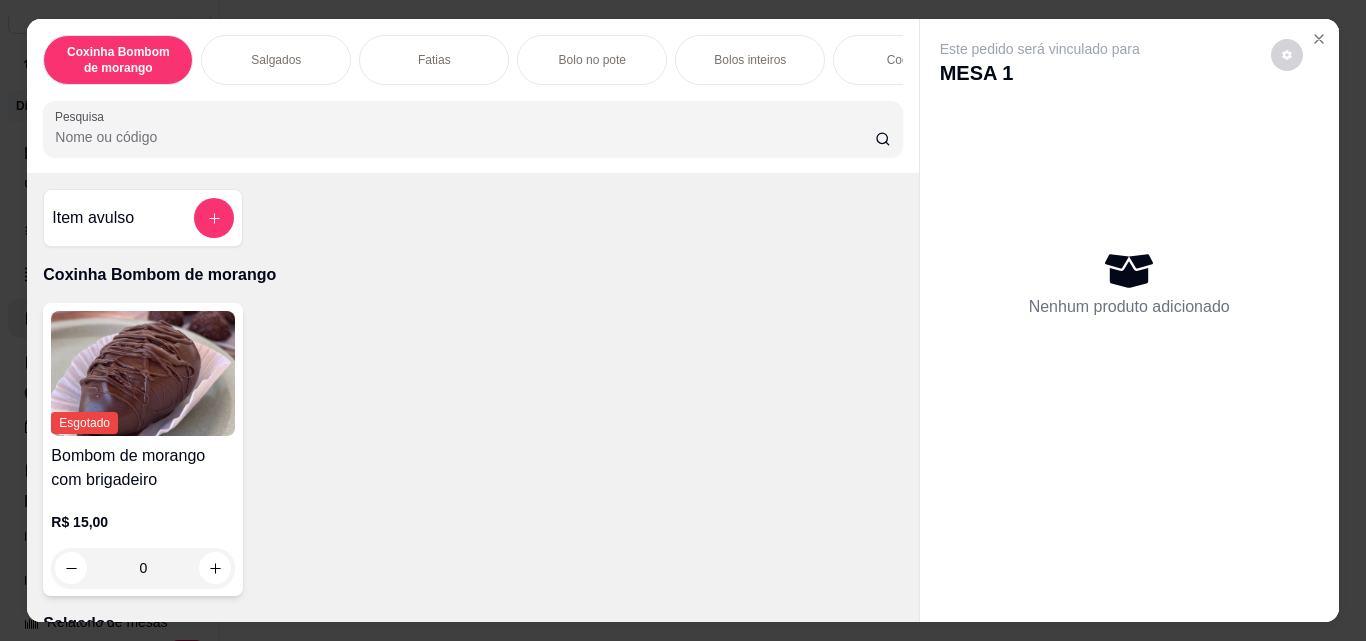 click on "Bolo no pote" at bounding box center [592, 60] 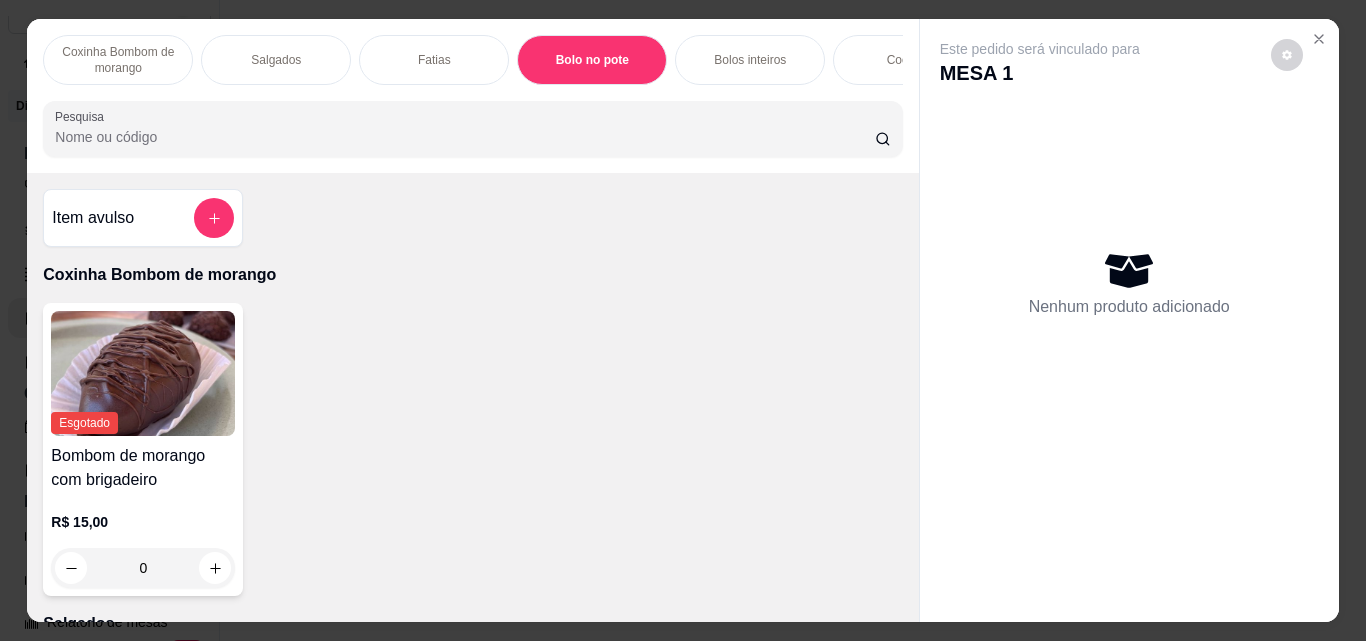 scroll, scrollTop: 1113, scrollLeft: 0, axis: vertical 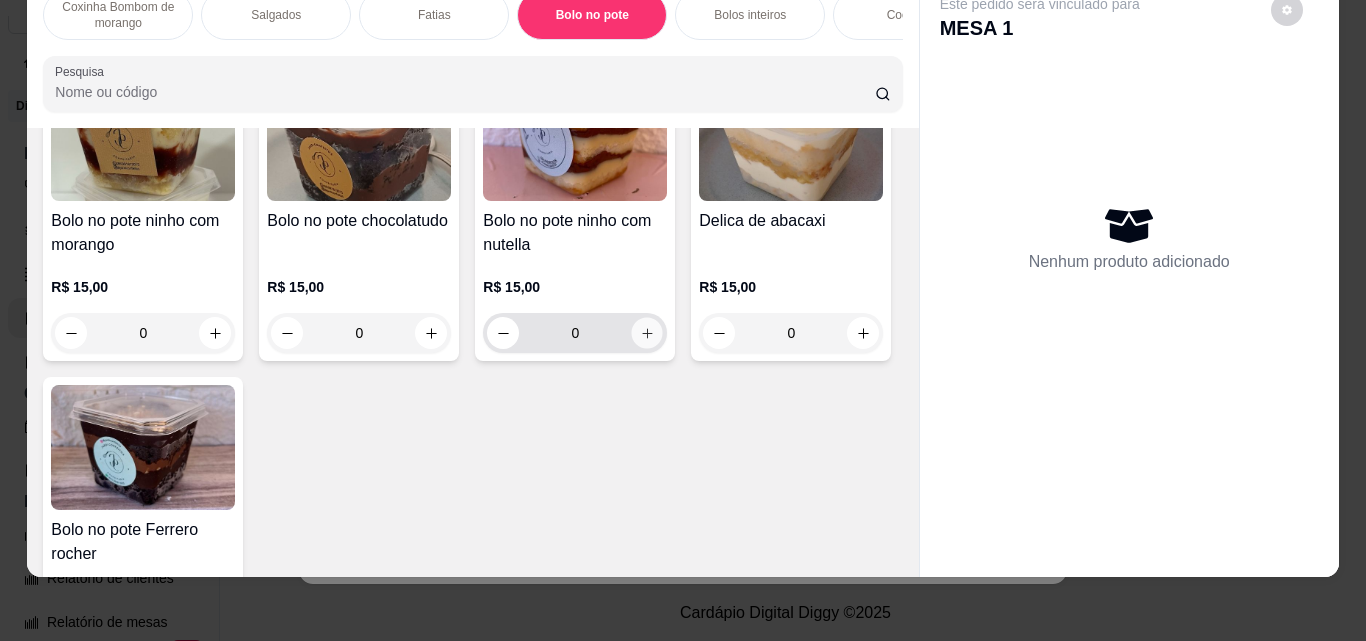 click 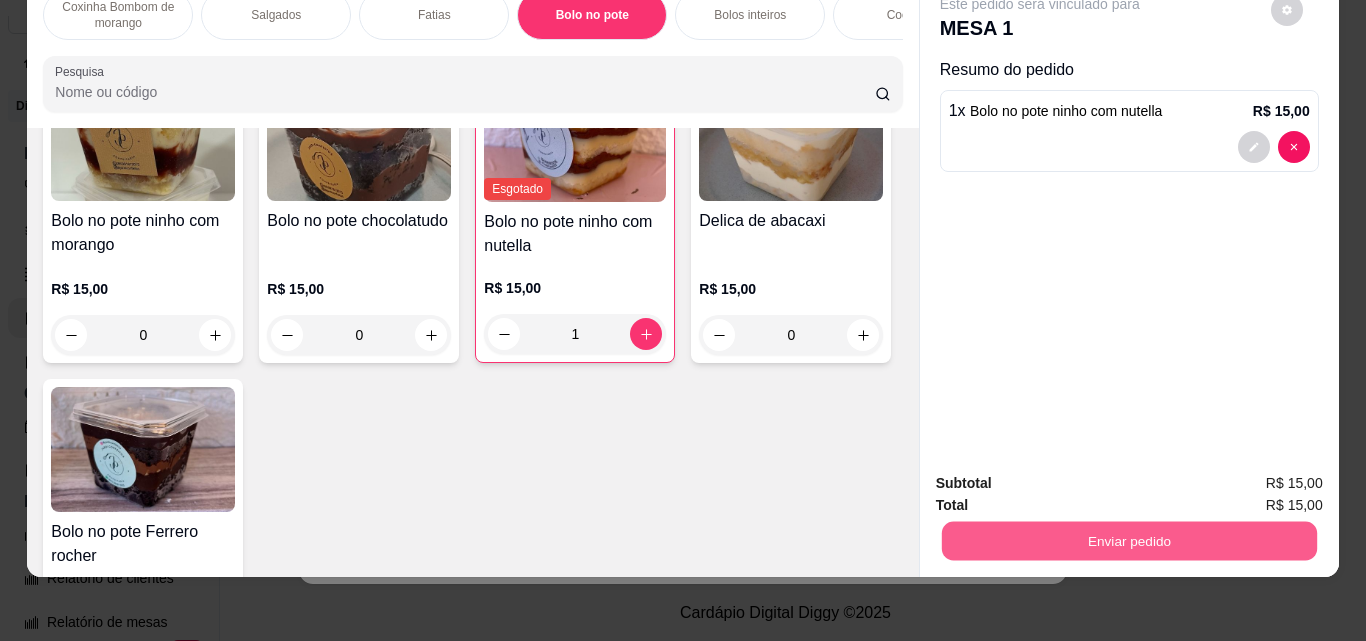 click on "Enviar pedido" at bounding box center (1128, 540) 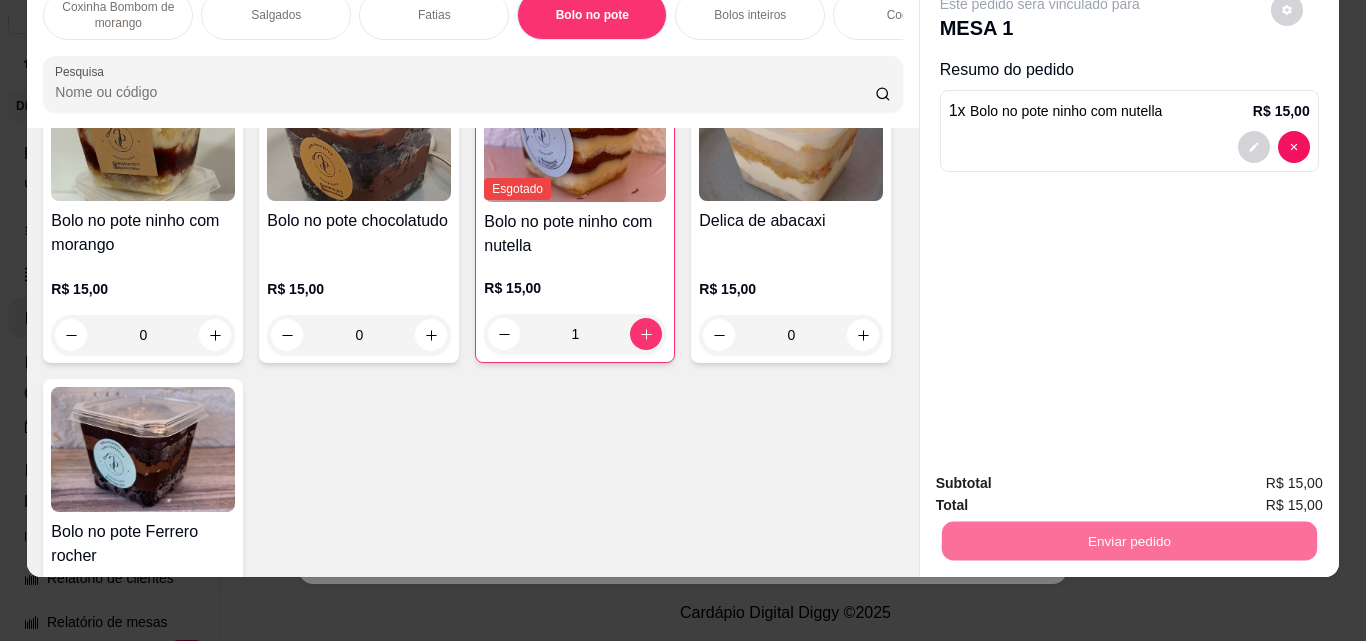 click on "Não registrar e enviar pedido" at bounding box center (1063, 476) 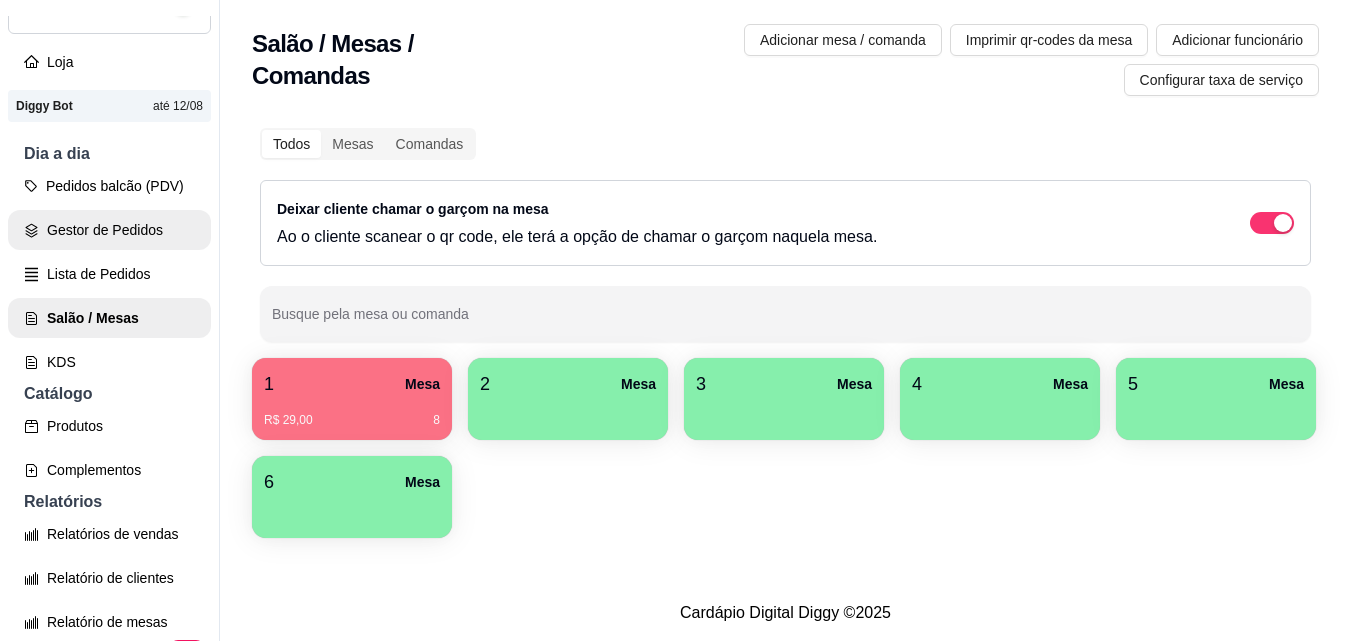click on "Gestor de Pedidos" at bounding box center (109, 230) 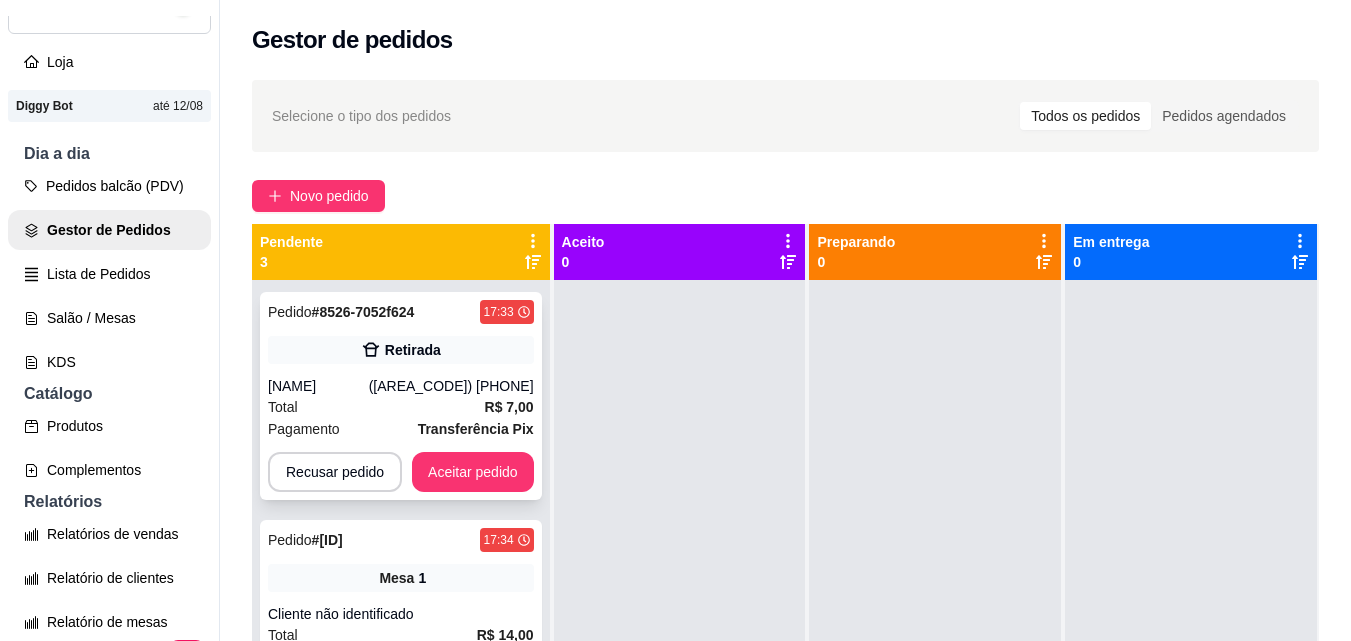 click on "Pedido # [ID] [TIME] Retirada [NAME] ([PHONE]) Total R$ [PRICE] Pagamento Transferência Pix Recusar pedido Aceitar pedido" at bounding box center [401, 396] 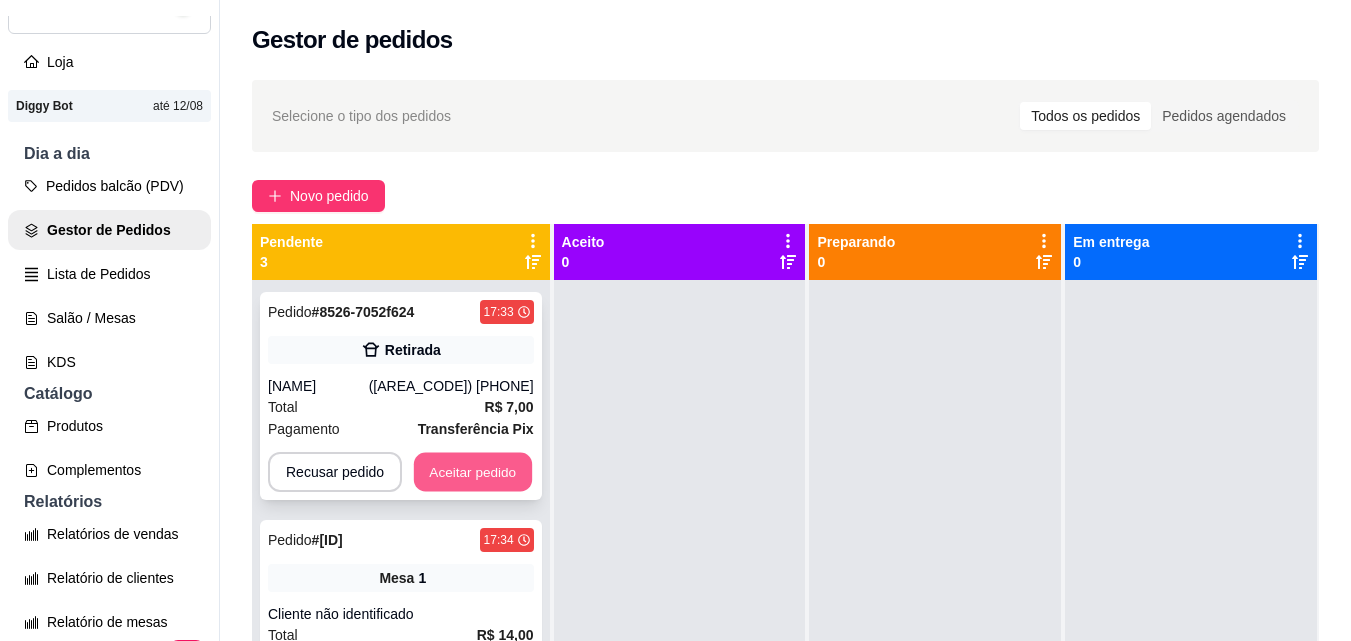 click on "Aceitar pedido" at bounding box center (473, 472) 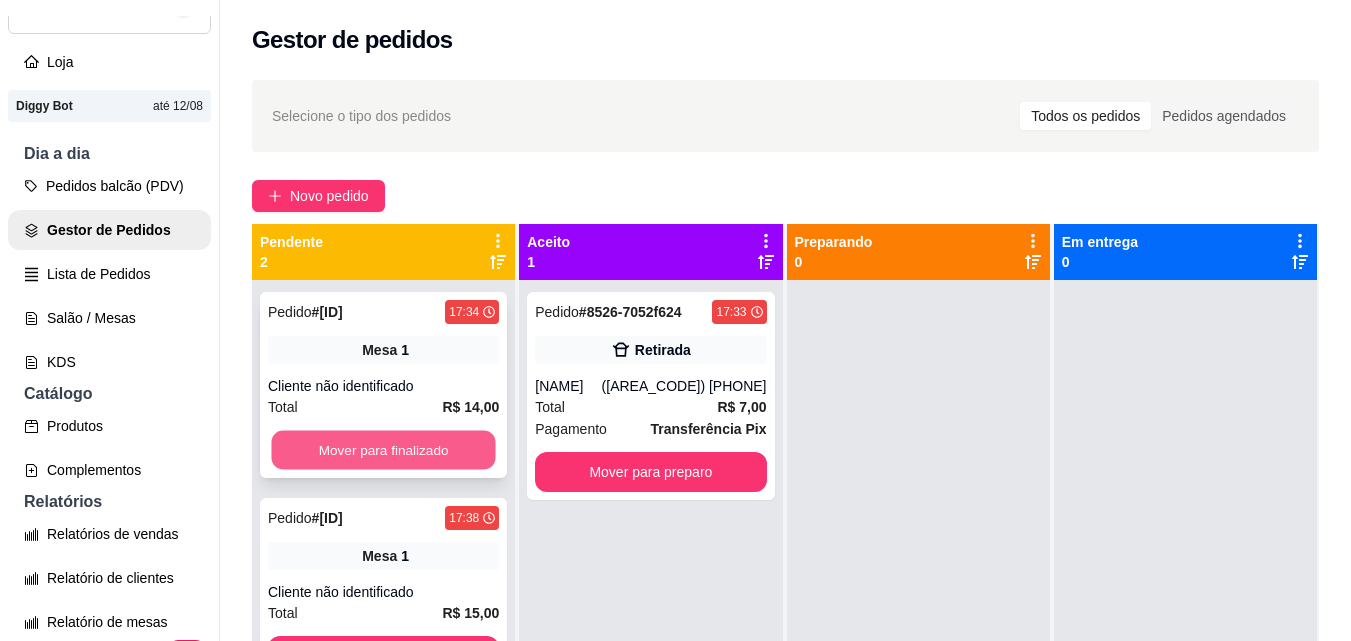 click on "Mover para finalizado" at bounding box center (383, 450) 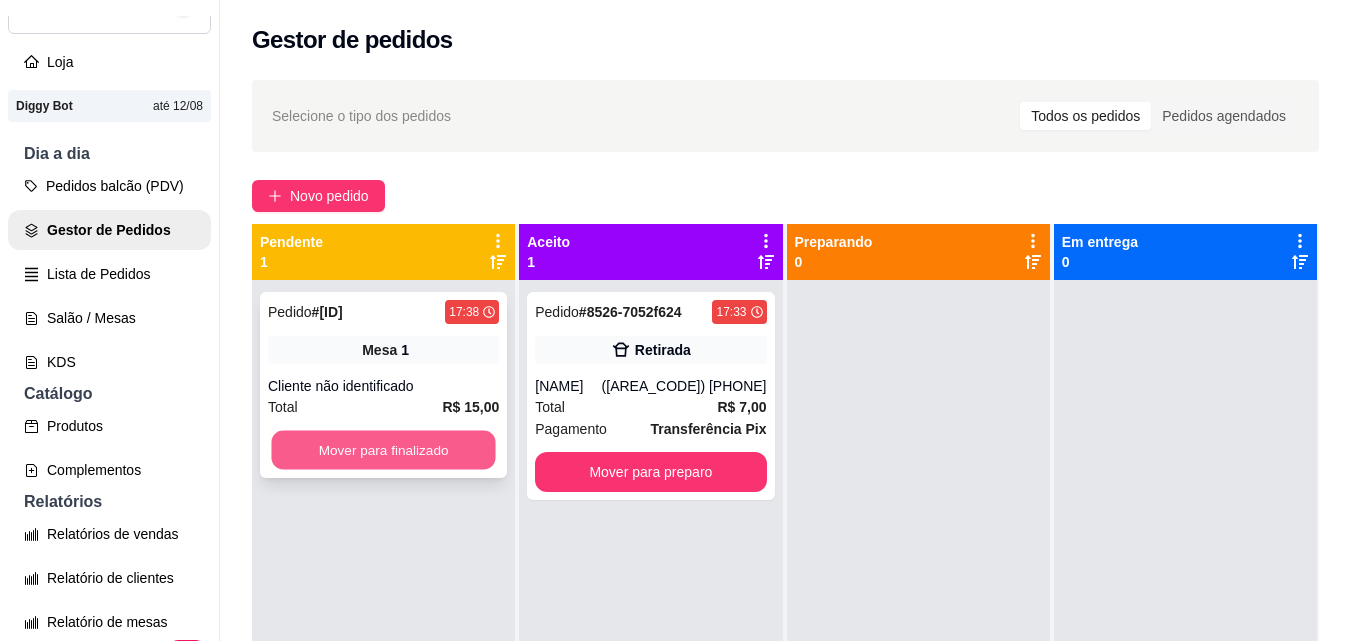 click on "Mover para finalizado" at bounding box center [383, 450] 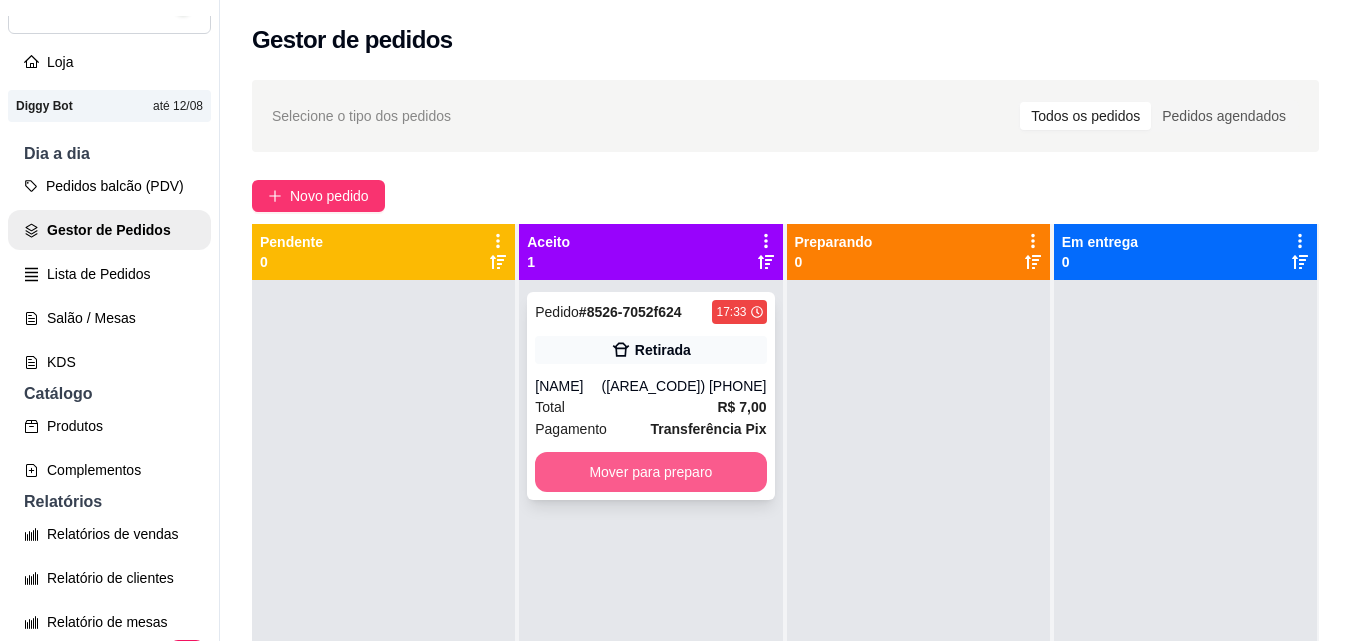 click on "Mover para preparo" at bounding box center [650, 472] 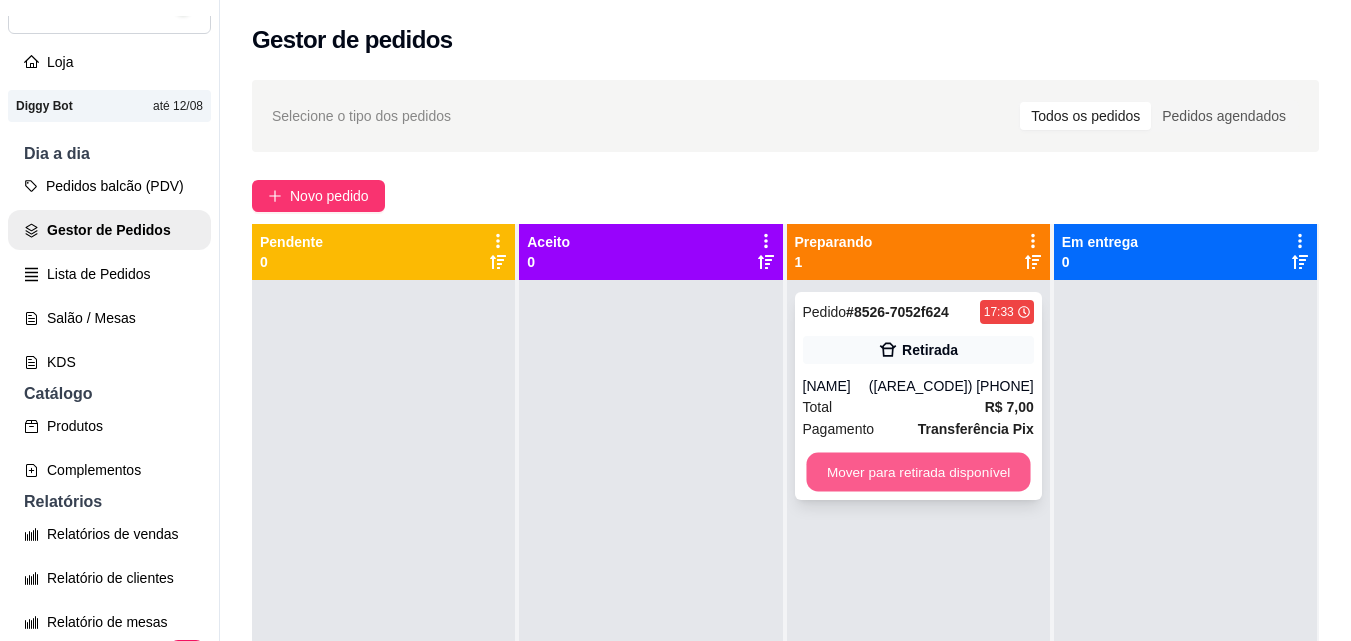 click on "Mover para retirada disponível" at bounding box center (918, 472) 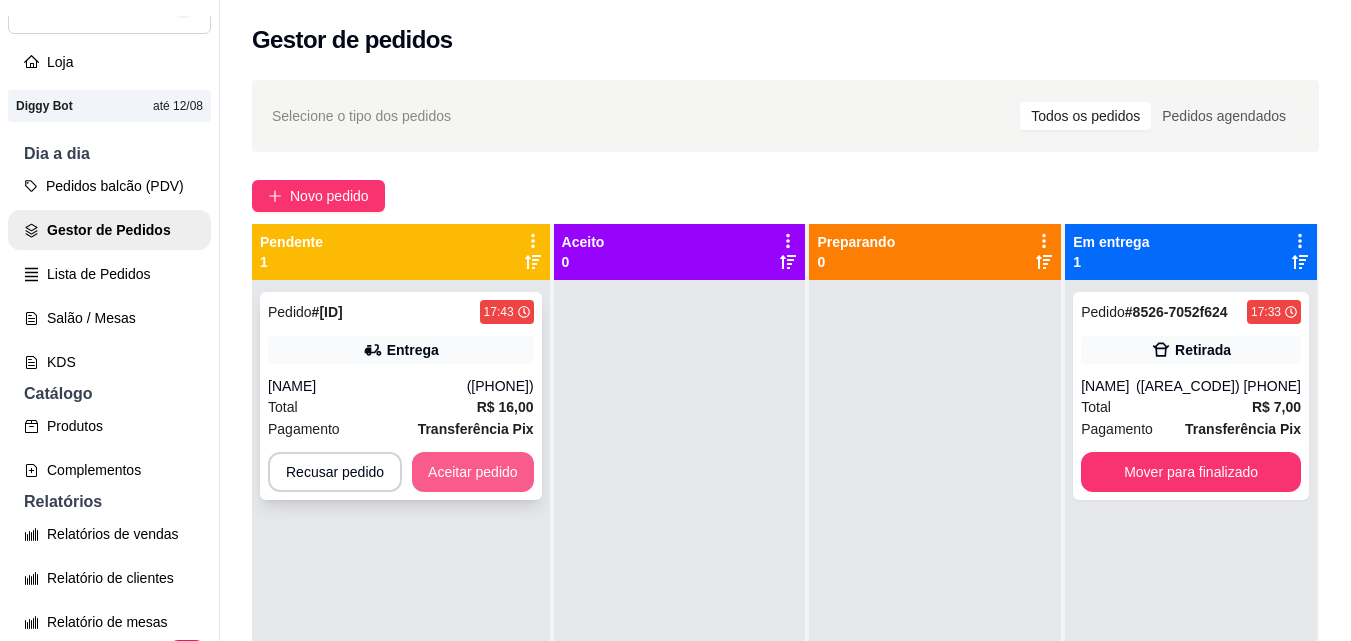 click on "Aceitar pedido" at bounding box center [473, 472] 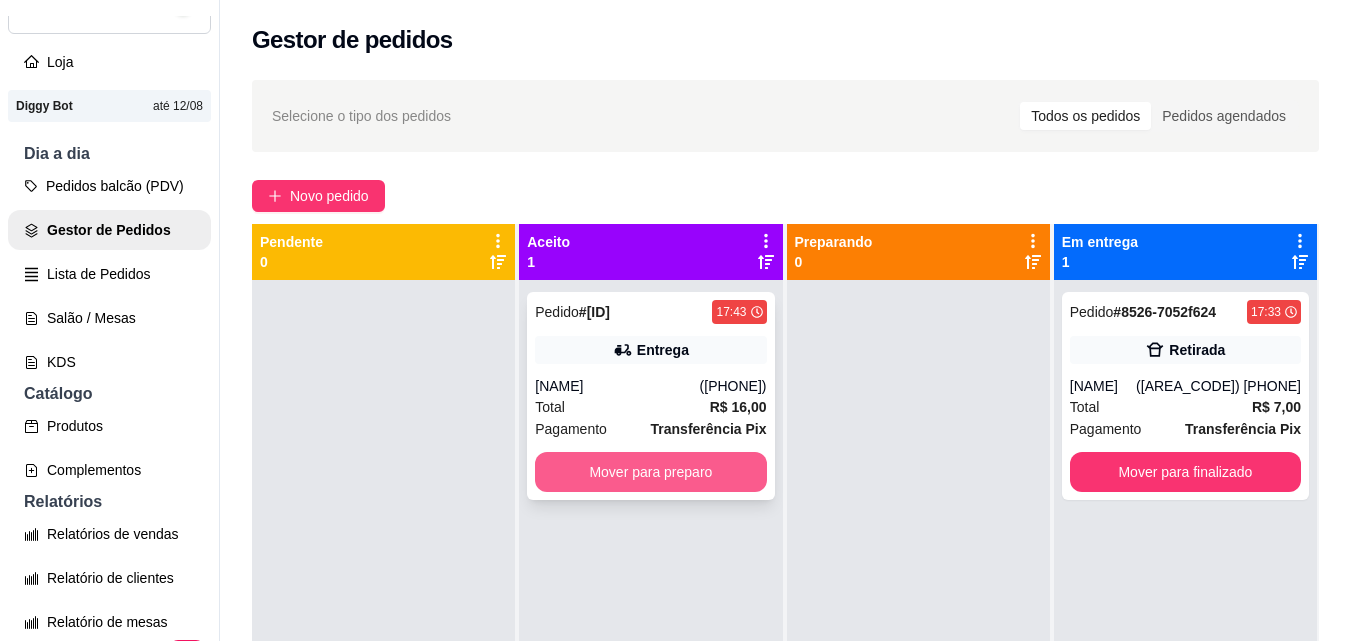 click on "Mover para preparo" at bounding box center [650, 472] 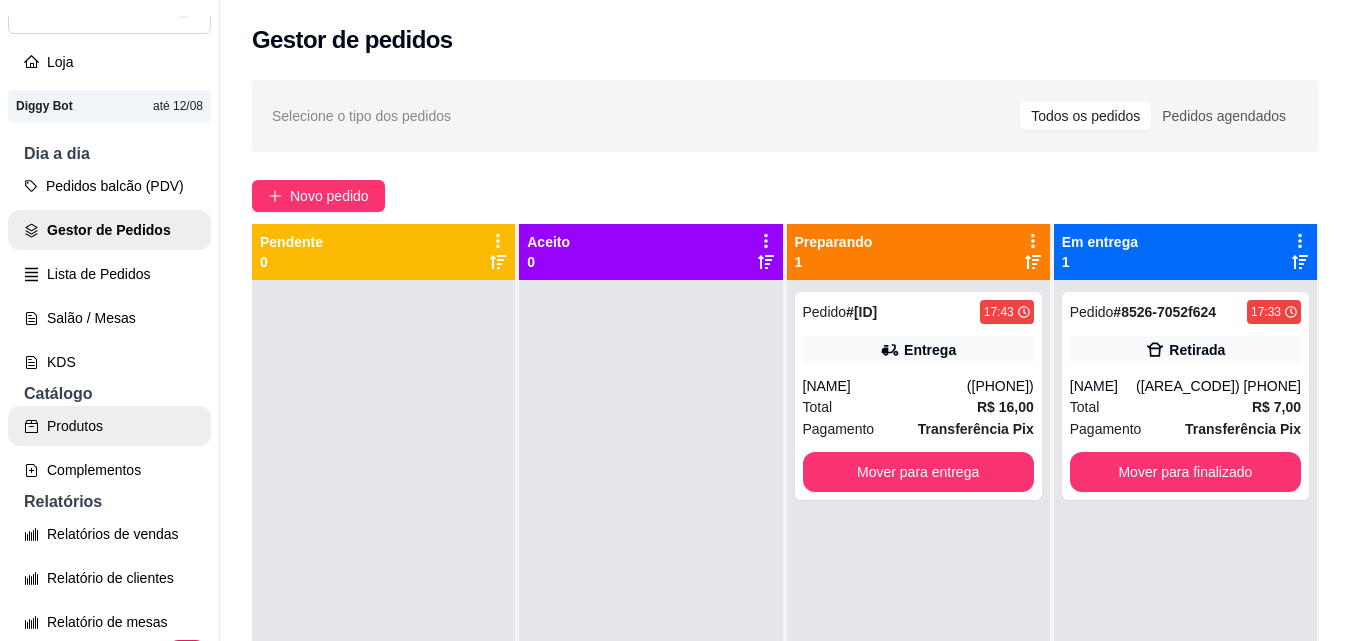 click on "Produtos" at bounding box center [109, 426] 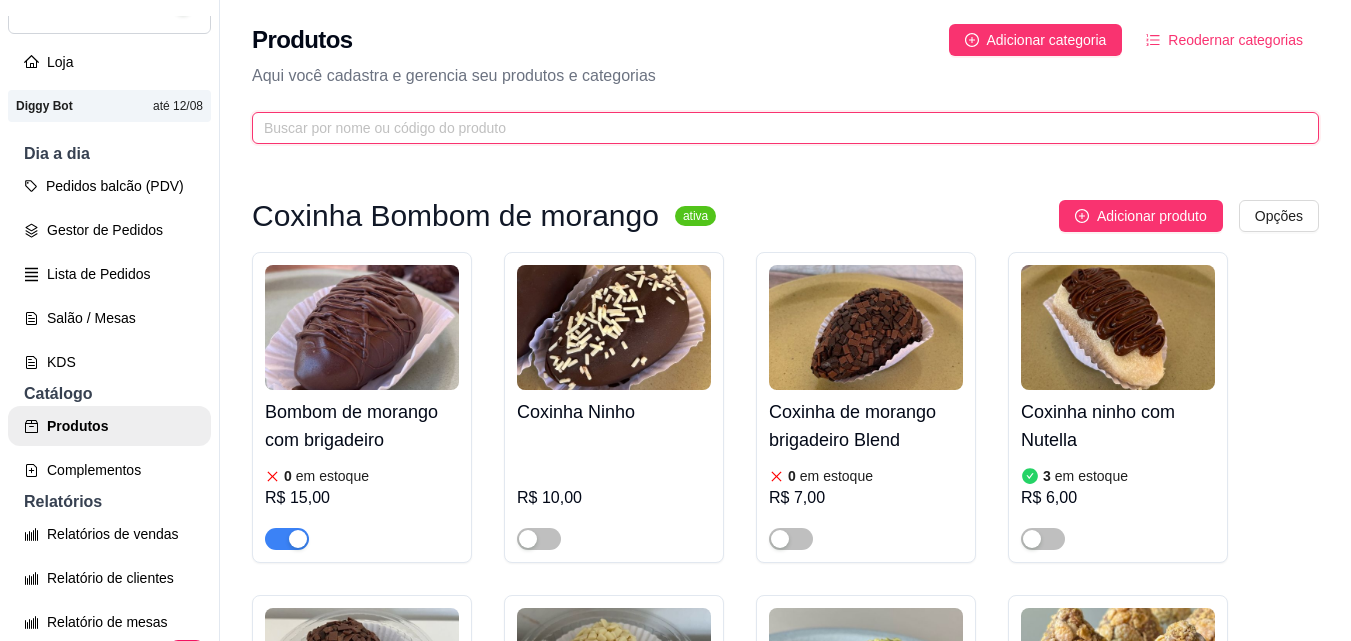 click at bounding box center [777, 128] 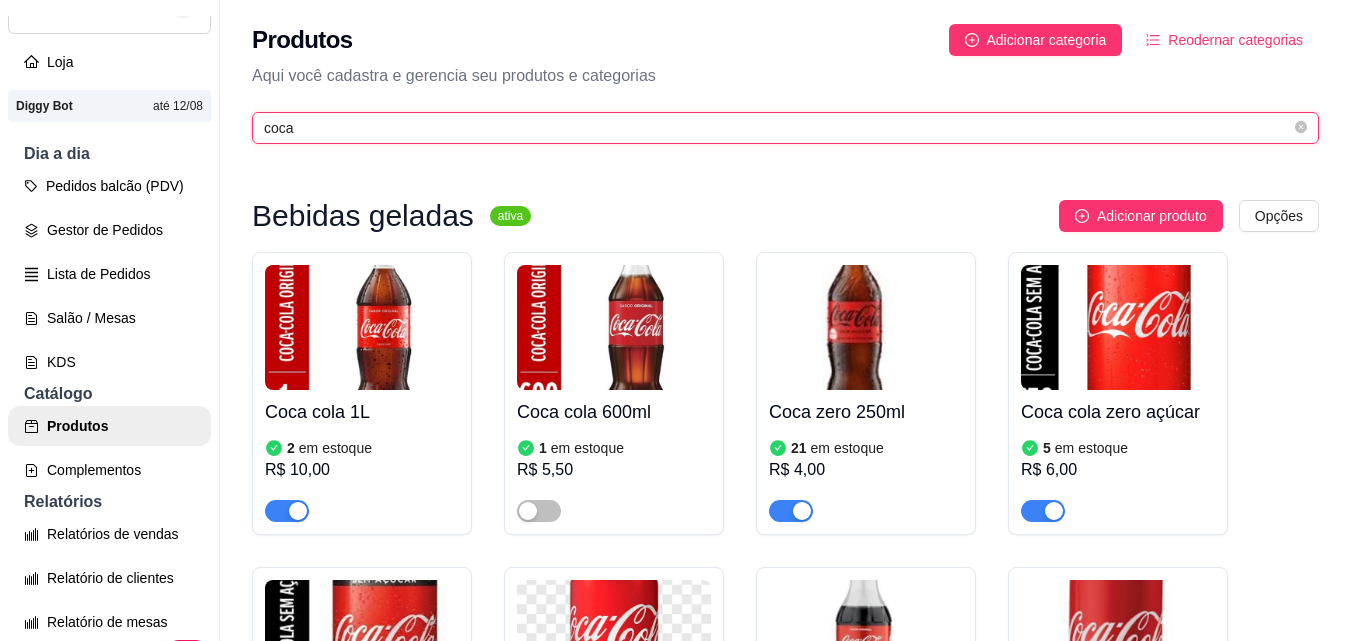 type on "coca" 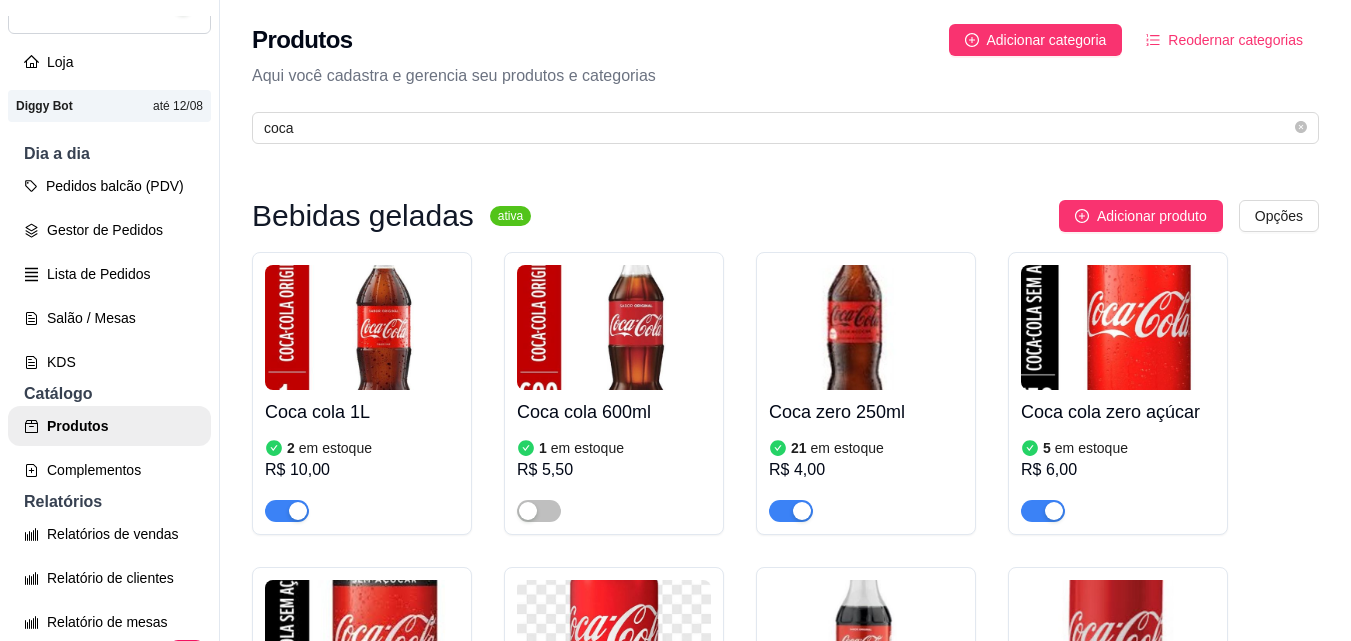 click on "2 em estoque" at bounding box center [362, 448] 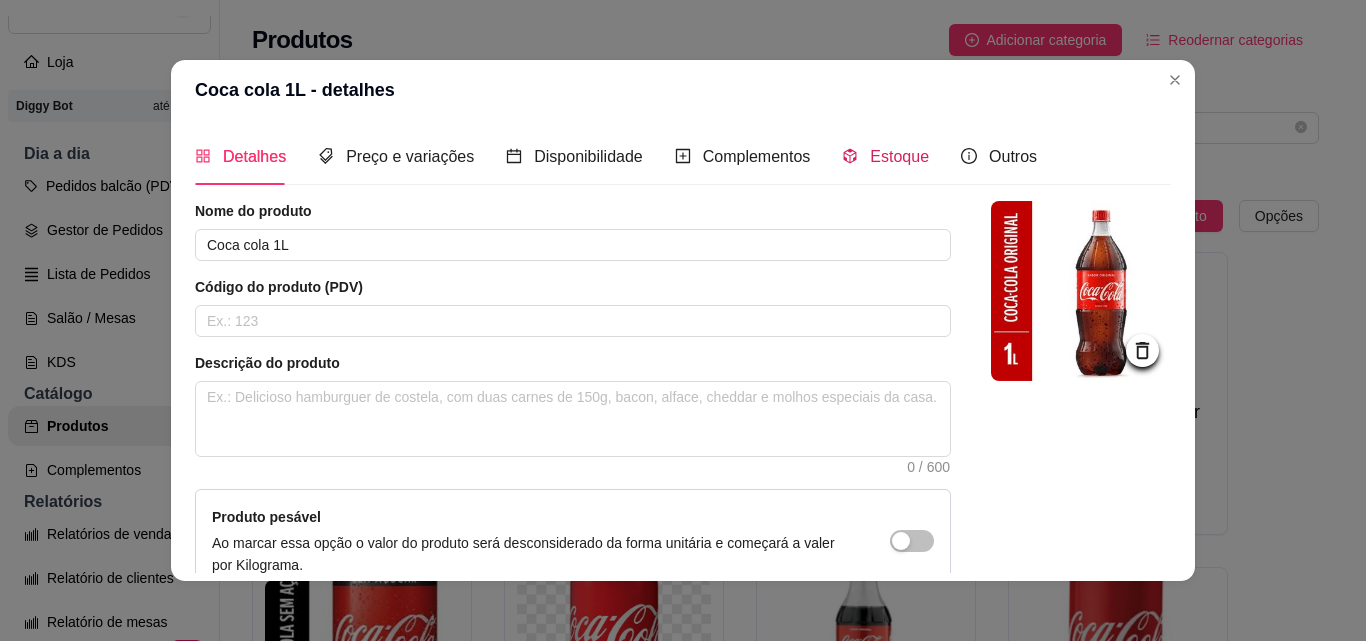 click on "Estoque" at bounding box center (885, 156) 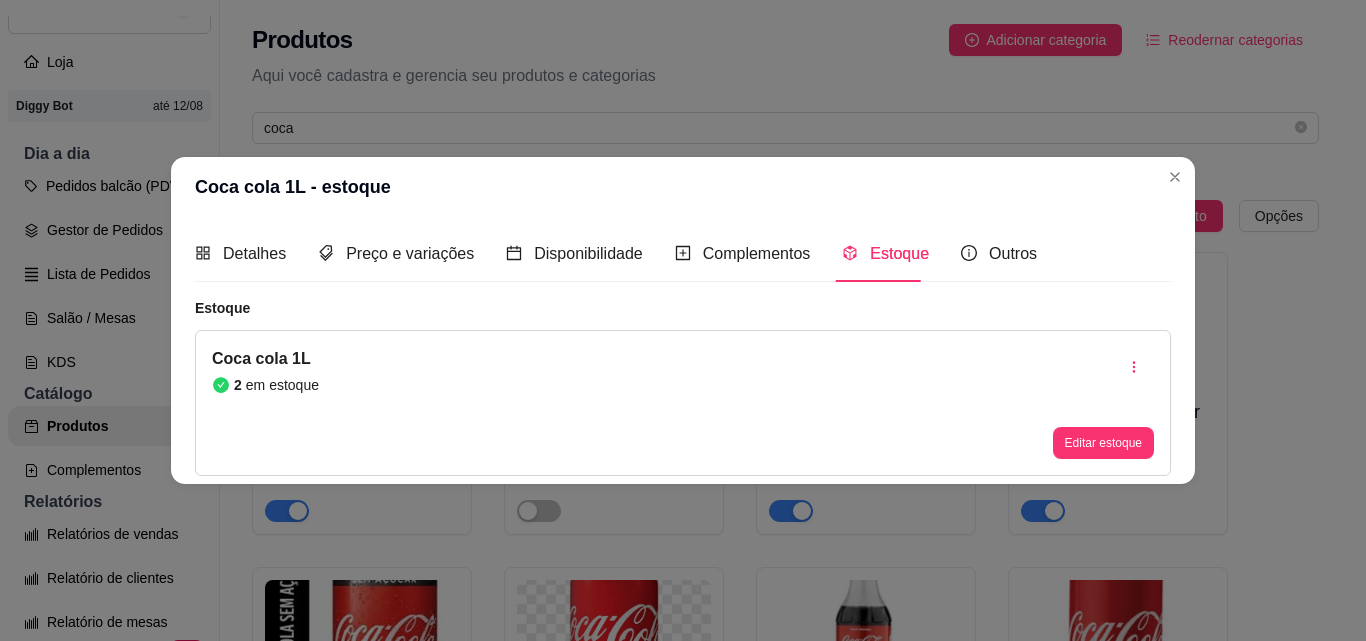 type 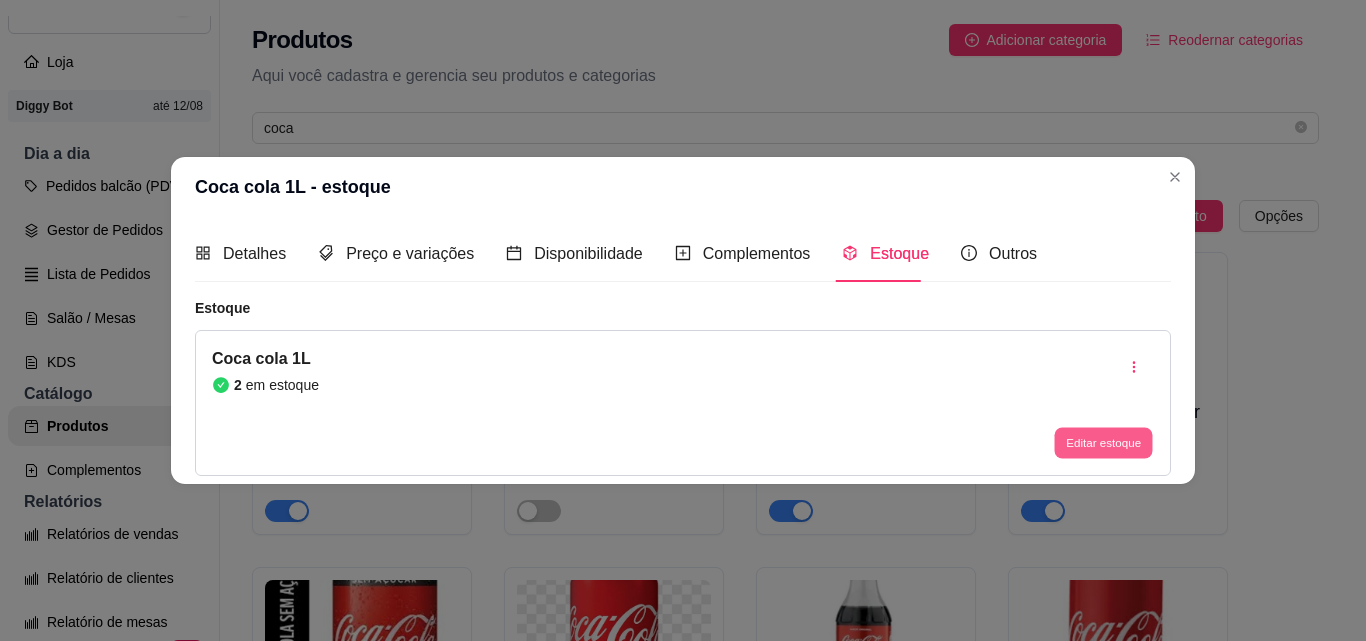 click on "Editar estoque" at bounding box center (1103, 443) 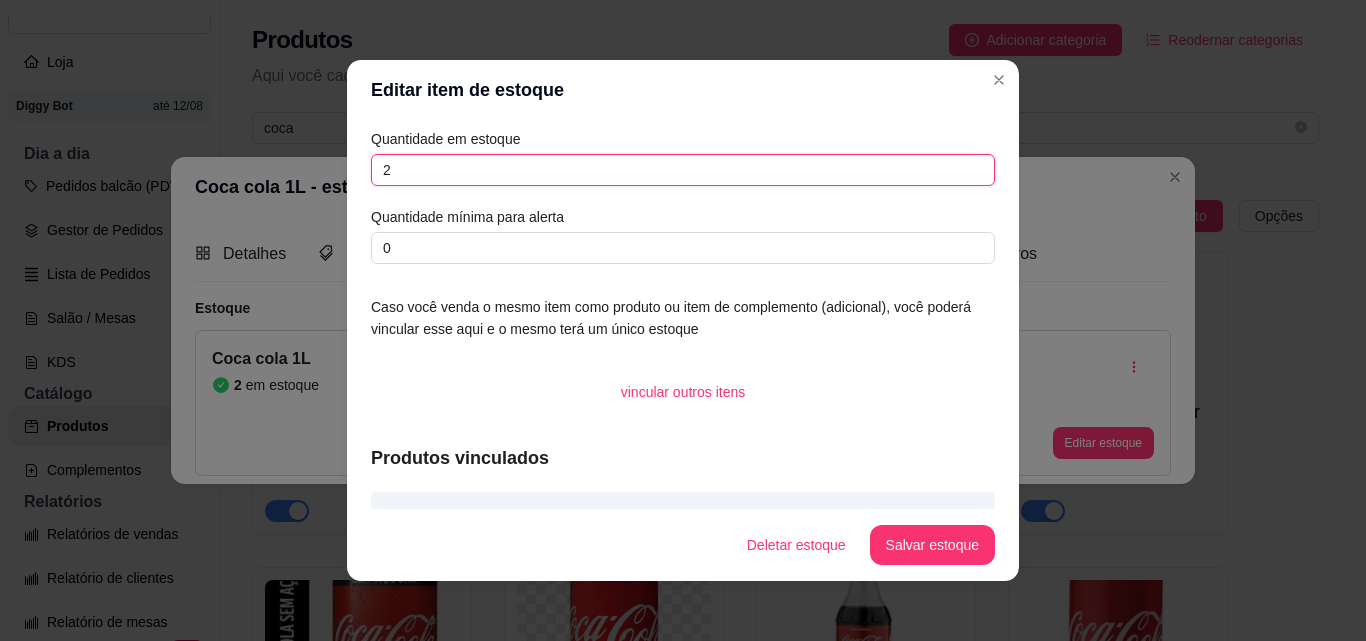 drag, startPoint x: 446, startPoint y: 157, endPoint x: 350, endPoint y: 180, distance: 98.71677 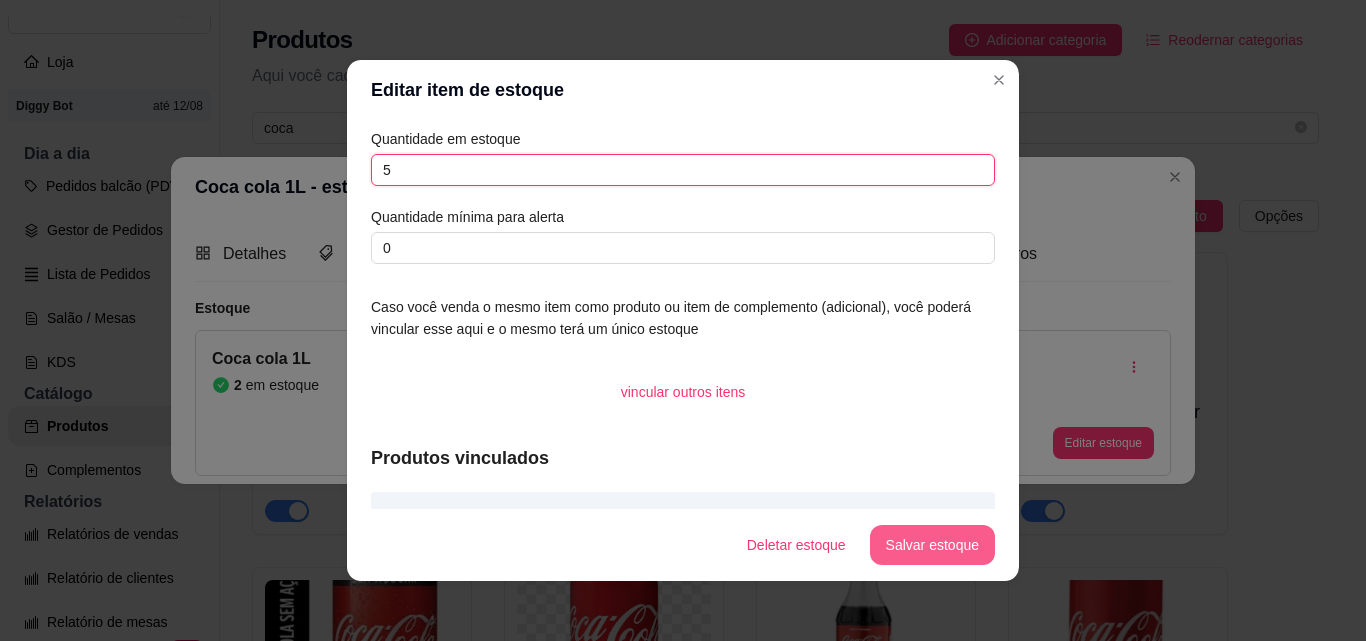 type on "5" 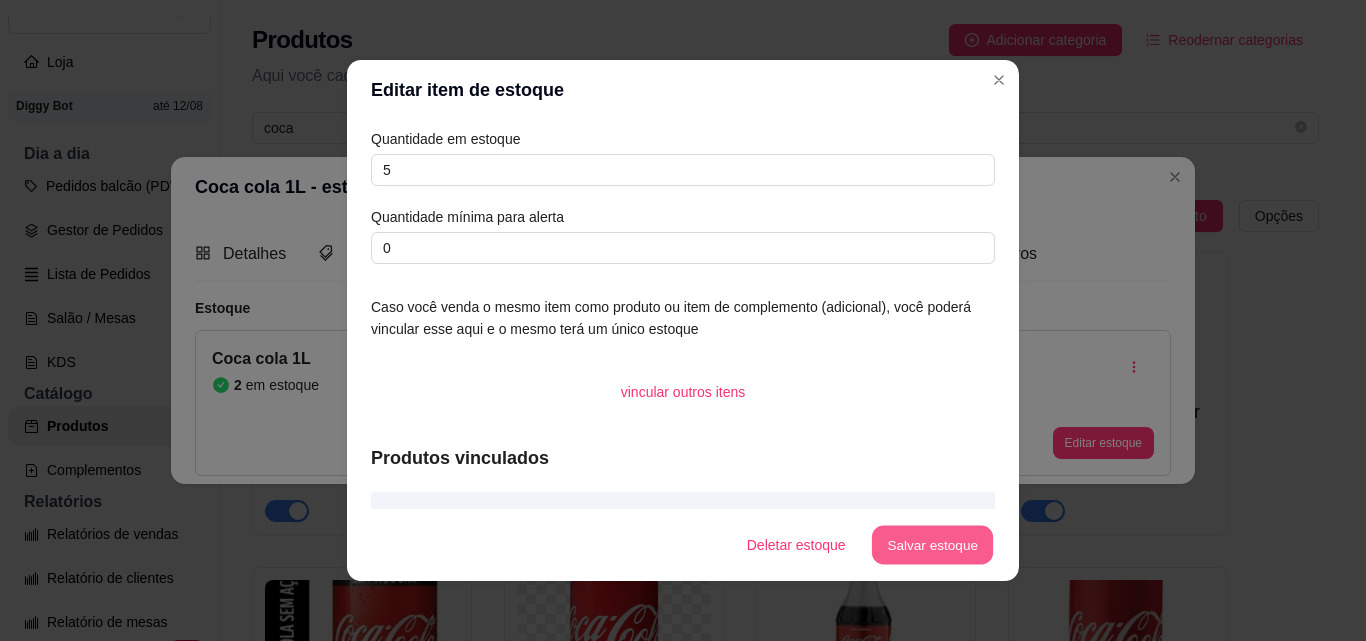 click on "Salvar estoque" at bounding box center [932, 545] 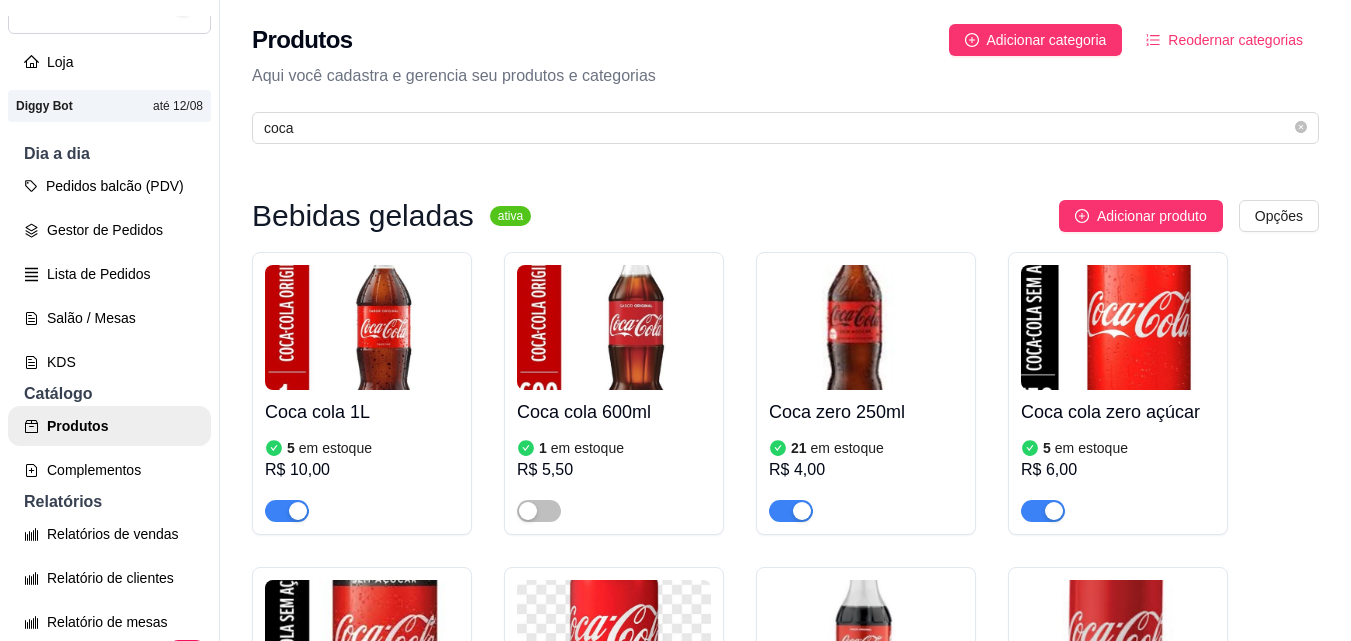 click at bounding box center [298, 511] 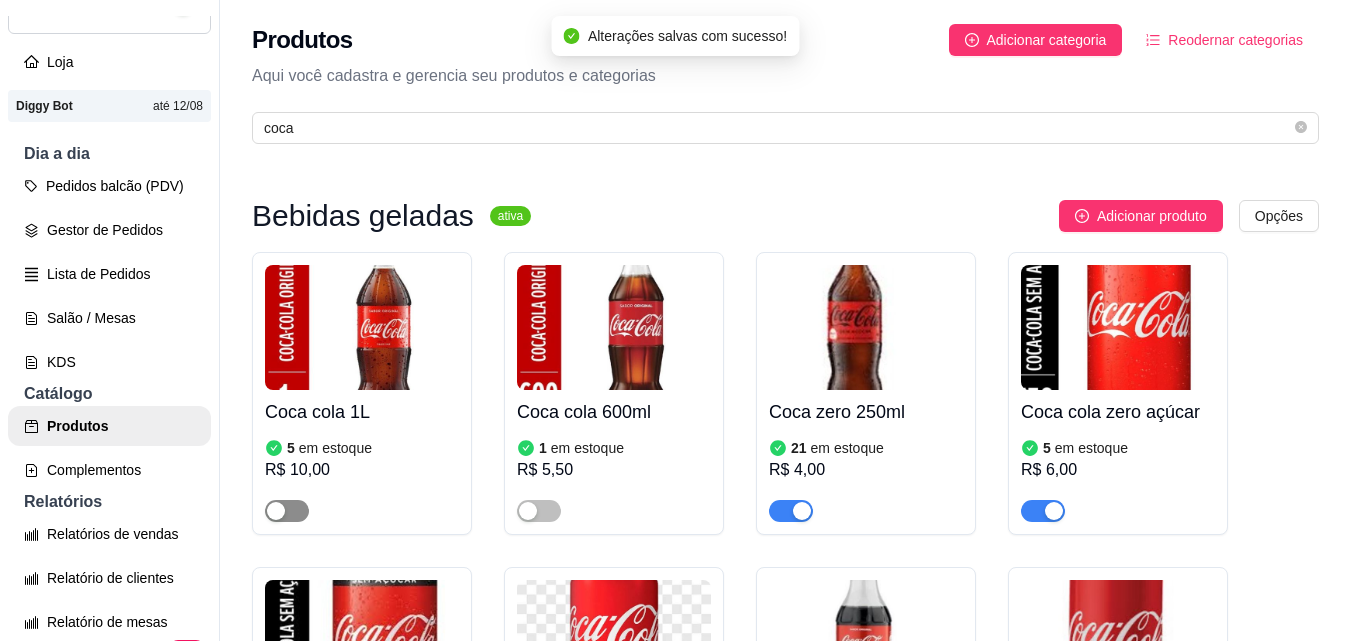 click at bounding box center [276, 511] 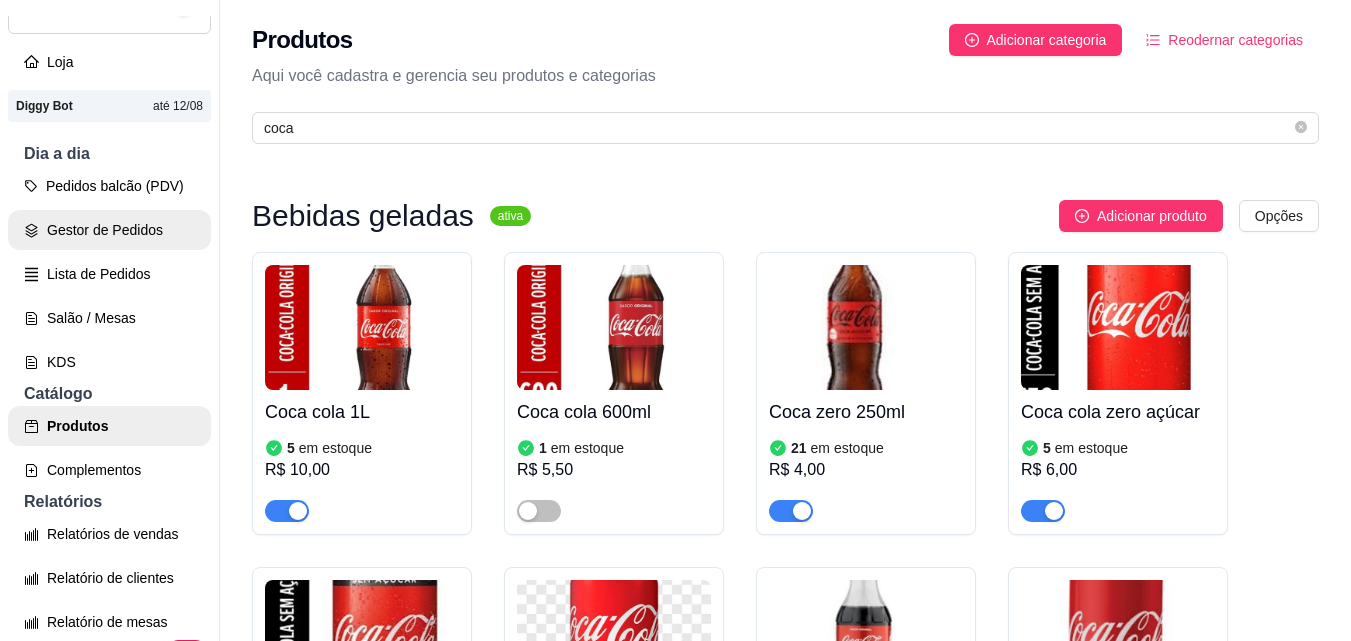 click on "Gestor de Pedidos" at bounding box center (109, 230) 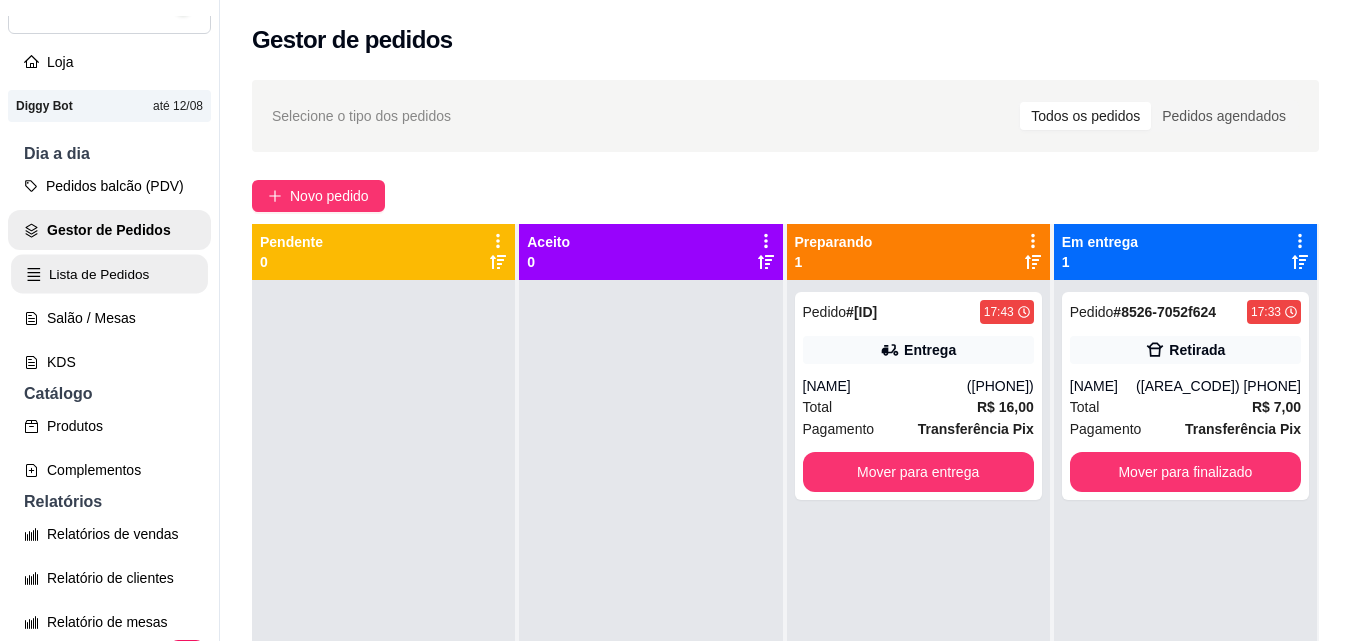 click on "Lista de Pedidos" at bounding box center (109, 274) 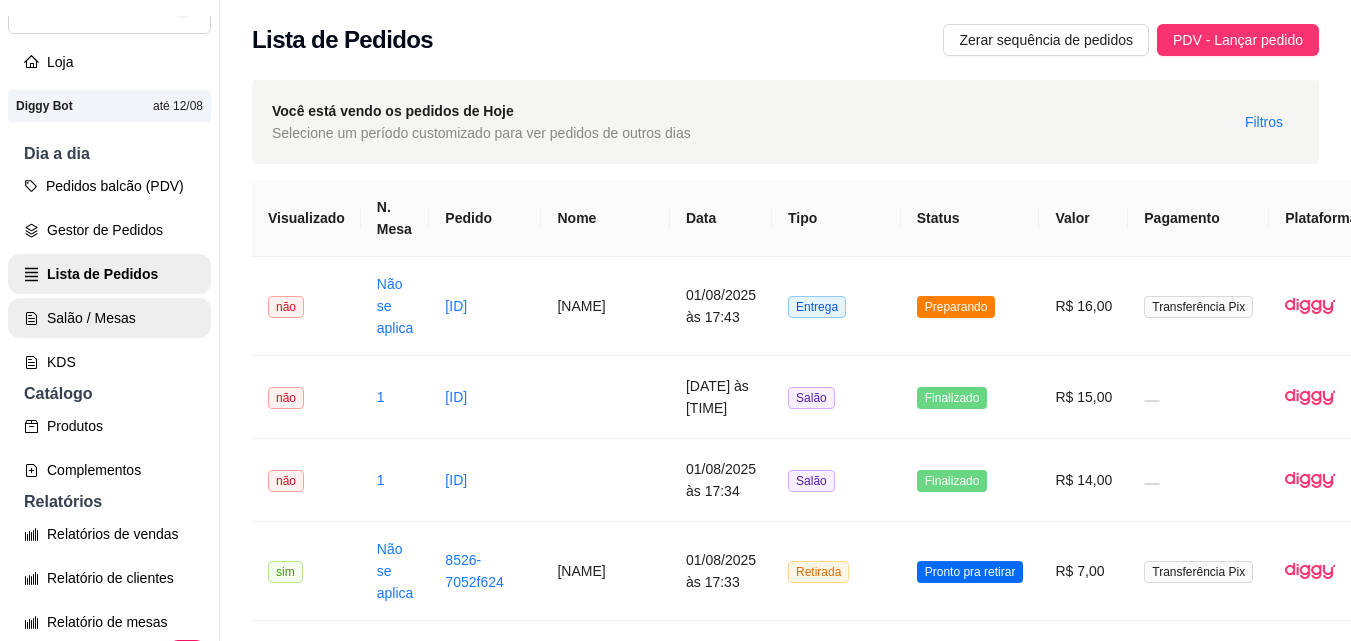 click on "Salão / Mesas" at bounding box center (109, 318) 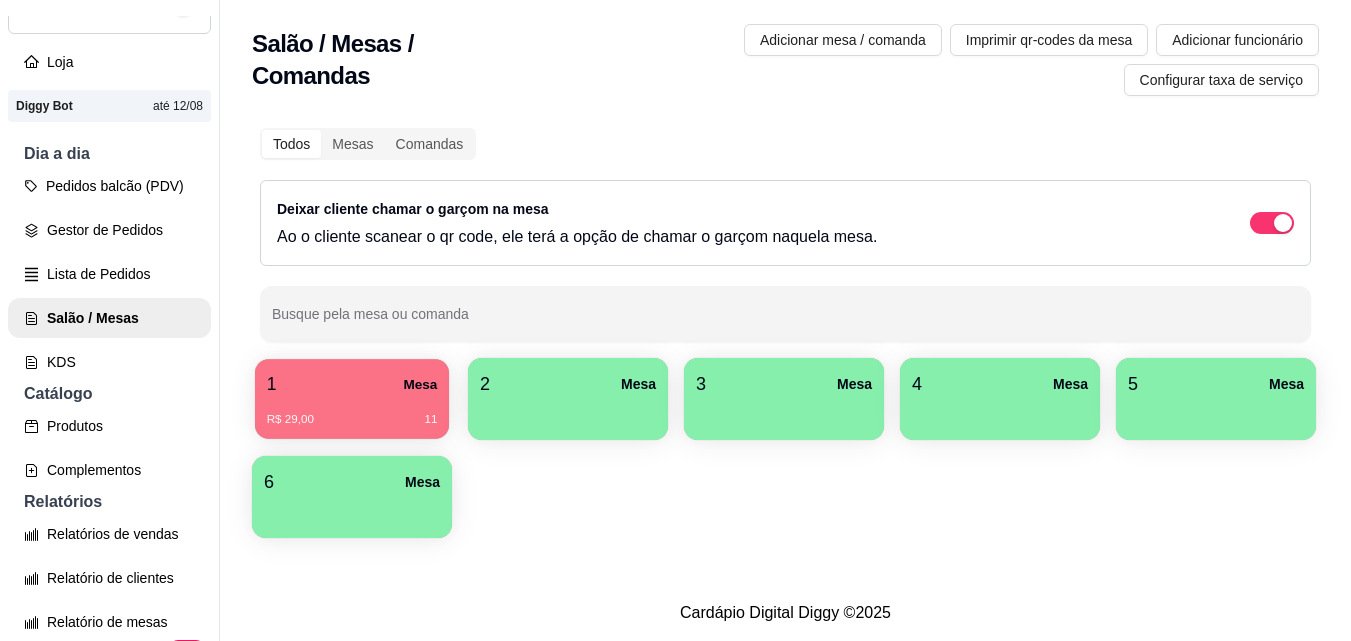click on "1 Mesa" at bounding box center (352, 384) 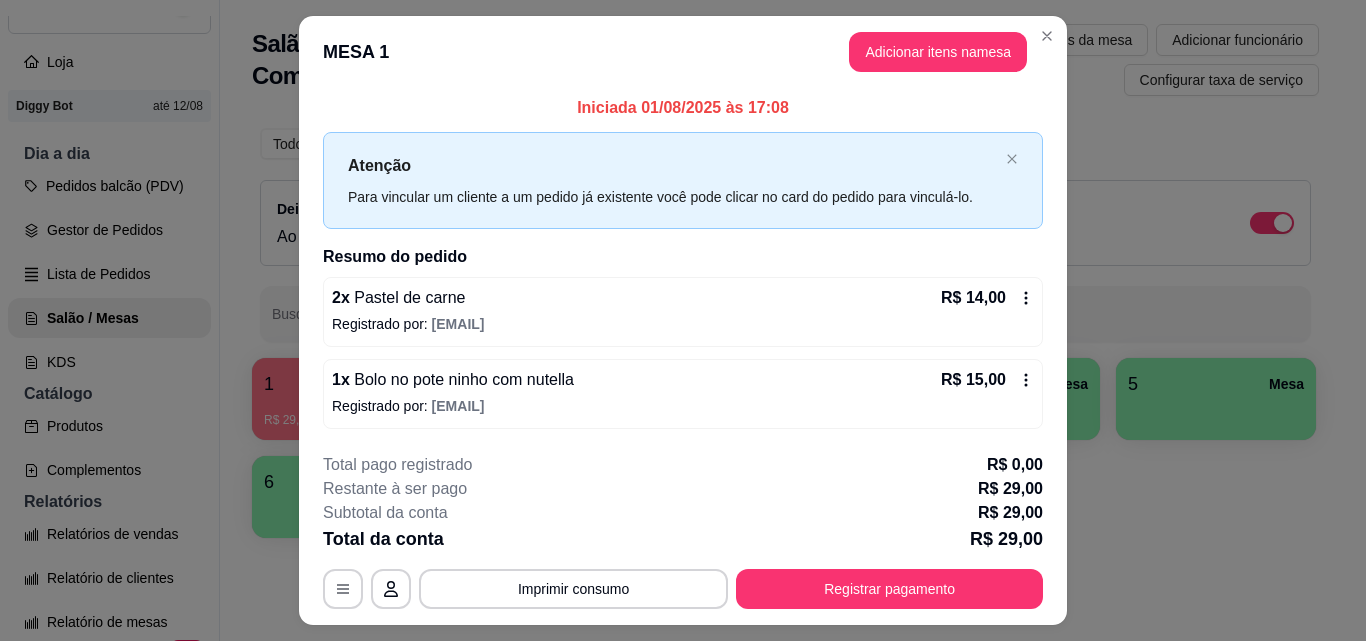 scroll, scrollTop: 48, scrollLeft: 0, axis: vertical 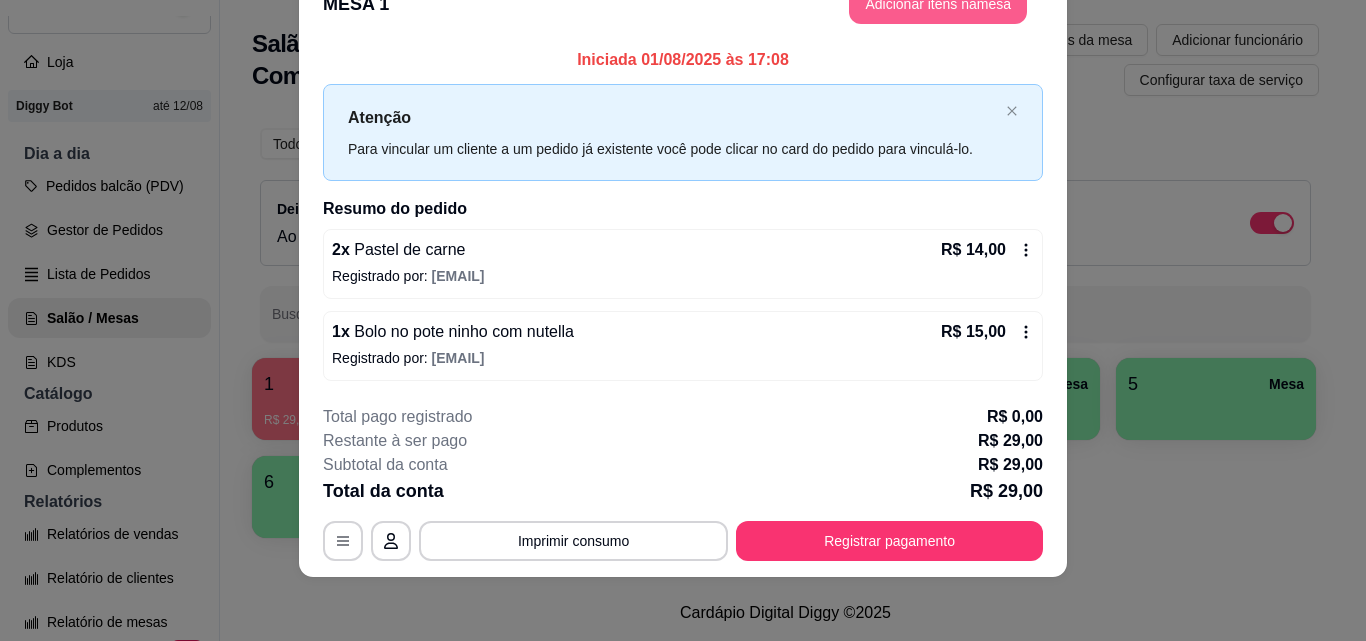 click on "Adicionar itens na  mesa" at bounding box center [938, 4] 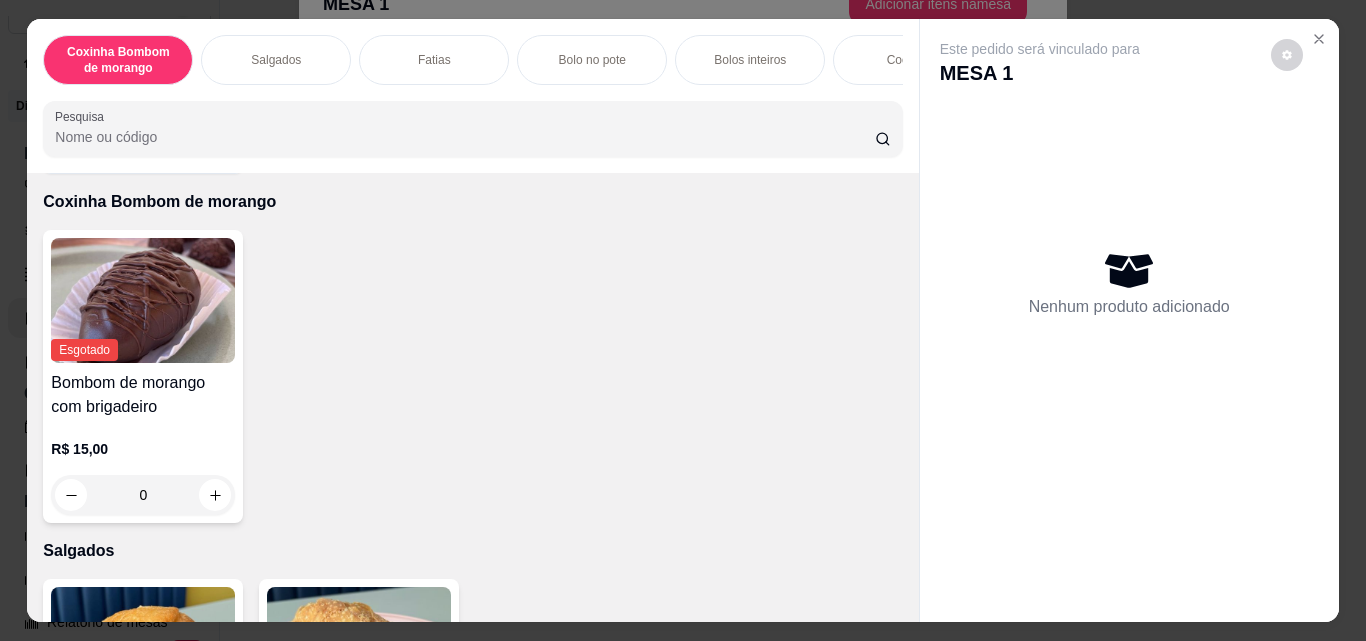 scroll, scrollTop: 0, scrollLeft: 0, axis: both 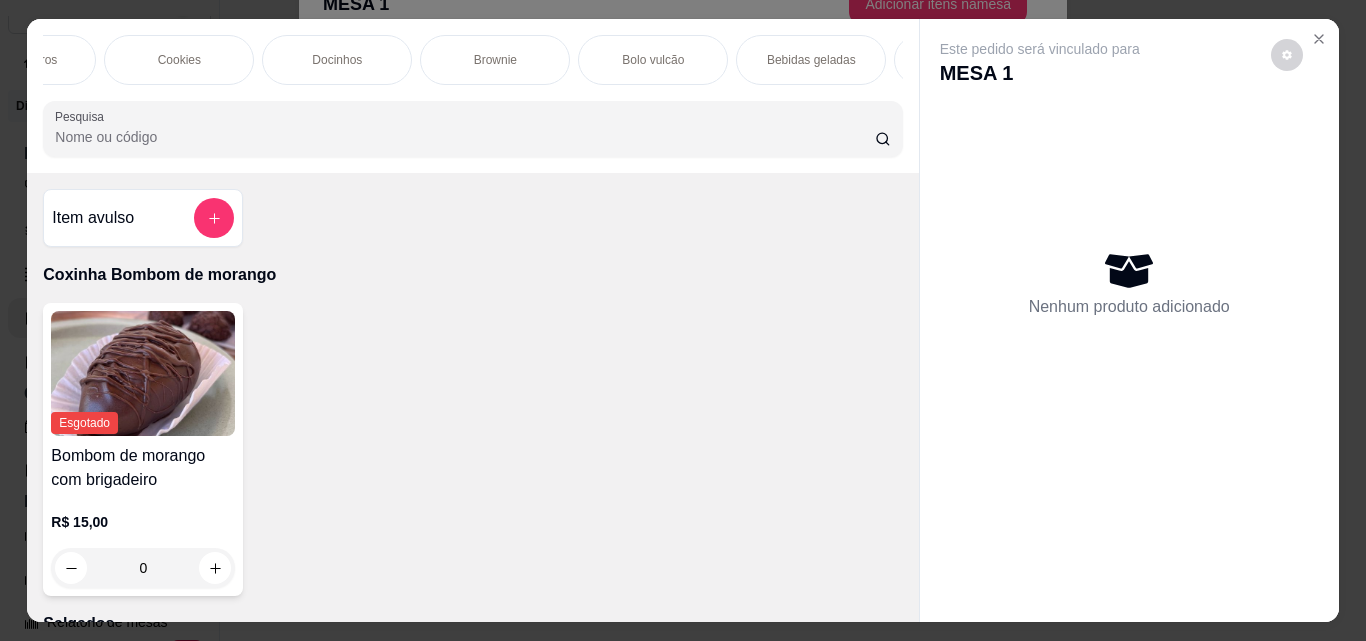 click on "Bebidas geladas" at bounding box center (811, 60) 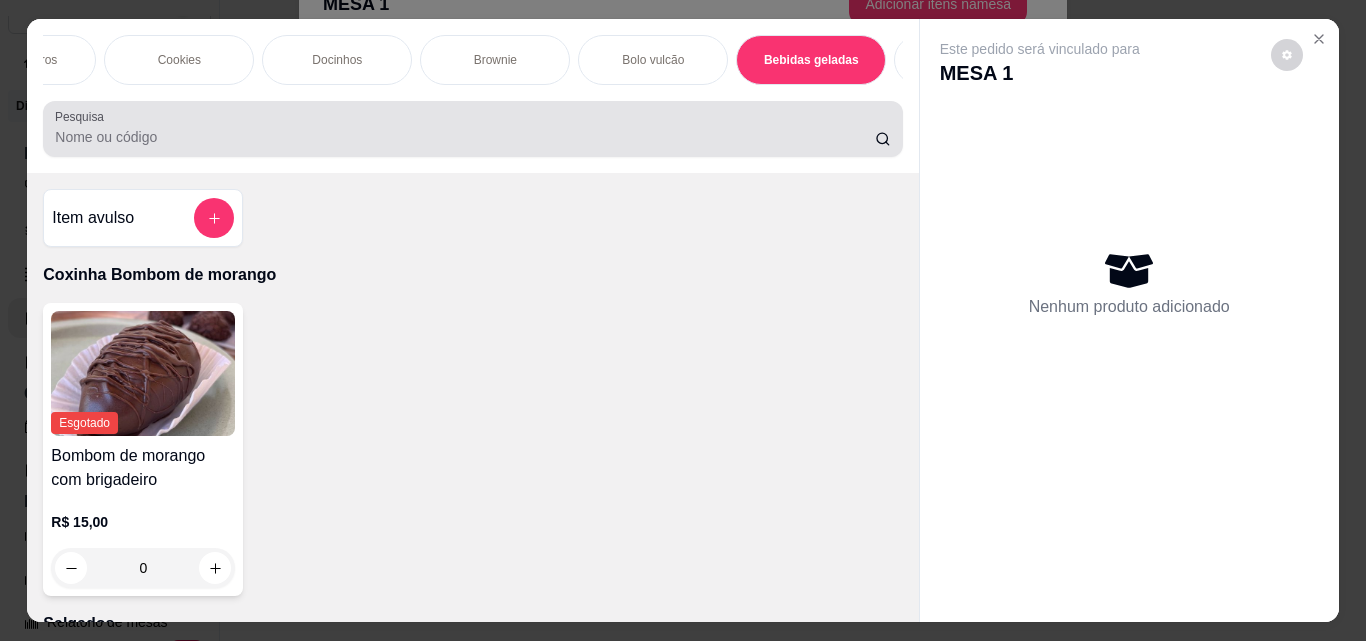 scroll, scrollTop: 3825, scrollLeft: 0, axis: vertical 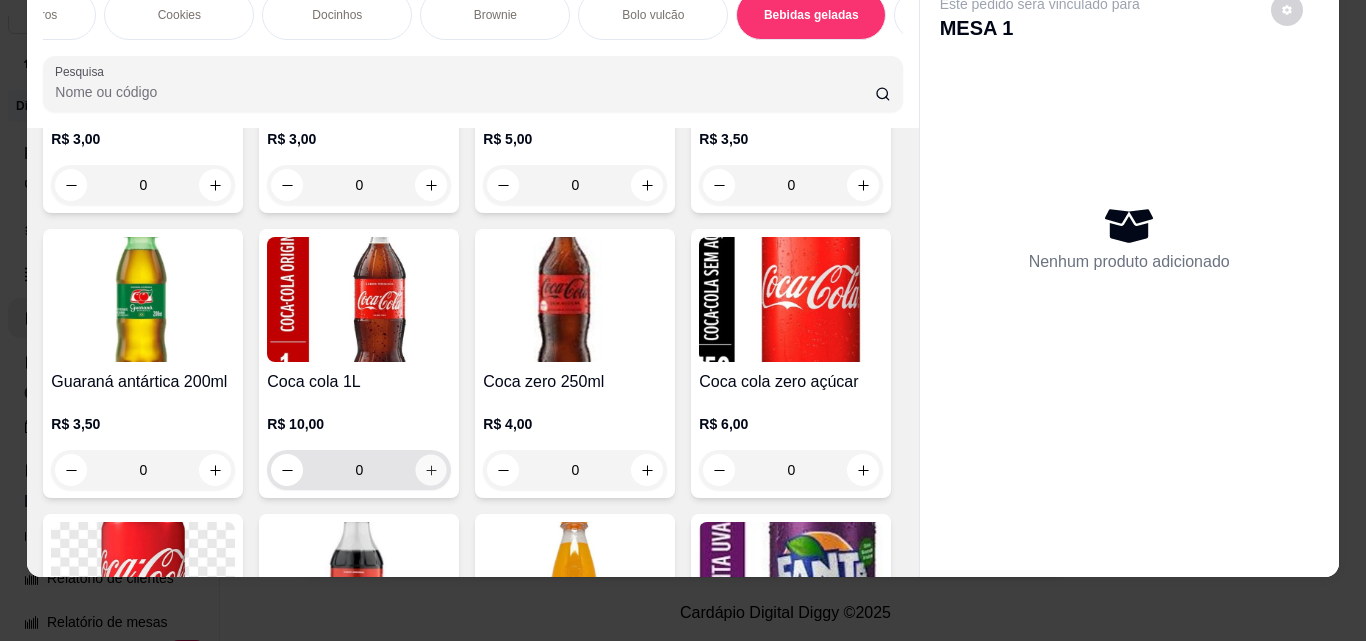 click 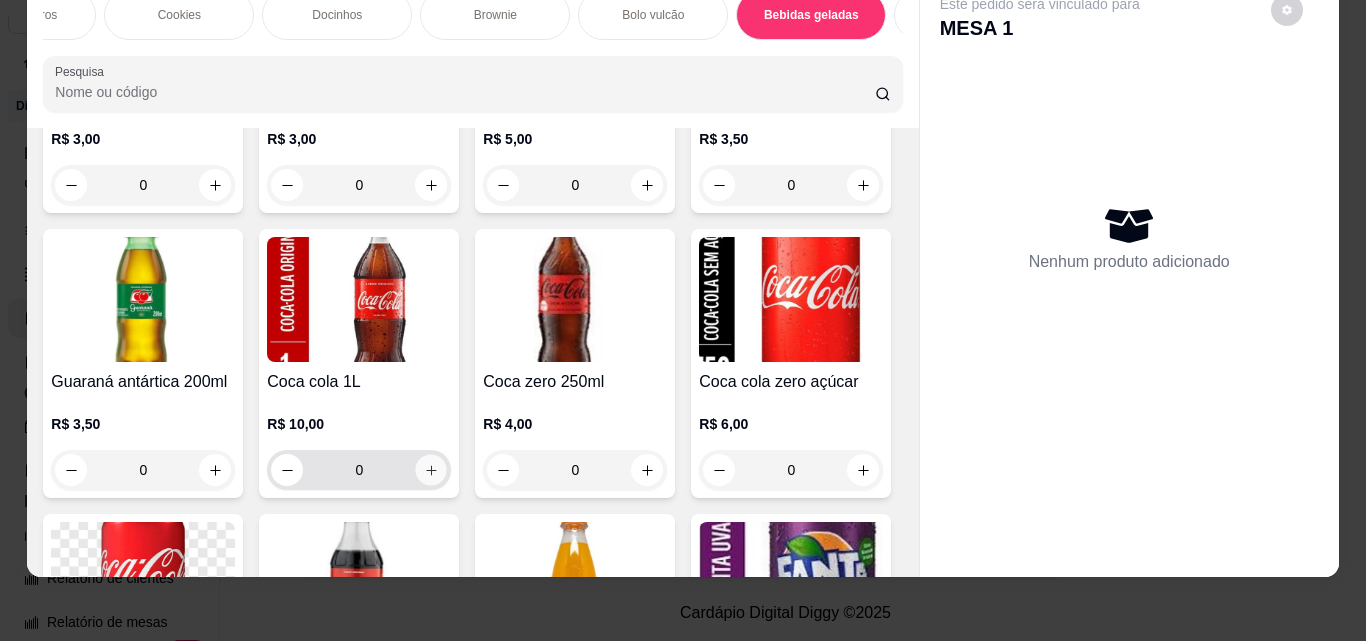 type on "1" 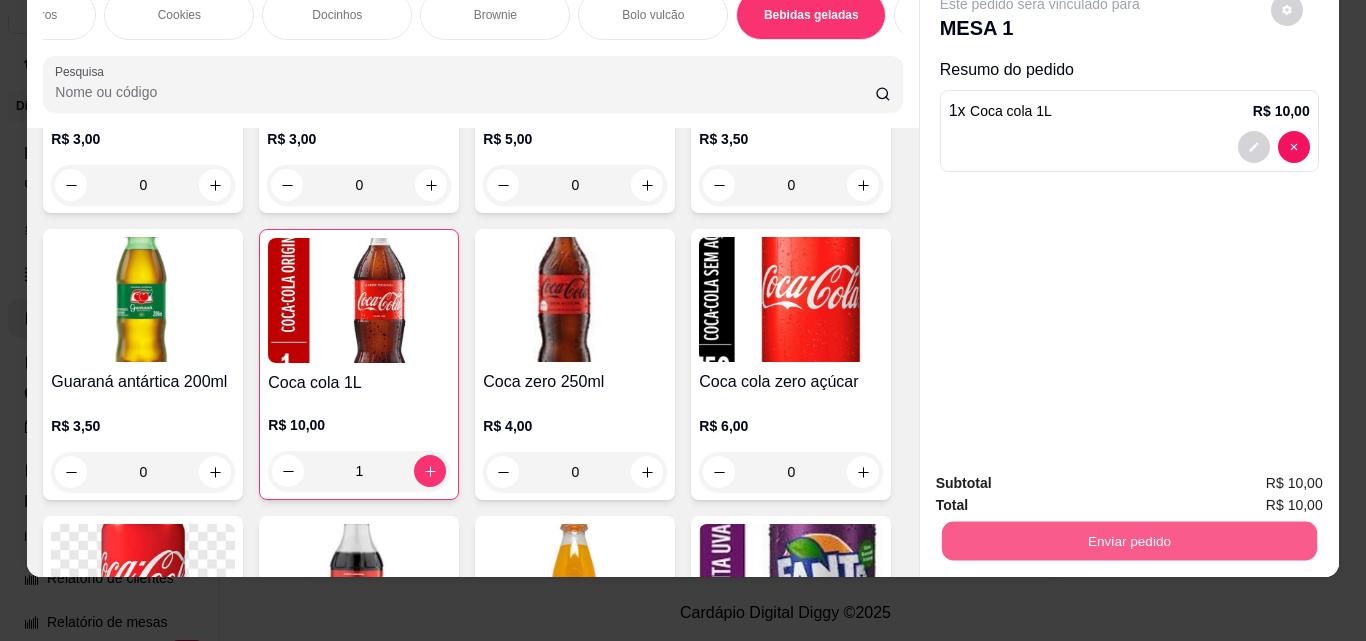 click on "Enviar pedido" at bounding box center [1128, 540] 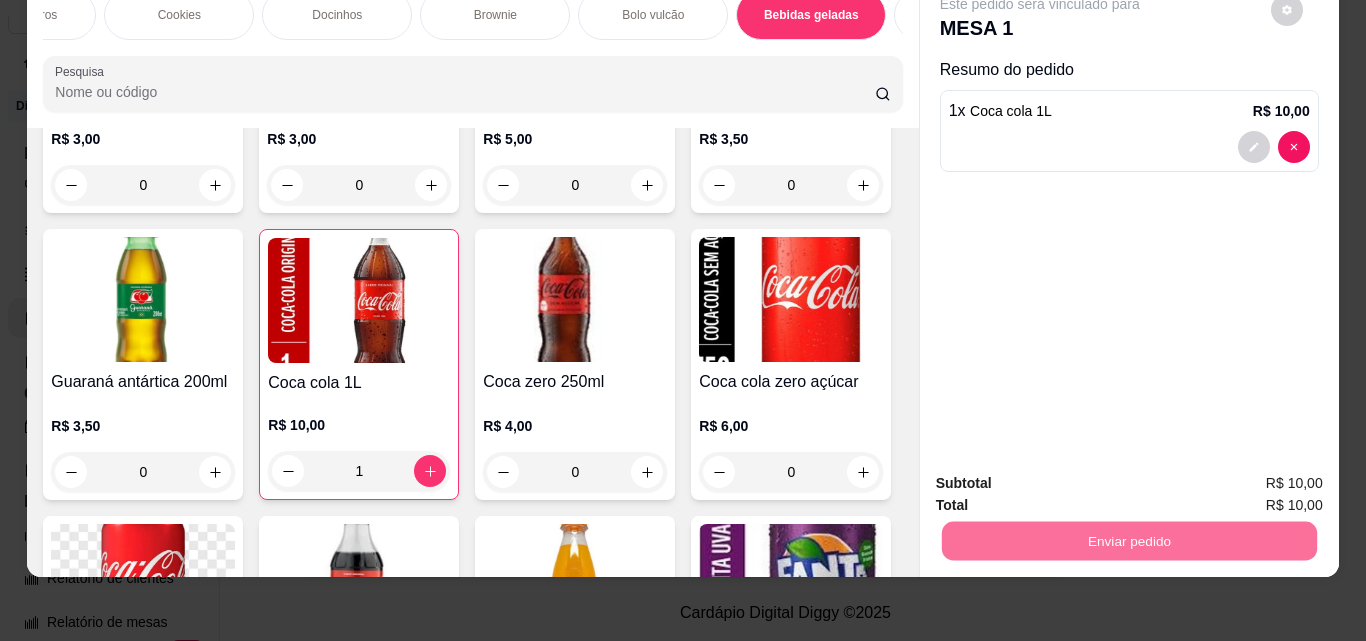 click on "Não registrar e enviar pedido" at bounding box center [1063, 476] 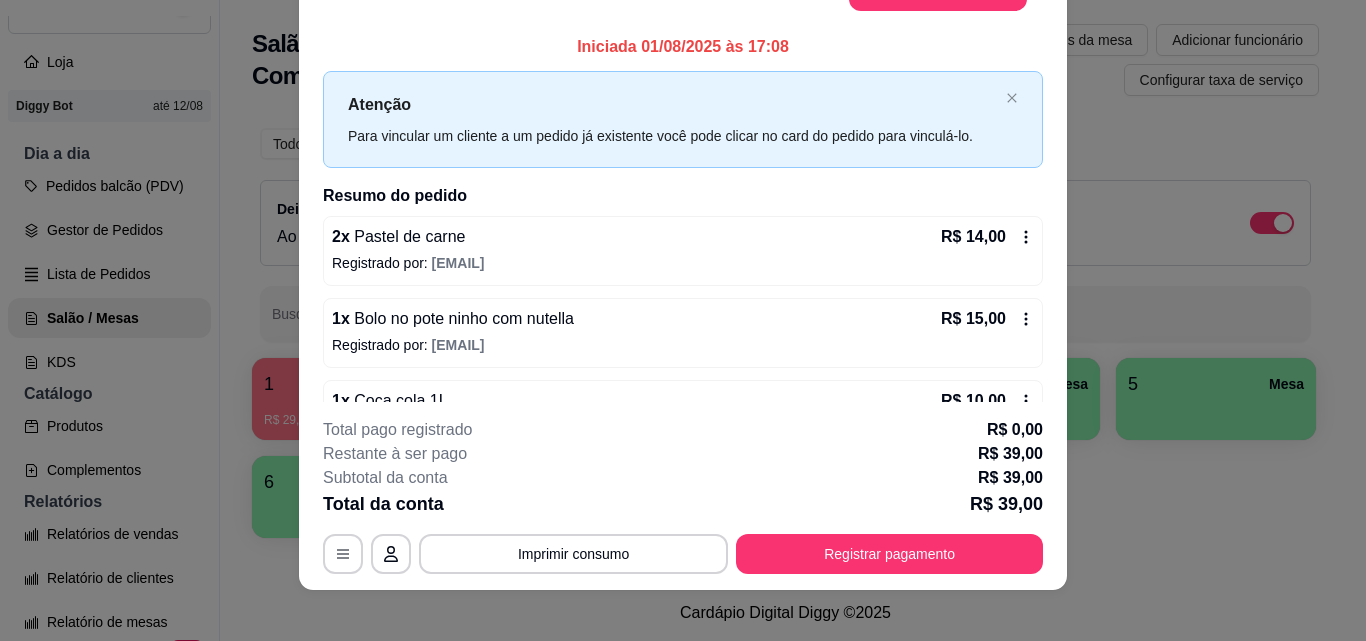 scroll, scrollTop: 35, scrollLeft: 0, axis: vertical 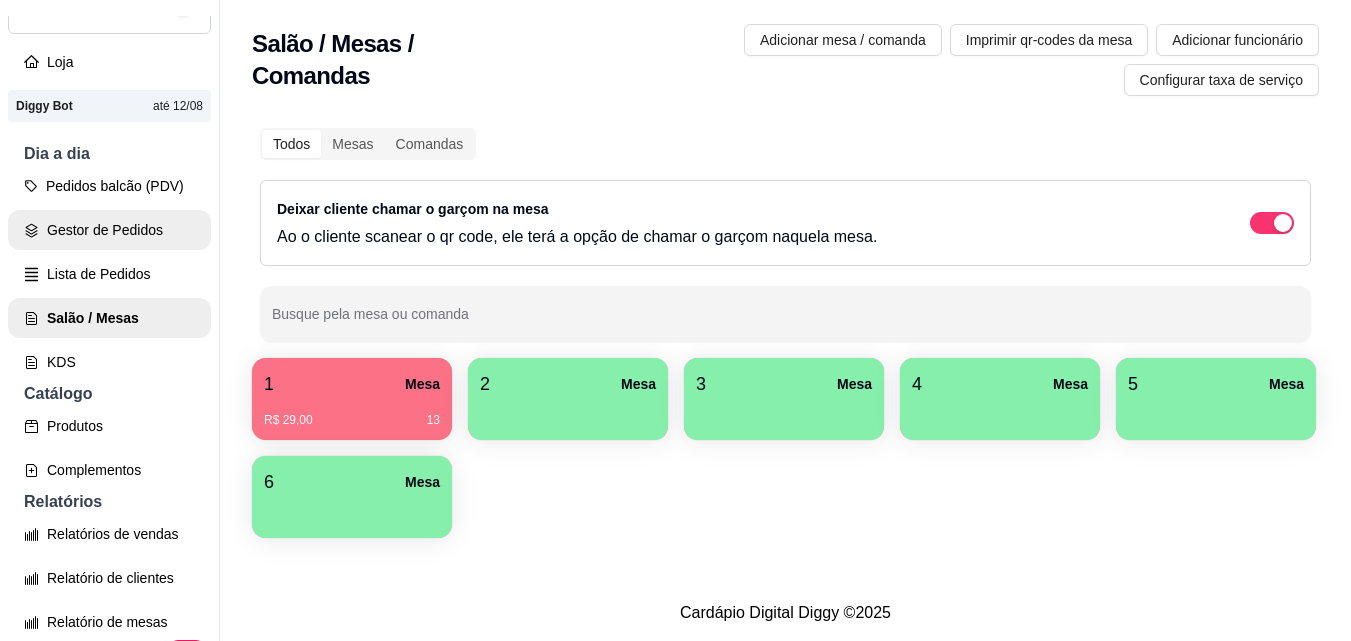 click on "Gestor de Pedidos" at bounding box center (109, 230) 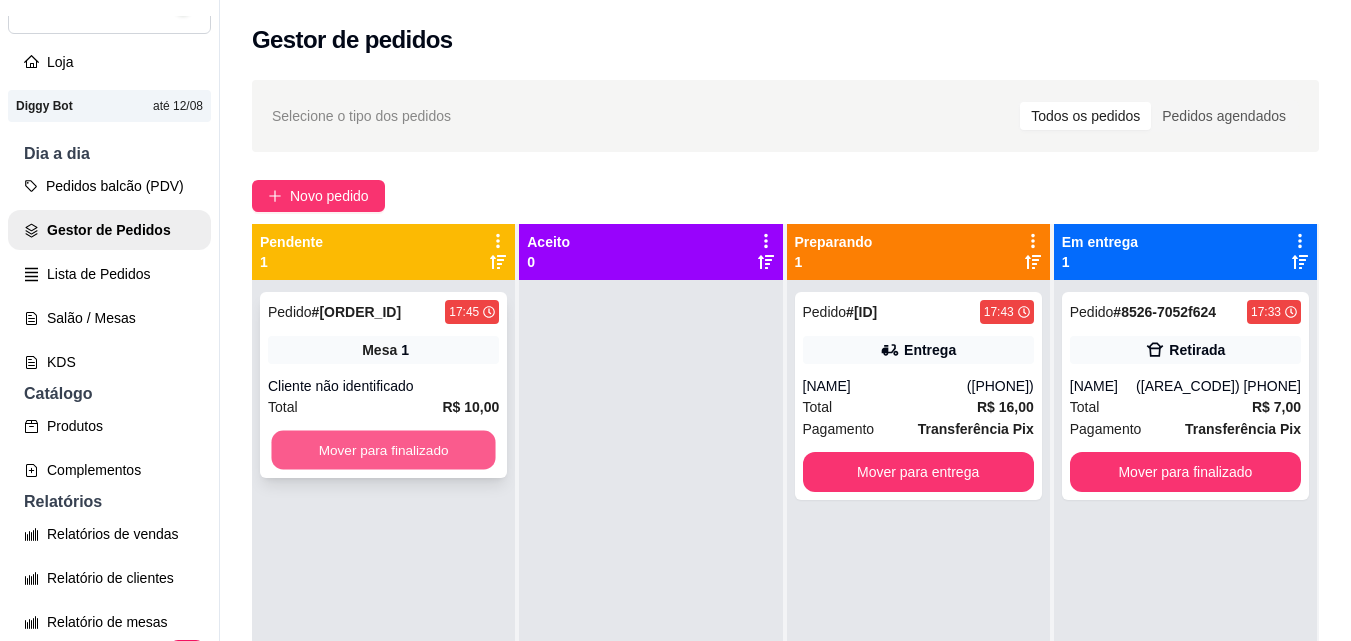 click on "Mover para finalizado" at bounding box center [383, 450] 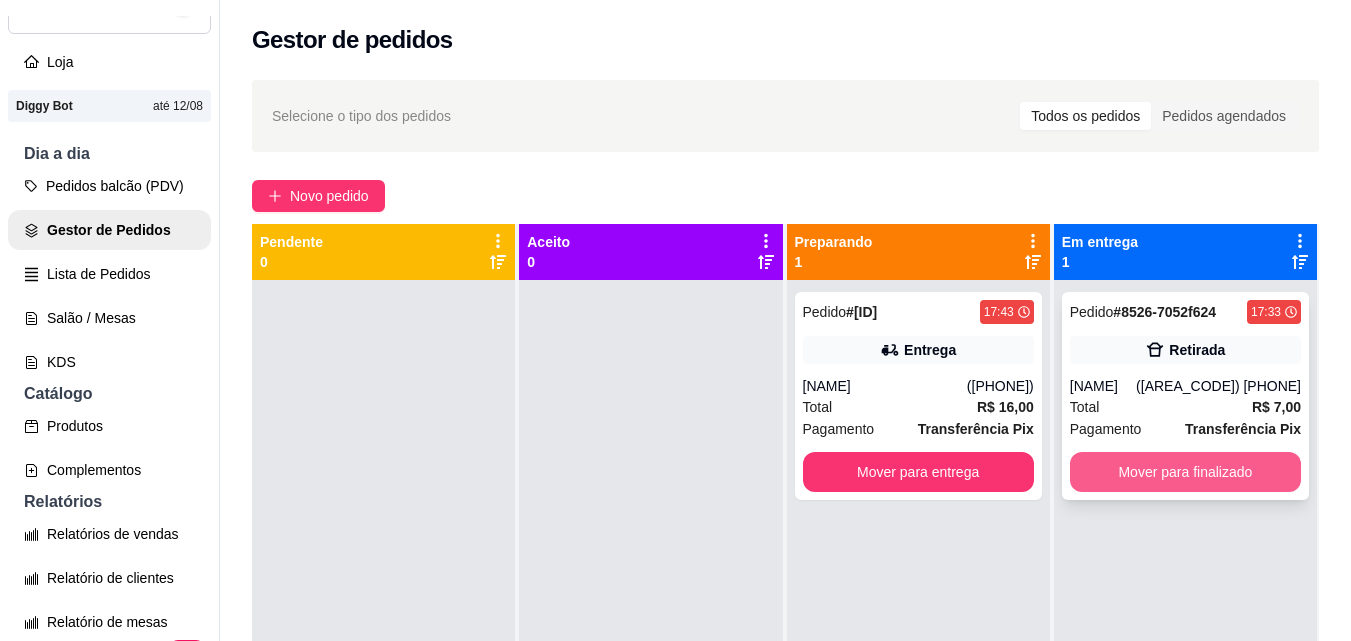 click on "Mover para finalizado" at bounding box center (1185, 472) 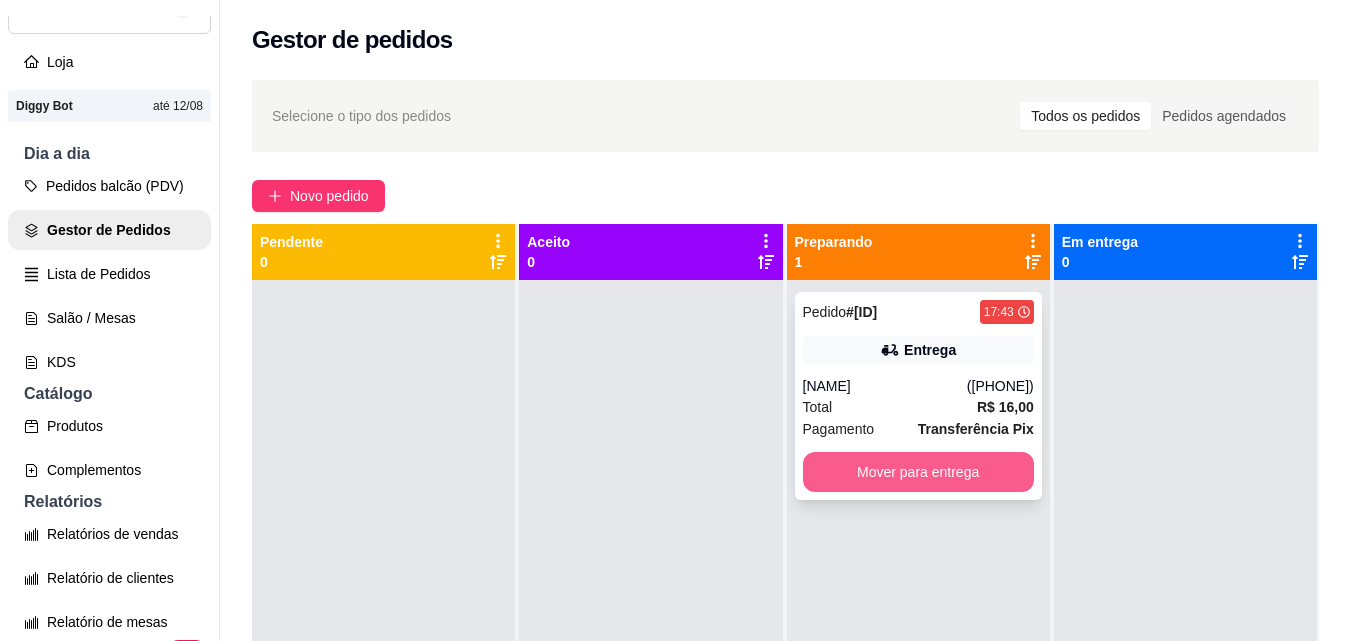 click on "Mover para entrega" at bounding box center (918, 472) 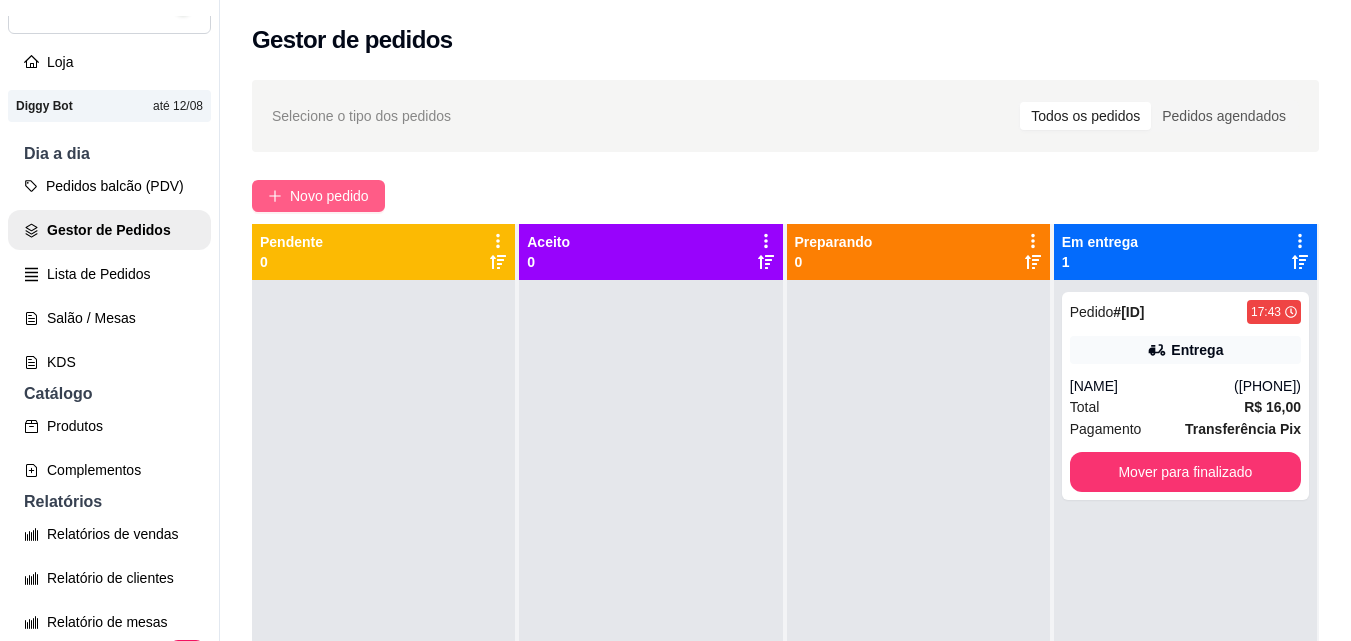 click on "Novo pedido" at bounding box center (329, 196) 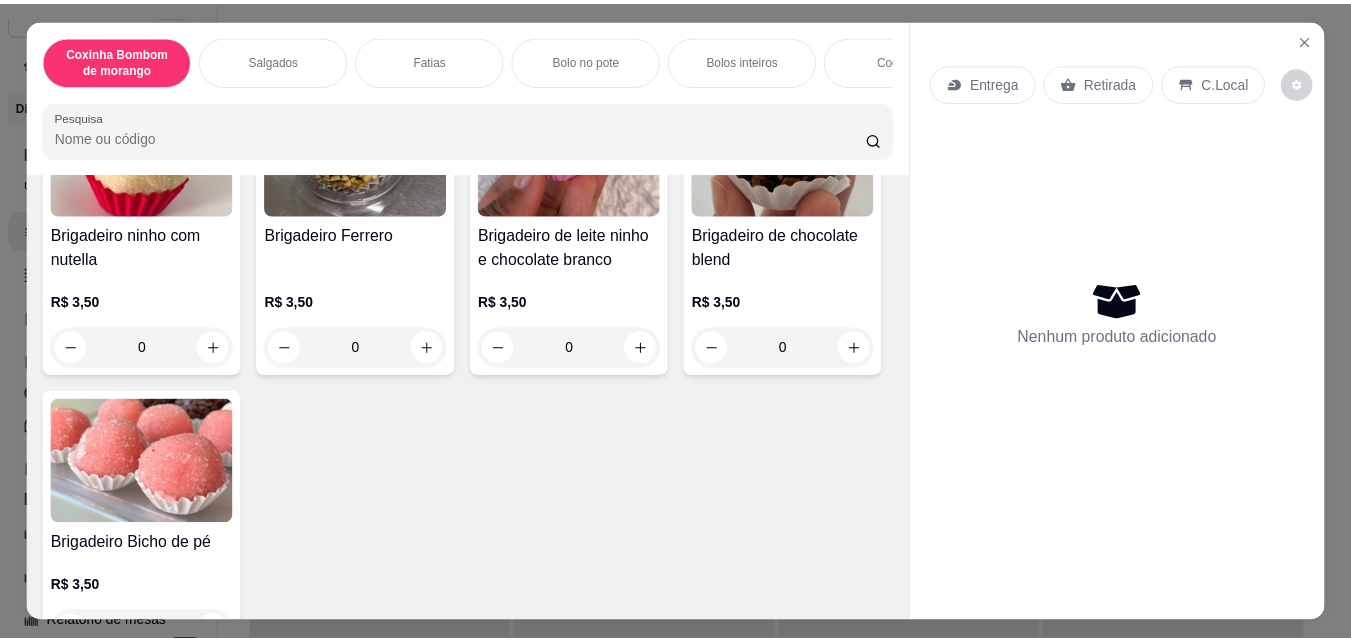 scroll, scrollTop: 2800, scrollLeft: 0, axis: vertical 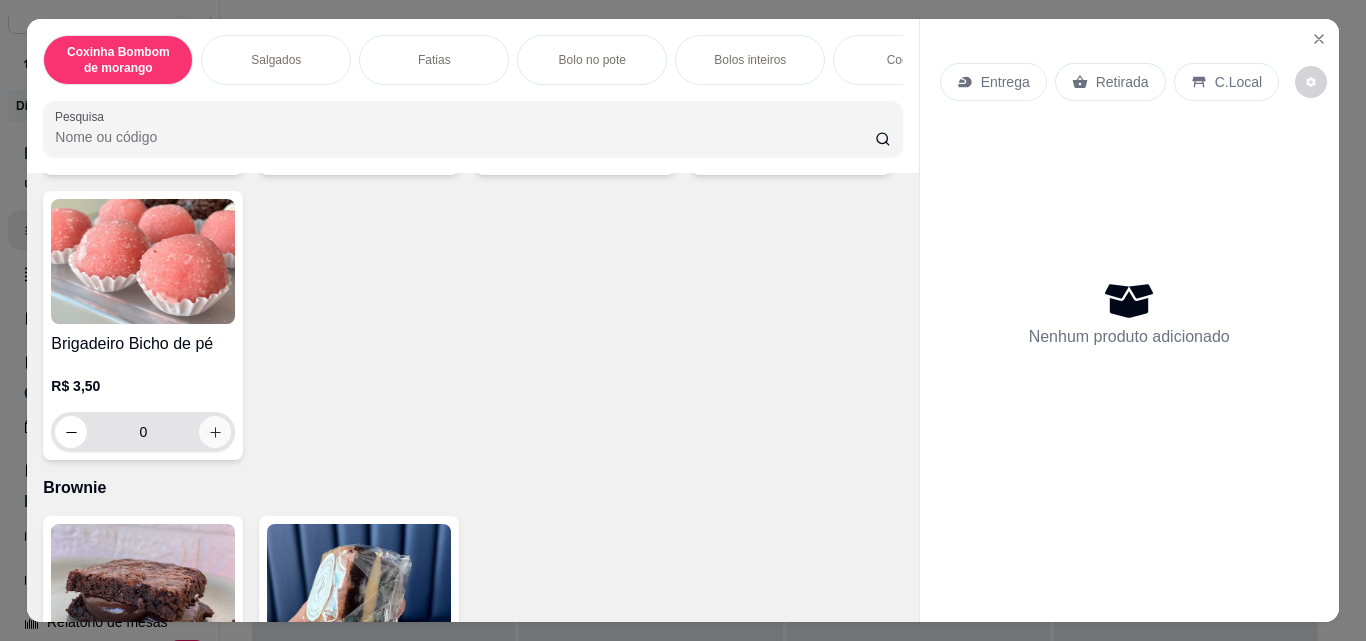 click at bounding box center [215, 432] 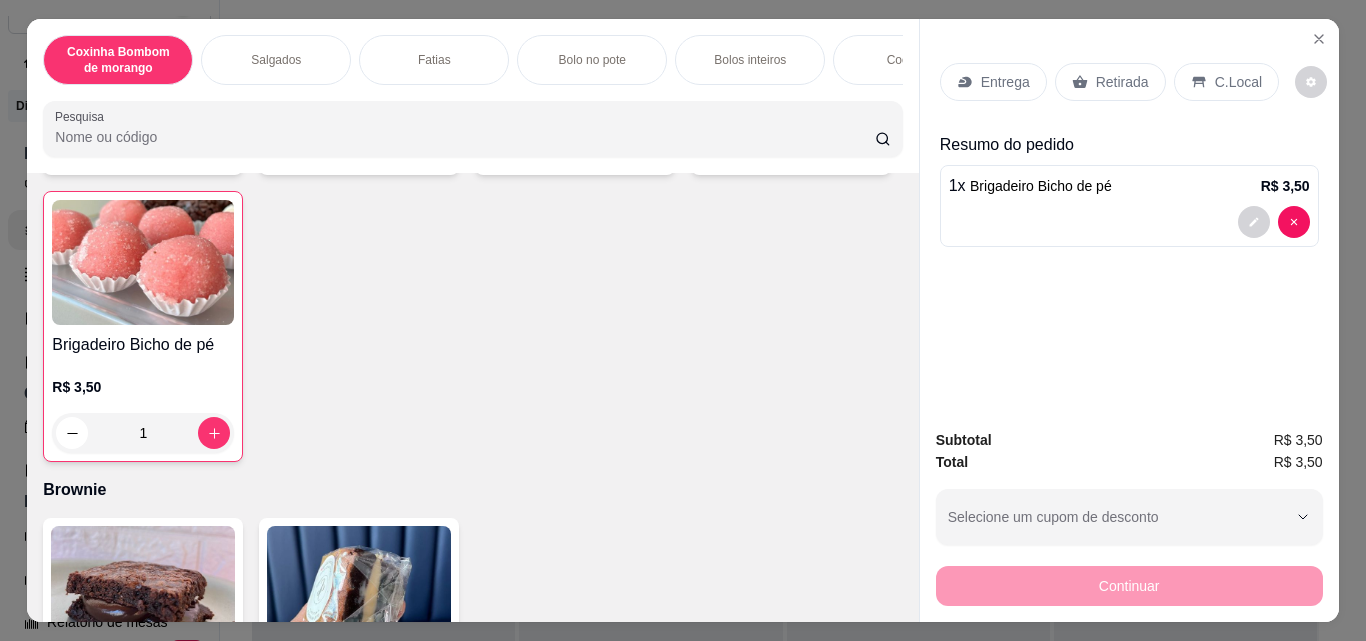 click on "Retirada" at bounding box center [1122, 82] 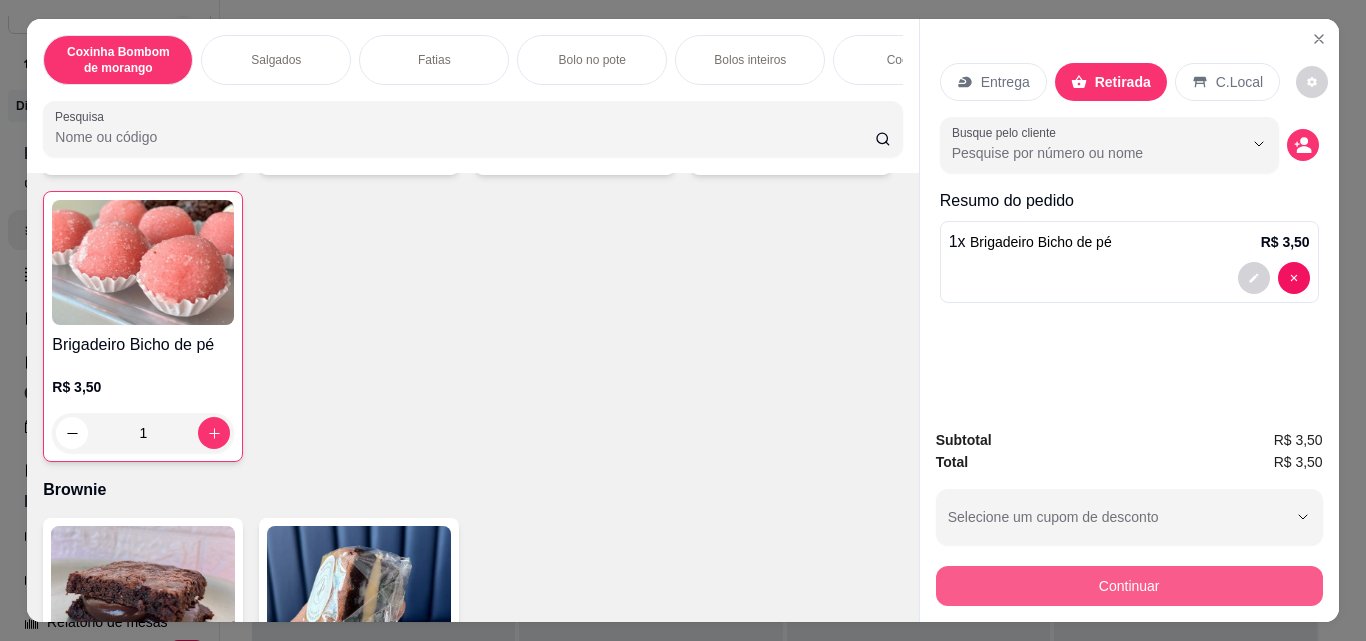 click on "Continuar" at bounding box center (1129, 586) 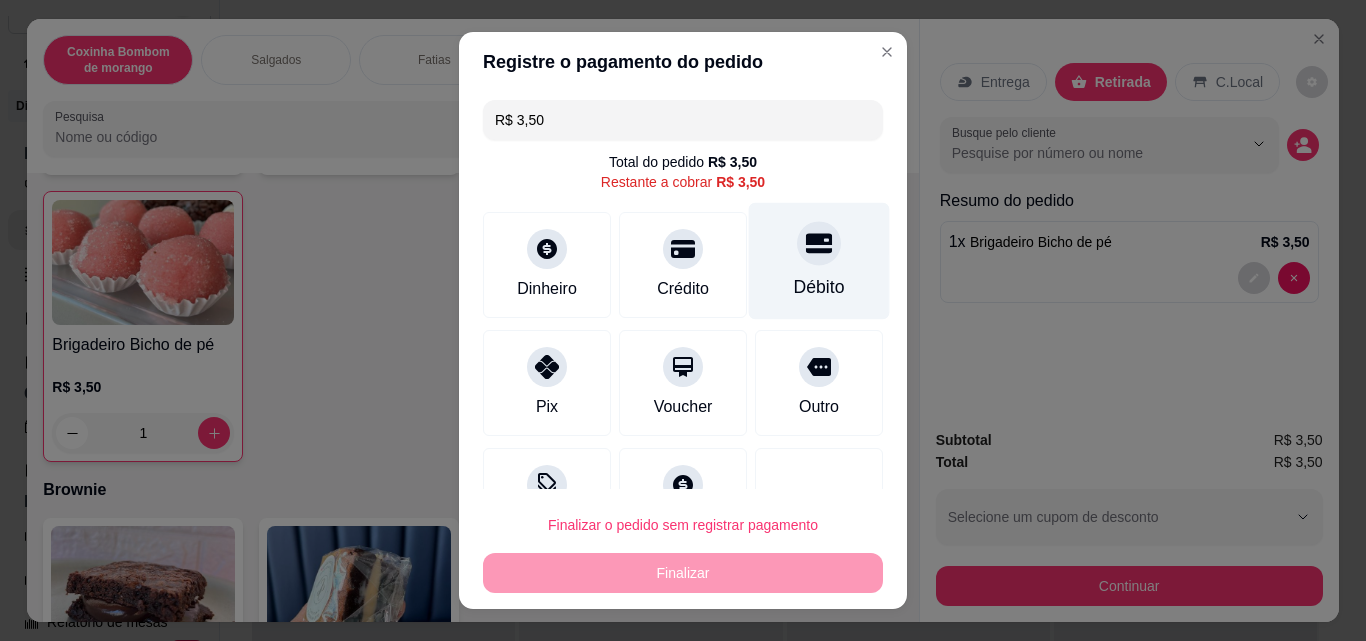 click at bounding box center [819, 243] 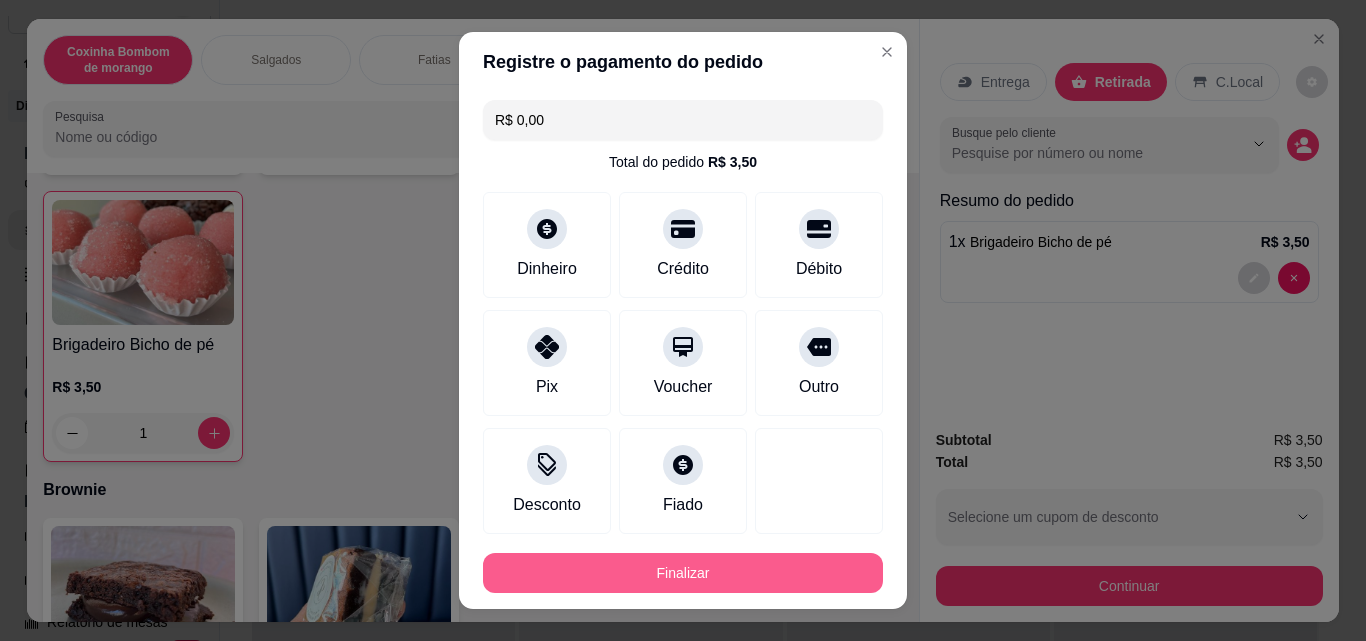 click on "Finalizar" at bounding box center (683, 573) 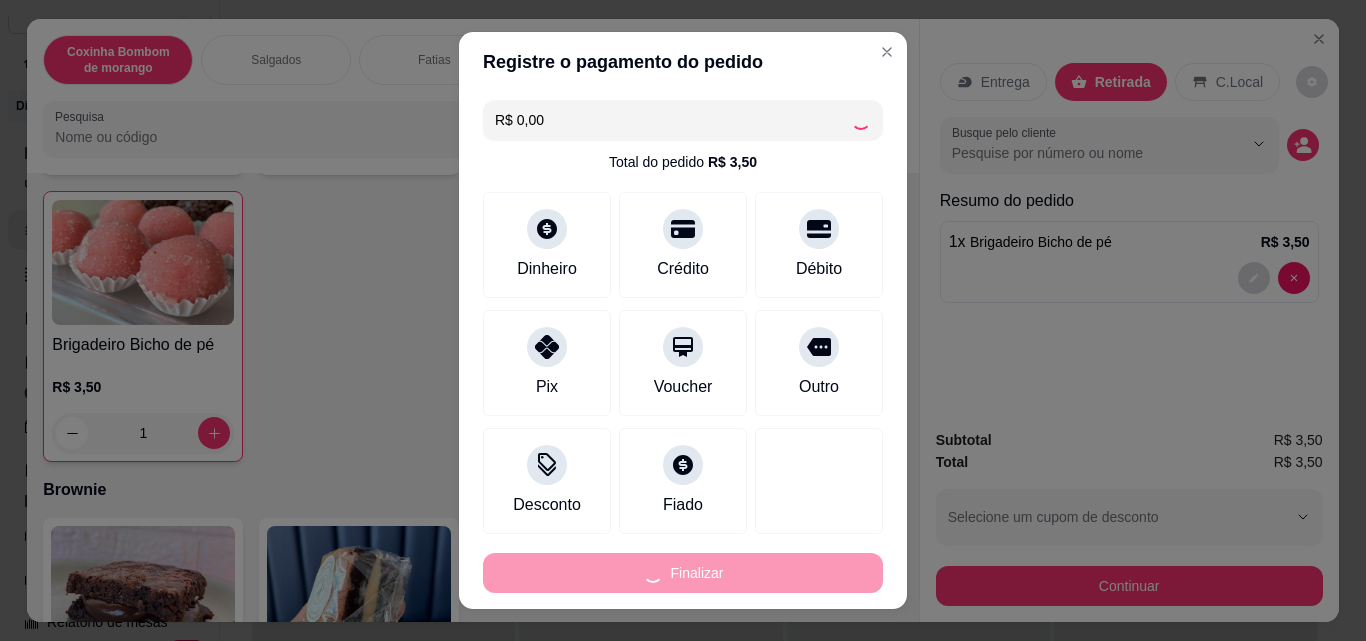 type on "0" 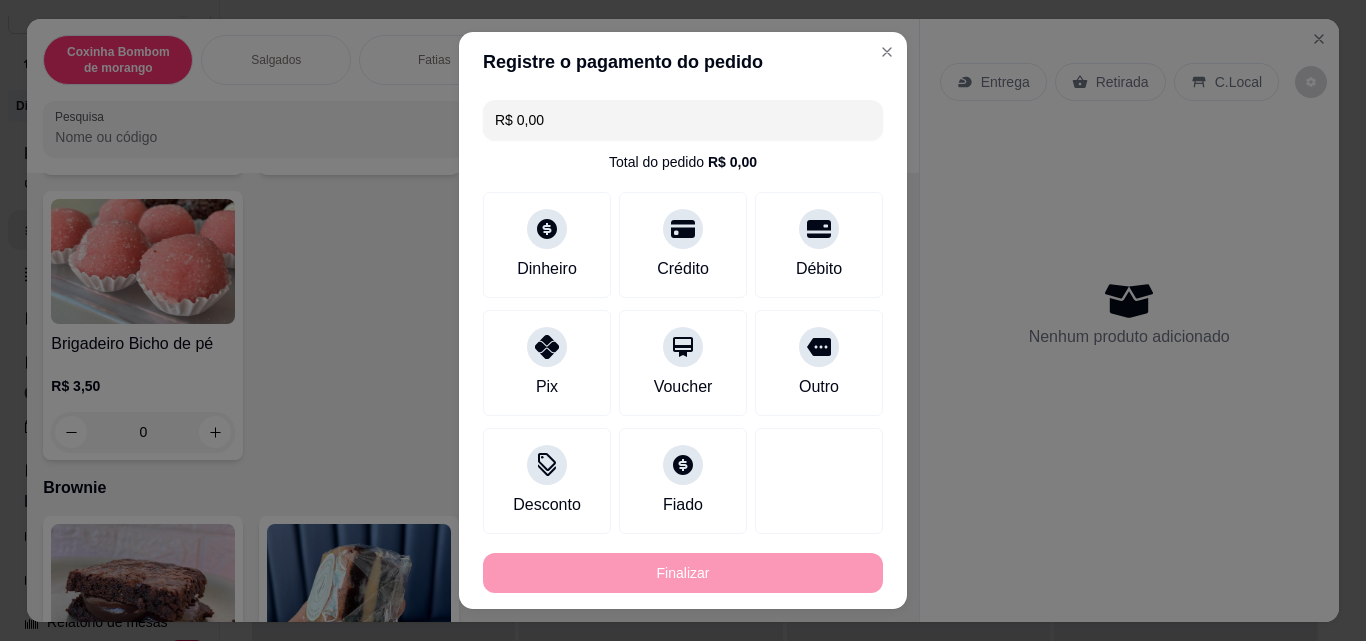type on "-R$ 3,50" 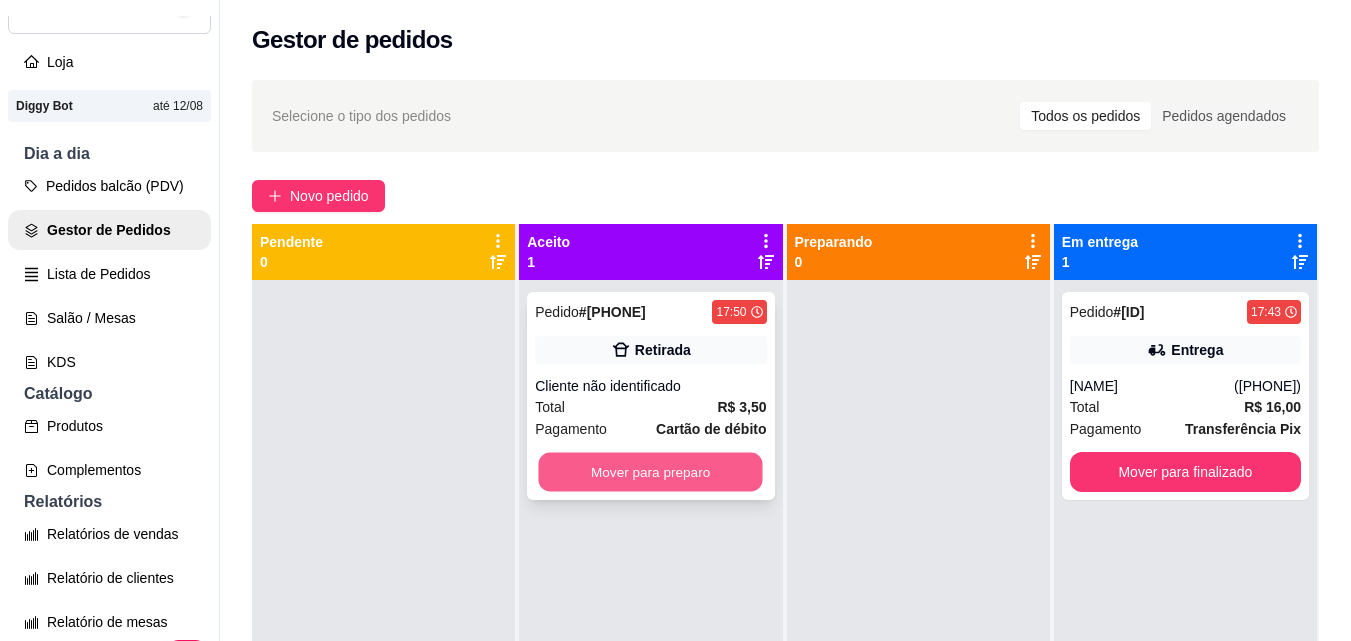 click on "Mover para preparo" at bounding box center (651, 472) 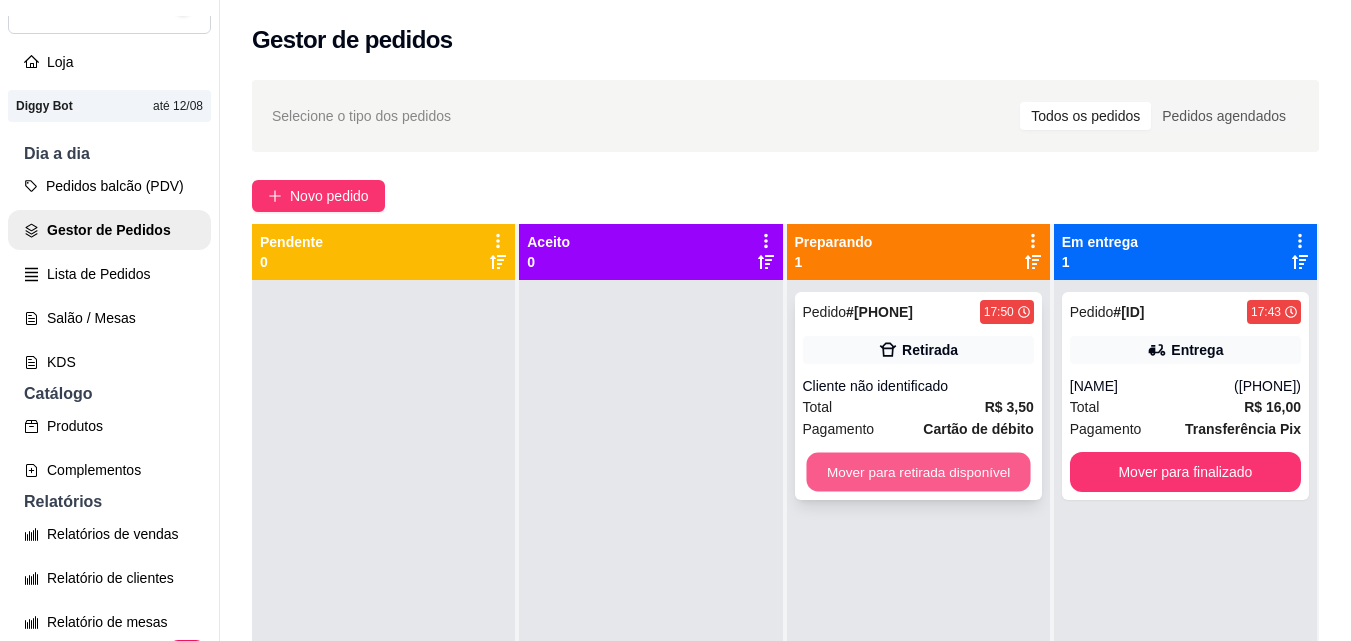 click on "Mover para retirada disponível" at bounding box center [918, 472] 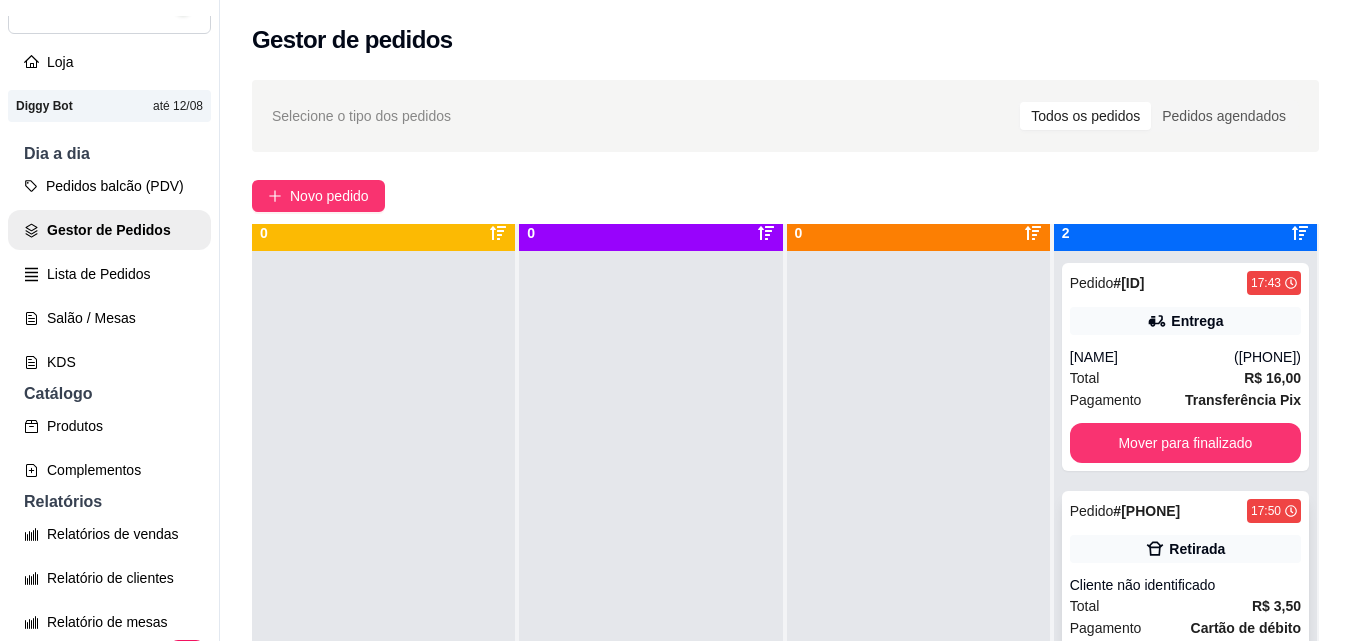 scroll, scrollTop: 56, scrollLeft: 0, axis: vertical 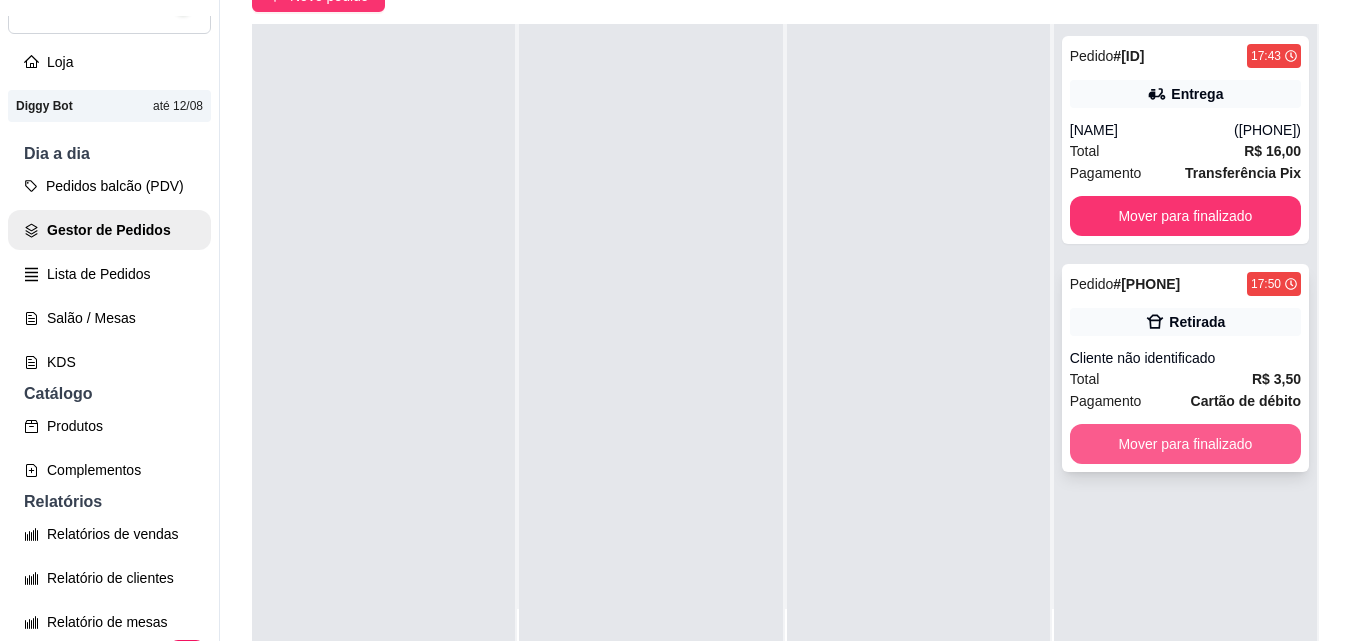 click on "Mover para finalizado" at bounding box center (1185, 444) 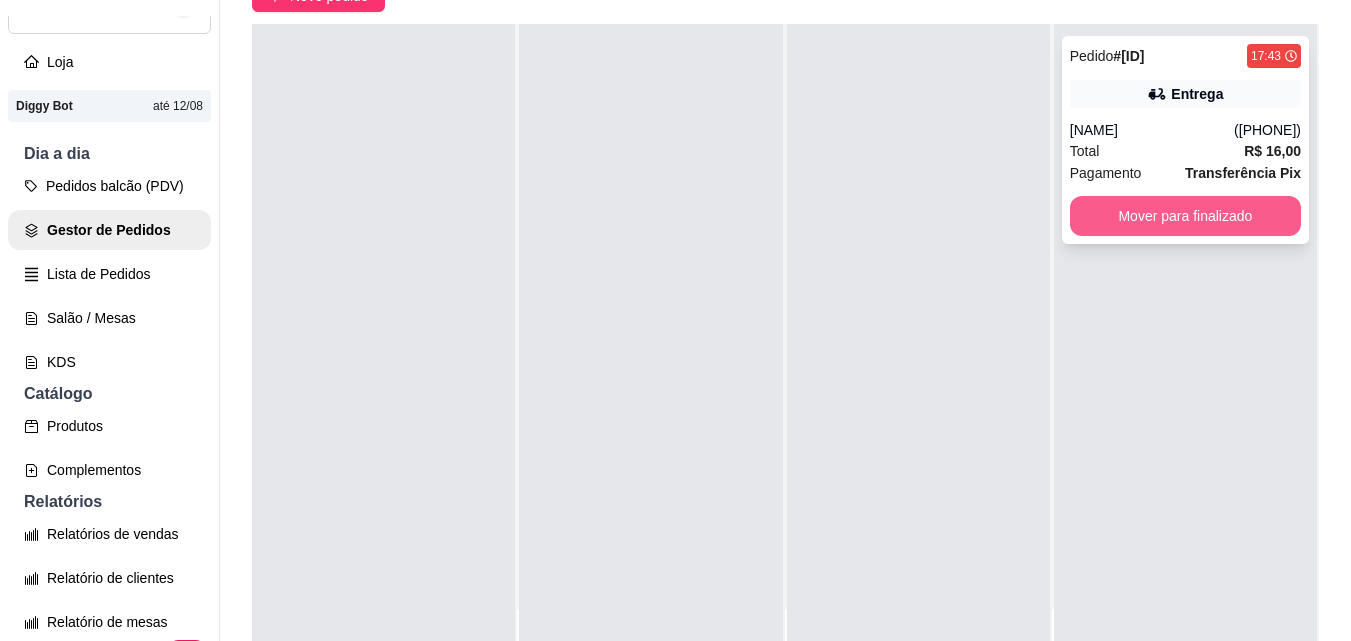 click on "Mover para finalizado" at bounding box center (1185, 216) 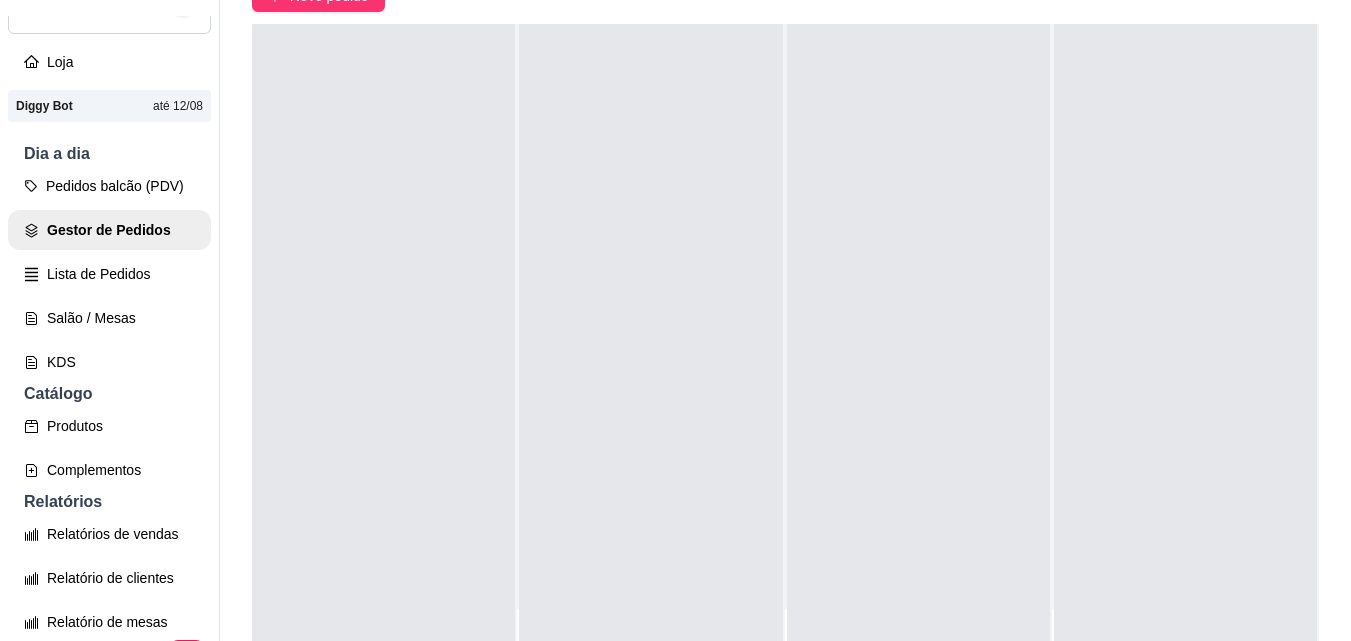 scroll, scrollTop: 0, scrollLeft: 0, axis: both 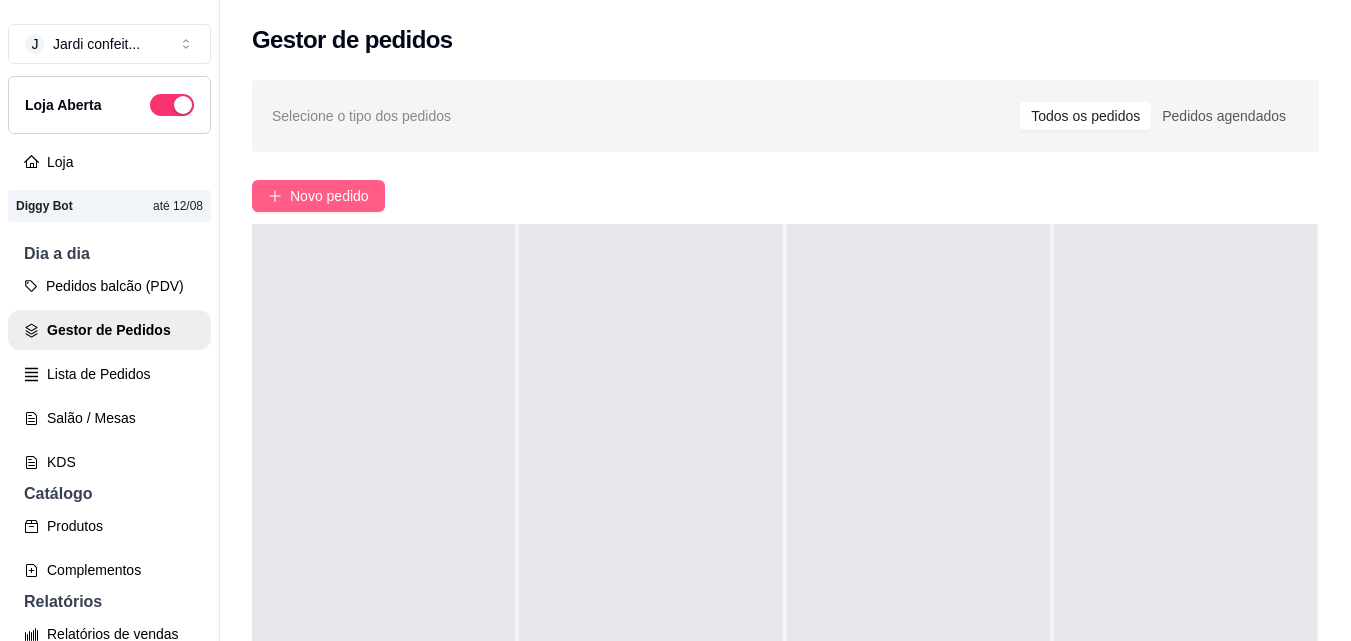 click on "Novo pedido" at bounding box center (329, 196) 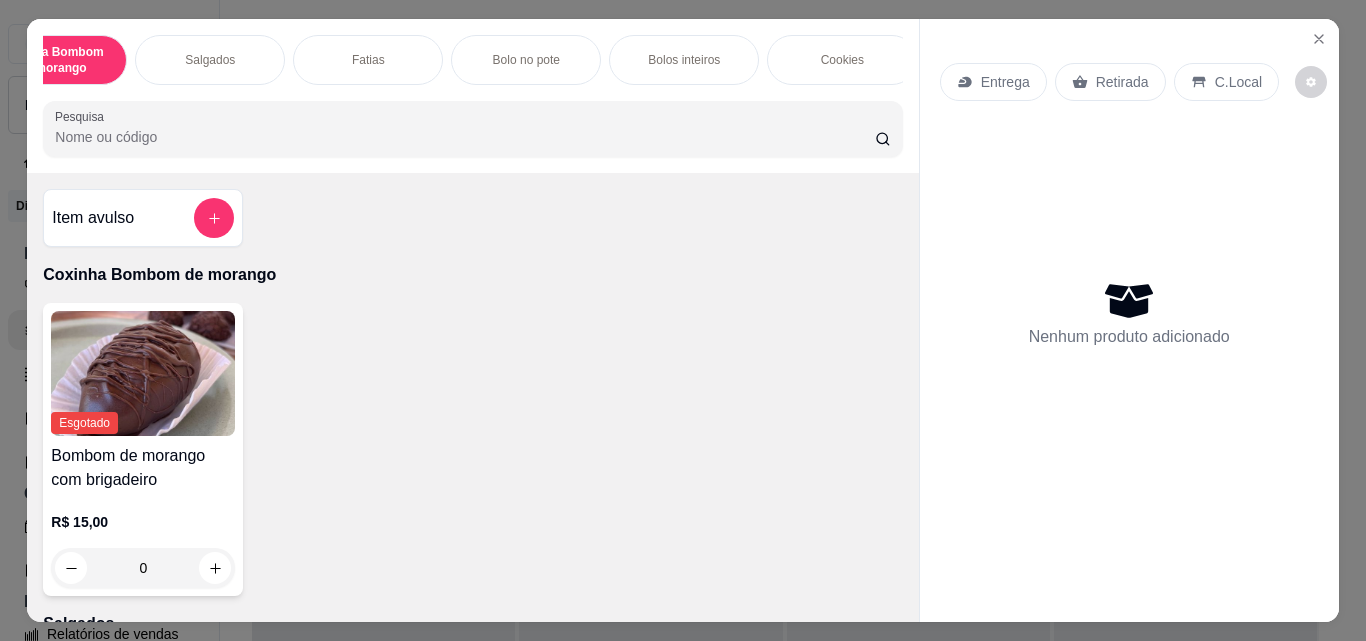scroll, scrollTop: 0, scrollLeft: 135, axis: horizontal 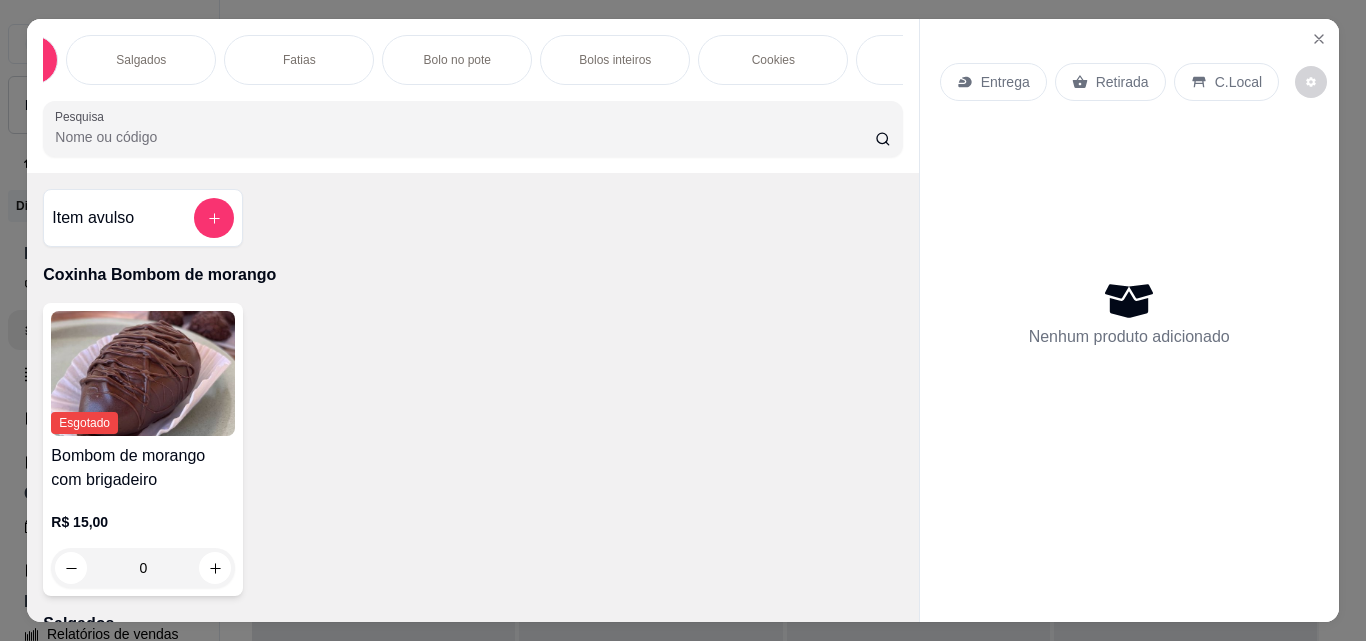 click on "Bolo no pote" at bounding box center [457, 60] 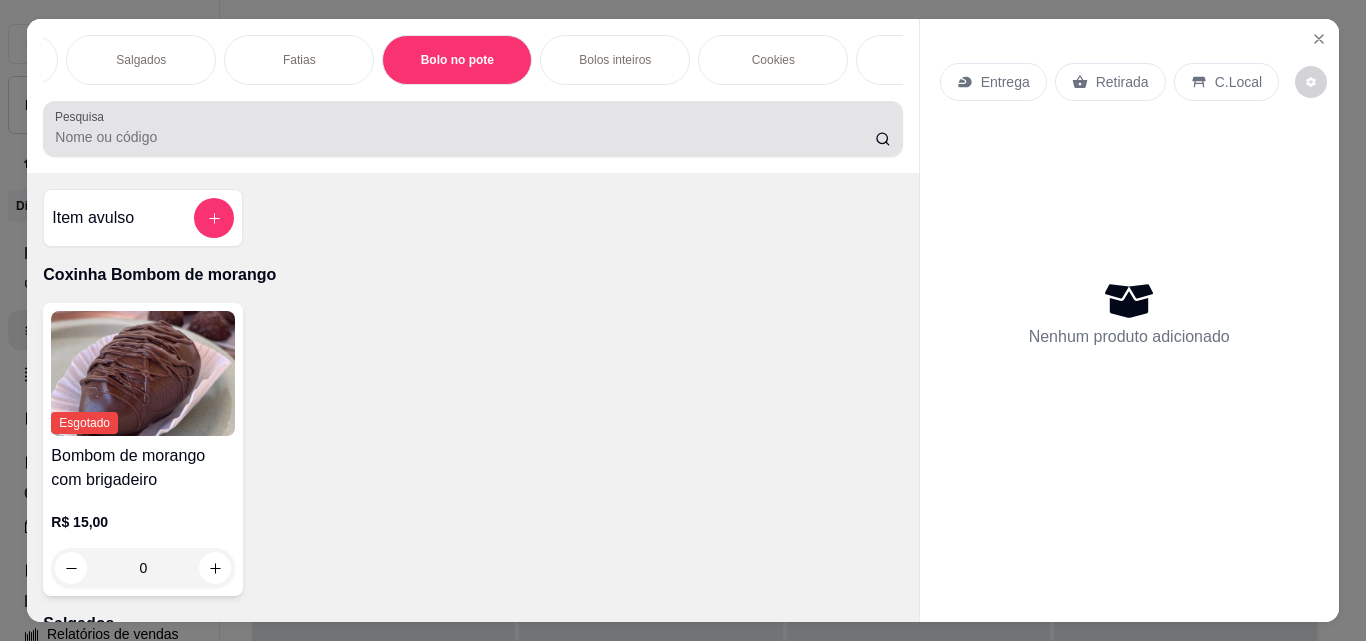 scroll, scrollTop: 1113, scrollLeft: 0, axis: vertical 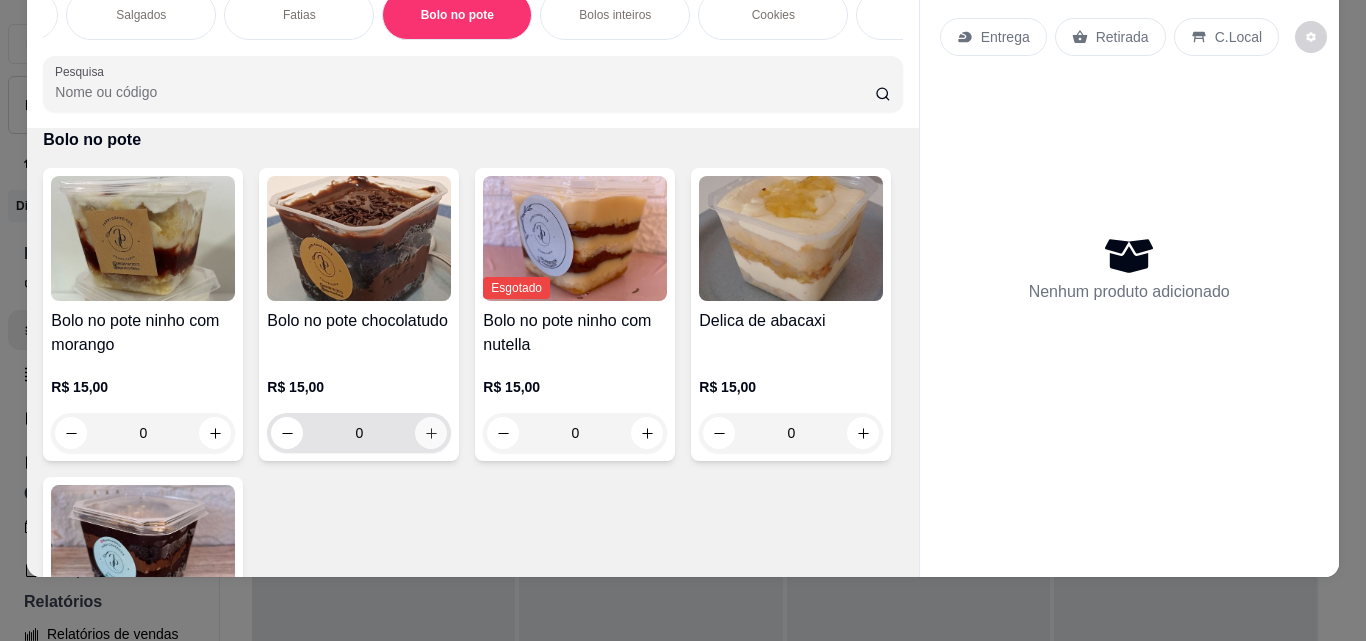 click at bounding box center [431, 433] 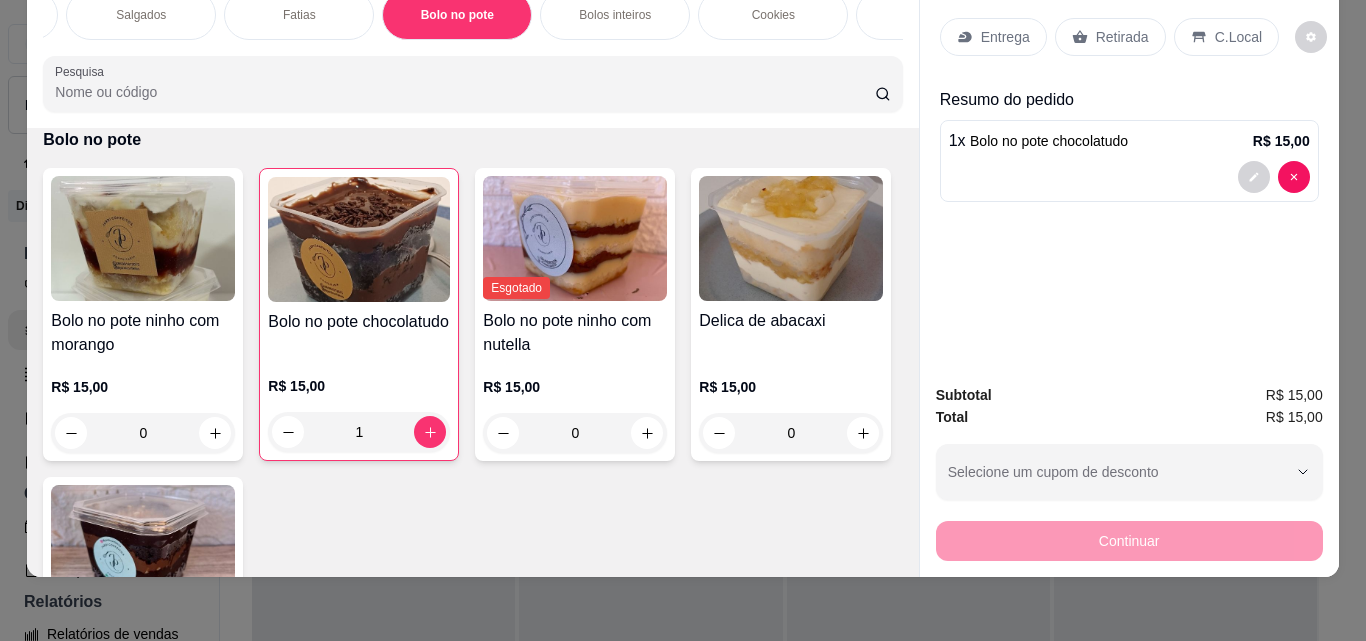 click on "Retirada" at bounding box center [1110, 37] 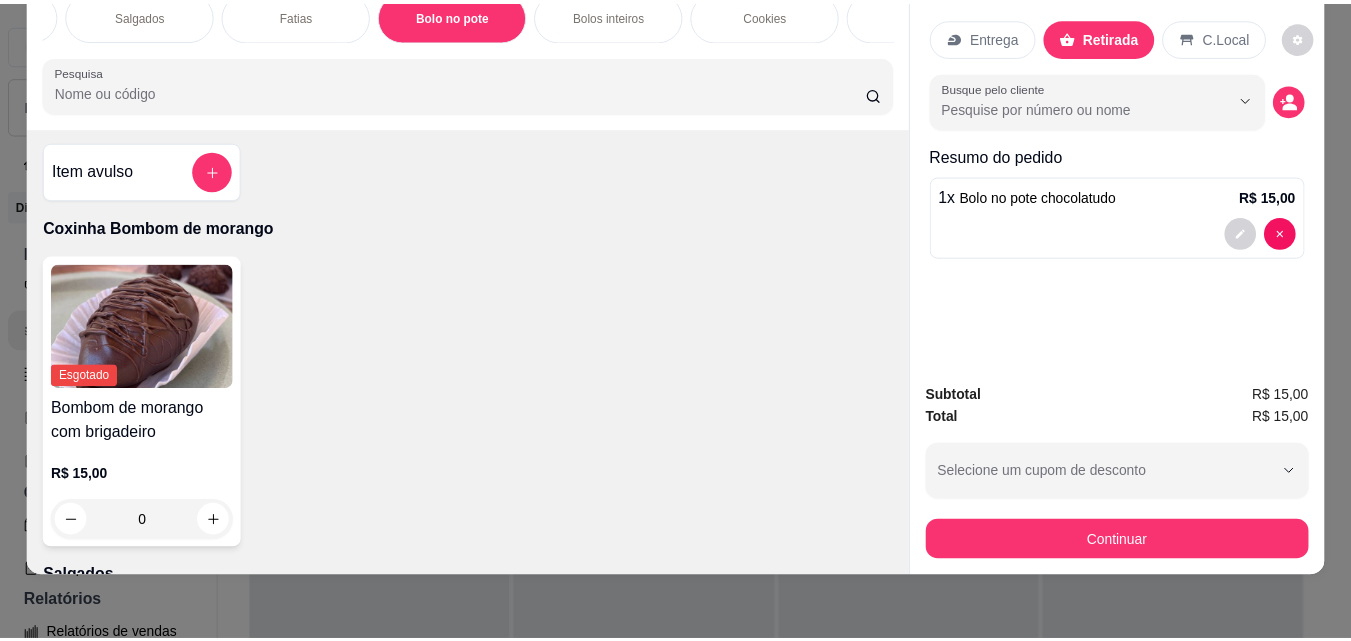 scroll, scrollTop: 0, scrollLeft: 0, axis: both 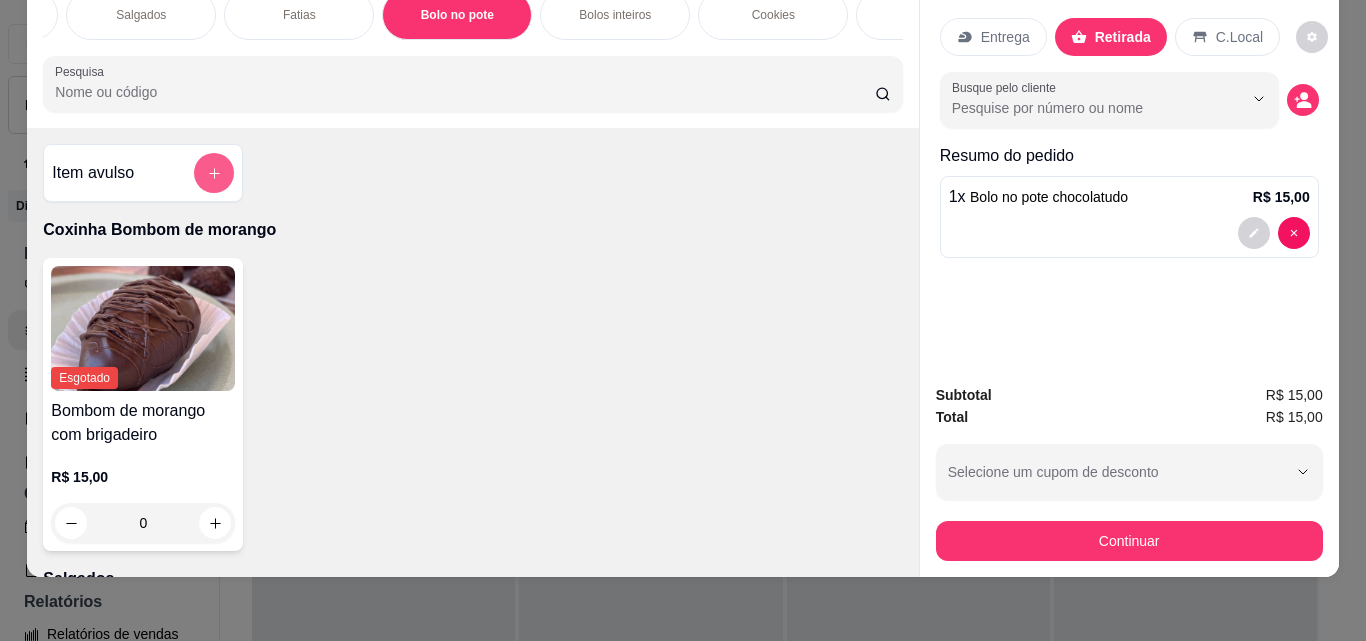 click at bounding box center [214, 173] 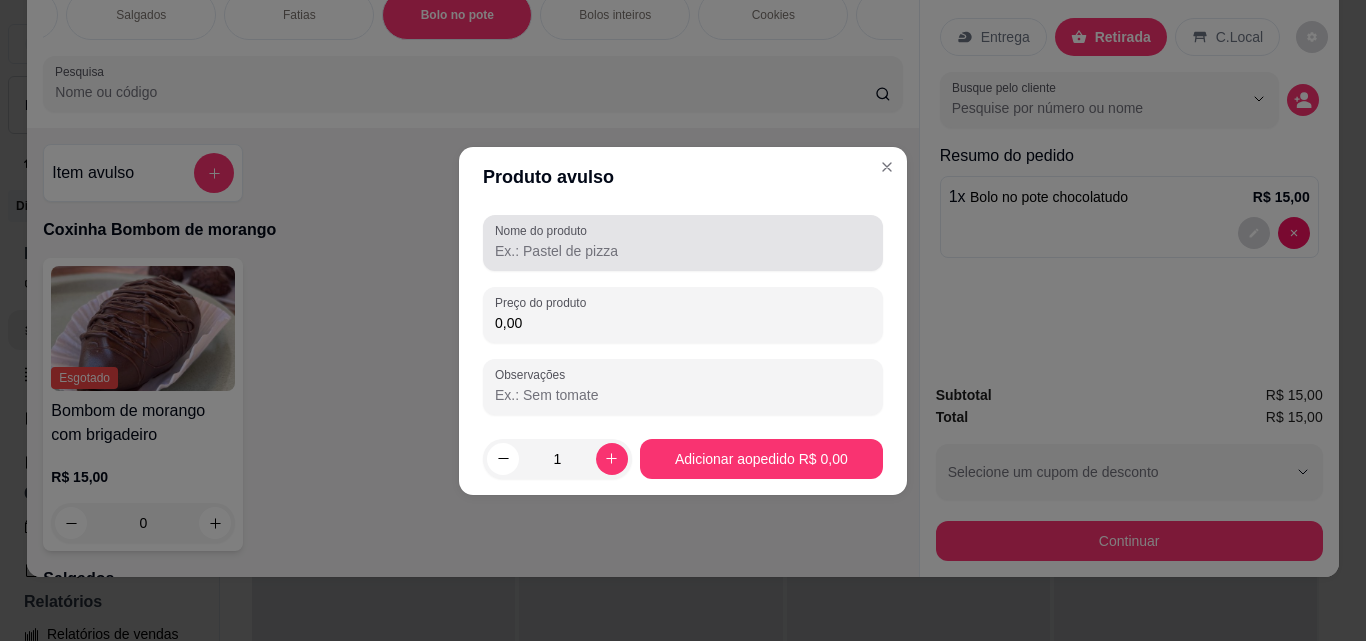 click on "Nome do produto" at bounding box center (683, 251) 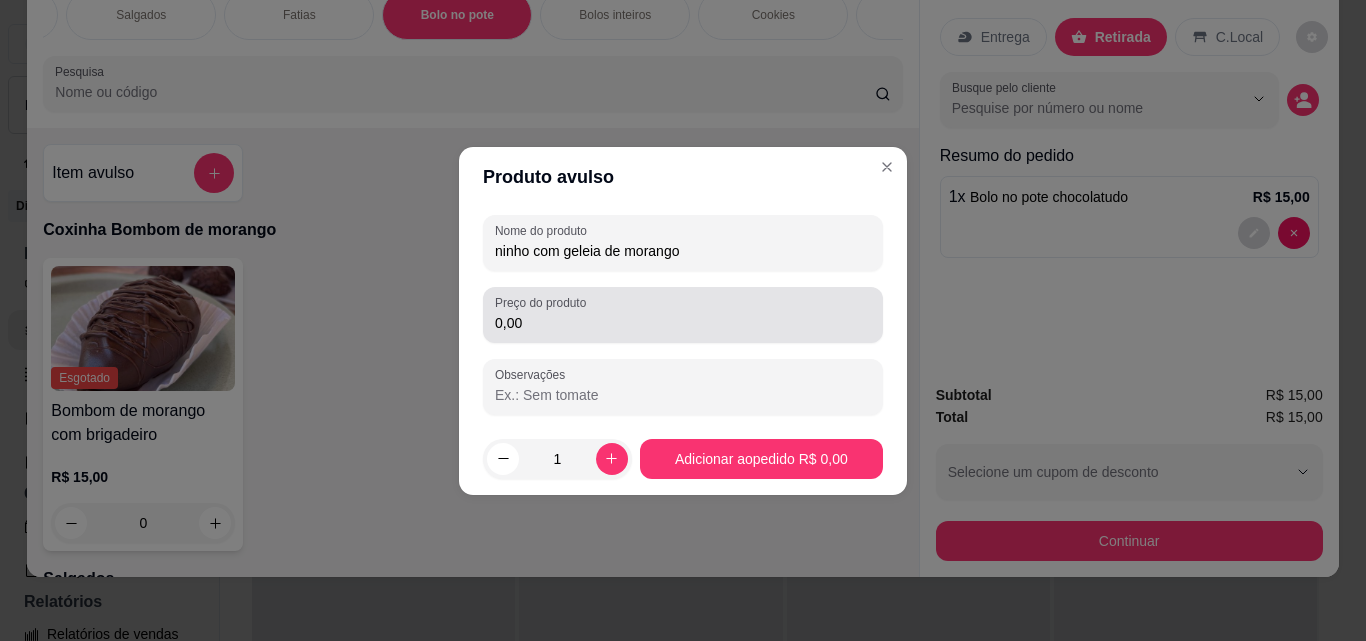 type on "ninho com geleia de morango" 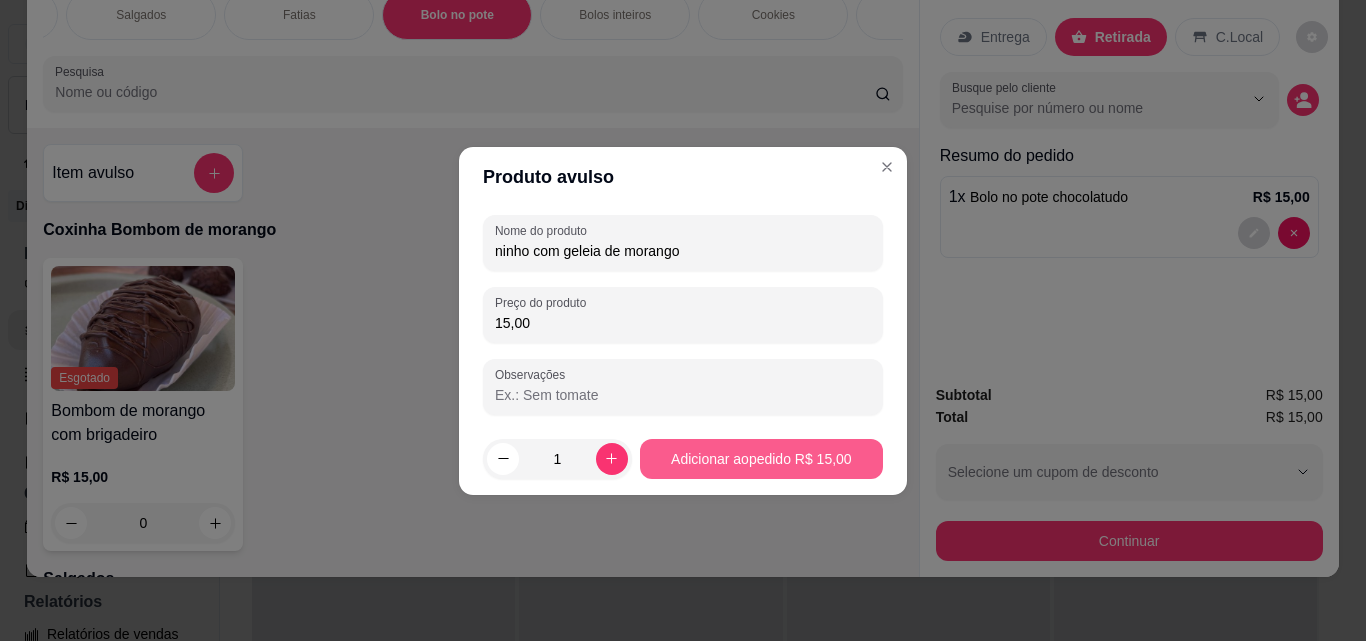 type on "15,00" 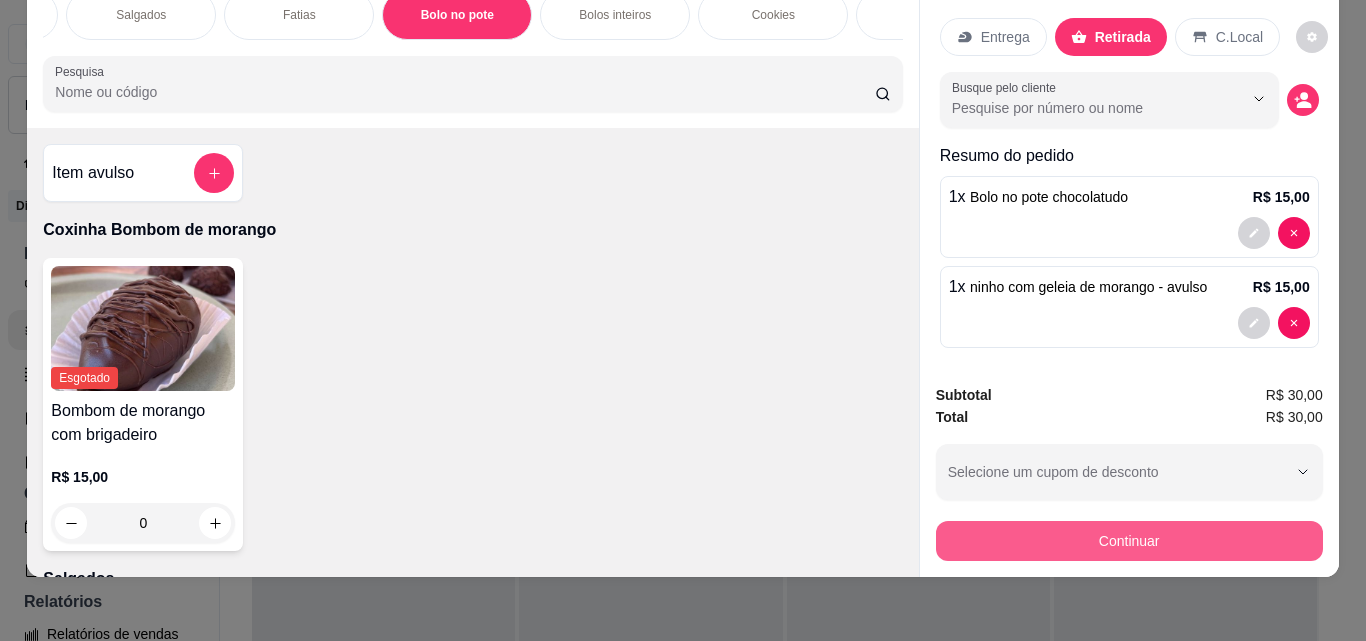click on "Continuar" at bounding box center [1129, 541] 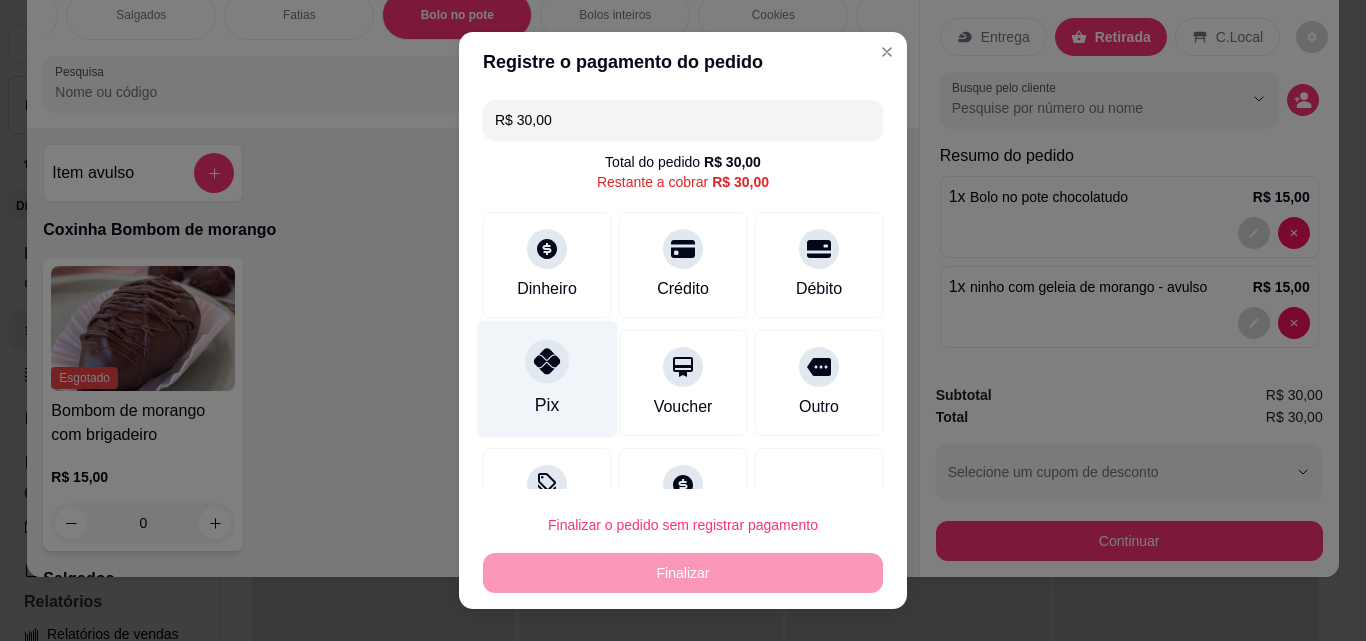 click 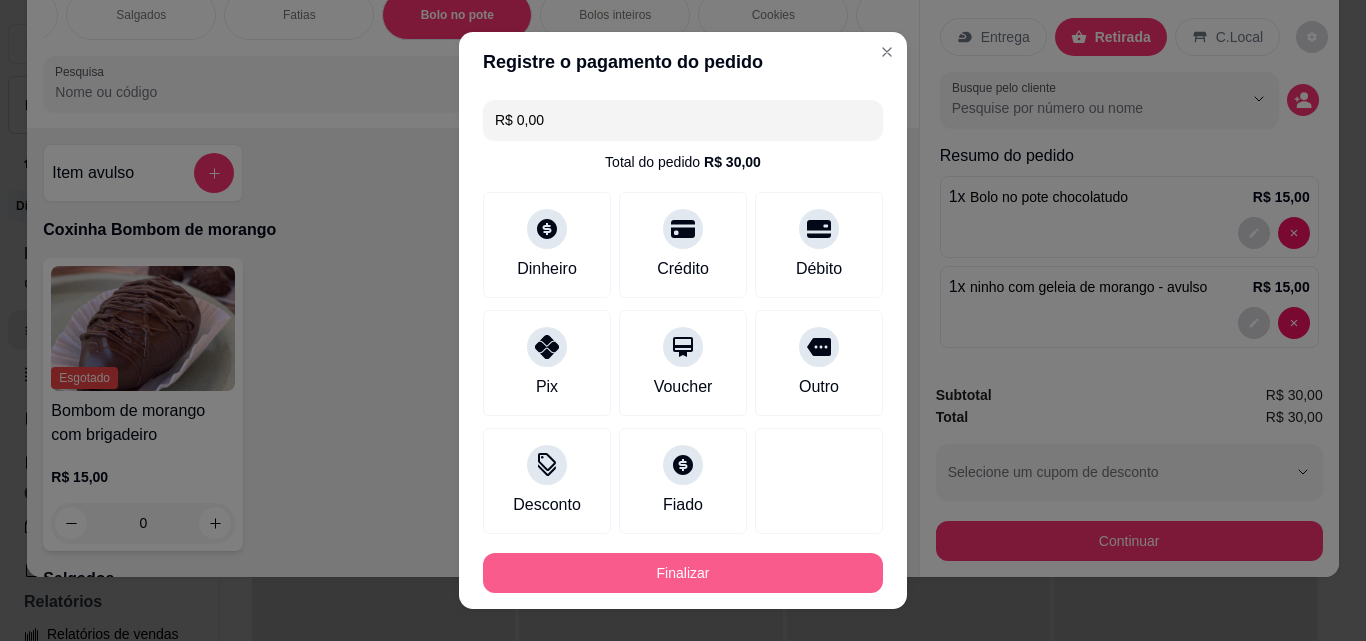 click on "Finalizar" at bounding box center [683, 573] 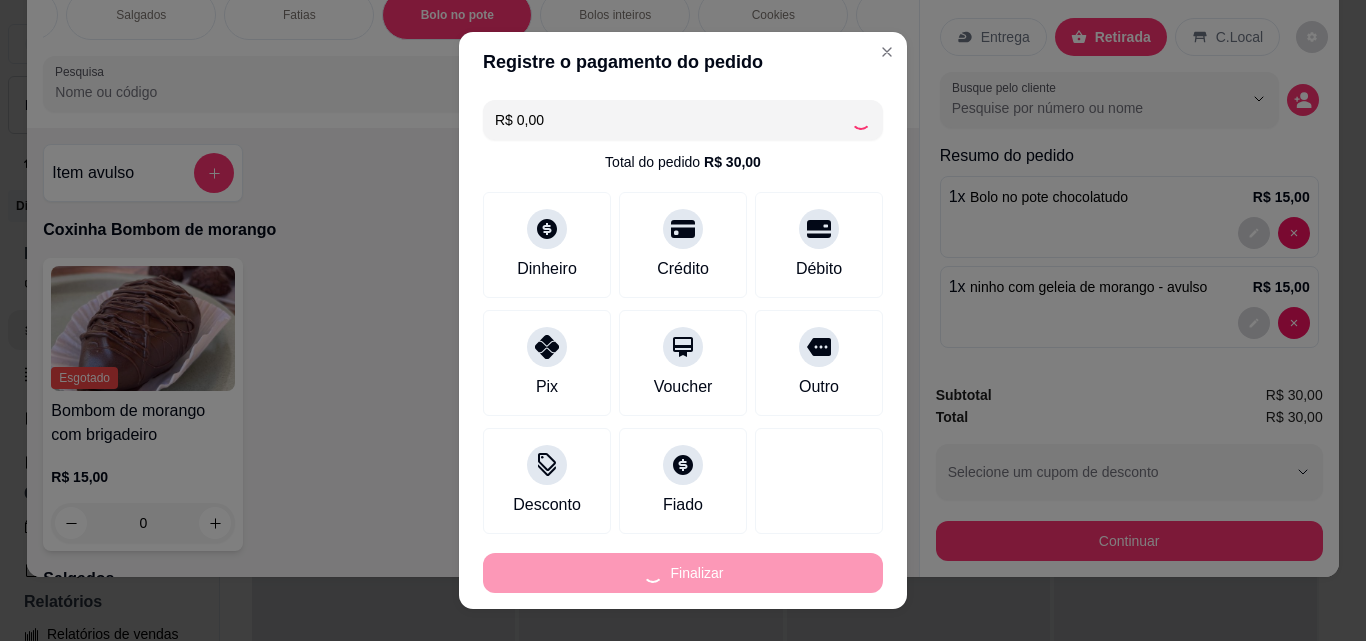 type on "0" 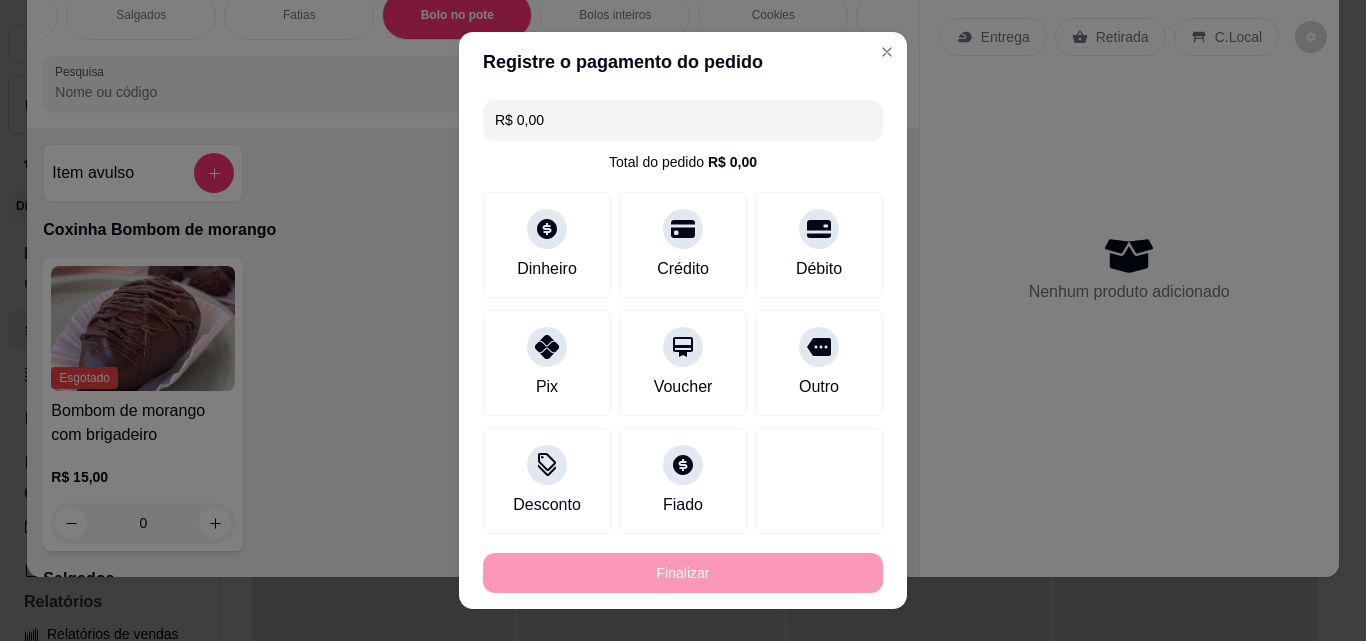 type on "-R$ 30,00" 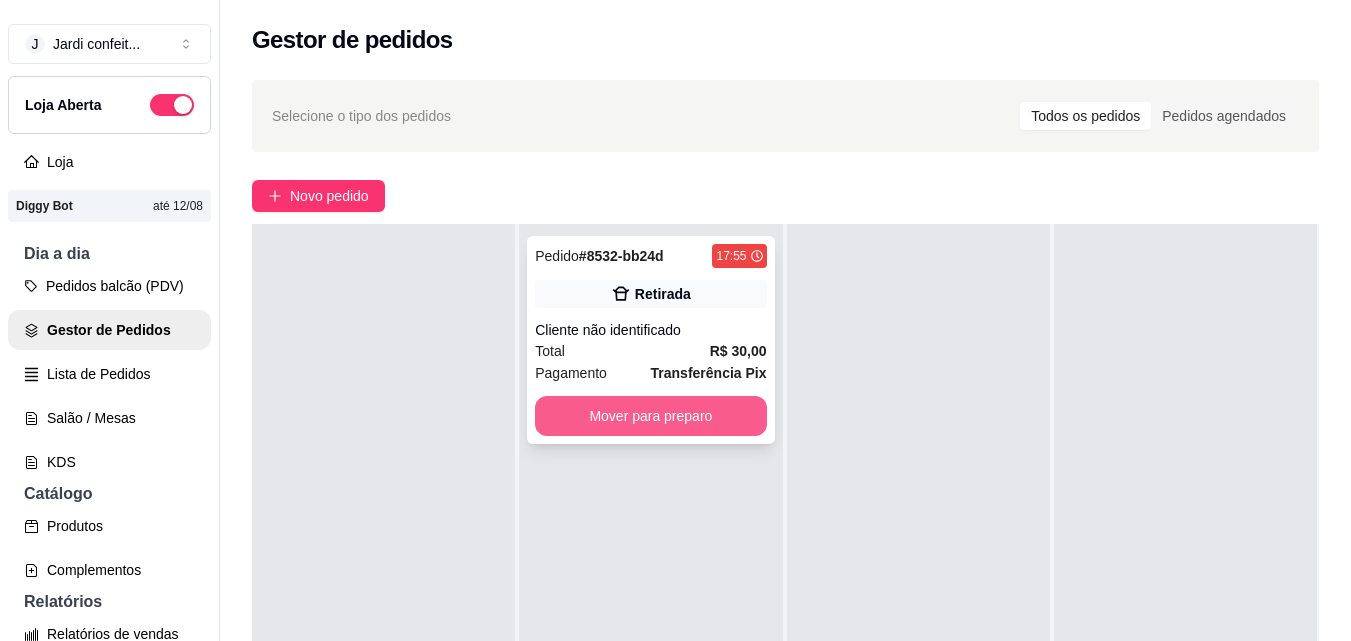 click on "Mover para preparo" at bounding box center (650, 416) 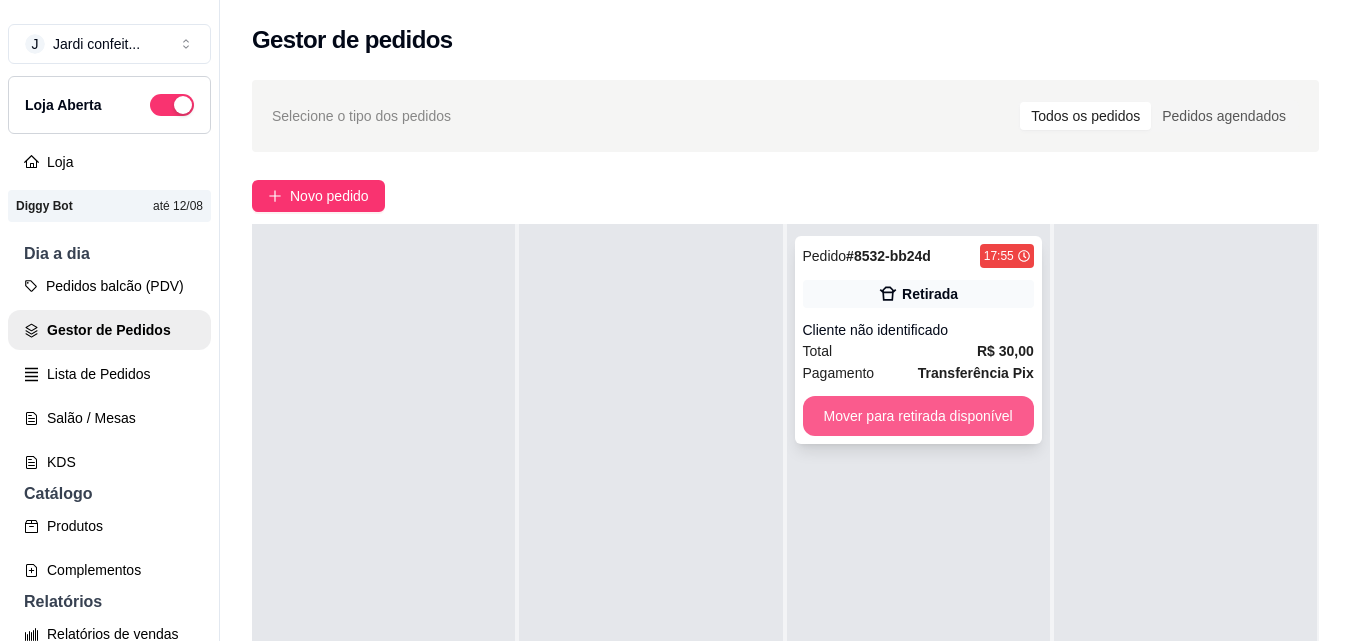 click on "Mover para retirada disponível" at bounding box center [918, 416] 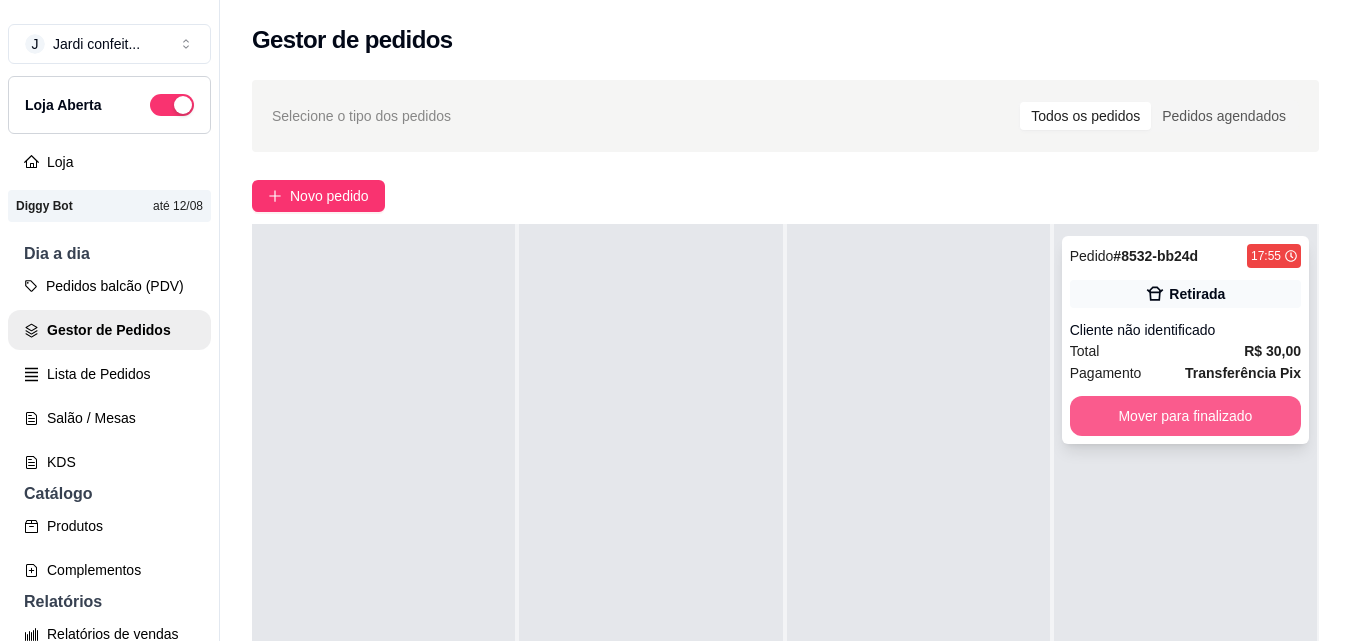 click on "Mover para finalizado" at bounding box center (1185, 416) 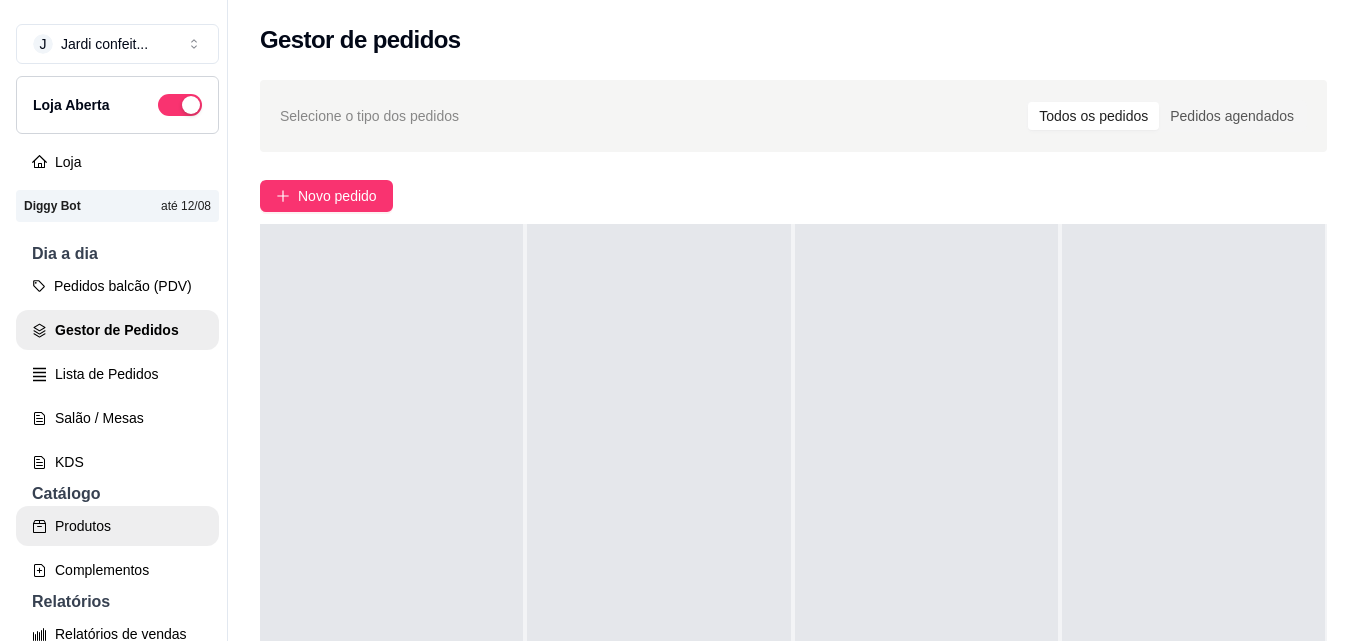 scroll, scrollTop: 100, scrollLeft: 0, axis: vertical 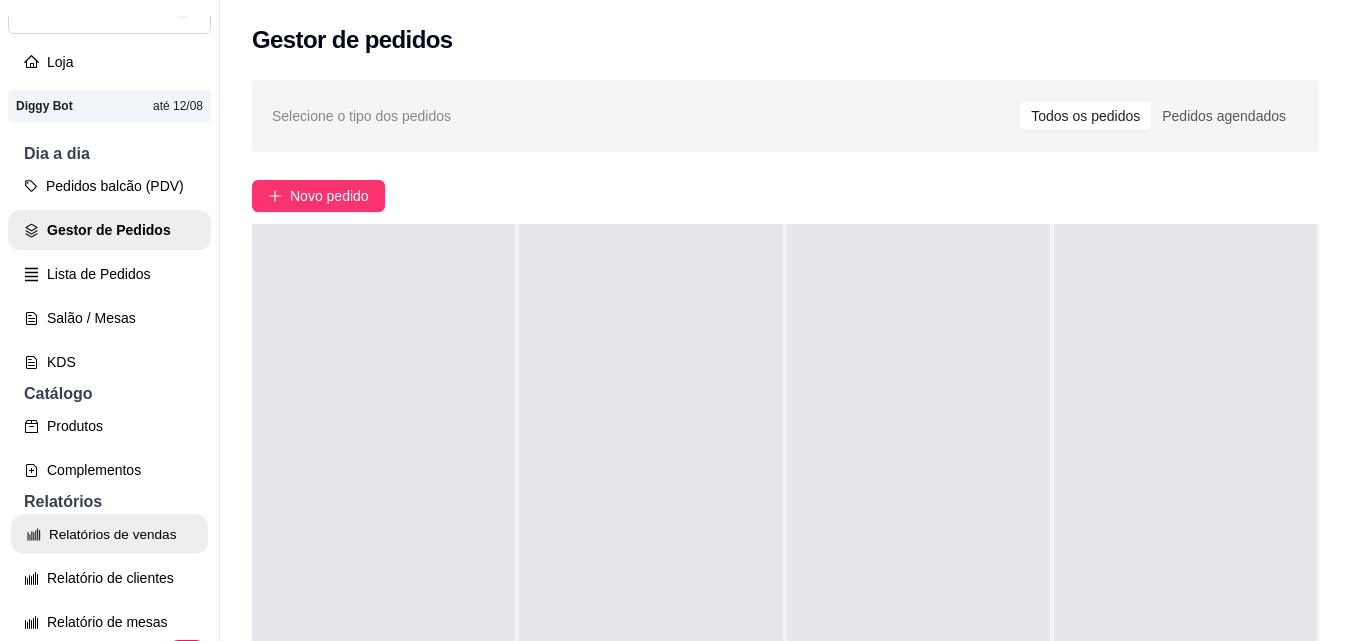 click on "Relatórios de vendas" at bounding box center [109, 534] 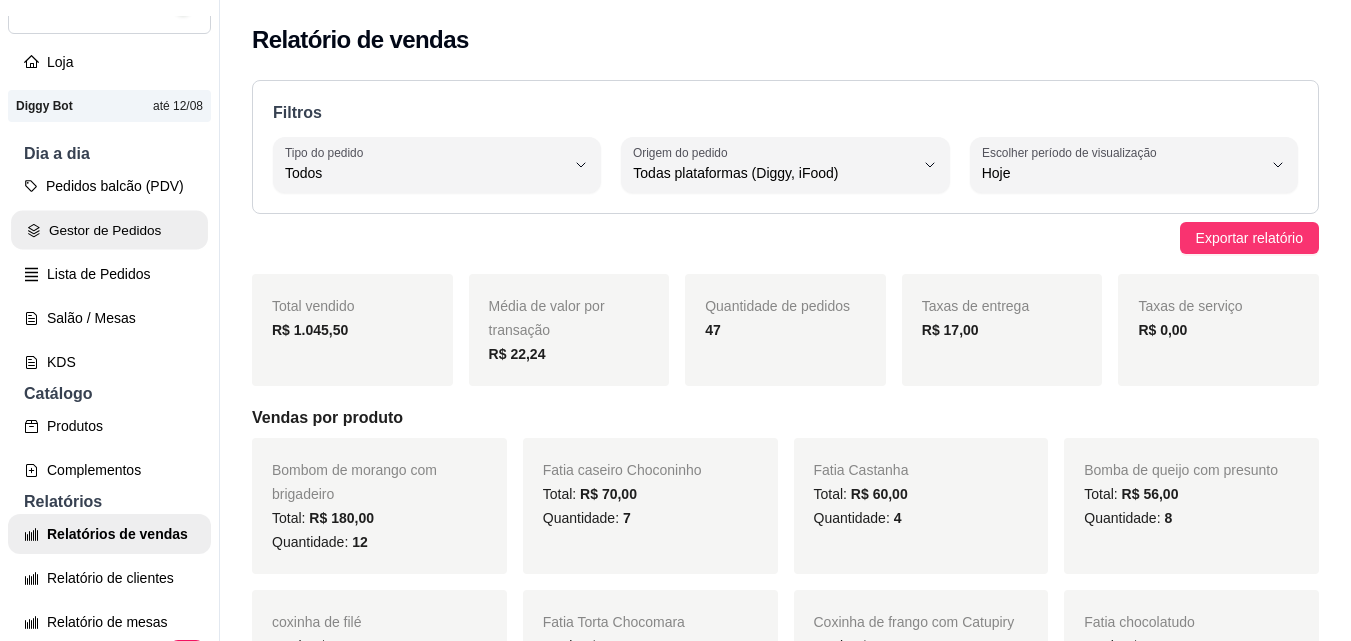 click on "Gestor de Pedidos" at bounding box center (109, 230) 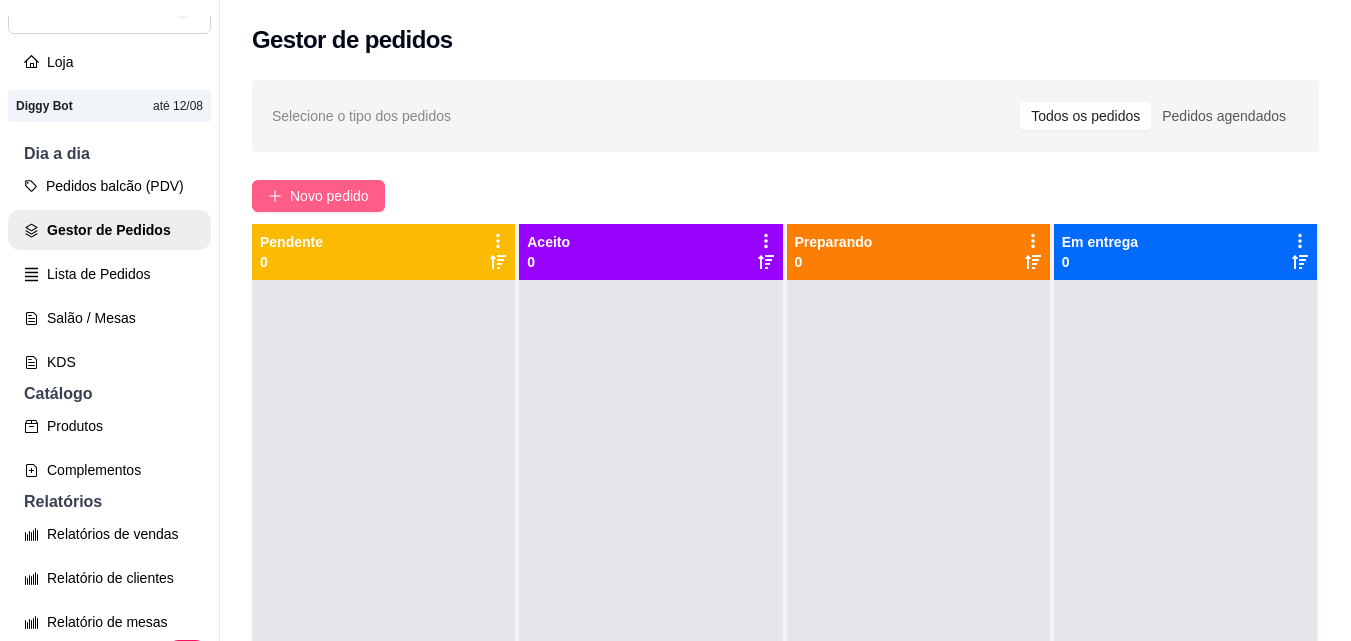 click on "Novo pedido" at bounding box center [329, 196] 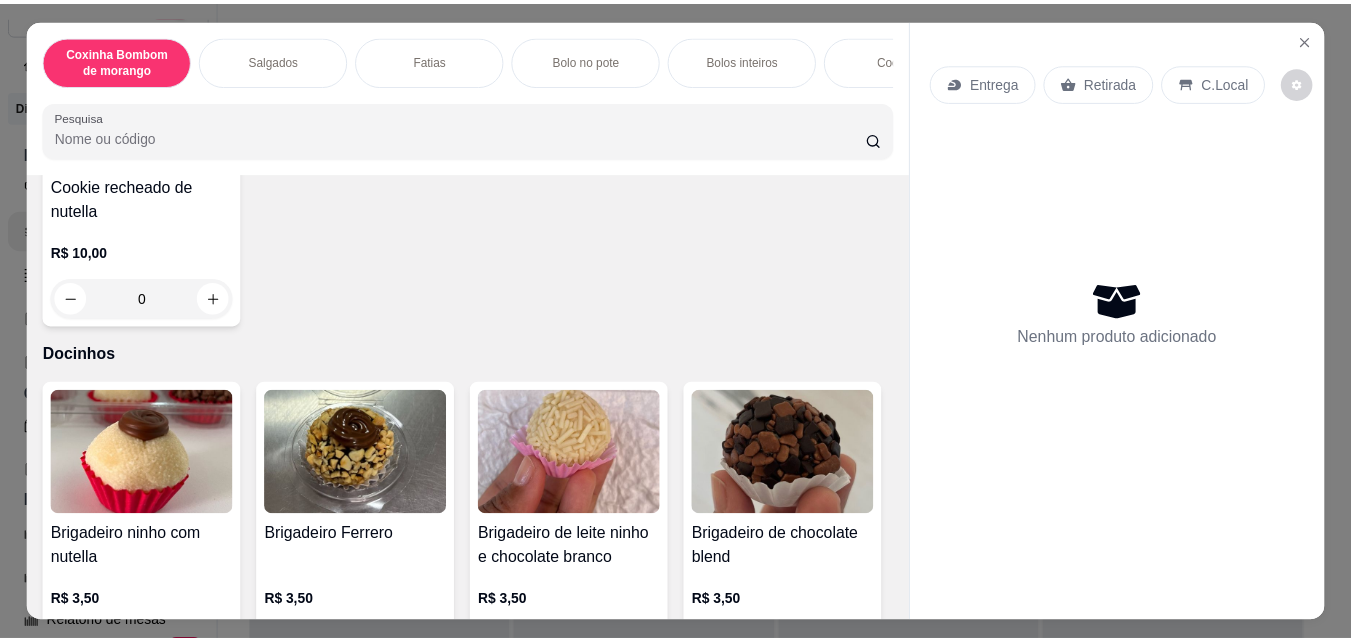 scroll, scrollTop: 2400, scrollLeft: 0, axis: vertical 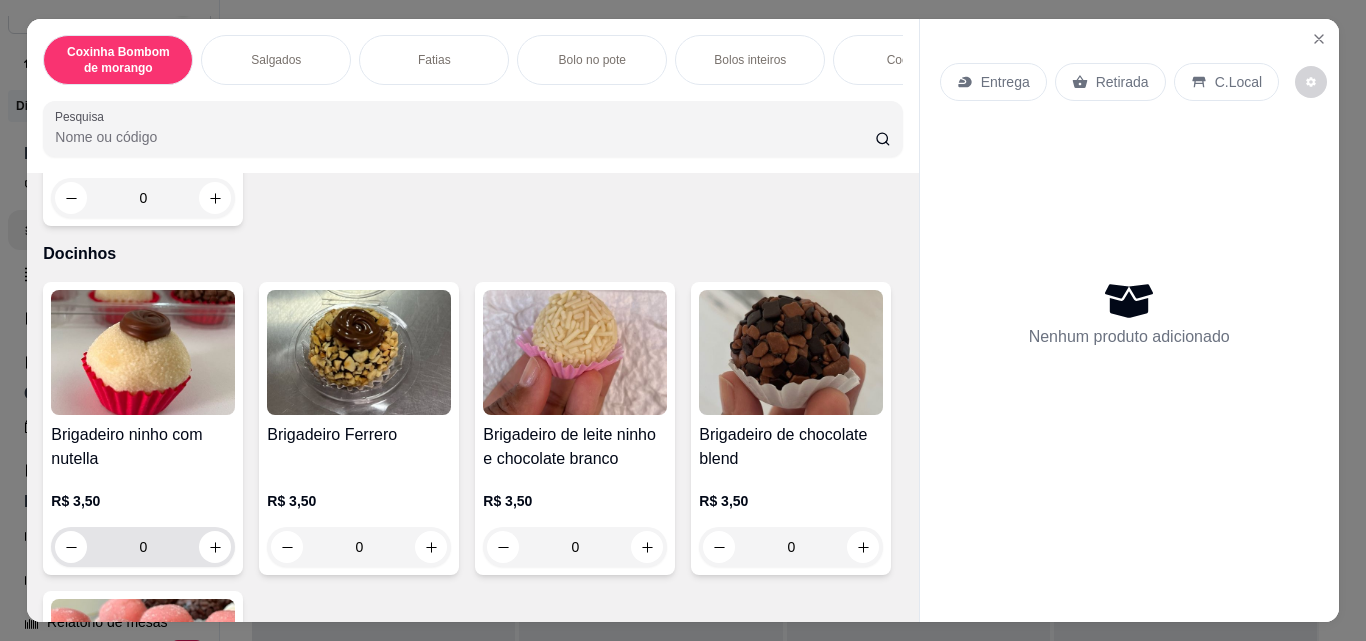 click on "0" at bounding box center [143, 547] 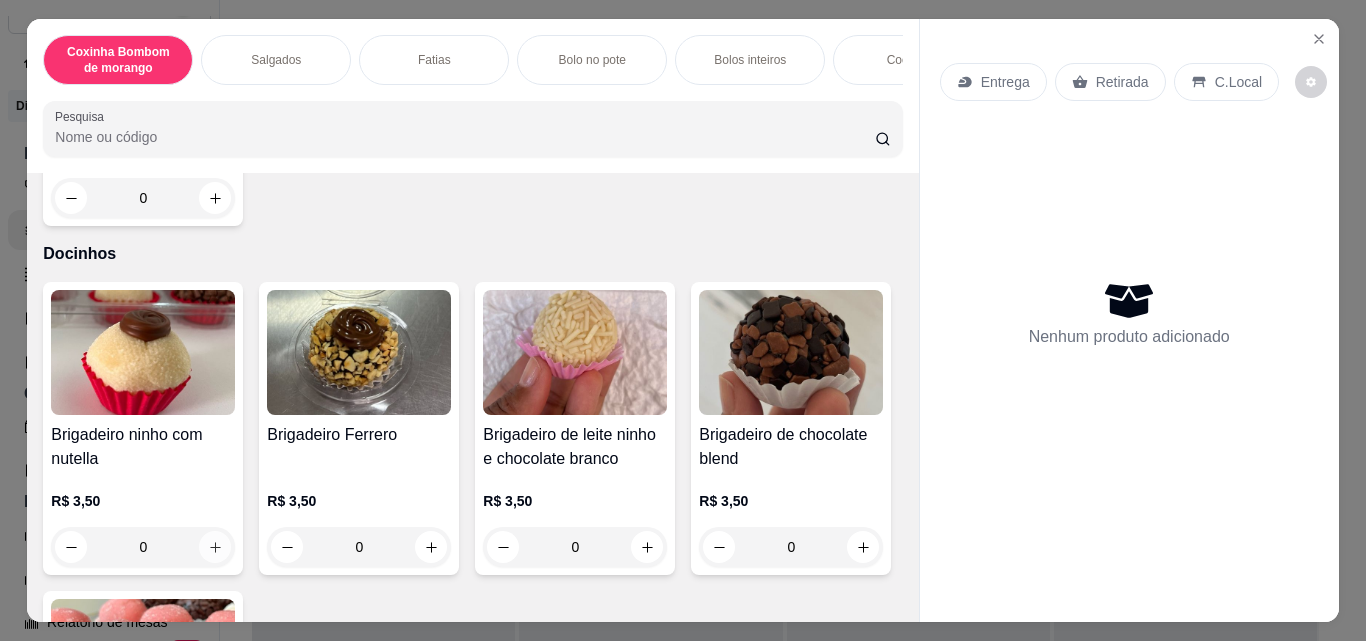 click 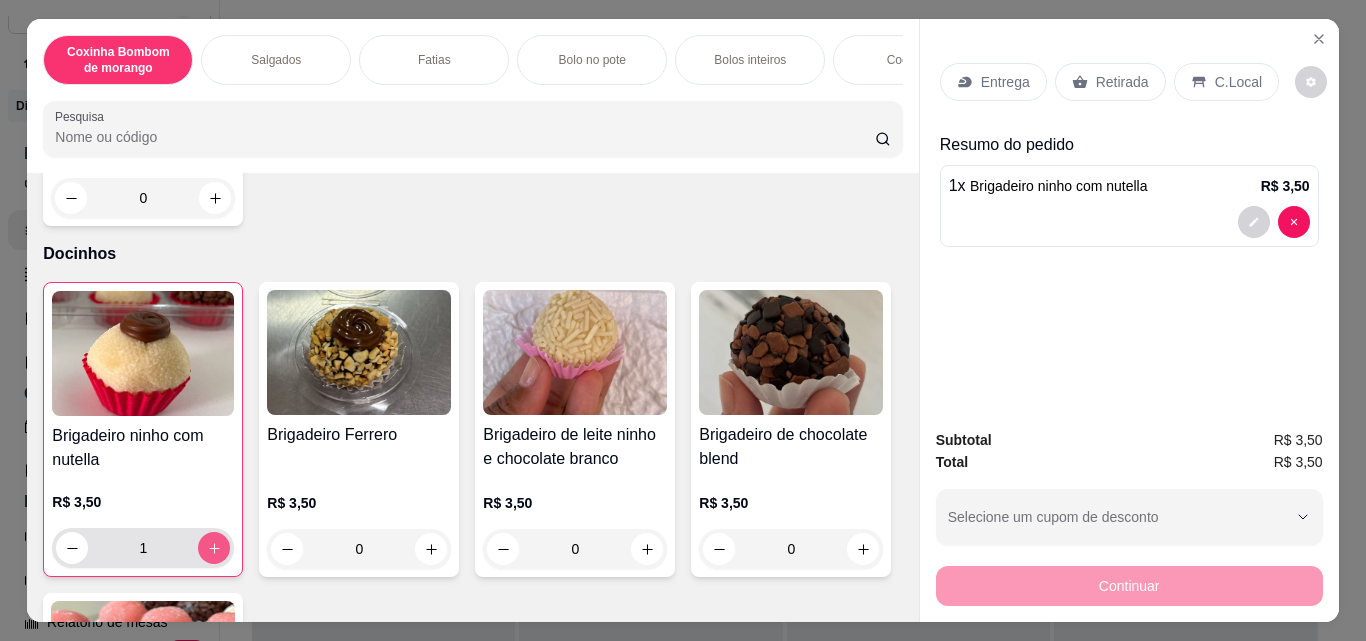 type on "1" 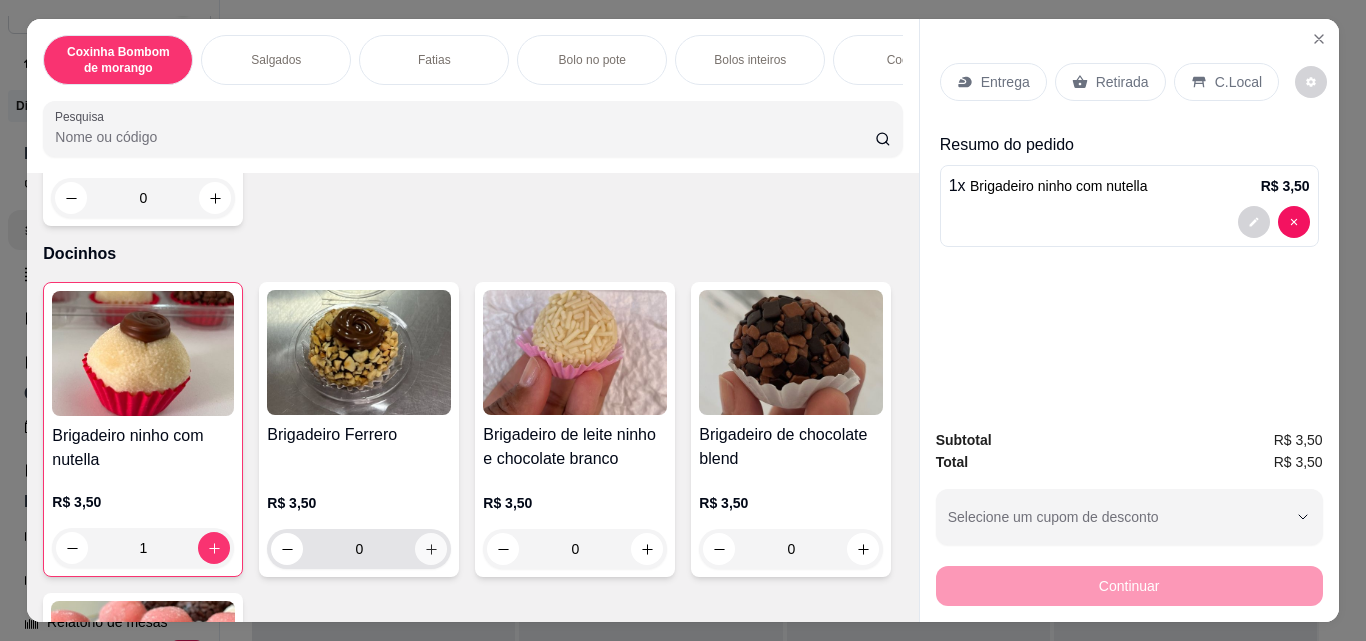 click at bounding box center [431, 549] 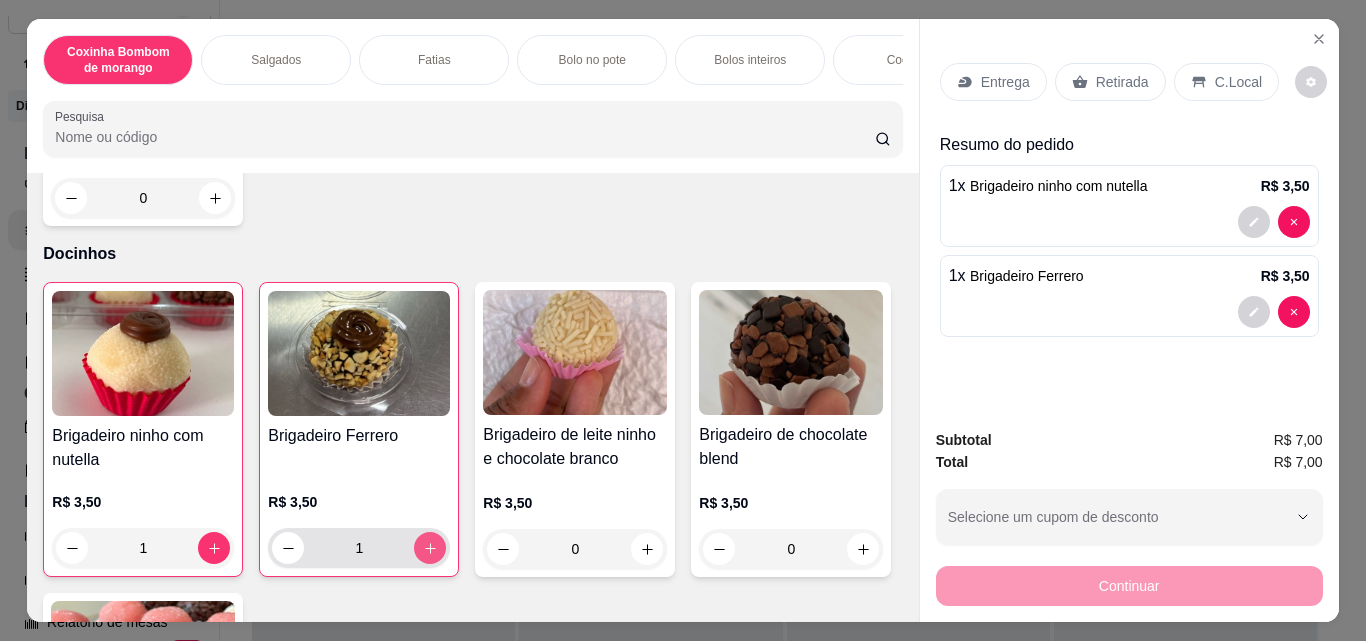 type on "1" 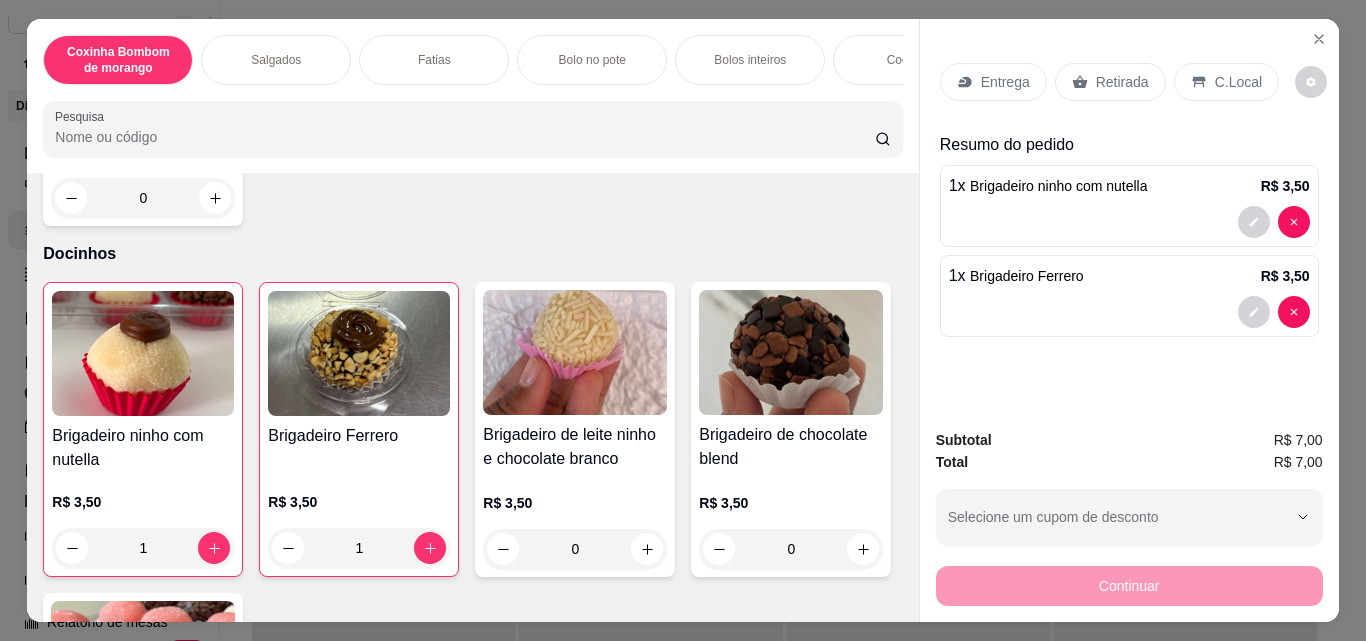 click on "Retirada" at bounding box center [1122, 82] 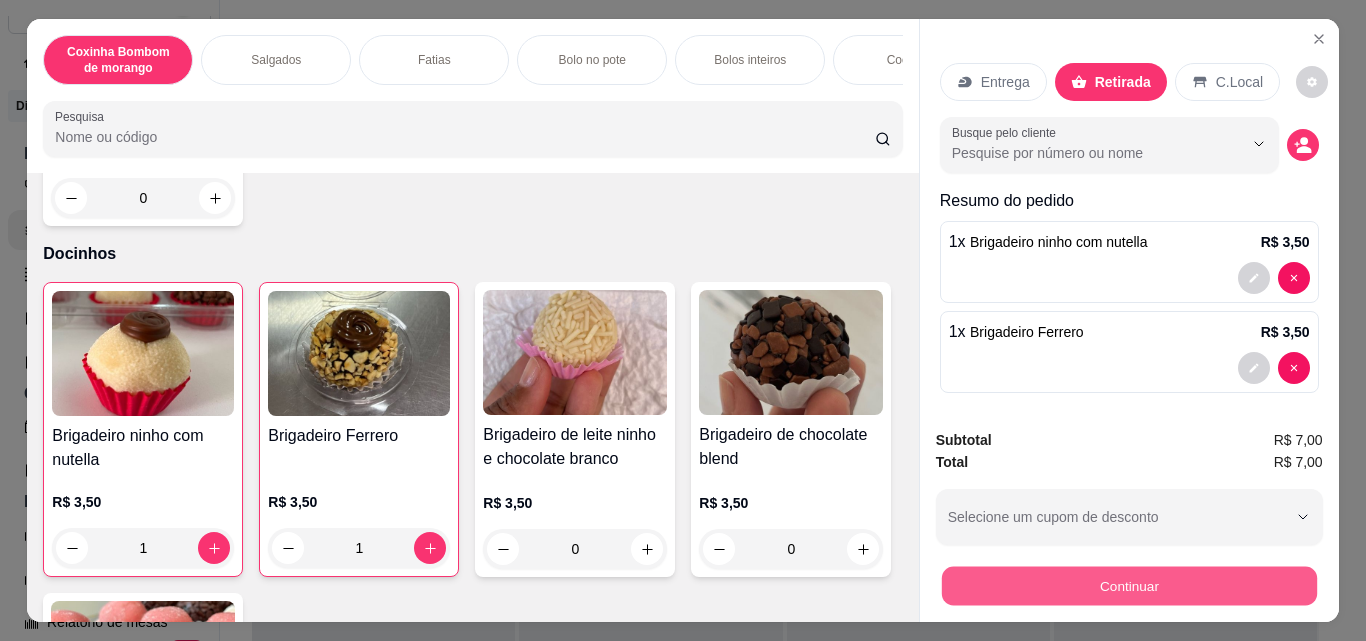 click on "Continuar" at bounding box center [1128, 585] 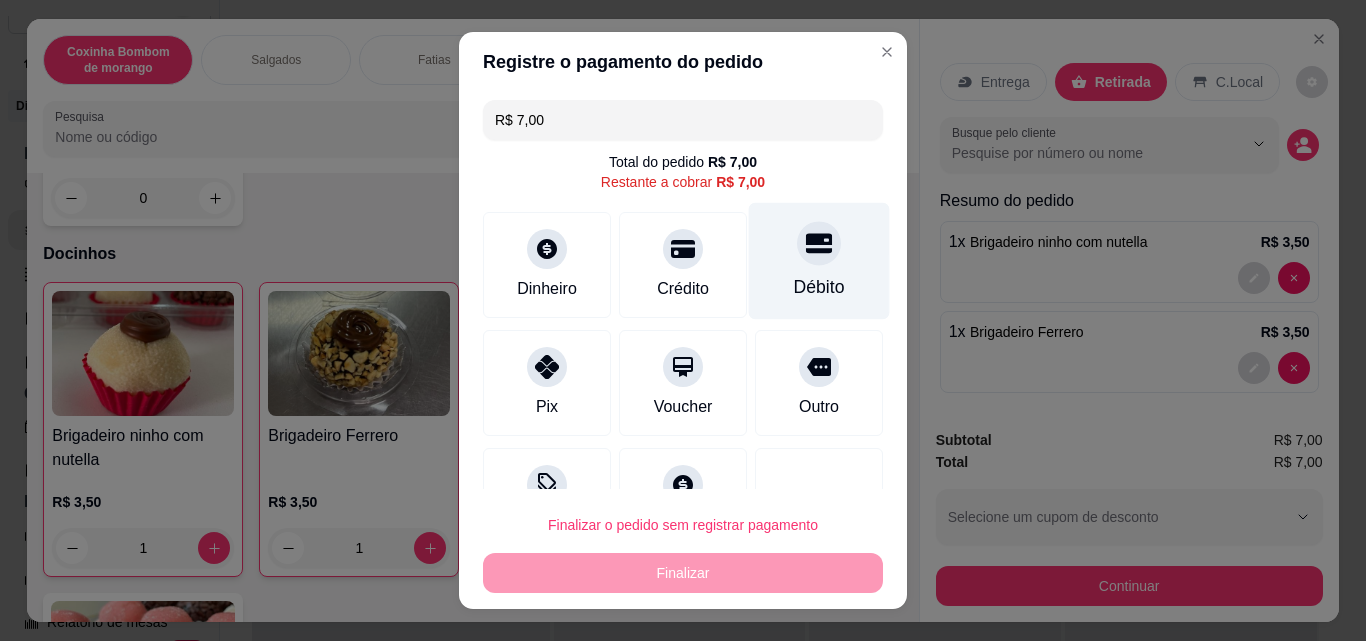 click on "Débito" at bounding box center (819, 261) 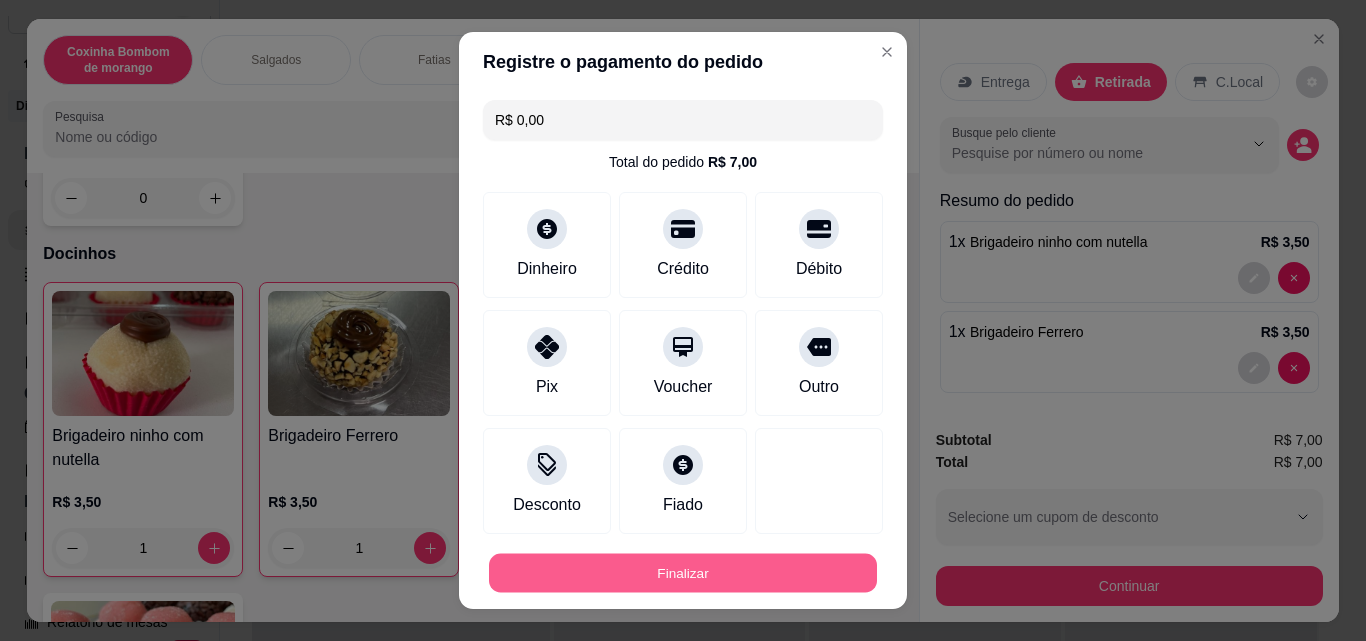 click on "Finalizar" at bounding box center [683, 573] 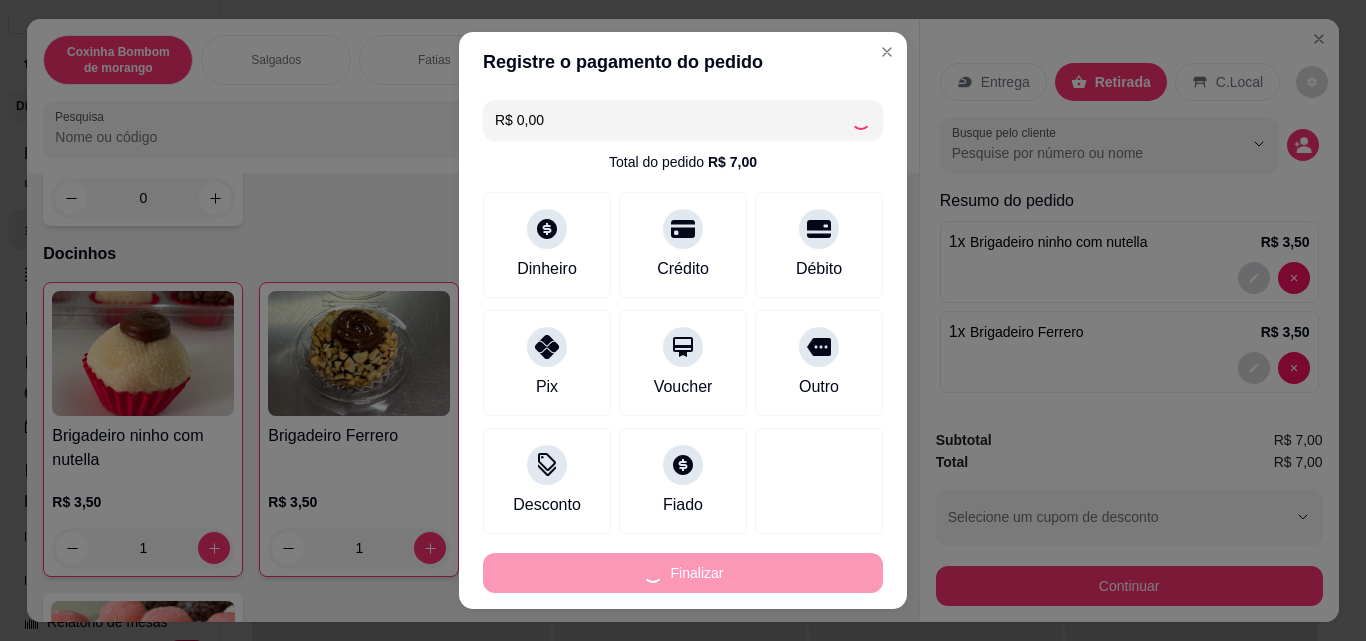 type on "0" 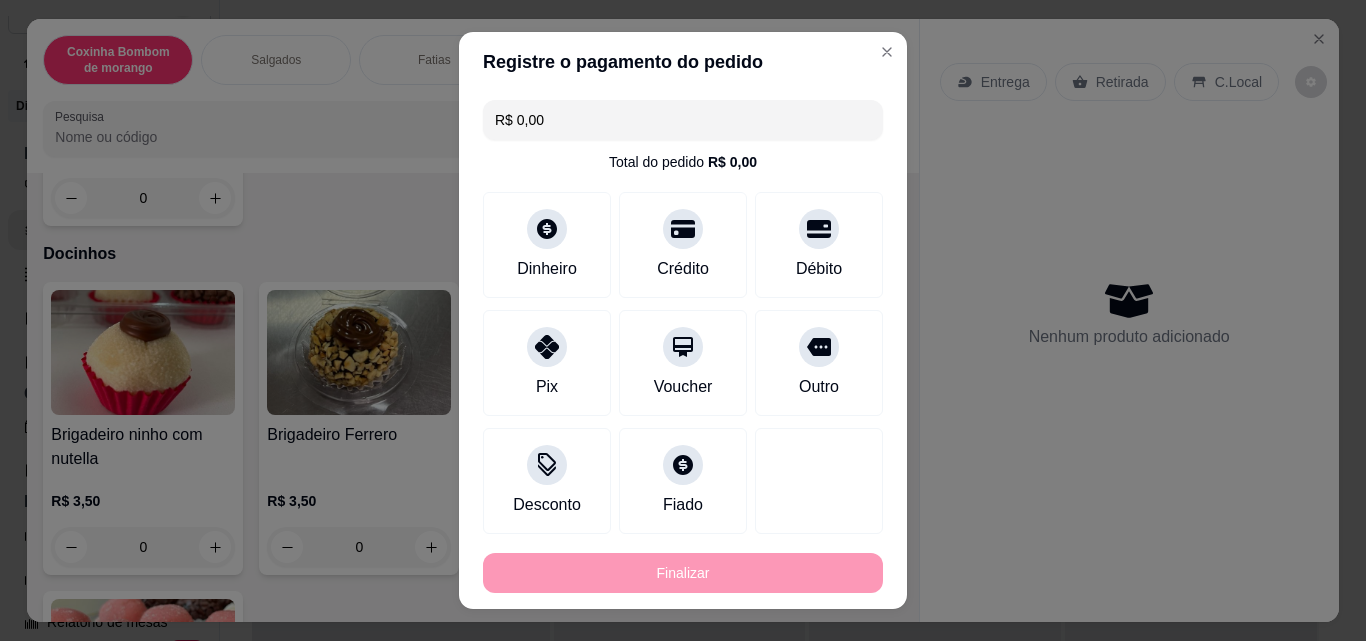 type on "-R$ 7,00" 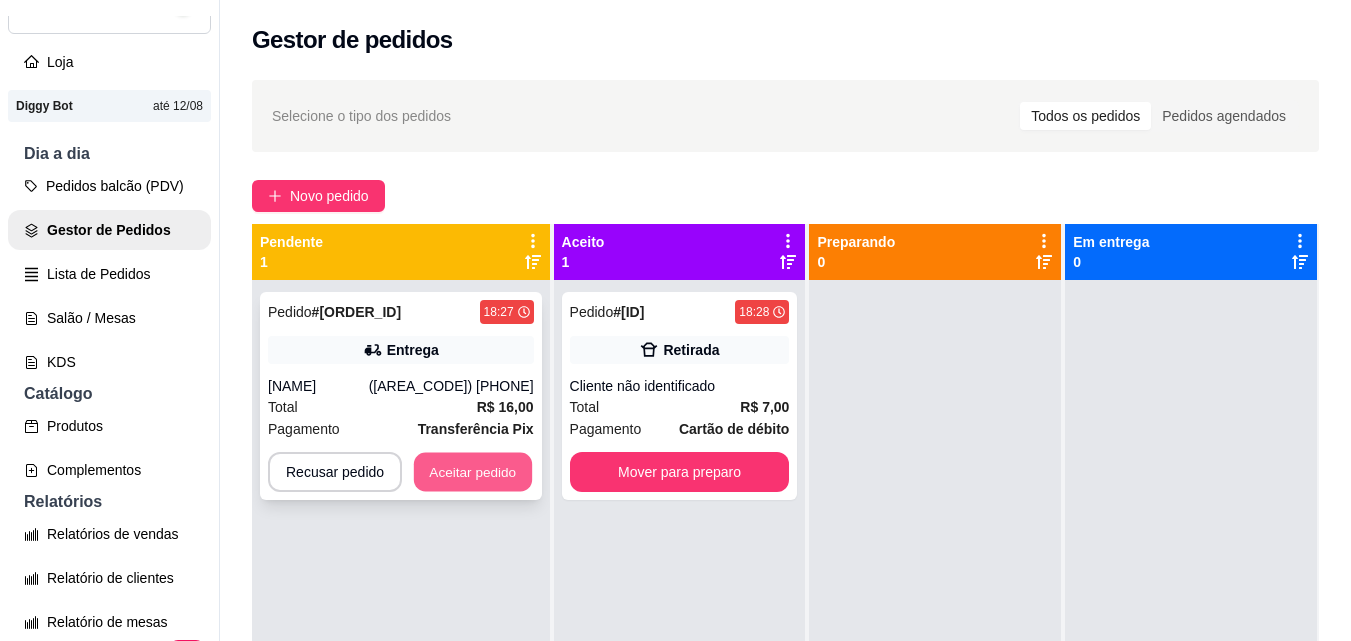 click on "Aceitar pedido" at bounding box center [473, 472] 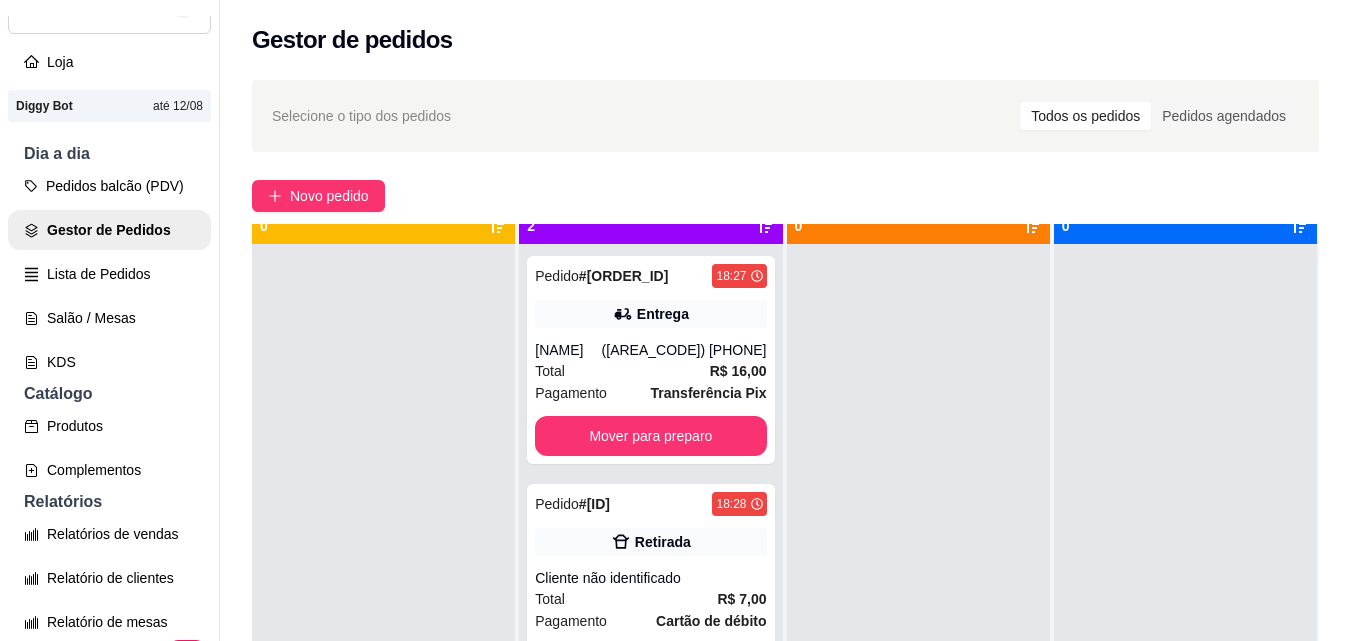 scroll, scrollTop: 56, scrollLeft: 0, axis: vertical 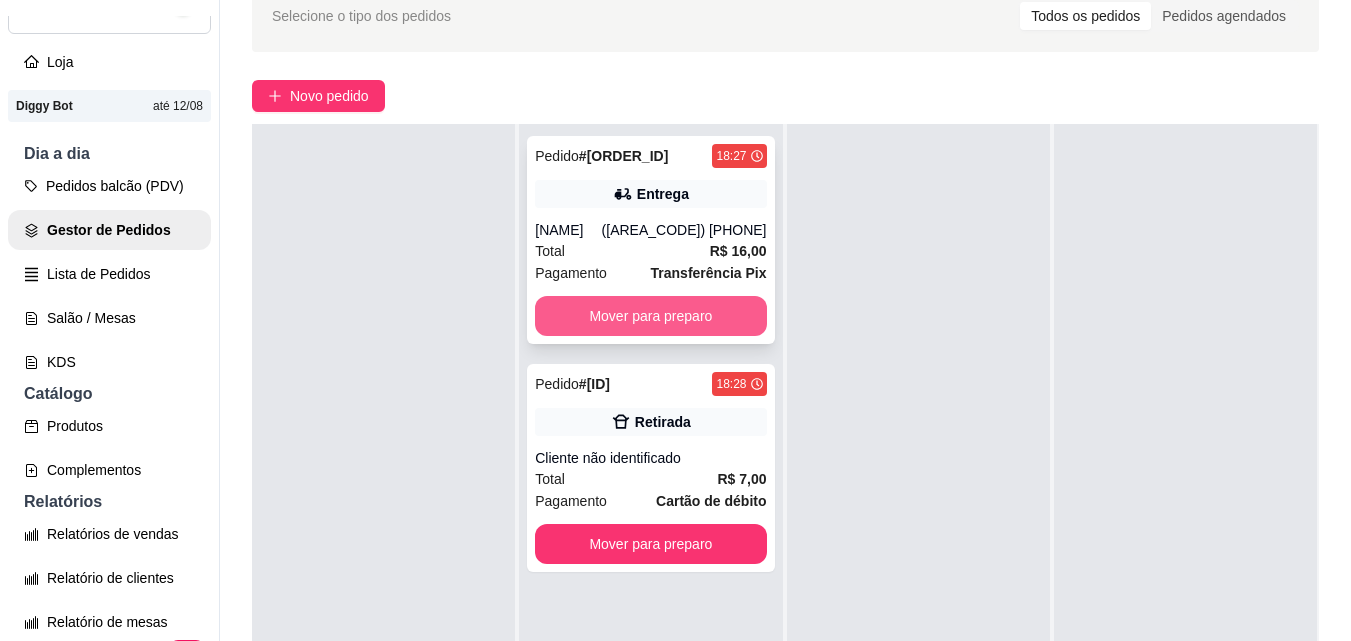 click on "Mover para preparo" at bounding box center [650, 316] 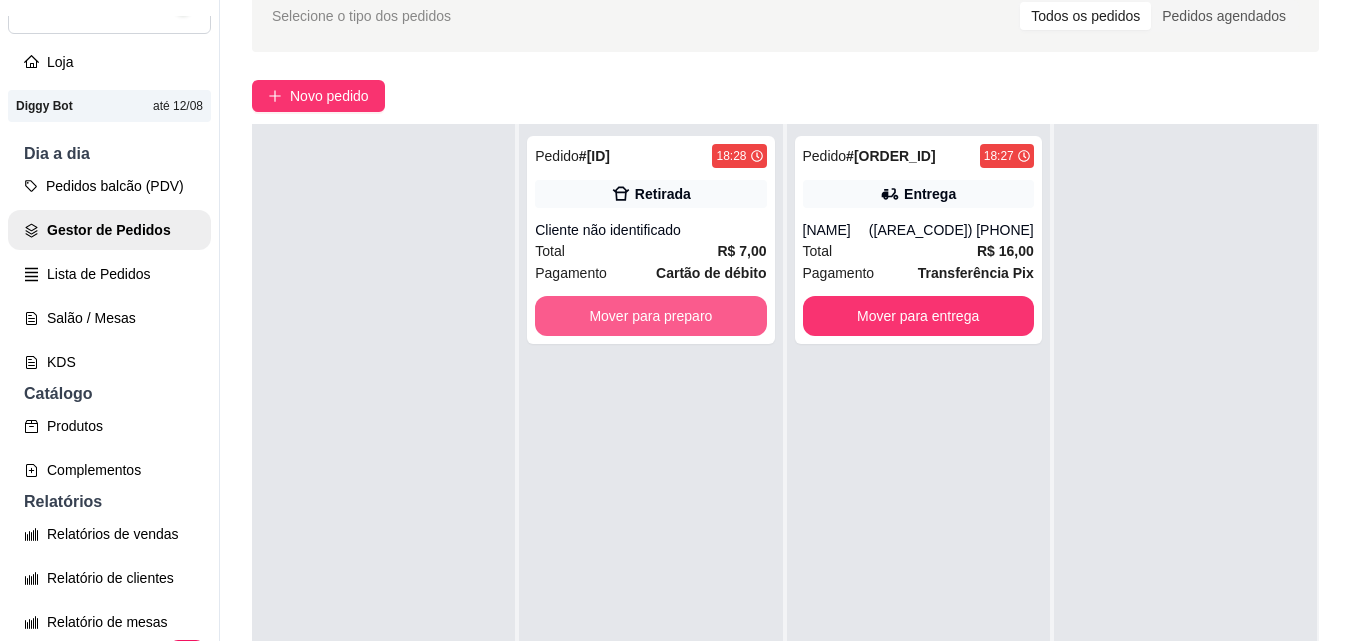 click on "Mover para preparo" at bounding box center [650, 316] 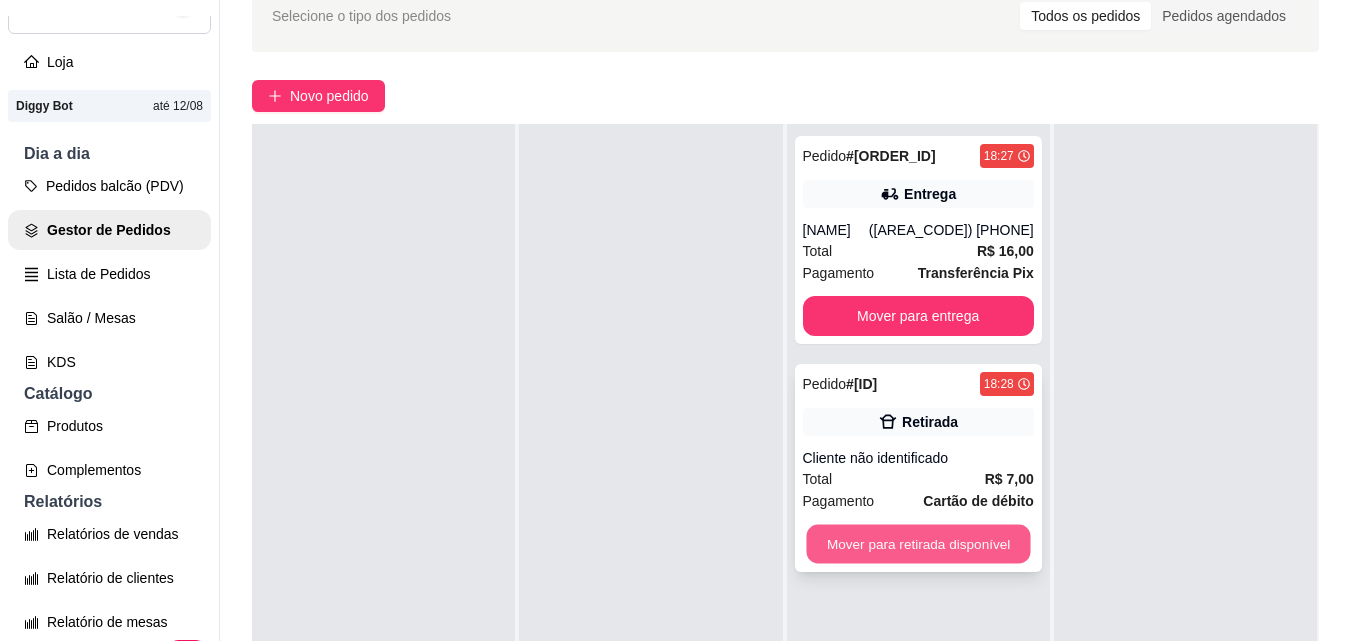 click on "Mover para retirada disponível" at bounding box center (918, 544) 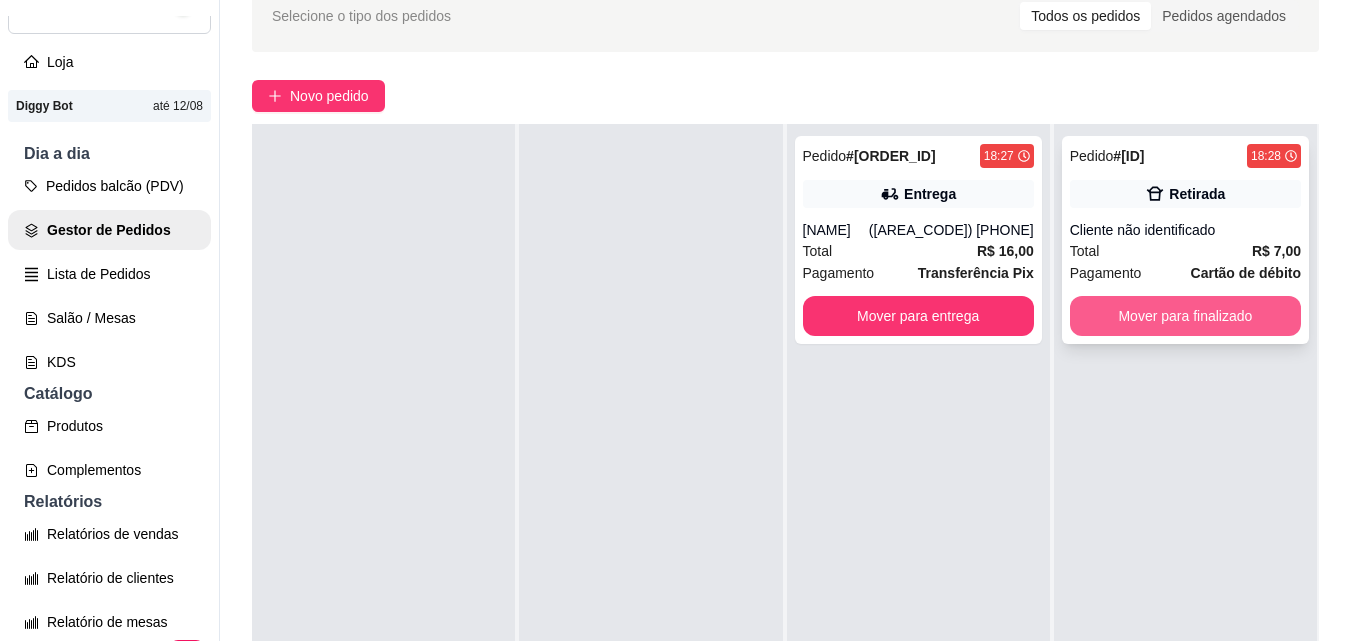 click on "Mover para finalizado" at bounding box center [1185, 316] 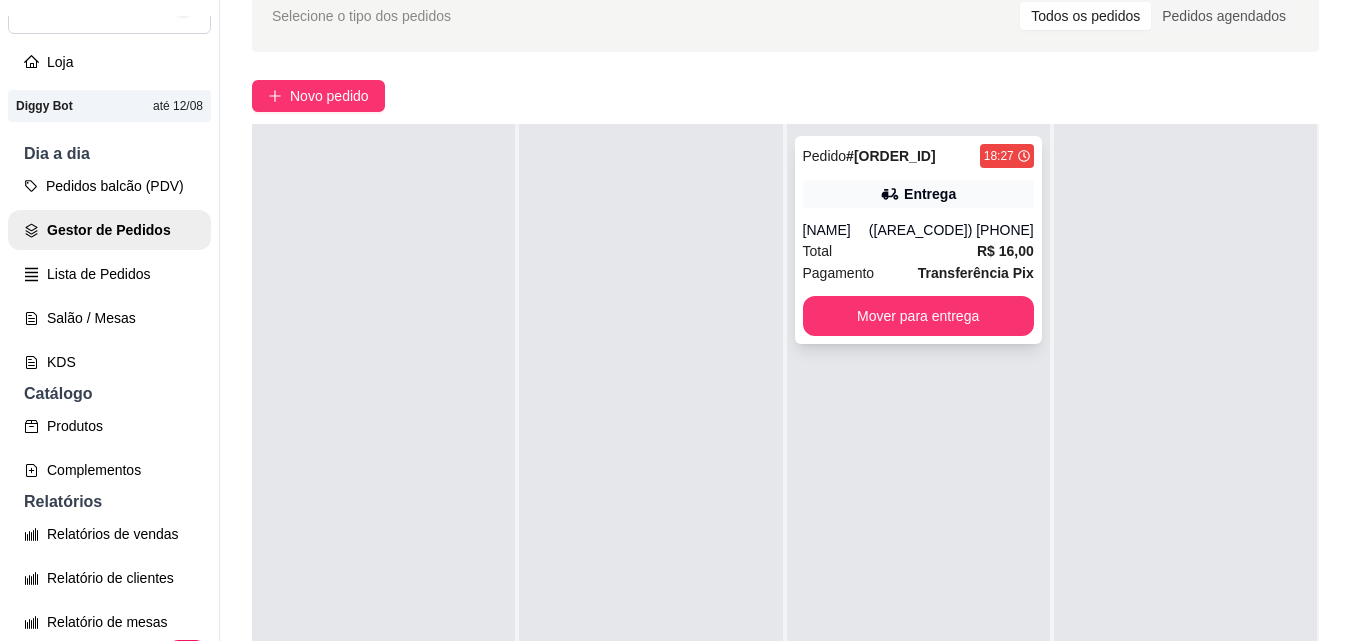 click on "Mover para entrega" at bounding box center (918, 316) 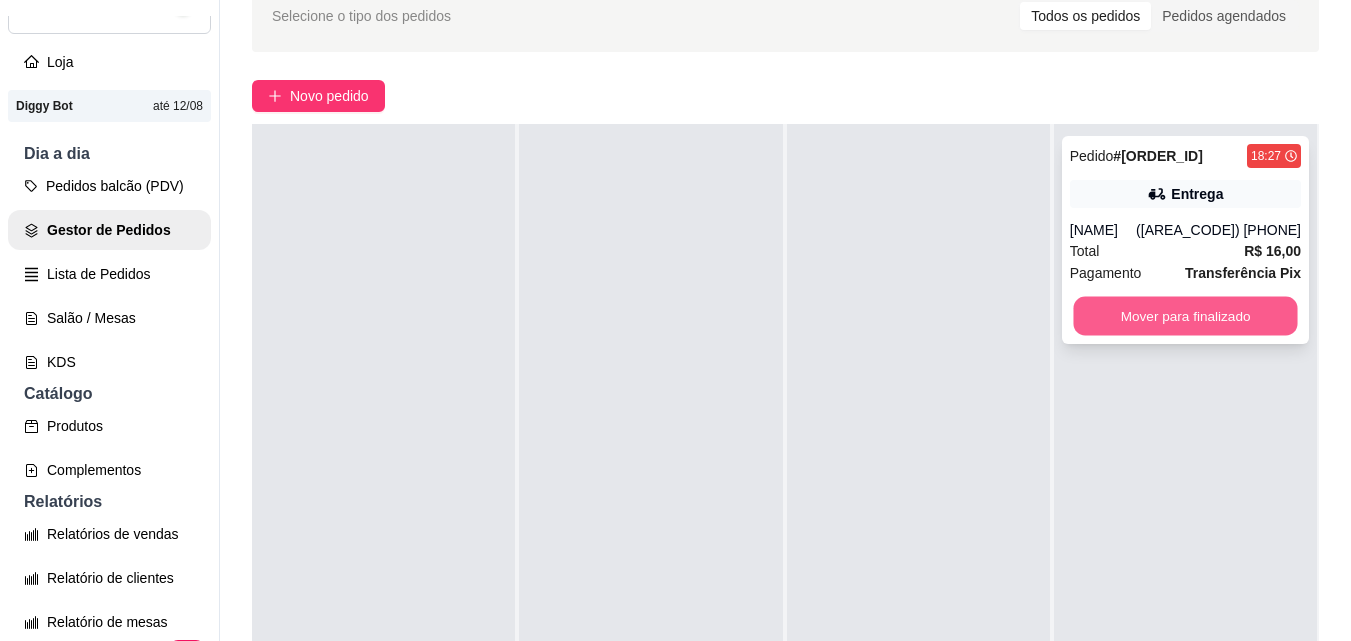 click on "Mover para finalizado" at bounding box center [1185, 316] 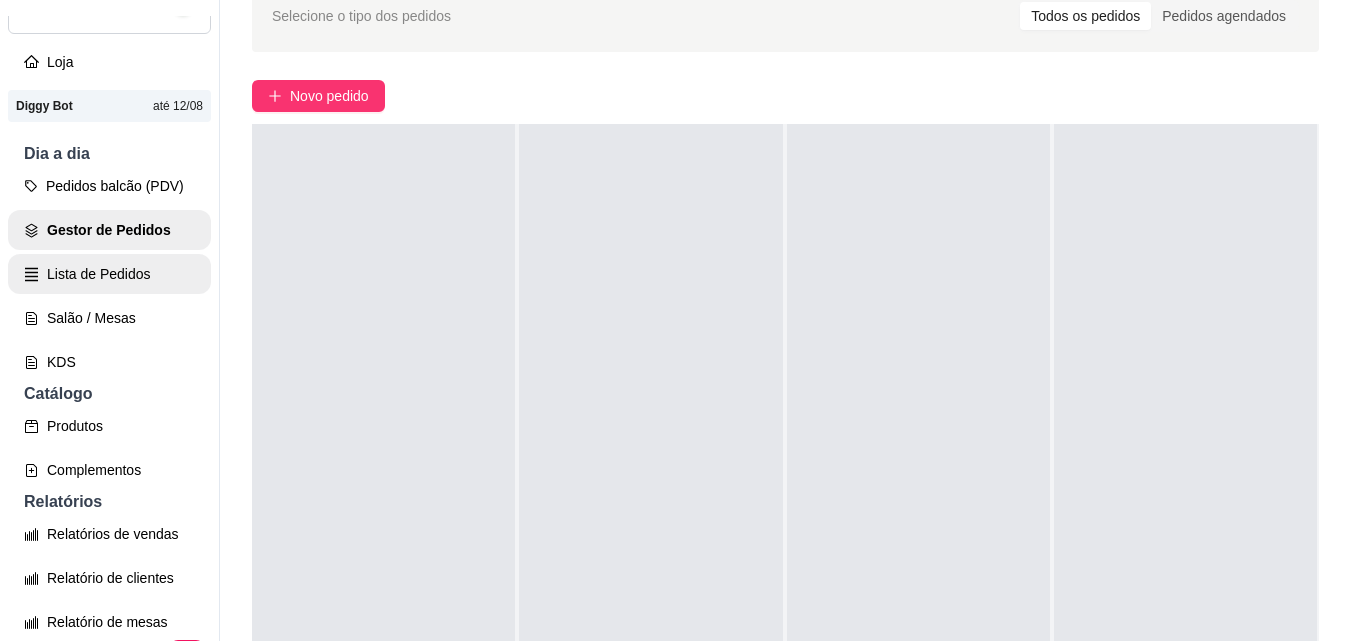 click on "Lista de Pedidos" at bounding box center (109, 274) 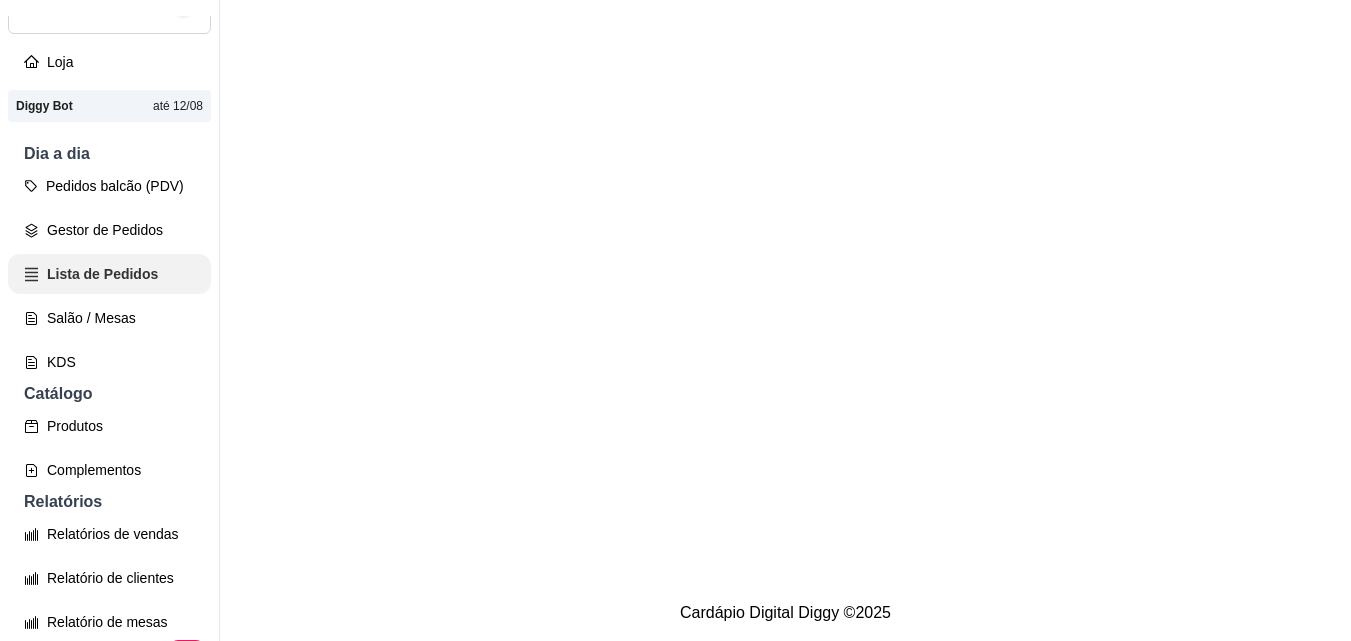 scroll, scrollTop: 0, scrollLeft: 0, axis: both 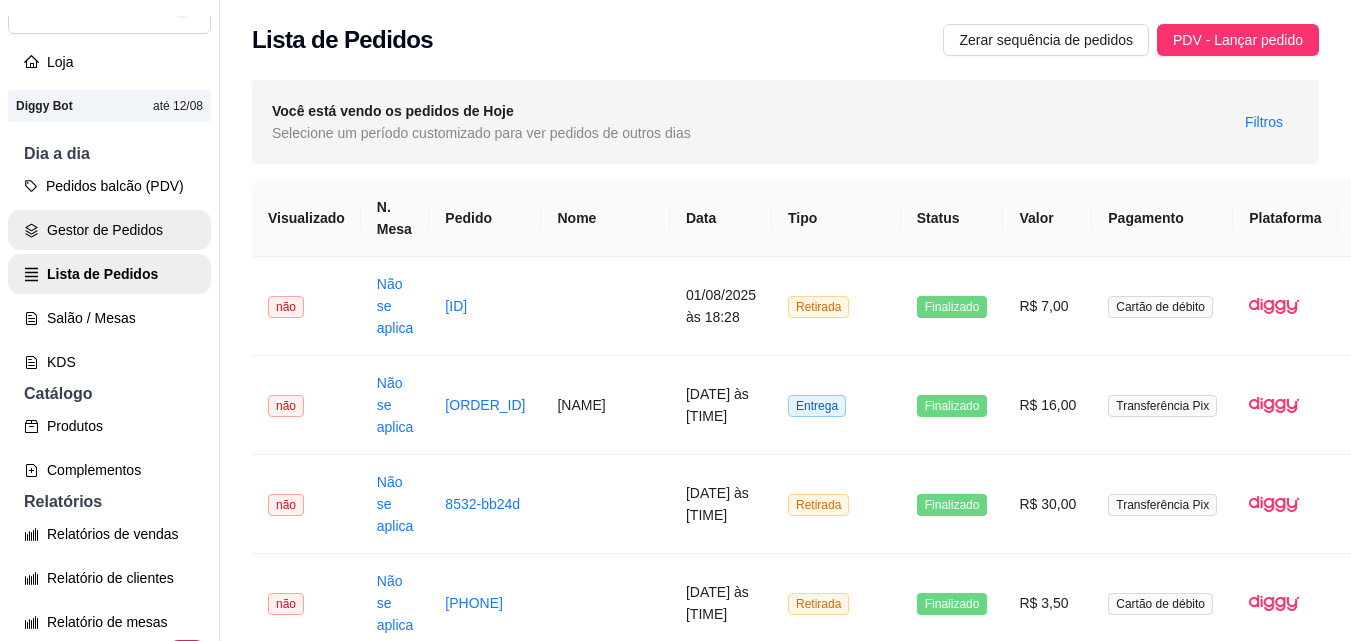 click on "Gestor de Pedidos" at bounding box center [109, 230] 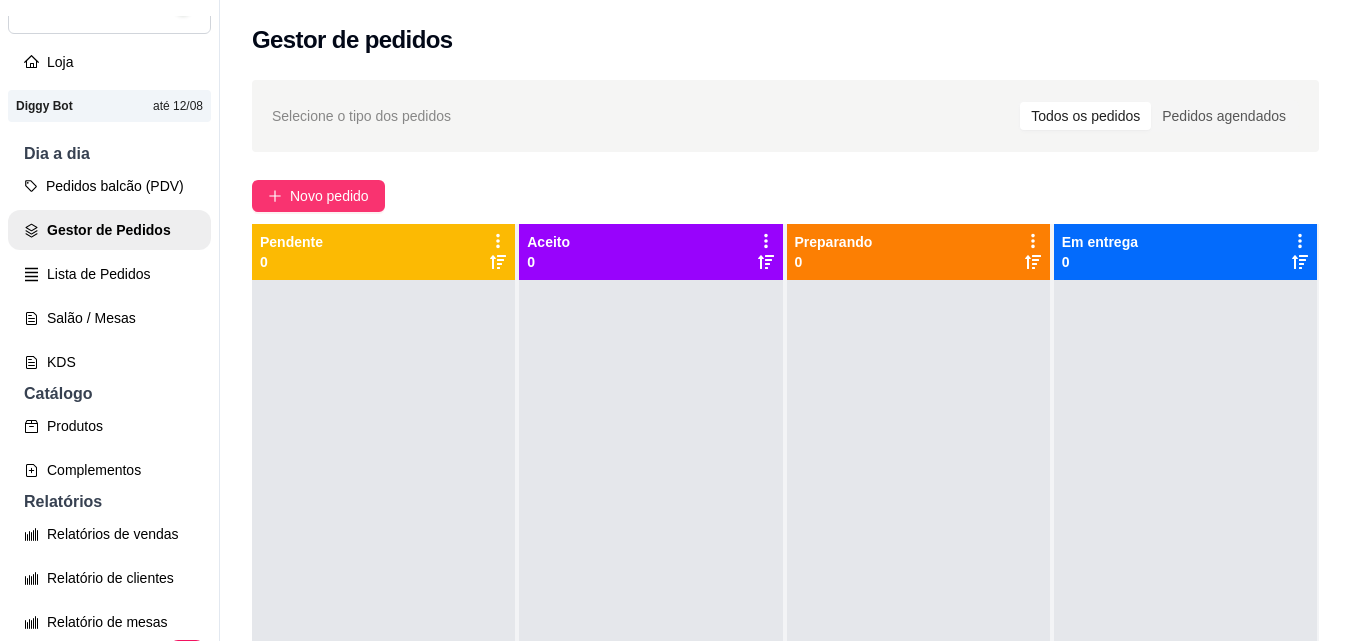 click at bounding box center [183, 5] 